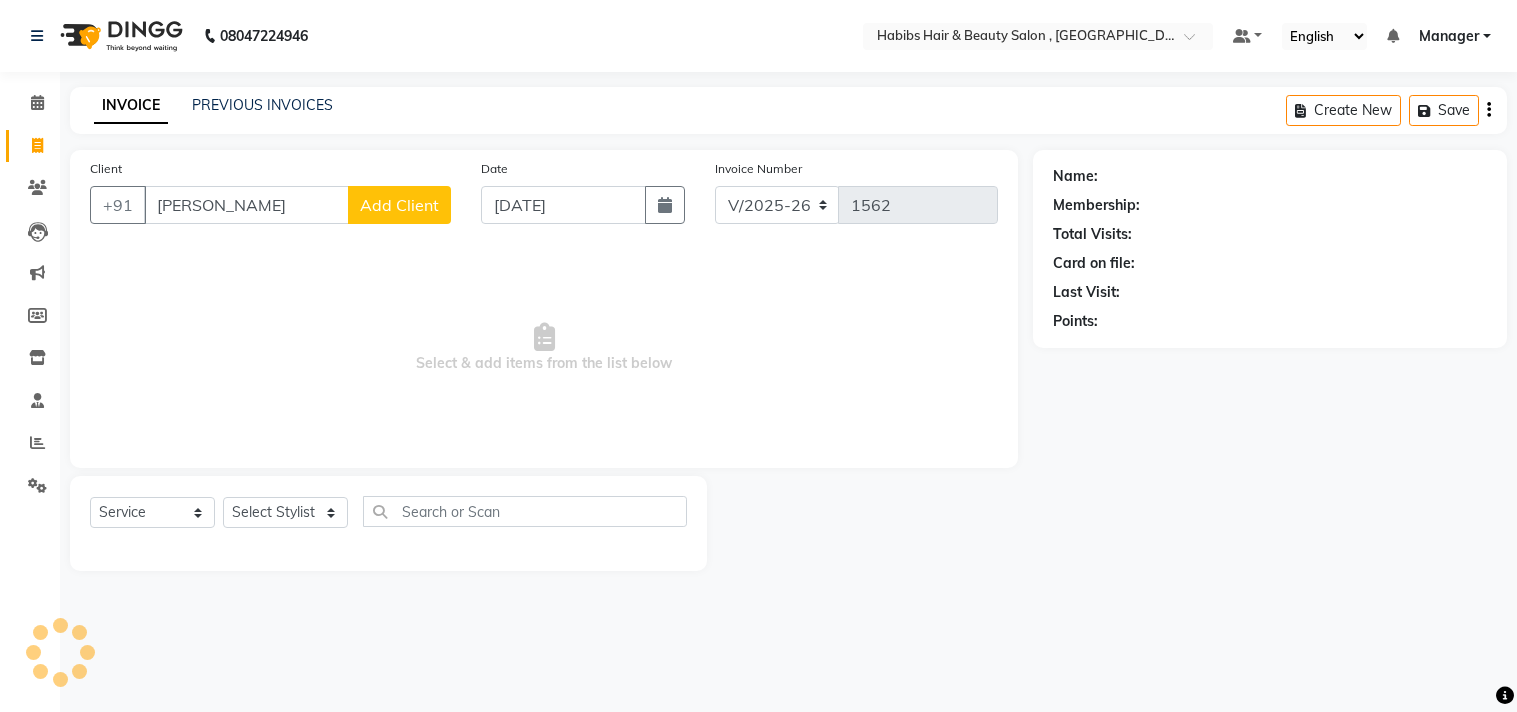 select on "4838" 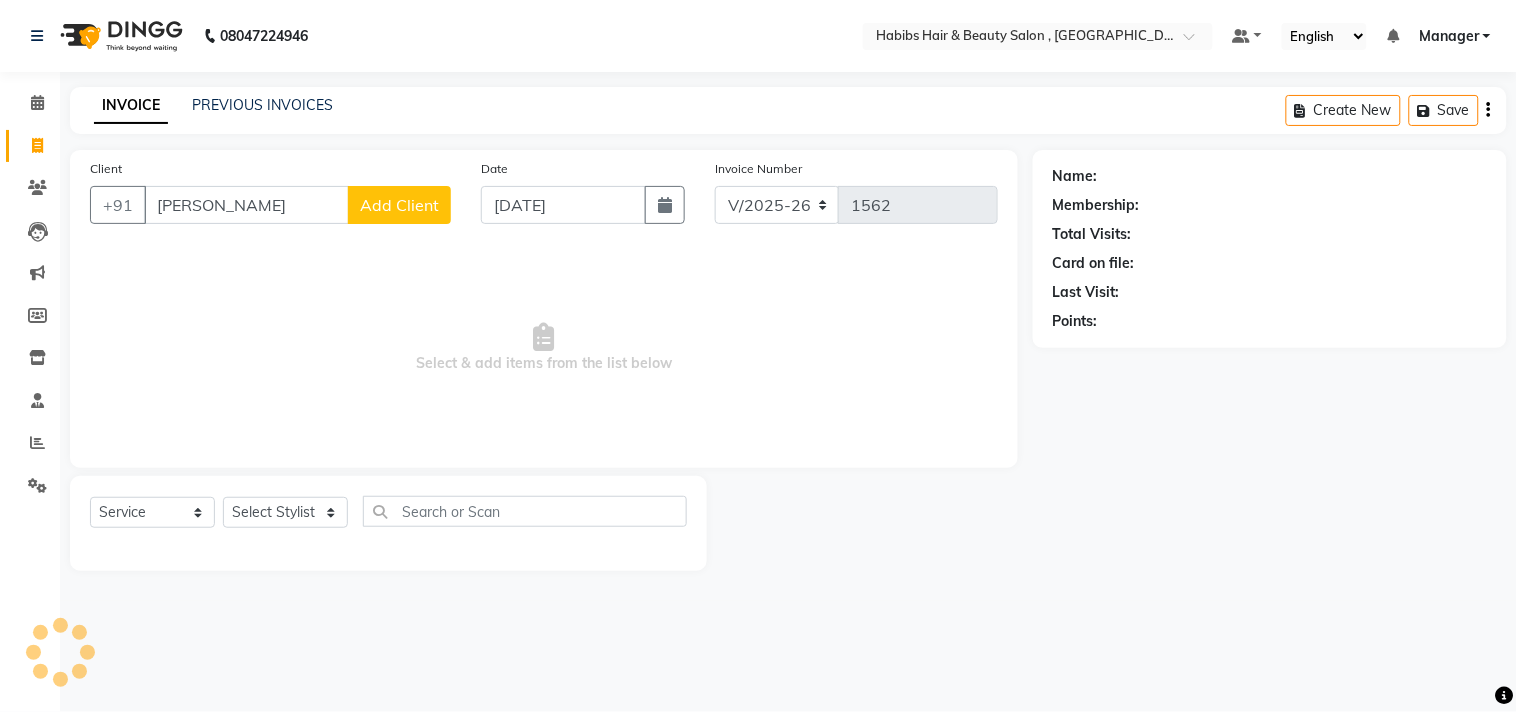 scroll, scrollTop: 0, scrollLeft: 0, axis: both 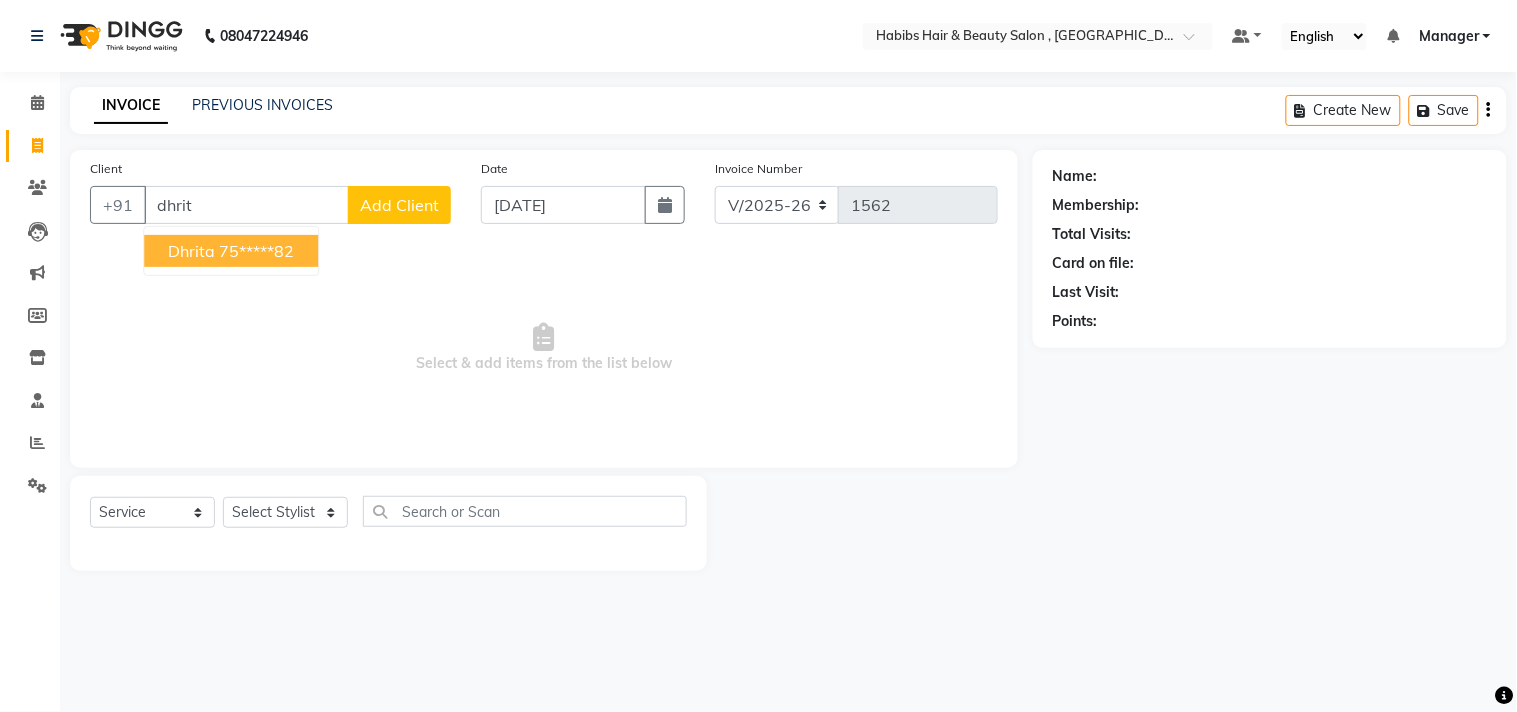 click on "Dhrita  75*****82" at bounding box center (231, 251) 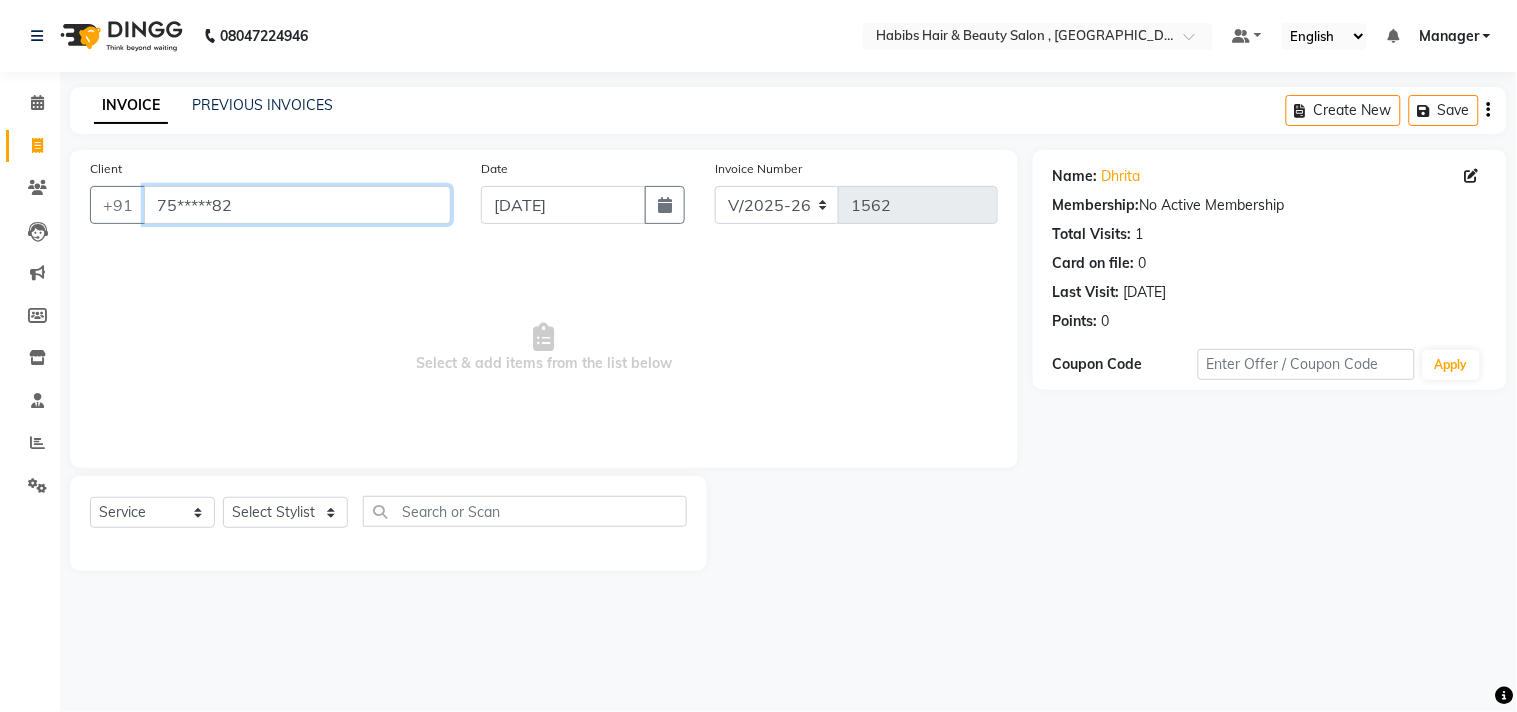 click on "75*****82" at bounding box center (297, 205) 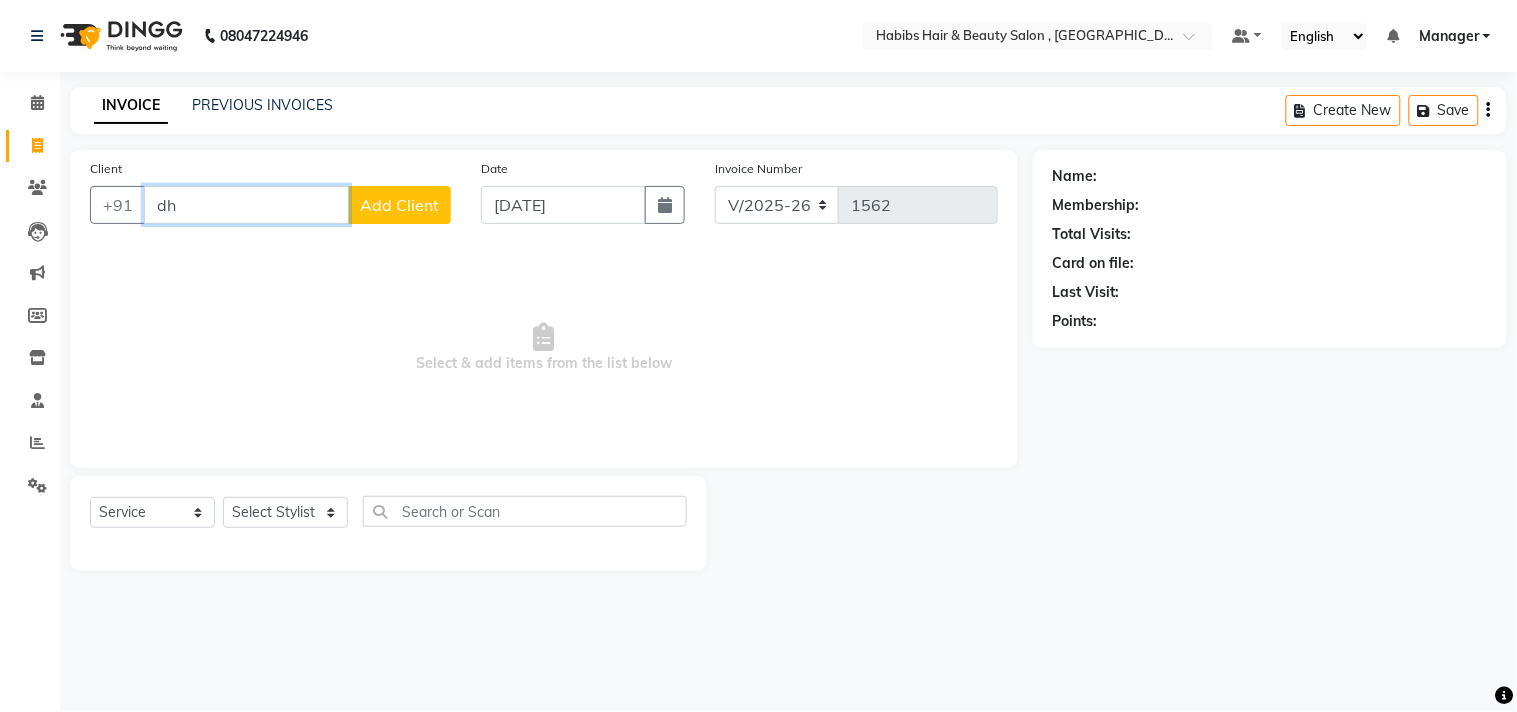 type on "d" 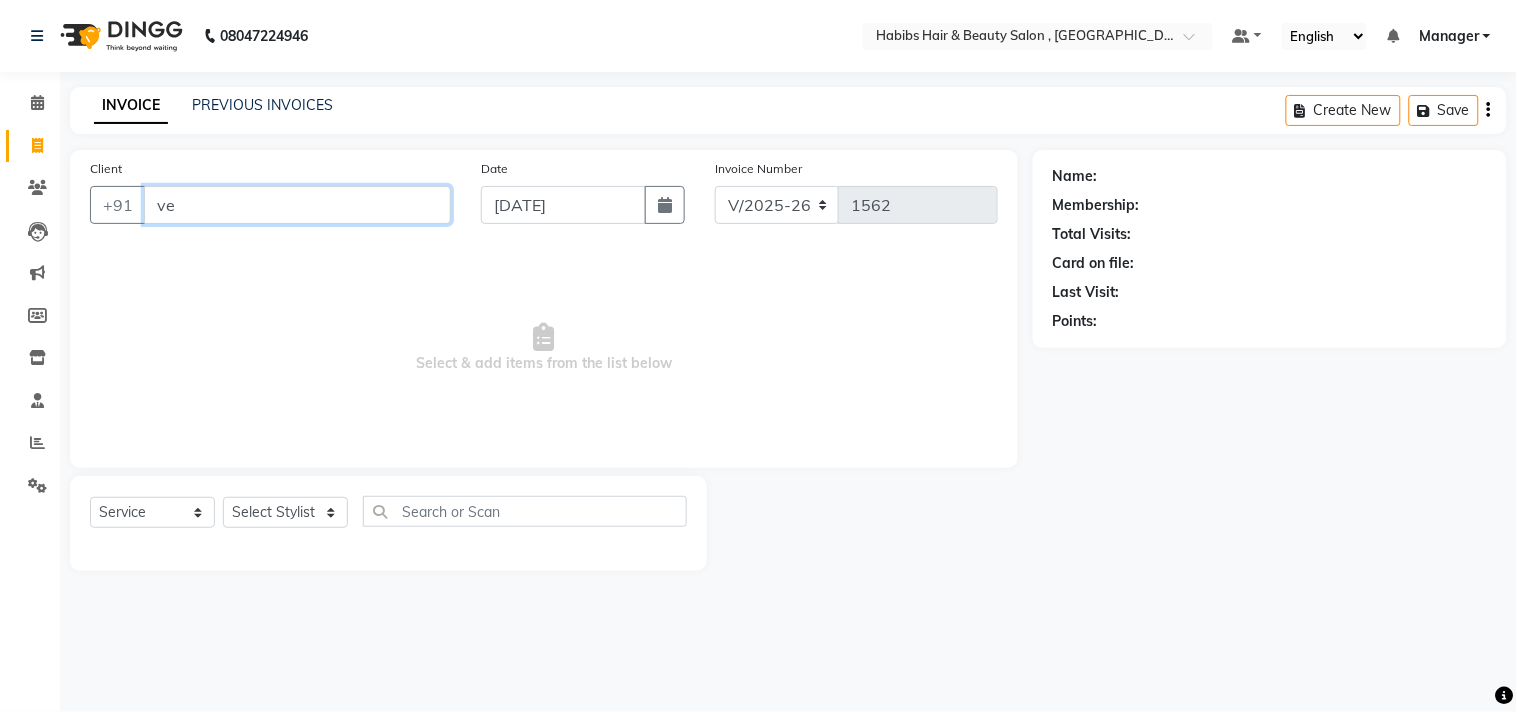 type on "v" 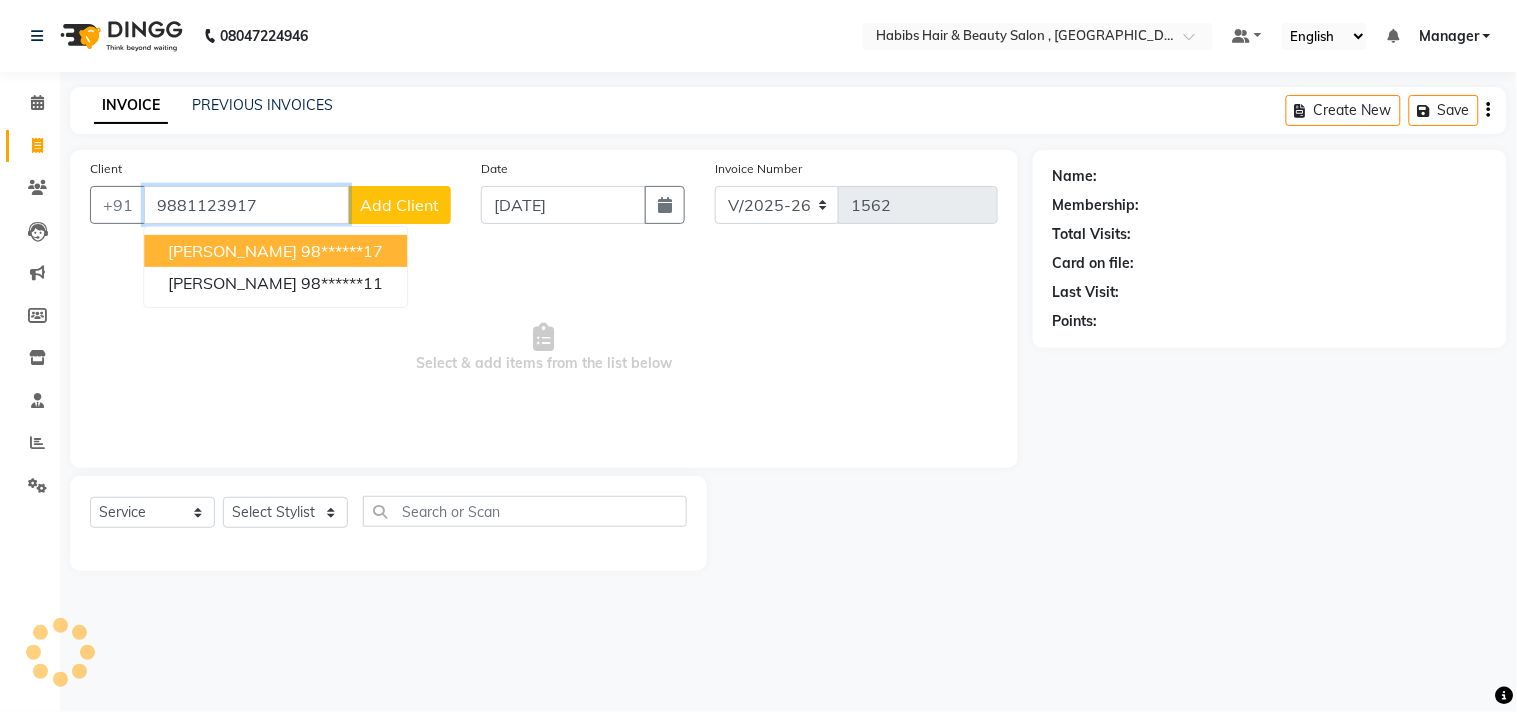 type on "9881123917" 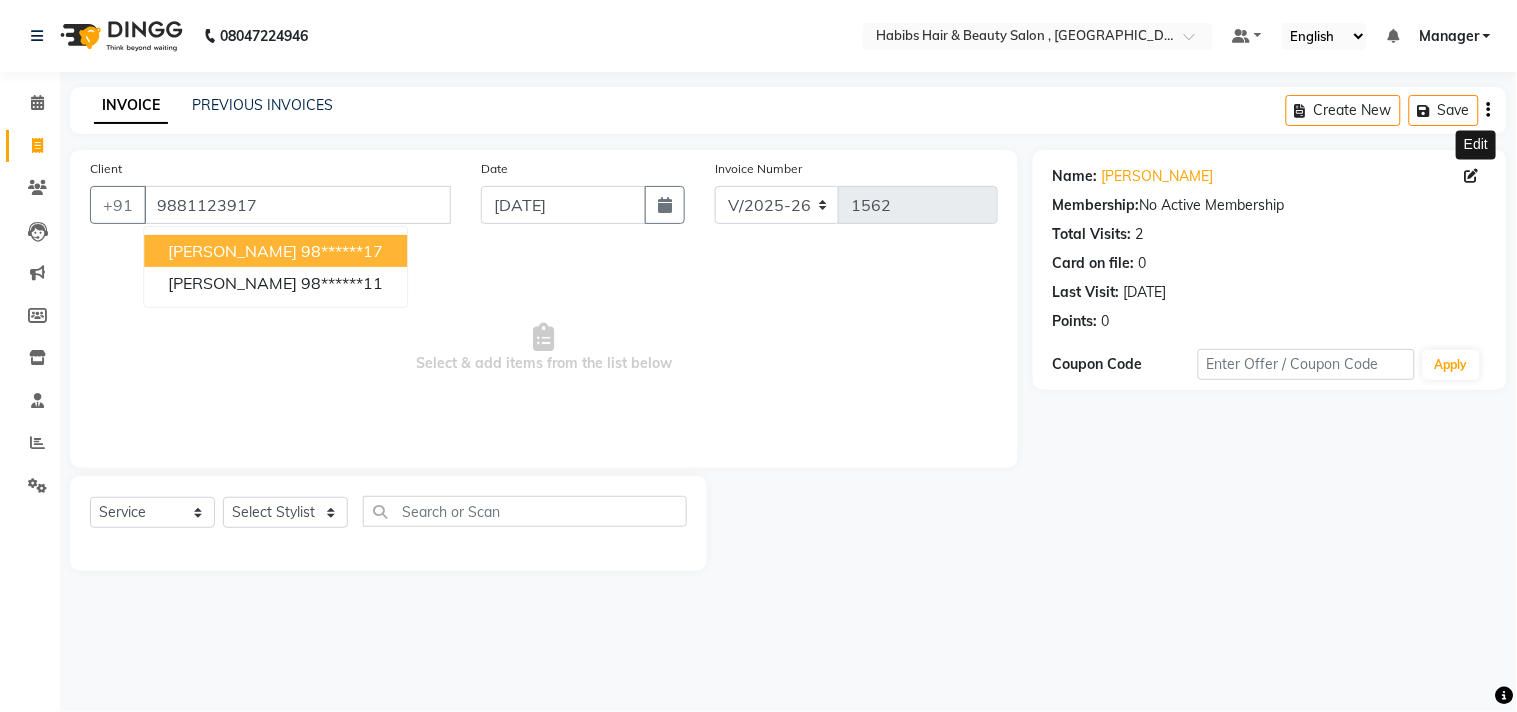 click 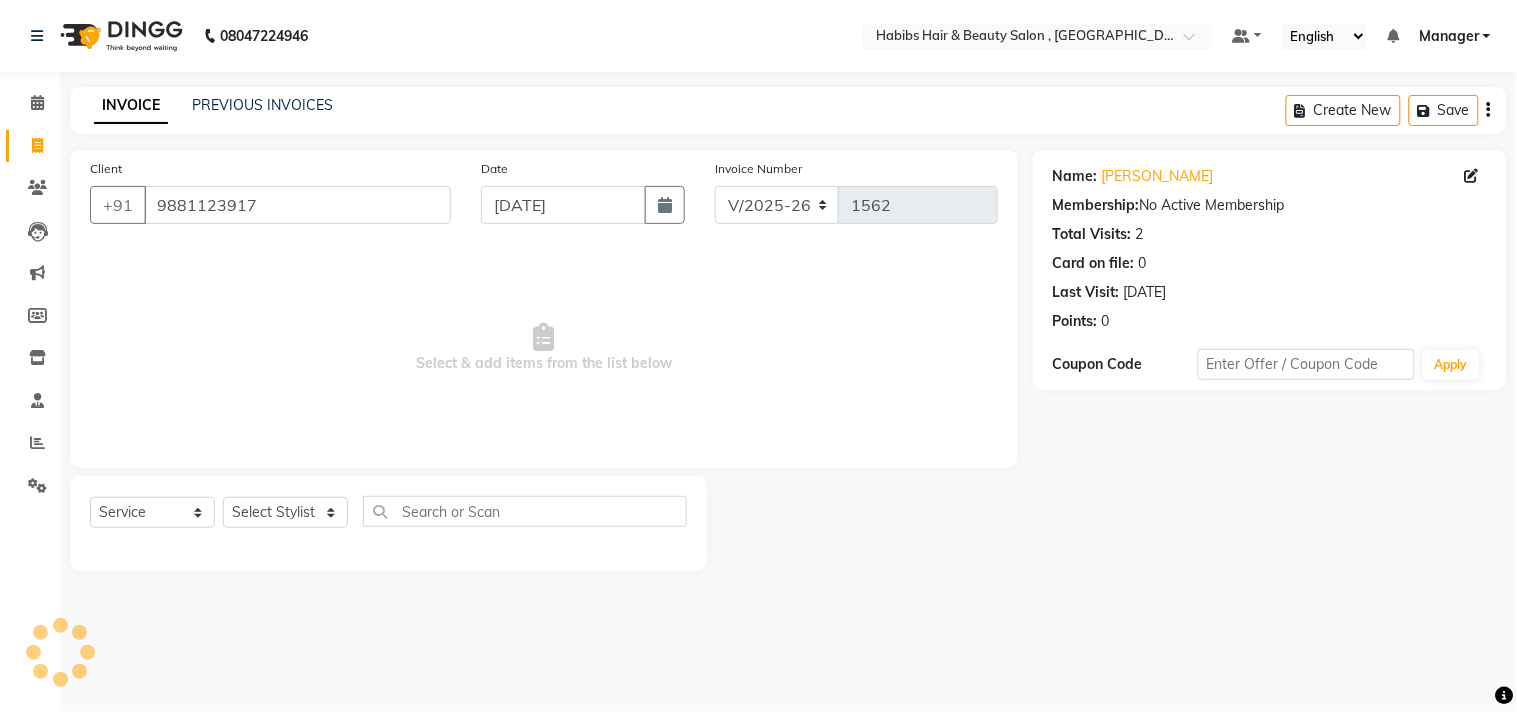 select on "22" 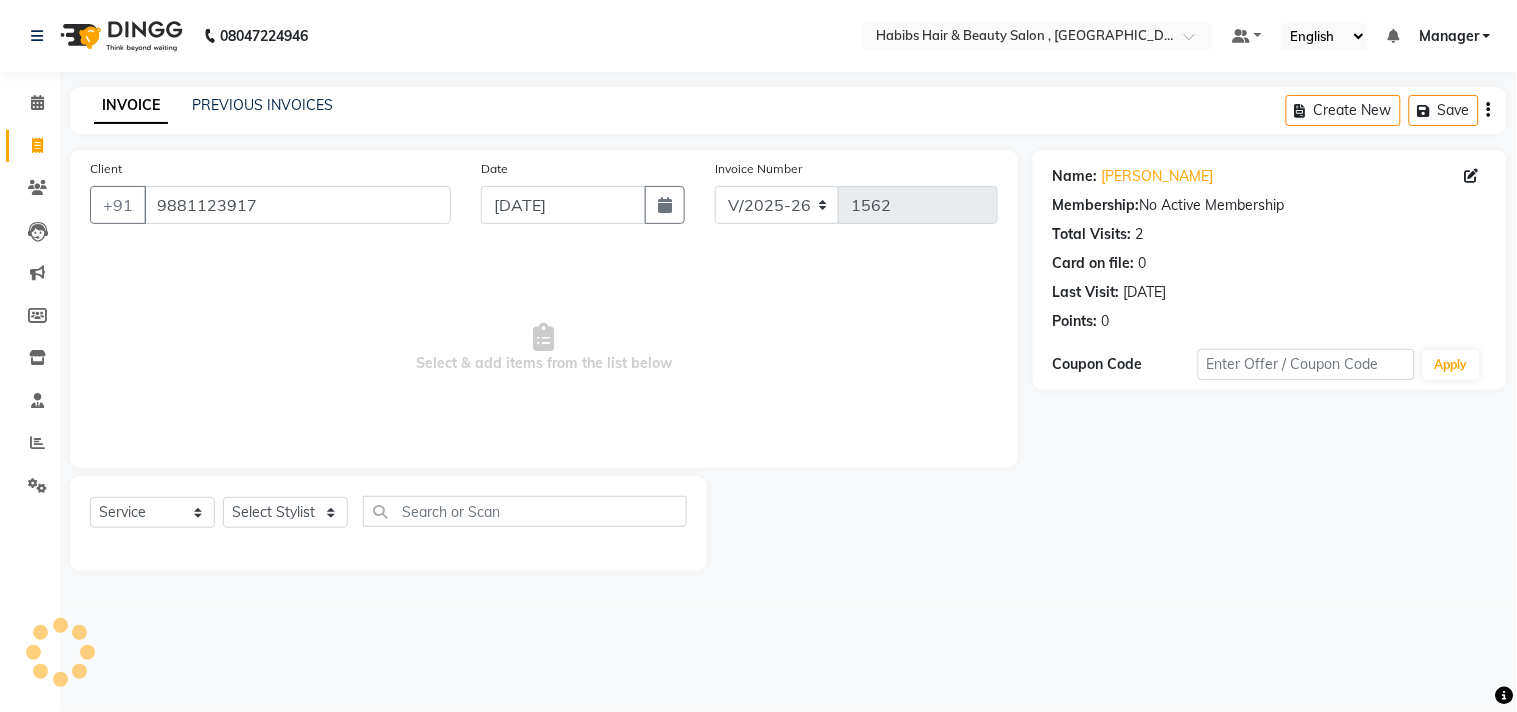 select on "[DEMOGRAPHIC_DATA]" 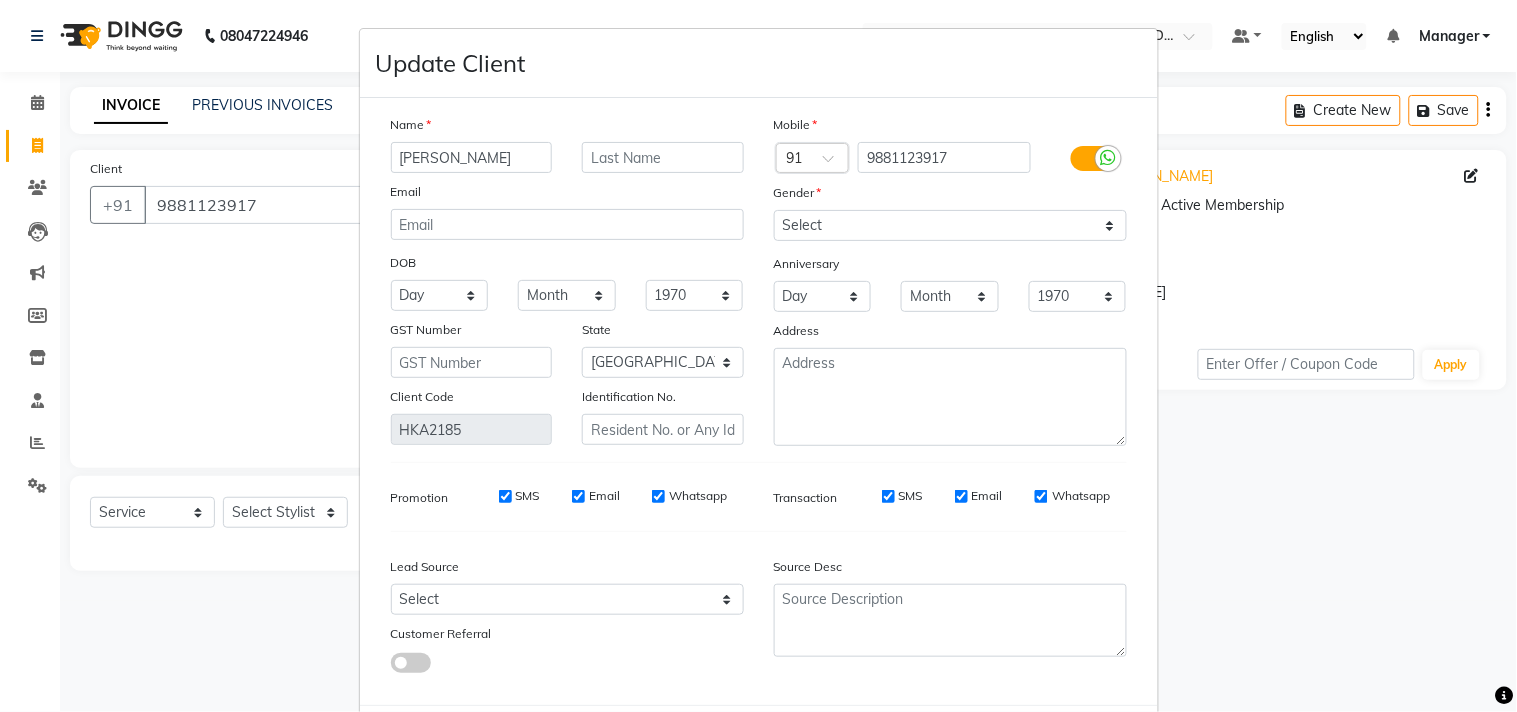 type on "[PERSON_NAME]" 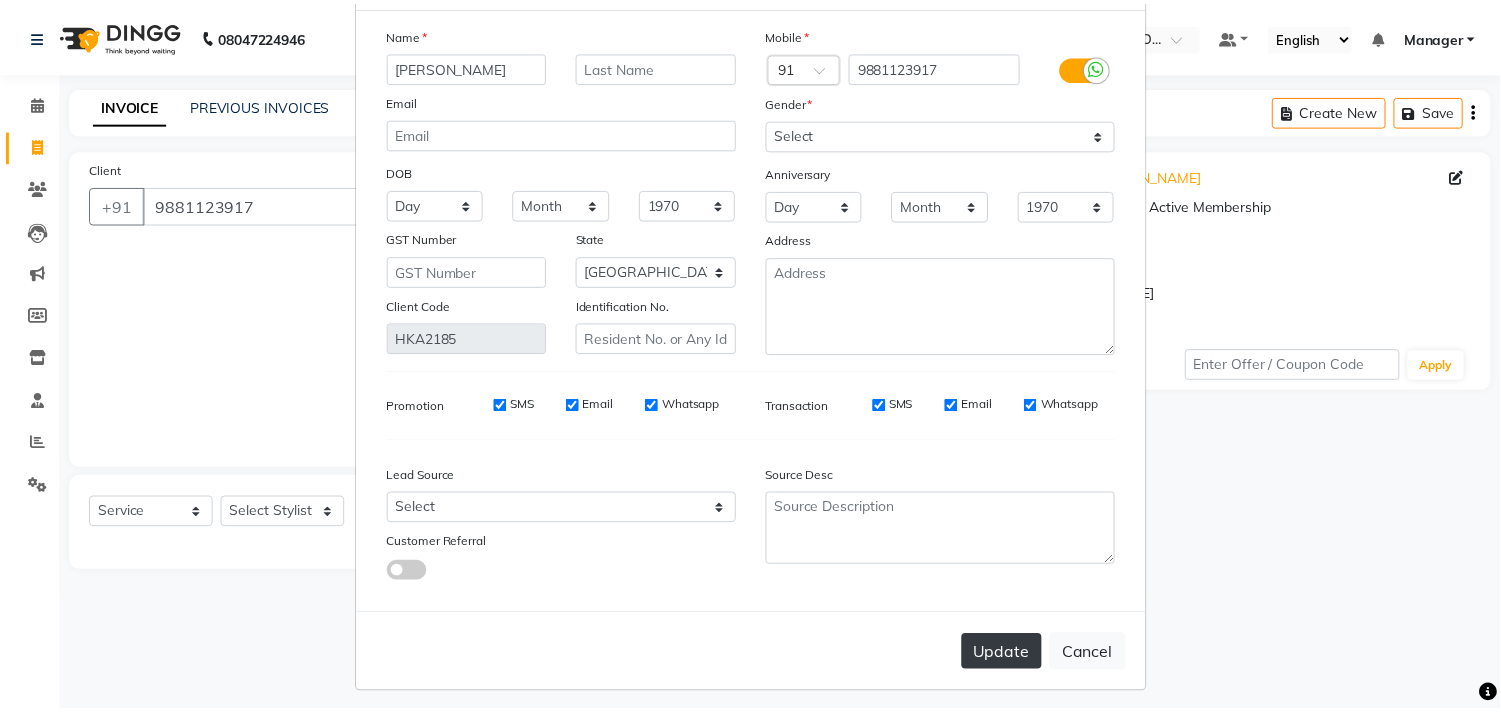 scroll, scrollTop: 103, scrollLeft: 0, axis: vertical 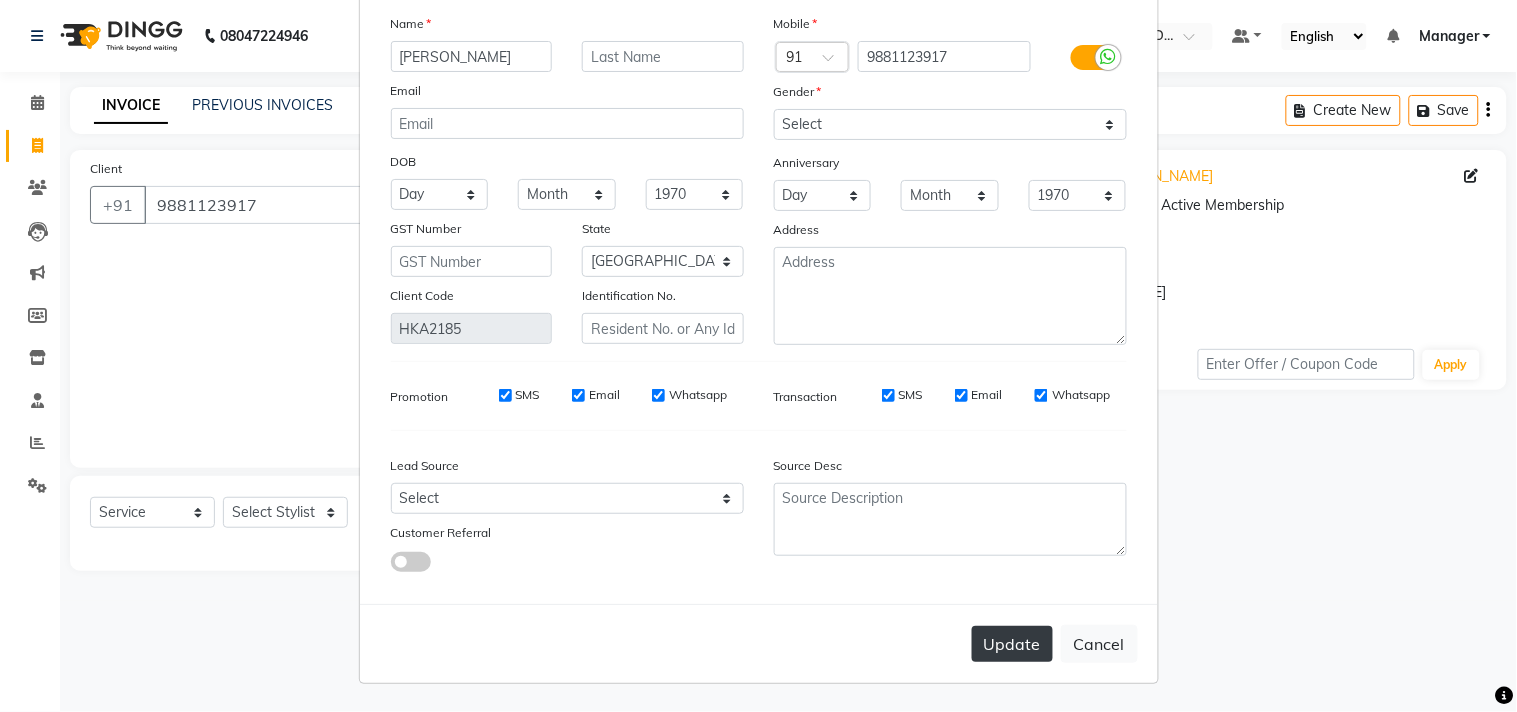 click on "Update" at bounding box center [1012, 644] 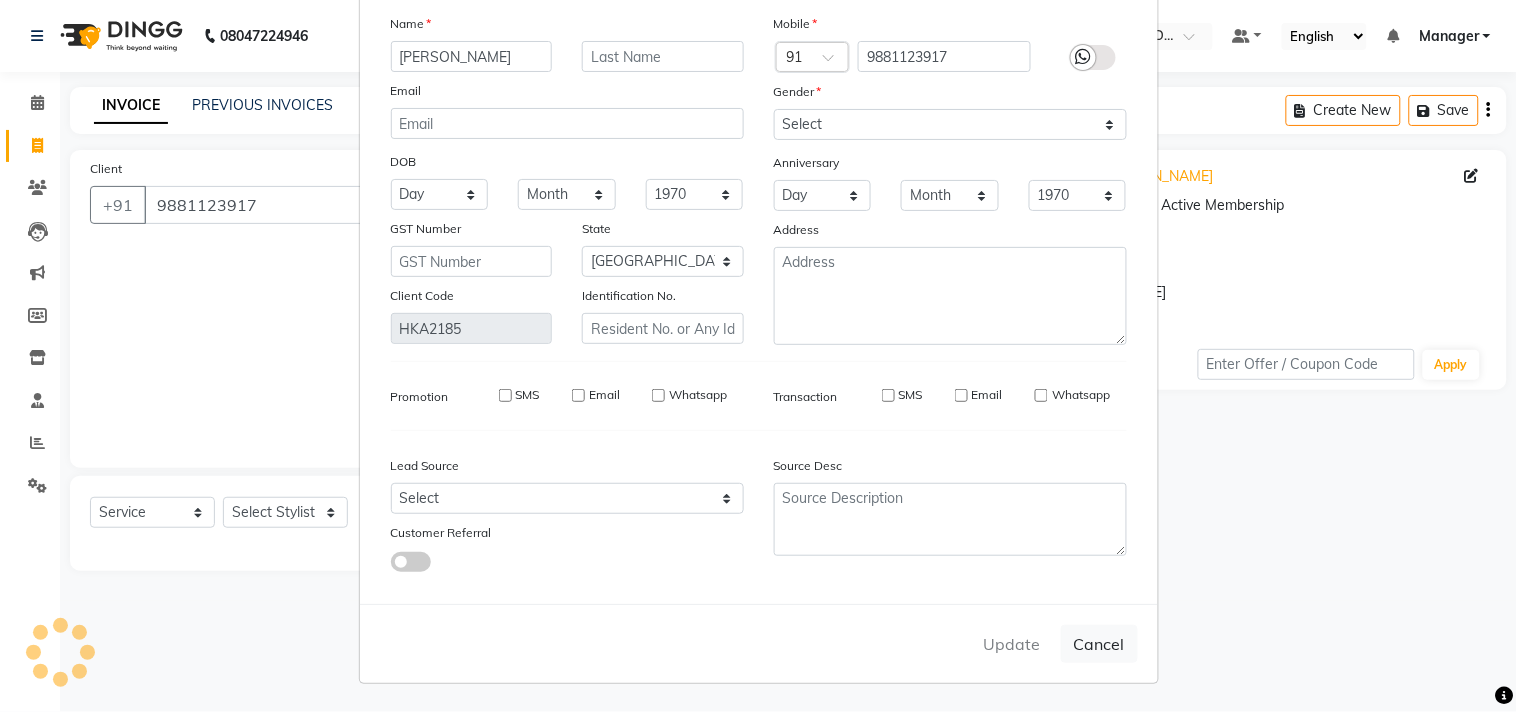type on "98******17" 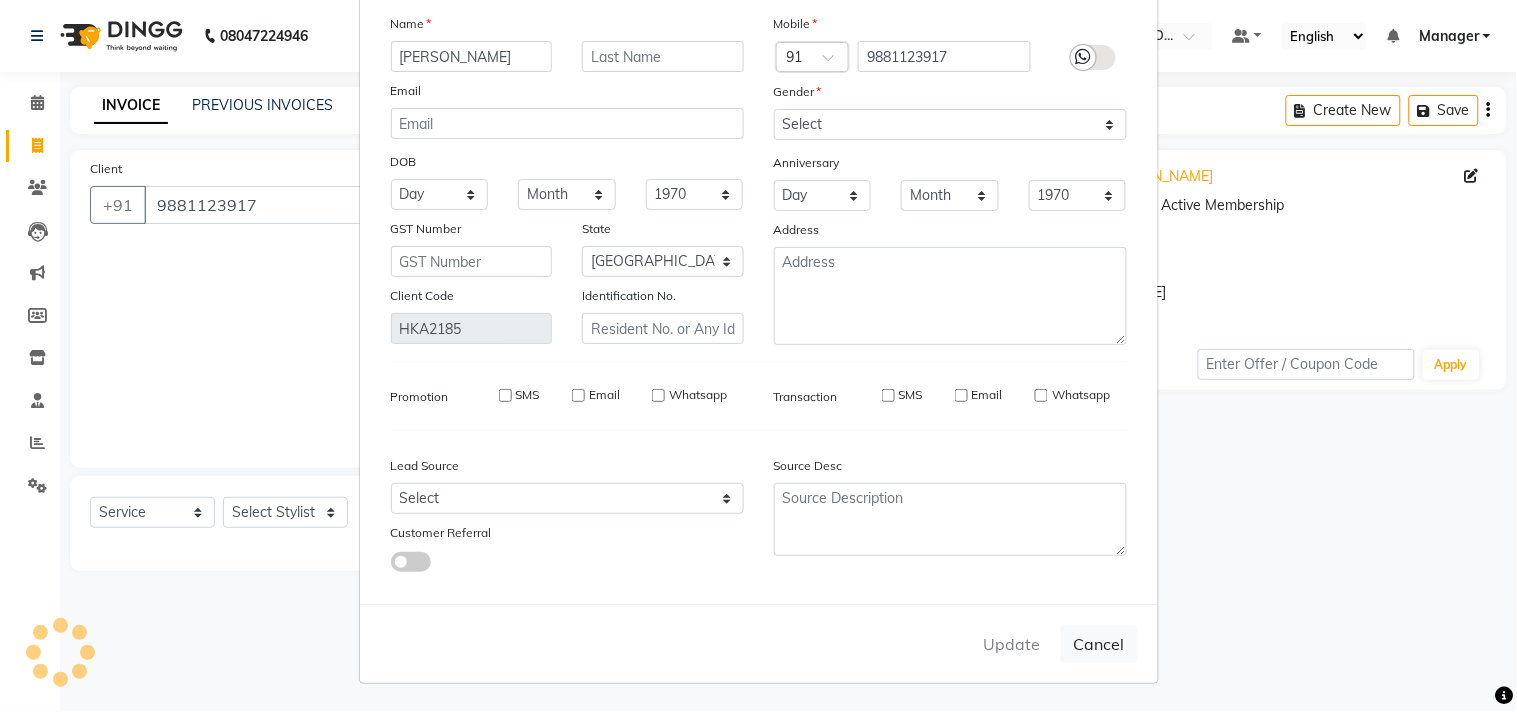 type 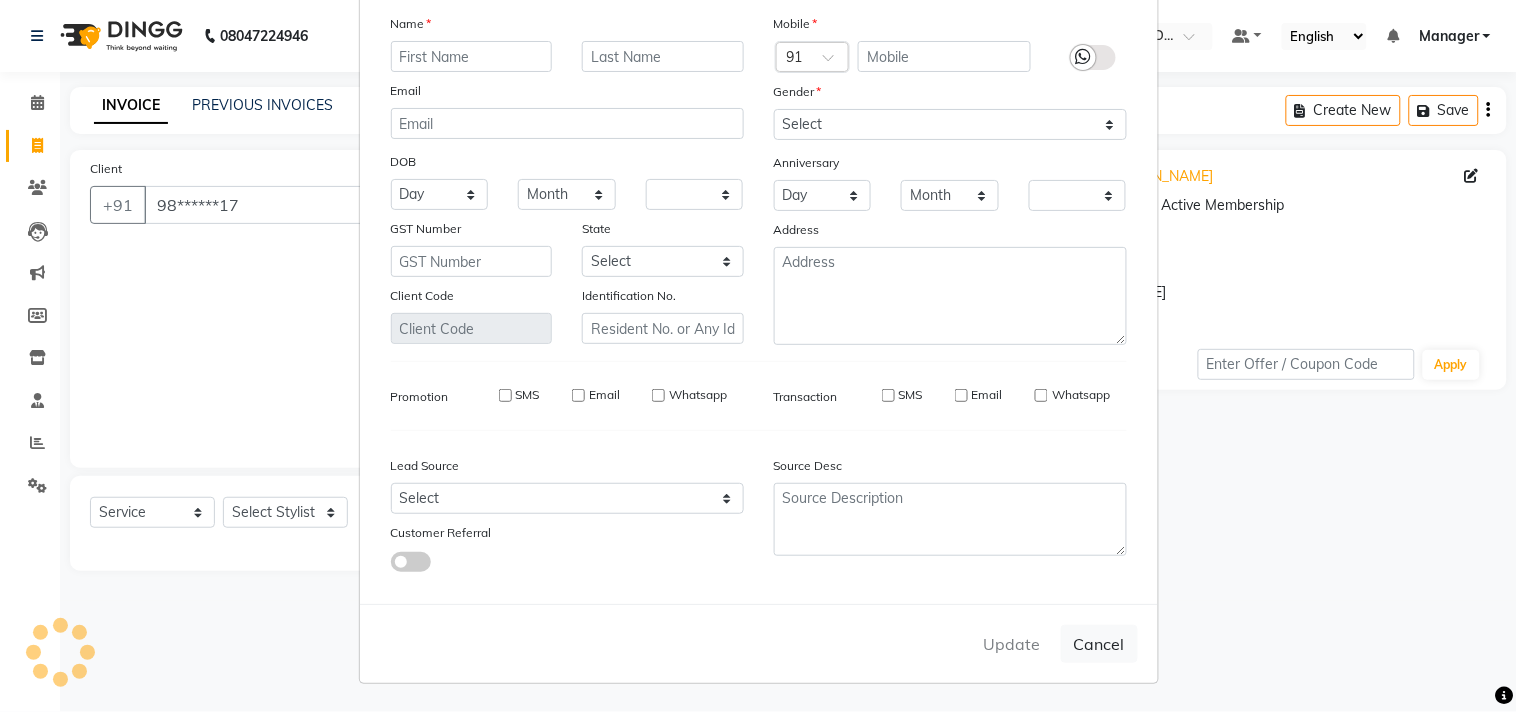 checkbox on "false" 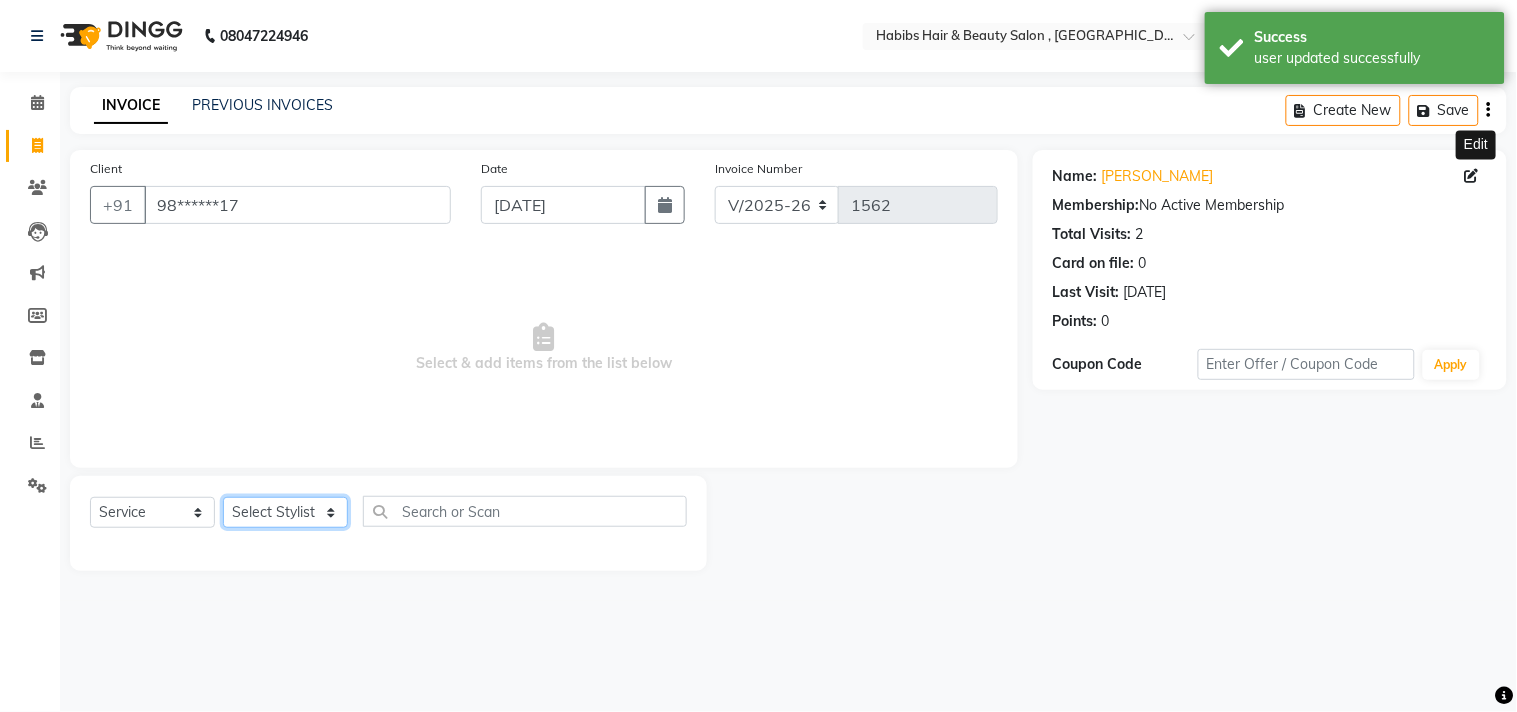 click on "Select Stylist [PERSON_NAME] Manager M M [PERSON_NAME] [PERSON_NAME] Sameer [PERSON_NAME] [PERSON_NAME] [PERSON_NAME]" 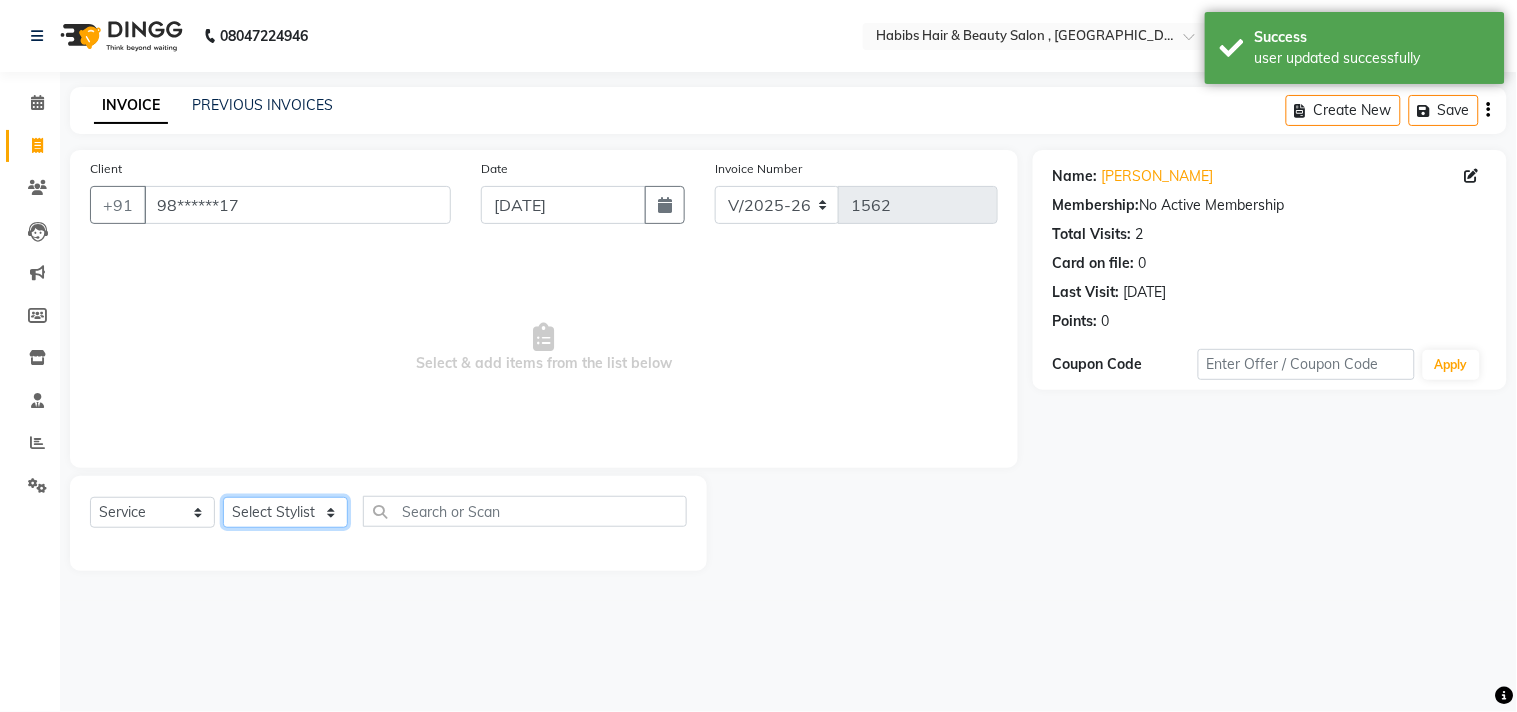 select on "36968" 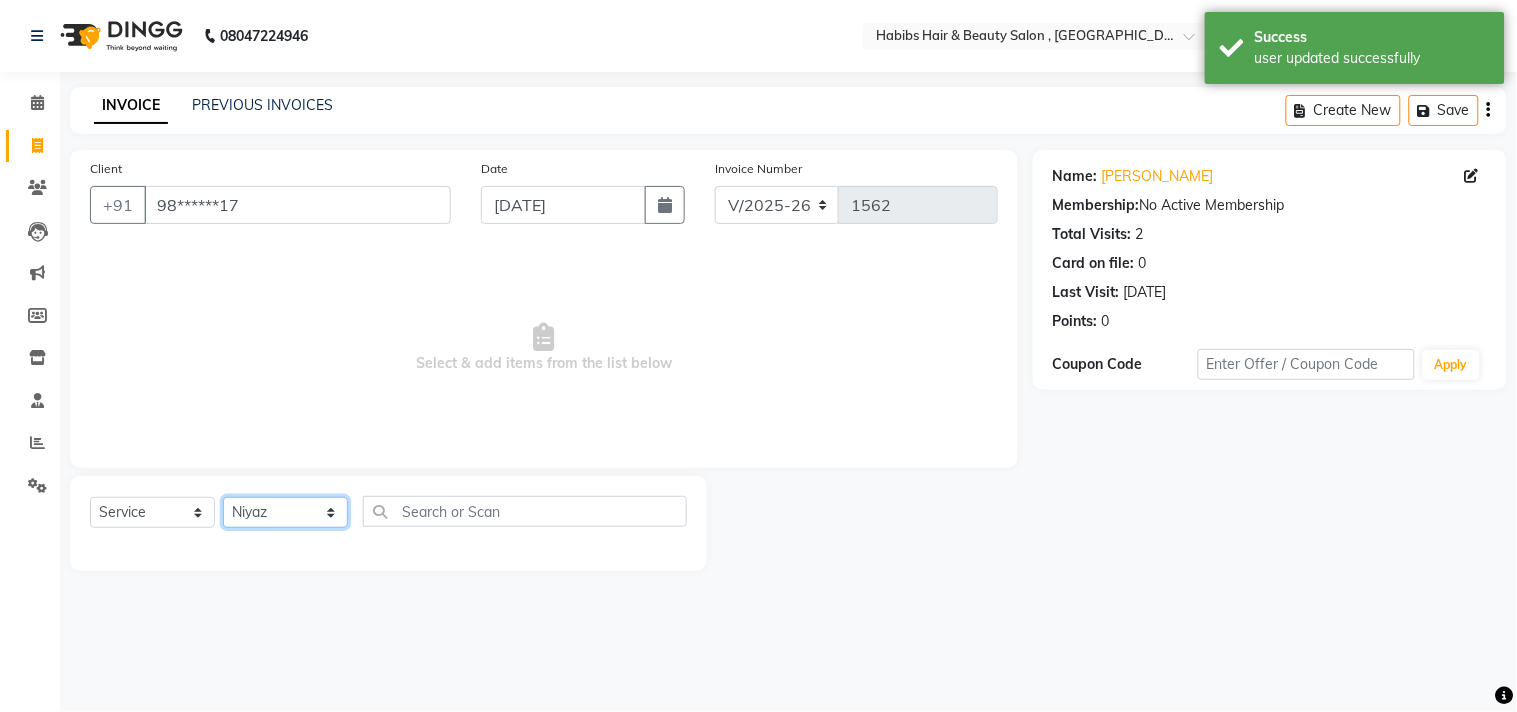 click on "Select Stylist [PERSON_NAME] Manager M M [PERSON_NAME] [PERSON_NAME] Sameer [PERSON_NAME] [PERSON_NAME] [PERSON_NAME]" 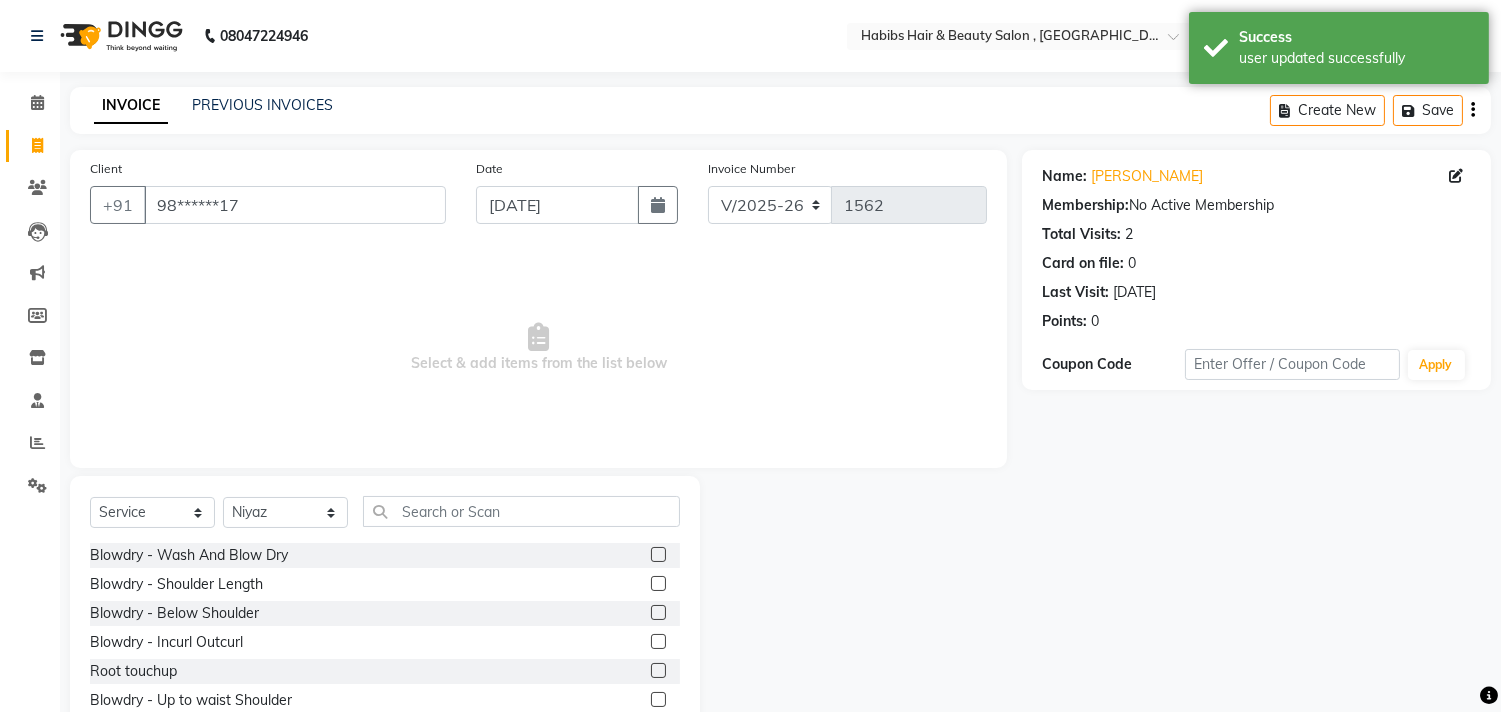 click 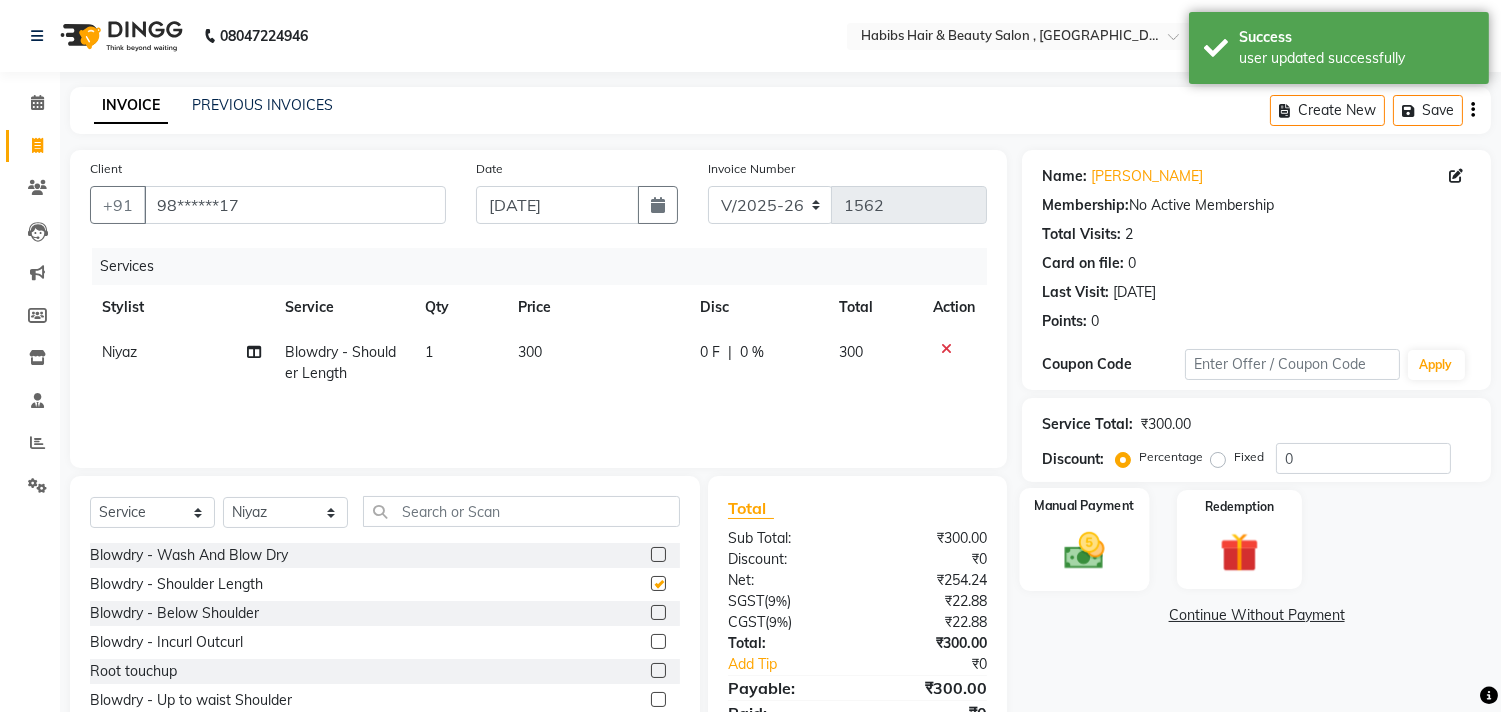 checkbox on "false" 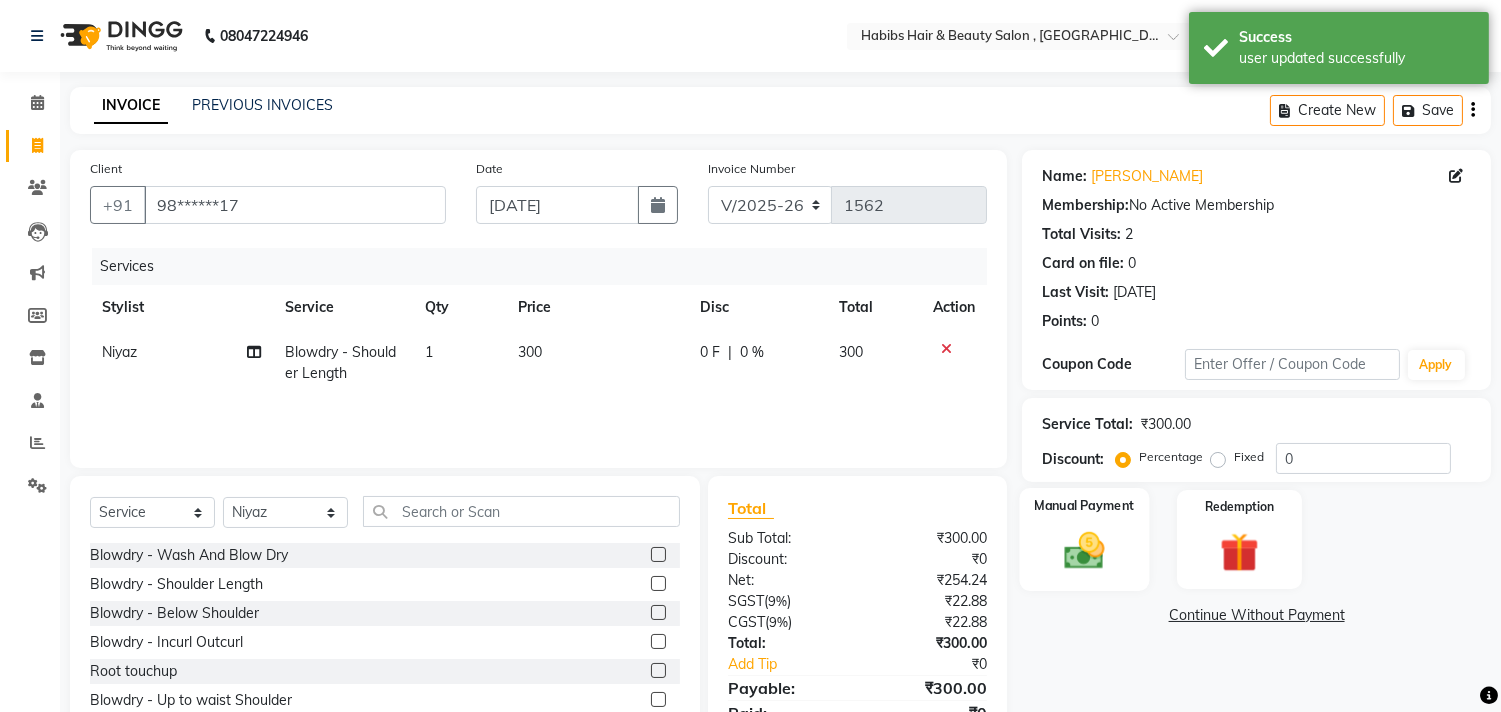 click on "Manual Payment" 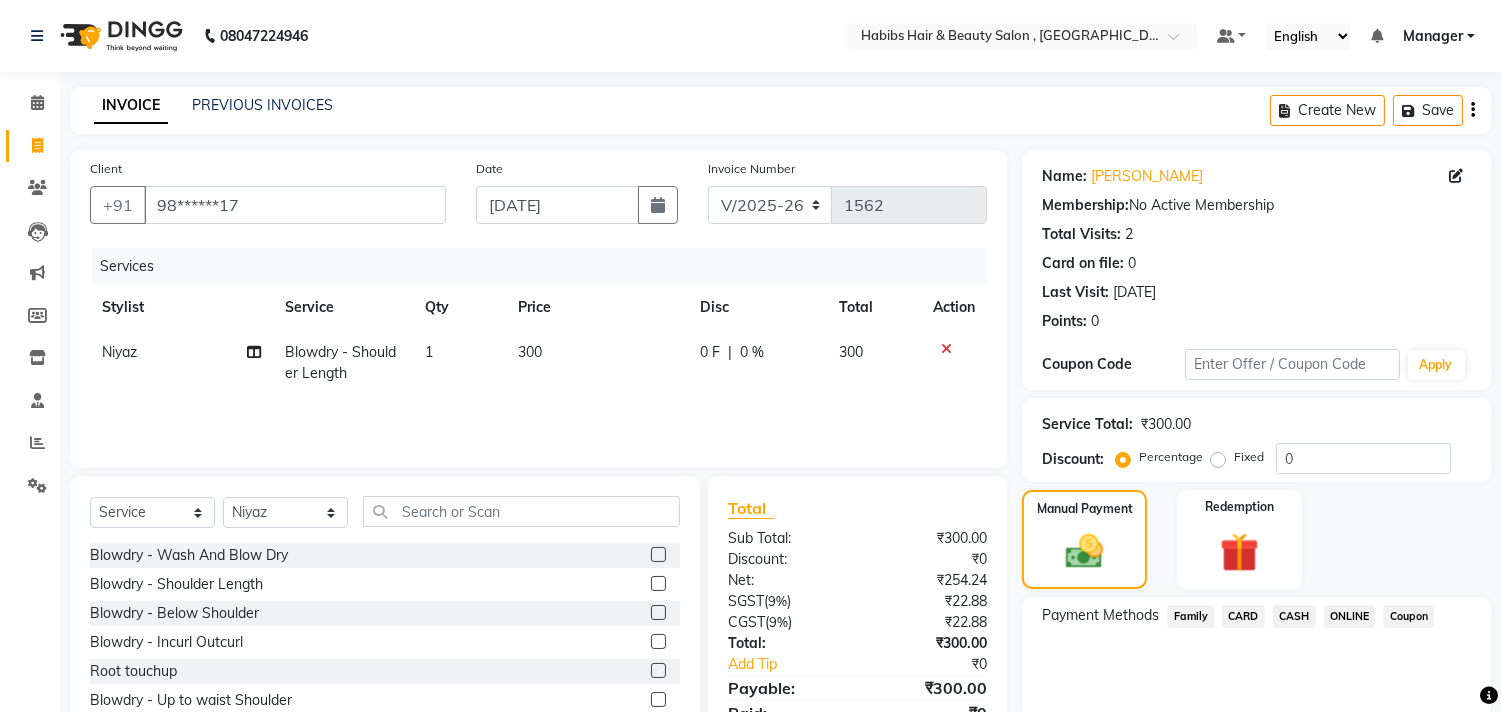 click on "ONLINE" 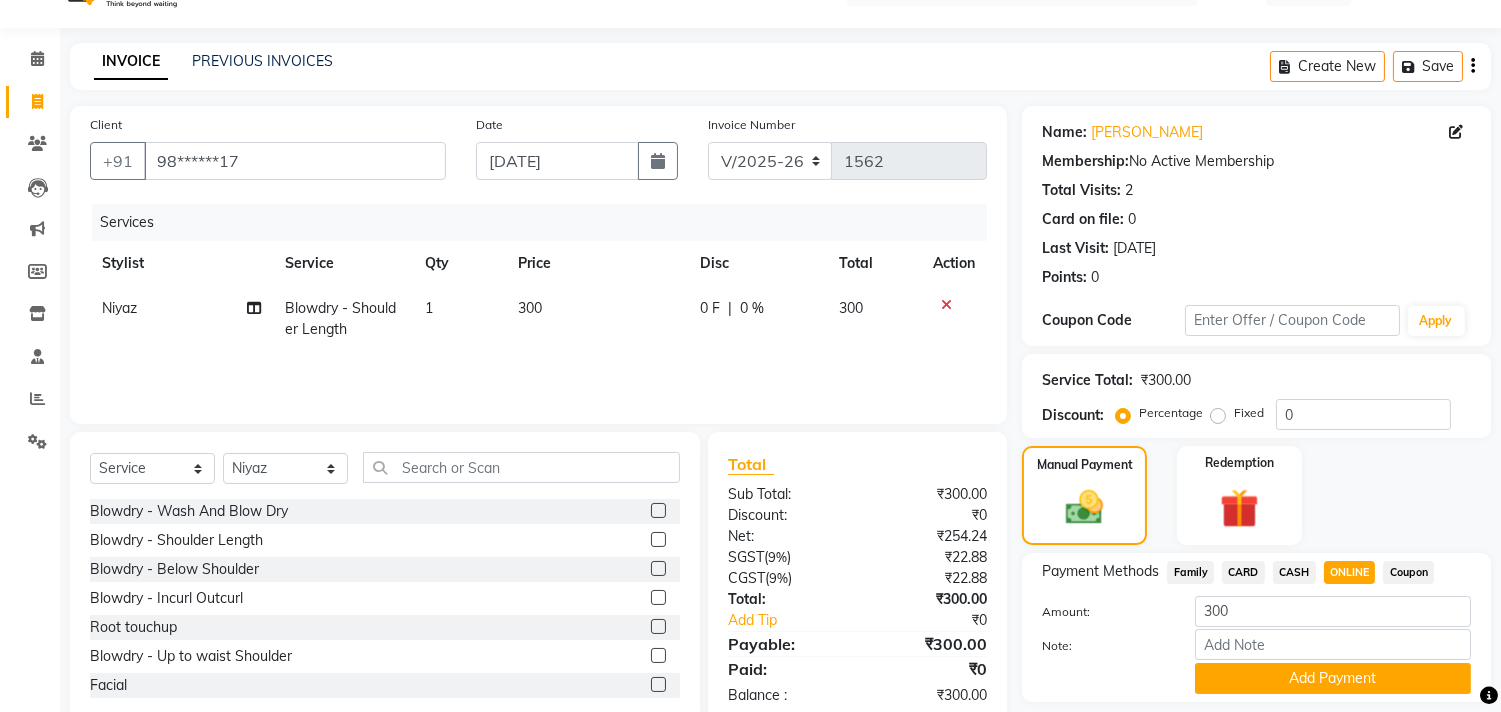 scroll, scrollTop: 104, scrollLeft: 0, axis: vertical 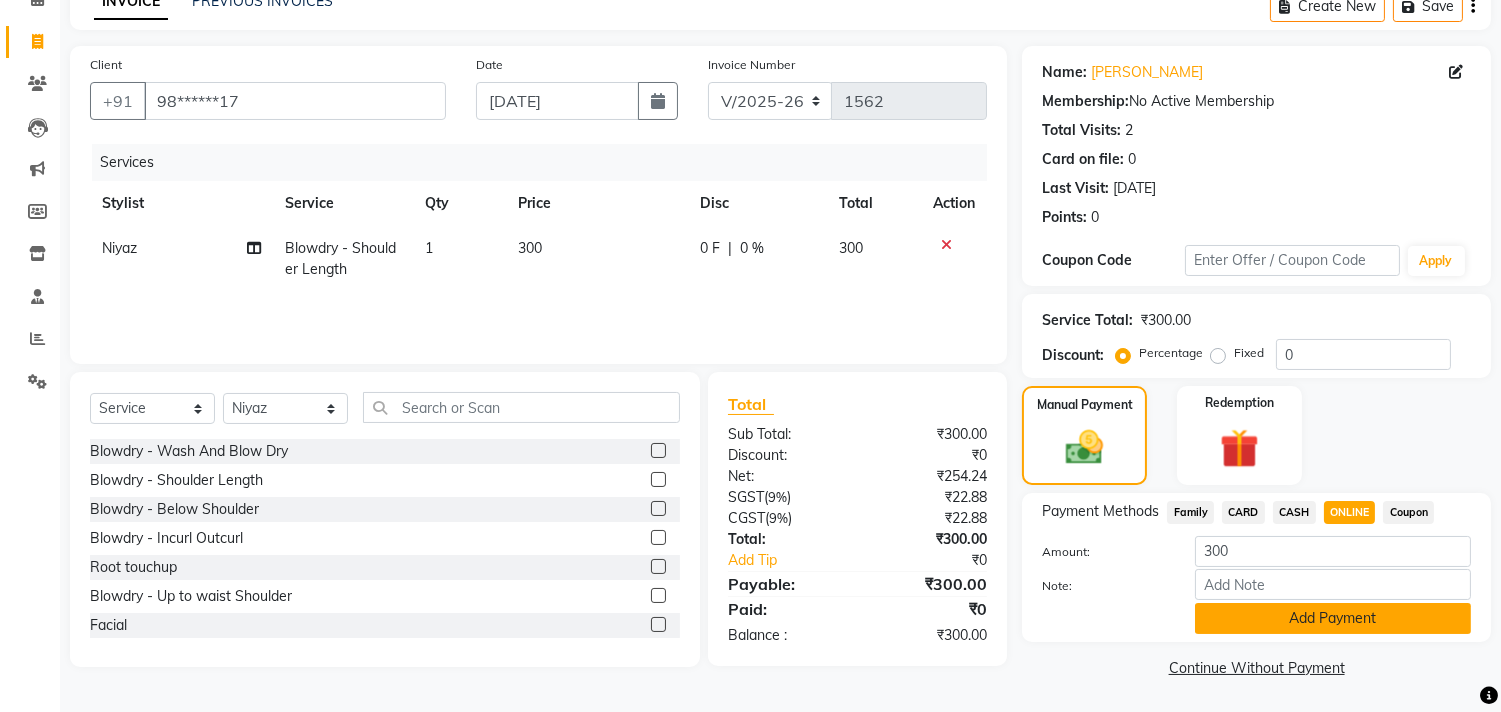 type 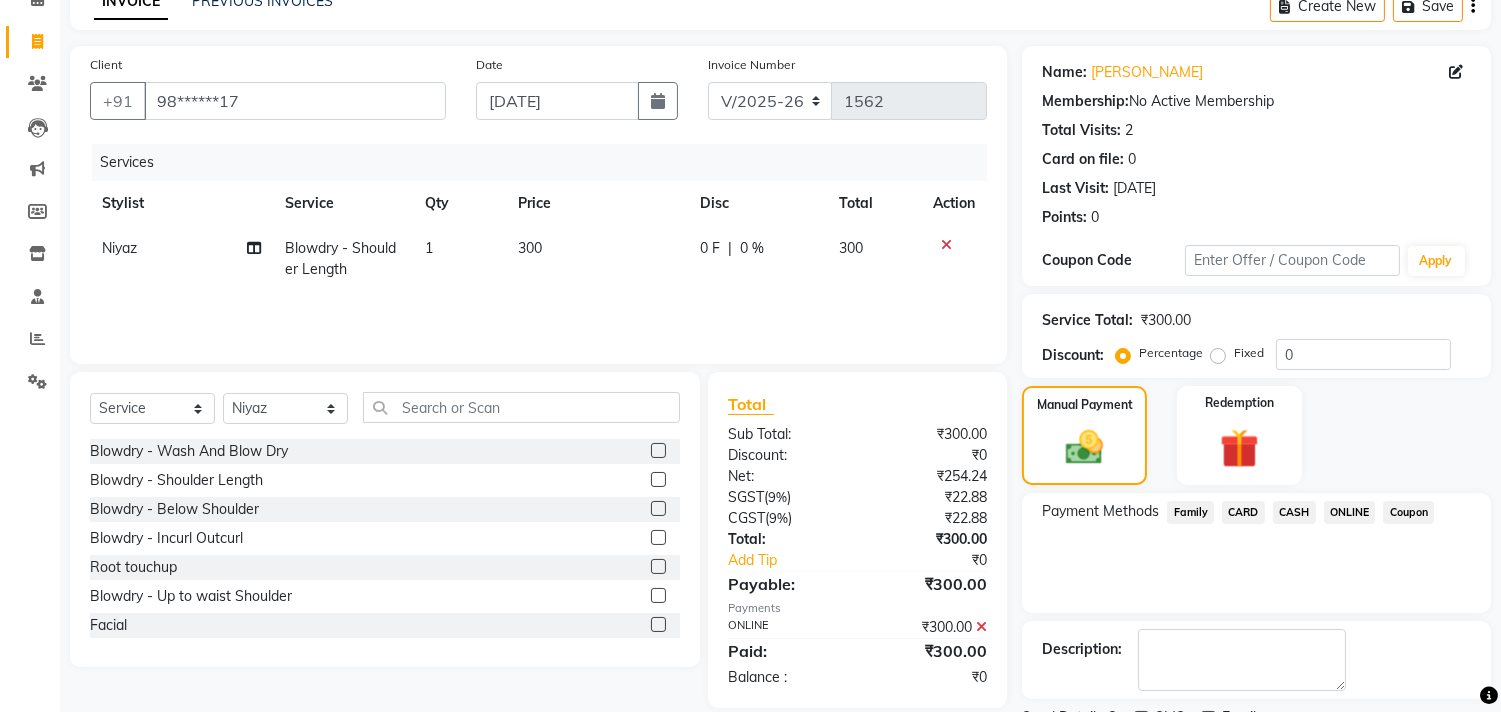 scroll, scrollTop: 187, scrollLeft: 0, axis: vertical 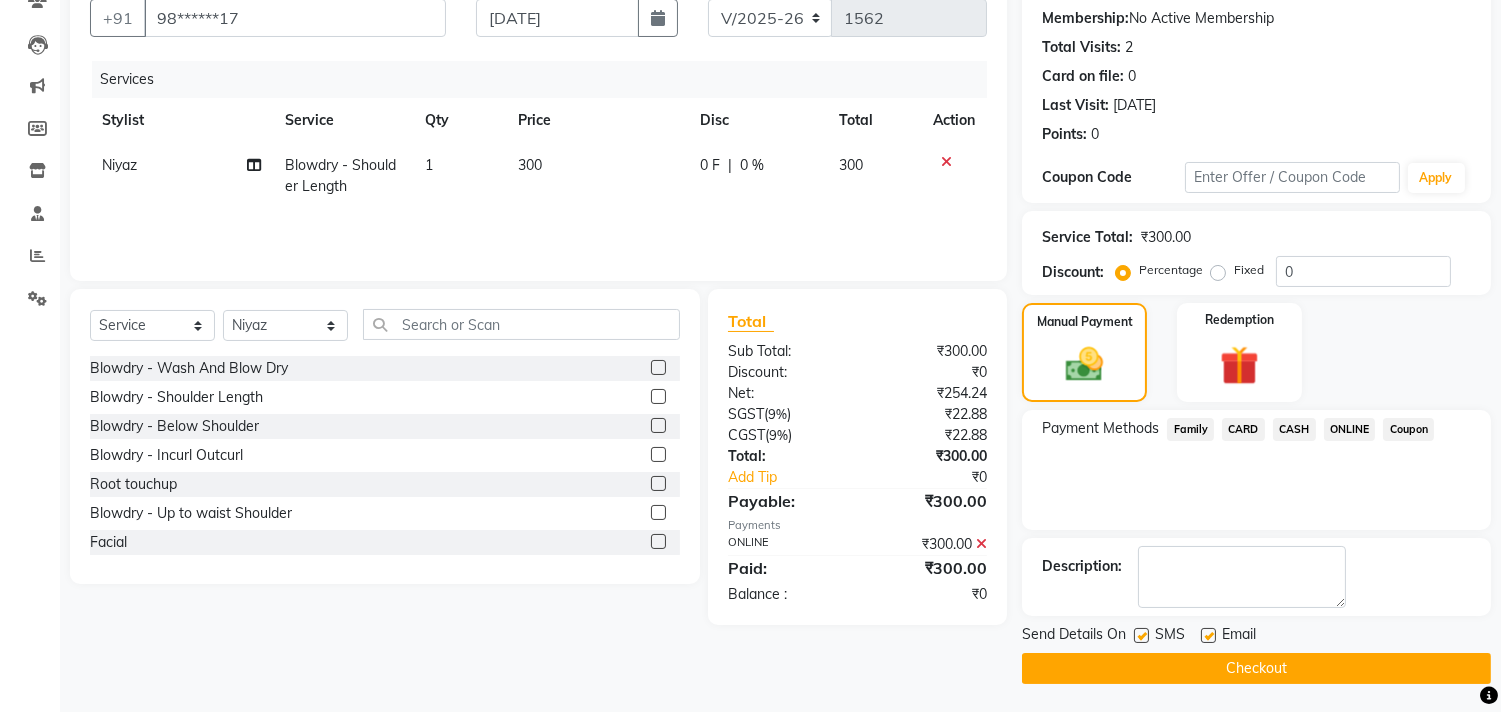 click on "Checkout" 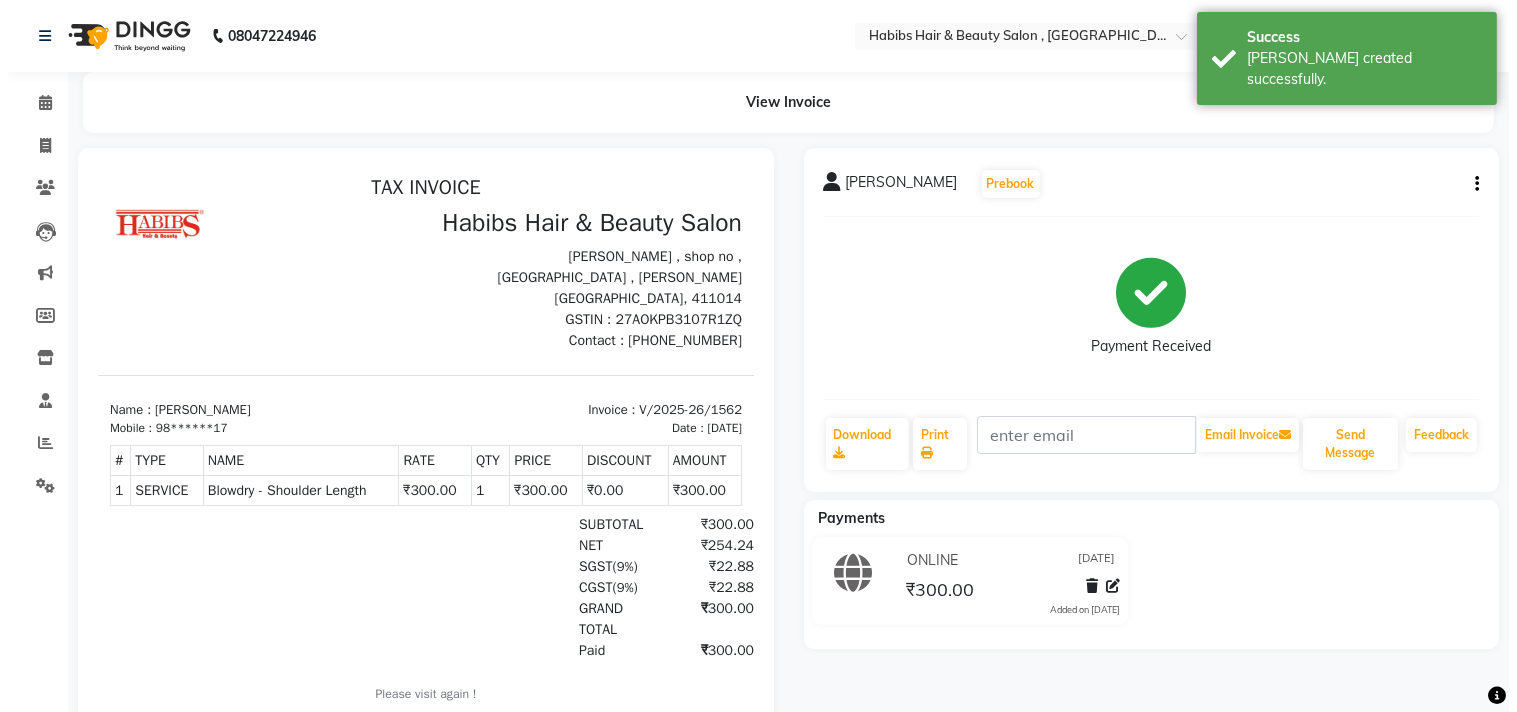 scroll, scrollTop: 0, scrollLeft: 0, axis: both 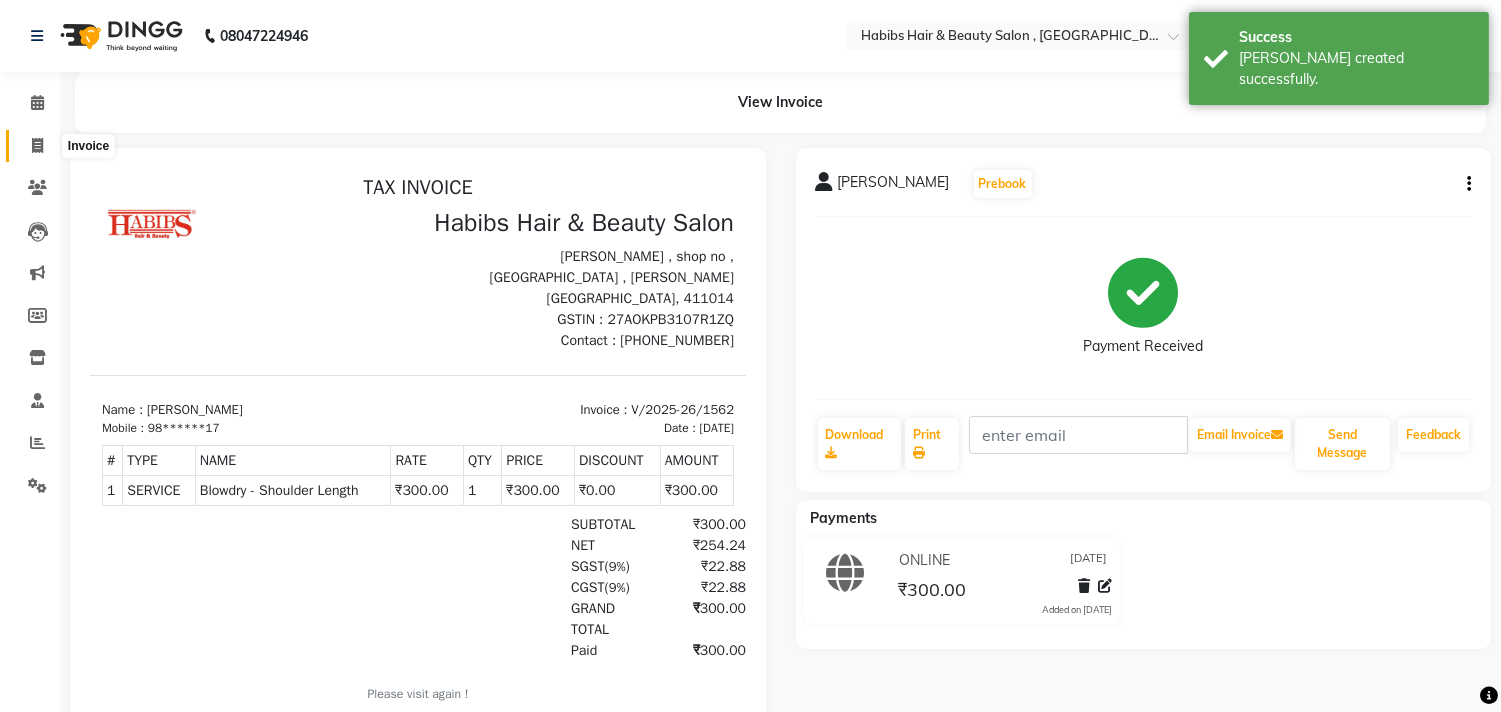 click 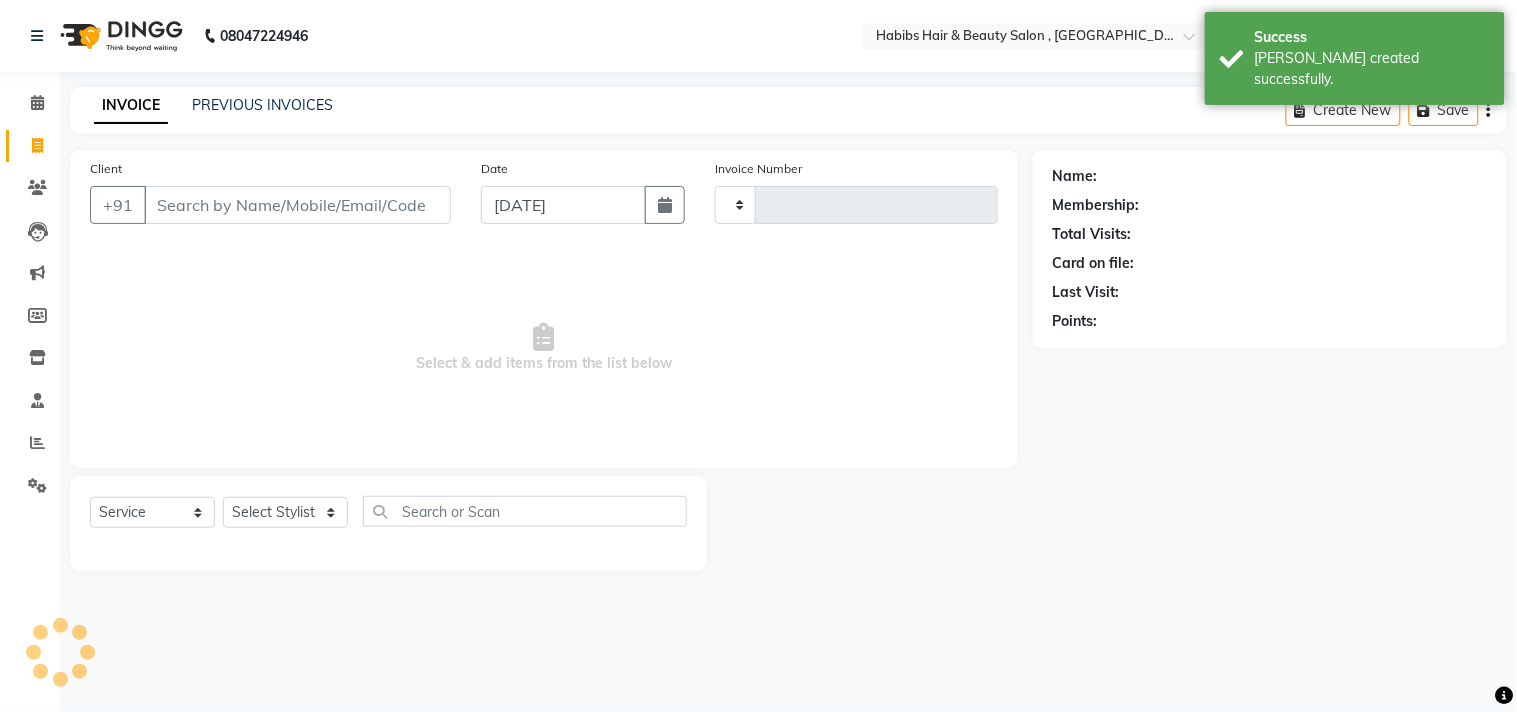 type on "1563" 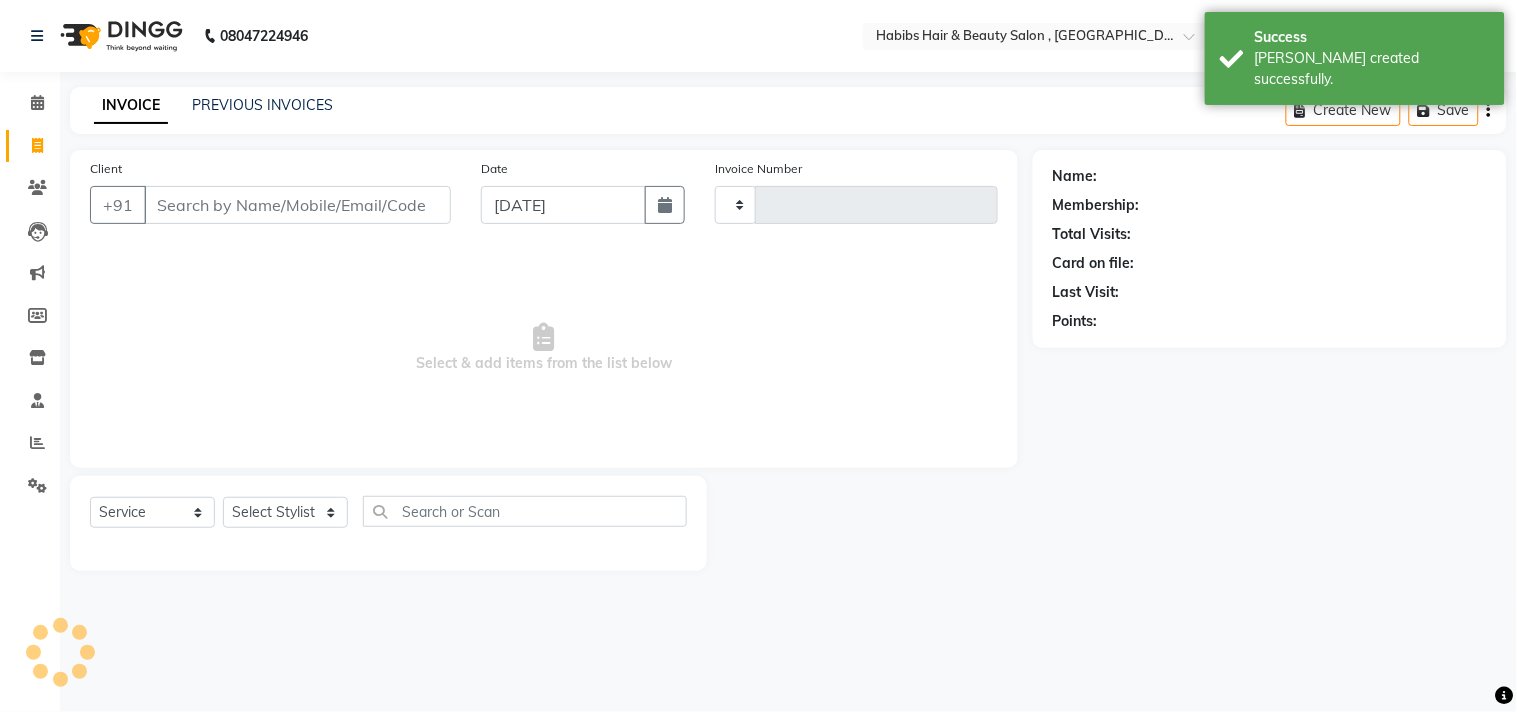 select on "4838" 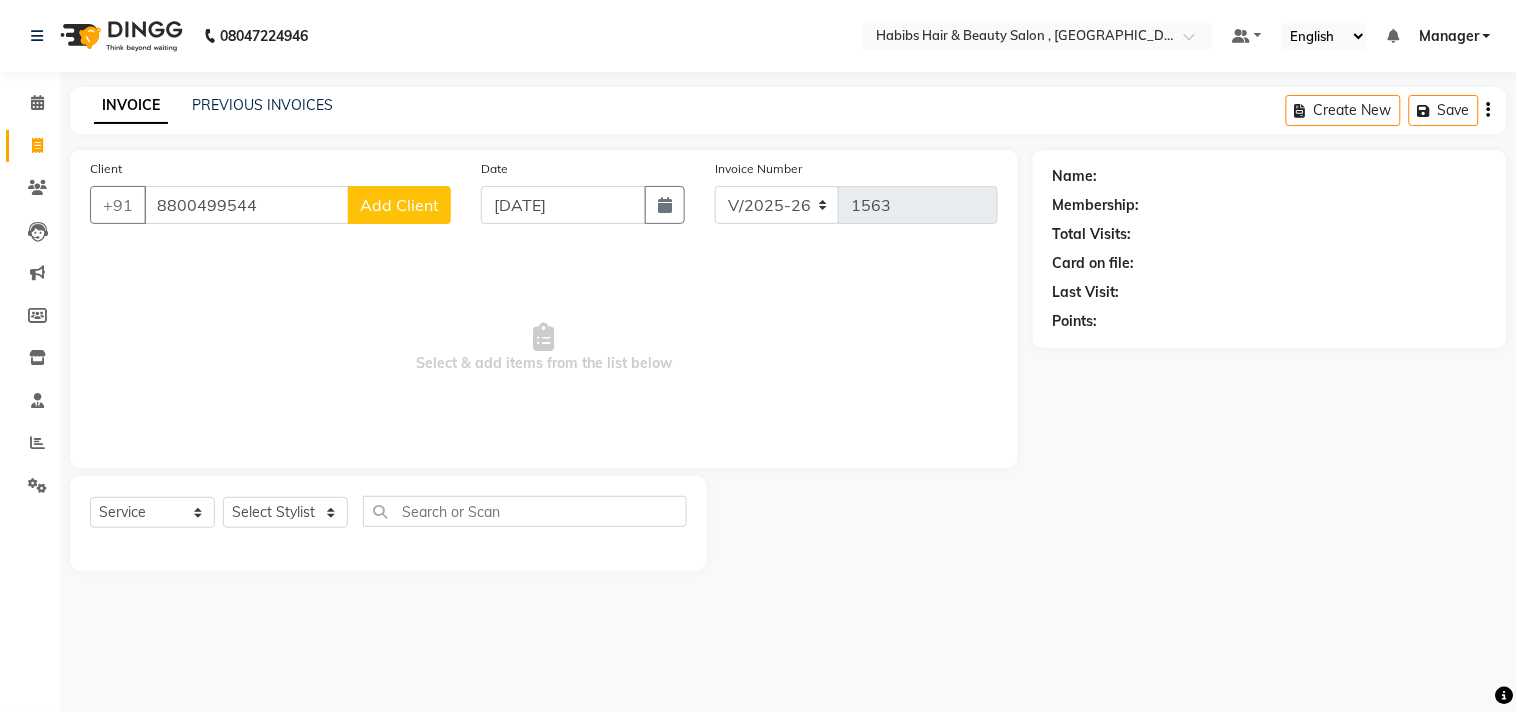 type on "8800499544" 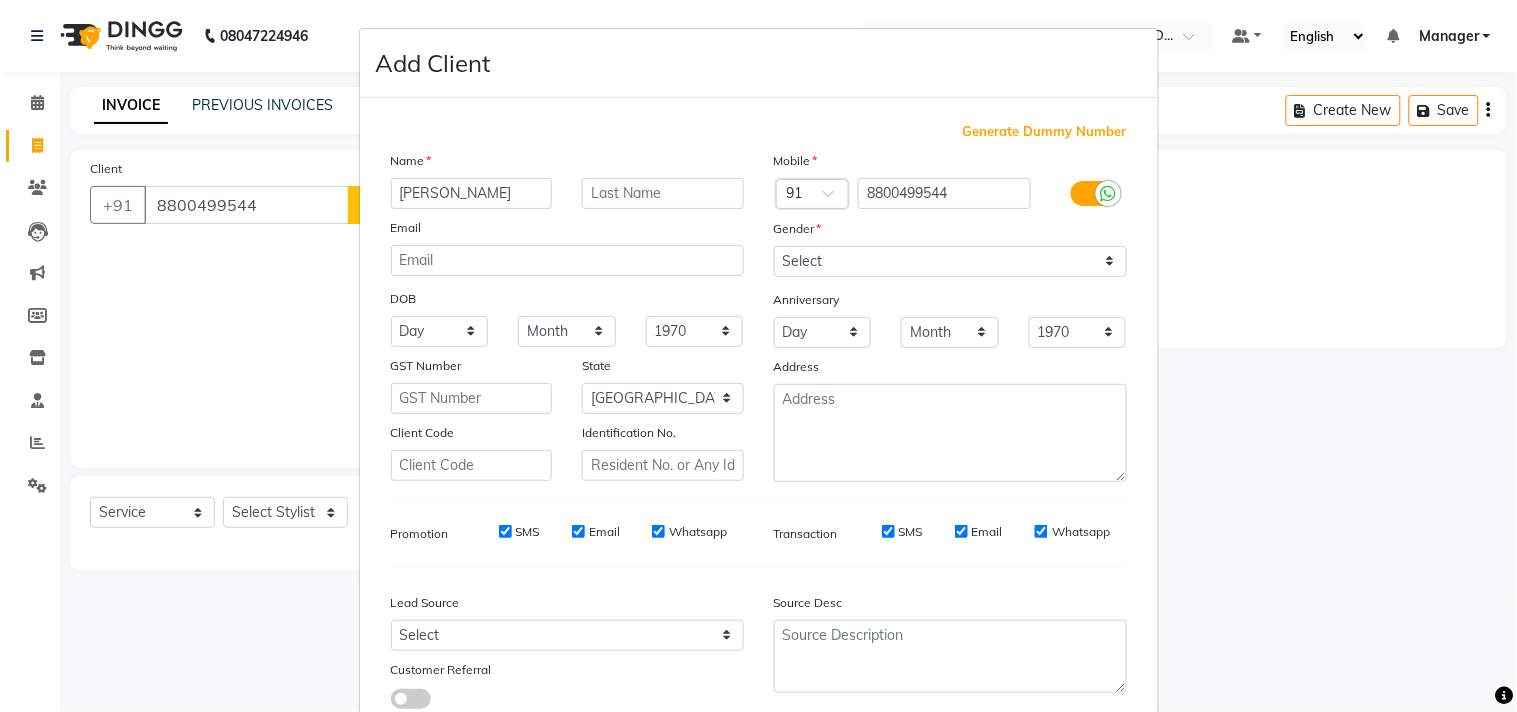 type on "[PERSON_NAME]" 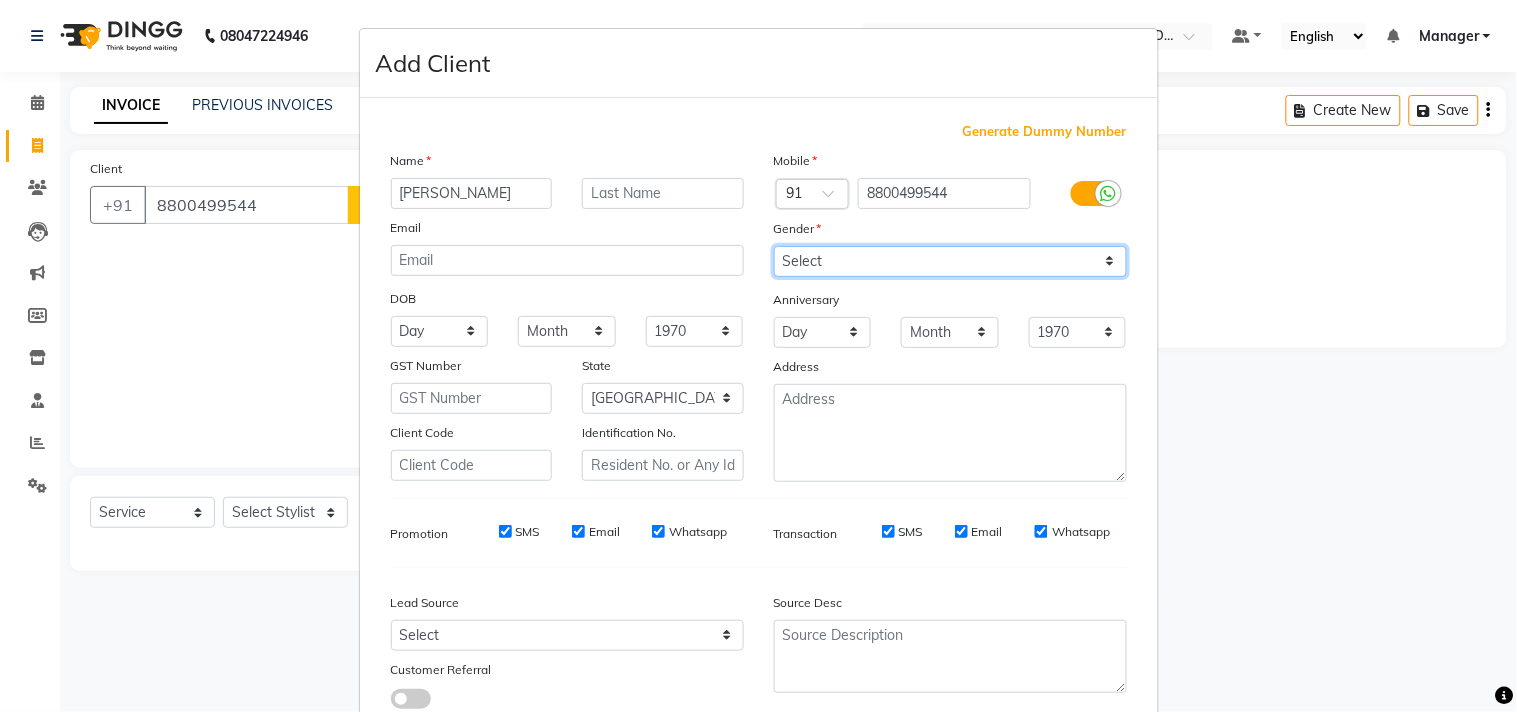 click on "Select [DEMOGRAPHIC_DATA] [DEMOGRAPHIC_DATA] Other Prefer Not To Say" at bounding box center (950, 261) 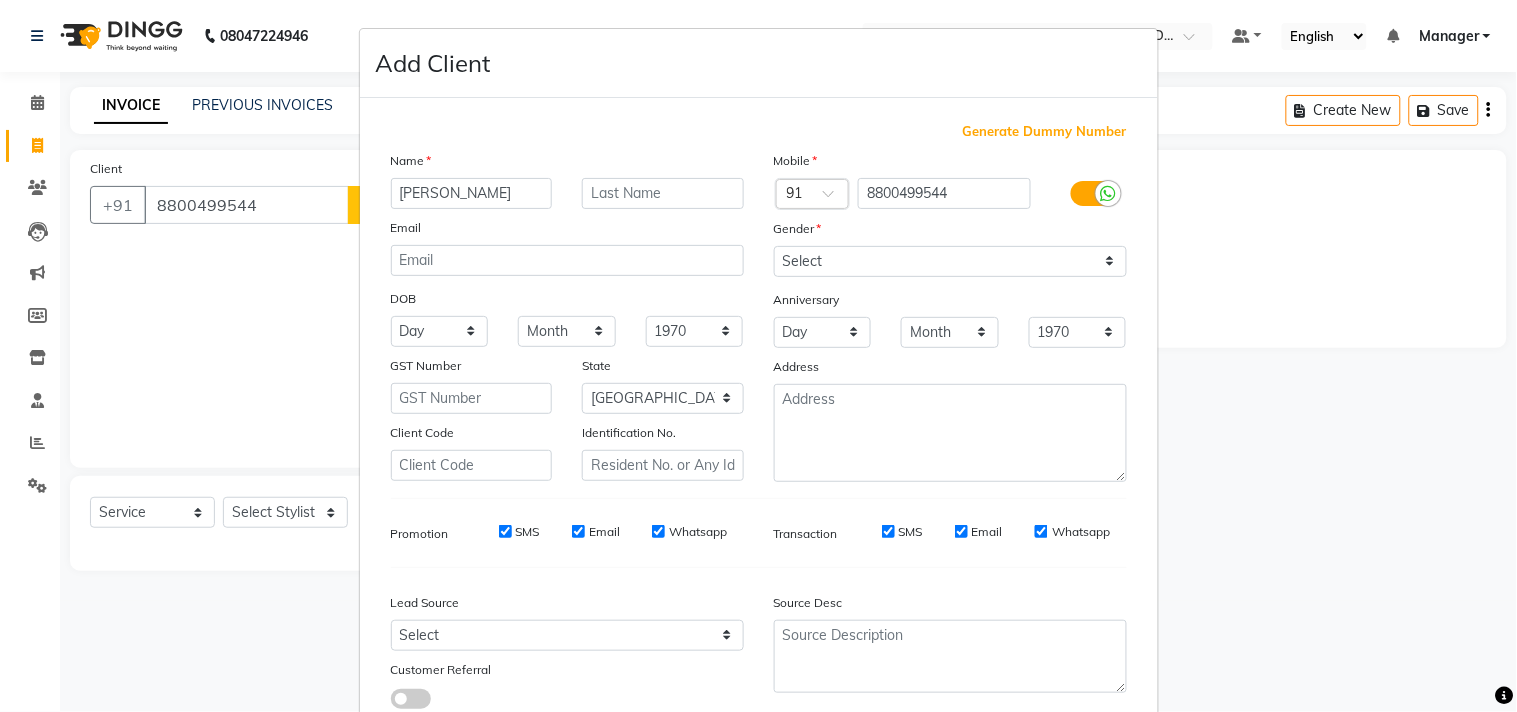 click on "Generate Dummy Number Name [PERSON_NAME] Email DOB Day 01 02 03 04 05 06 07 08 09 10 11 12 13 14 15 16 17 18 19 20 21 22 23 24 25 26 27 28 29 30 31 Month January February March April May June July August September October November [DATE] 1941 1942 1943 1944 1945 1946 1947 1948 1949 1950 1951 1952 1953 1954 1955 1956 1957 1958 1959 1960 1961 1962 1963 1964 1965 1966 1967 1968 1969 1970 1971 1972 1973 1974 1975 1976 1977 1978 1979 1980 1981 1982 1983 1984 1985 1986 1987 1988 1989 1990 1991 1992 1993 1994 1995 1996 1997 1998 1999 2000 2001 2002 2003 2004 2005 2006 2007 2008 2009 2010 2011 2012 2013 2014 2015 2016 2017 2018 2019 2020 2021 2022 2023 2024 GST Number State Select [GEOGRAPHIC_DATA] [GEOGRAPHIC_DATA] [GEOGRAPHIC_DATA] [GEOGRAPHIC_DATA] [GEOGRAPHIC_DATA] [GEOGRAPHIC_DATA] [GEOGRAPHIC_DATA] [GEOGRAPHIC_DATA] [GEOGRAPHIC_DATA] [GEOGRAPHIC_DATA] [GEOGRAPHIC_DATA] [GEOGRAPHIC_DATA] [GEOGRAPHIC_DATA] [GEOGRAPHIC_DATA] [GEOGRAPHIC_DATA] [GEOGRAPHIC_DATA] [GEOGRAPHIC_DATA] [GEOGRAPHIC_DATA] [GEOGRAPHIC_DATA] [GEOGRAPHIC_DATA] [GEOGRAPHIC_DATA] [GEOGRAPHIC_DATA] [GEOGRAPHIC_DATA] [GEOGRAPHIC_DATA] [GEOGRAPHIC_DATA] [GEOGRAPHIC_DATA] [GEOGRAPHIC_DATA] [GEOGRAPHIC_DATA] [GEOGRAPHIC_DATA] [GEOGRAPHIC_DATA] ×" at bounding box center (759, 423) 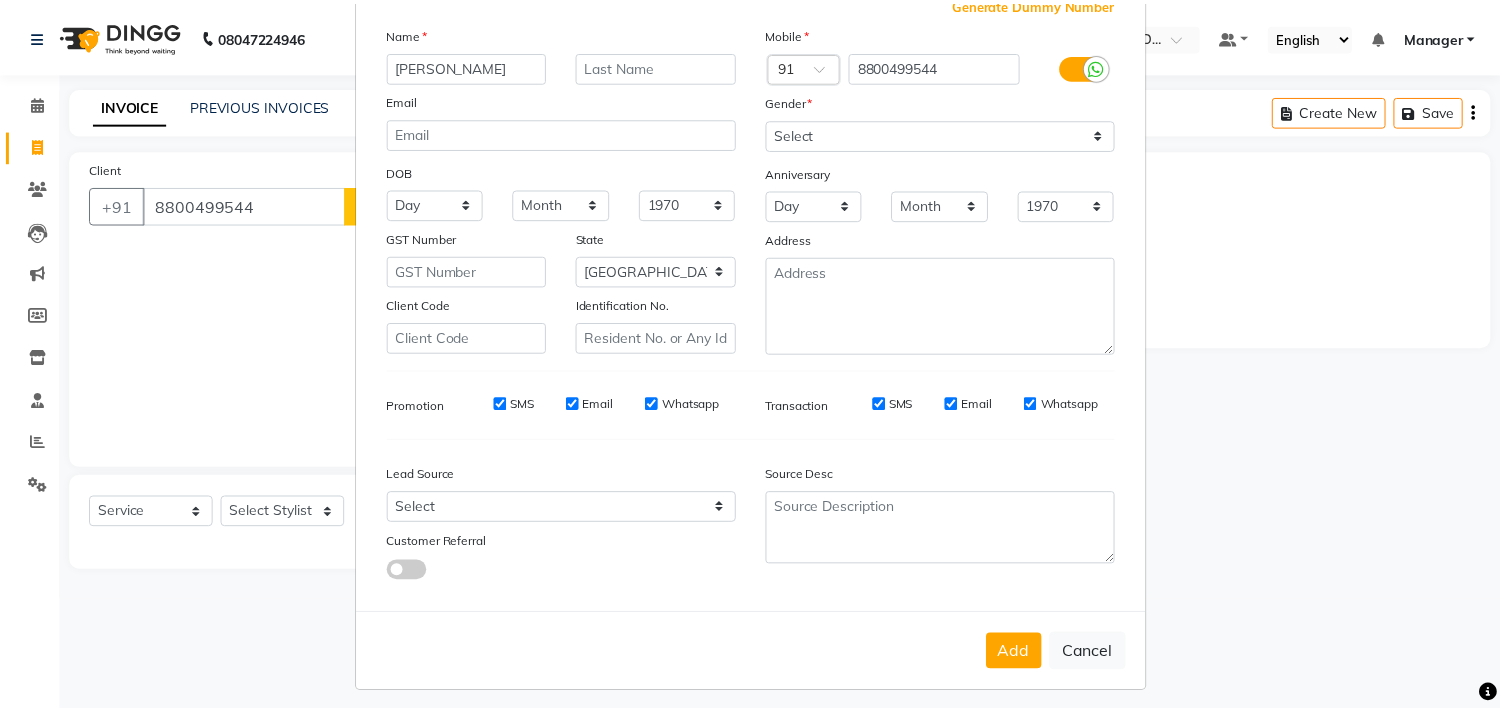 scroll, scrollTop: 138, scrollLeft: 0, axis: vertical 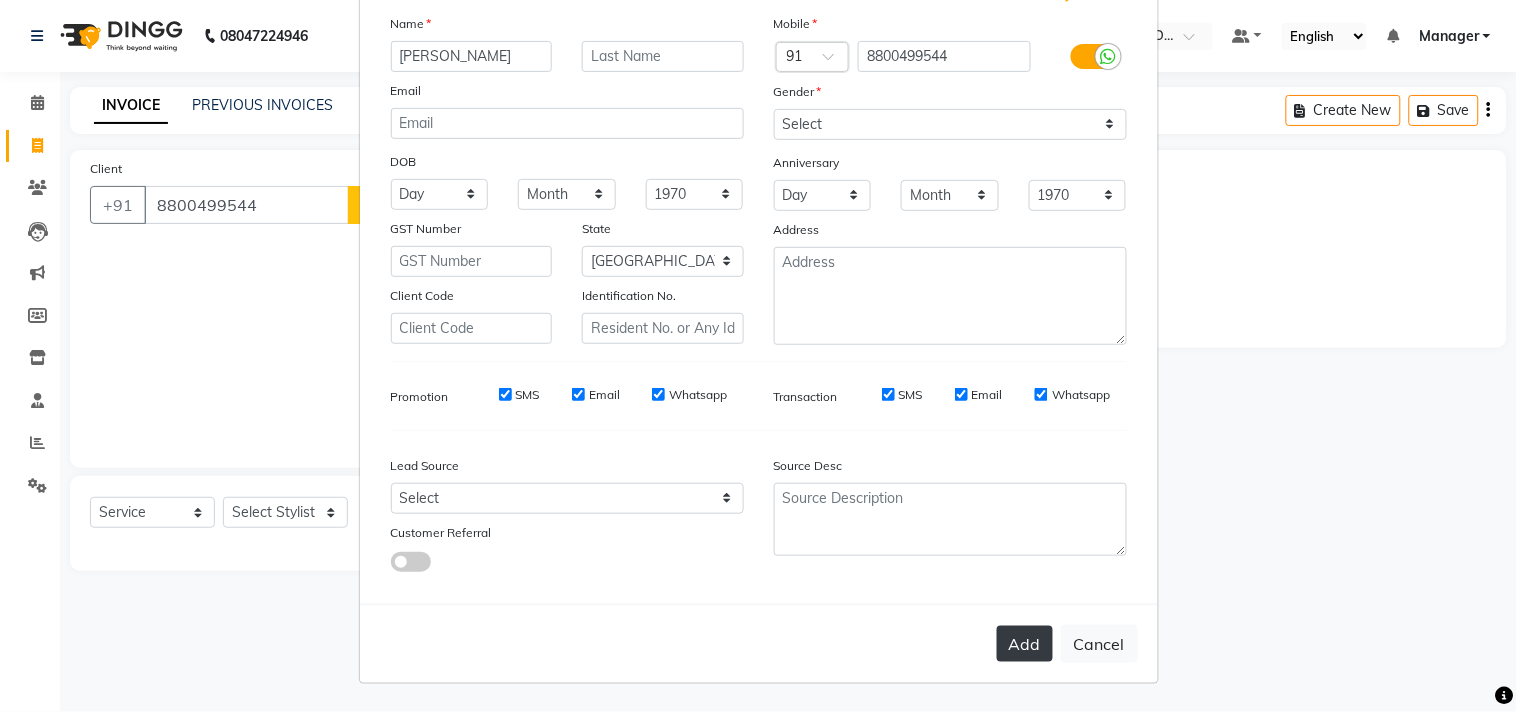 click on "Add" at bounding box center (1025, 644) 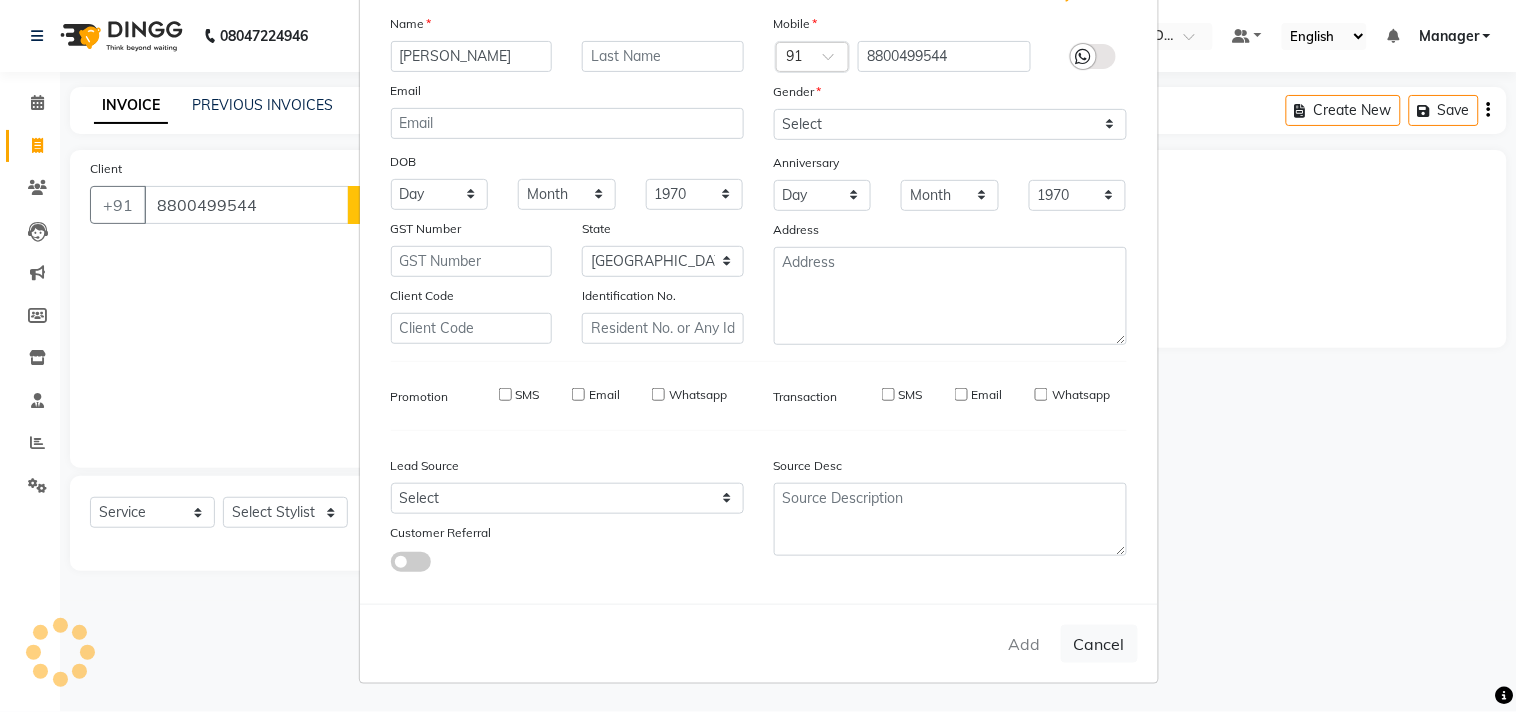 type on "88******44" 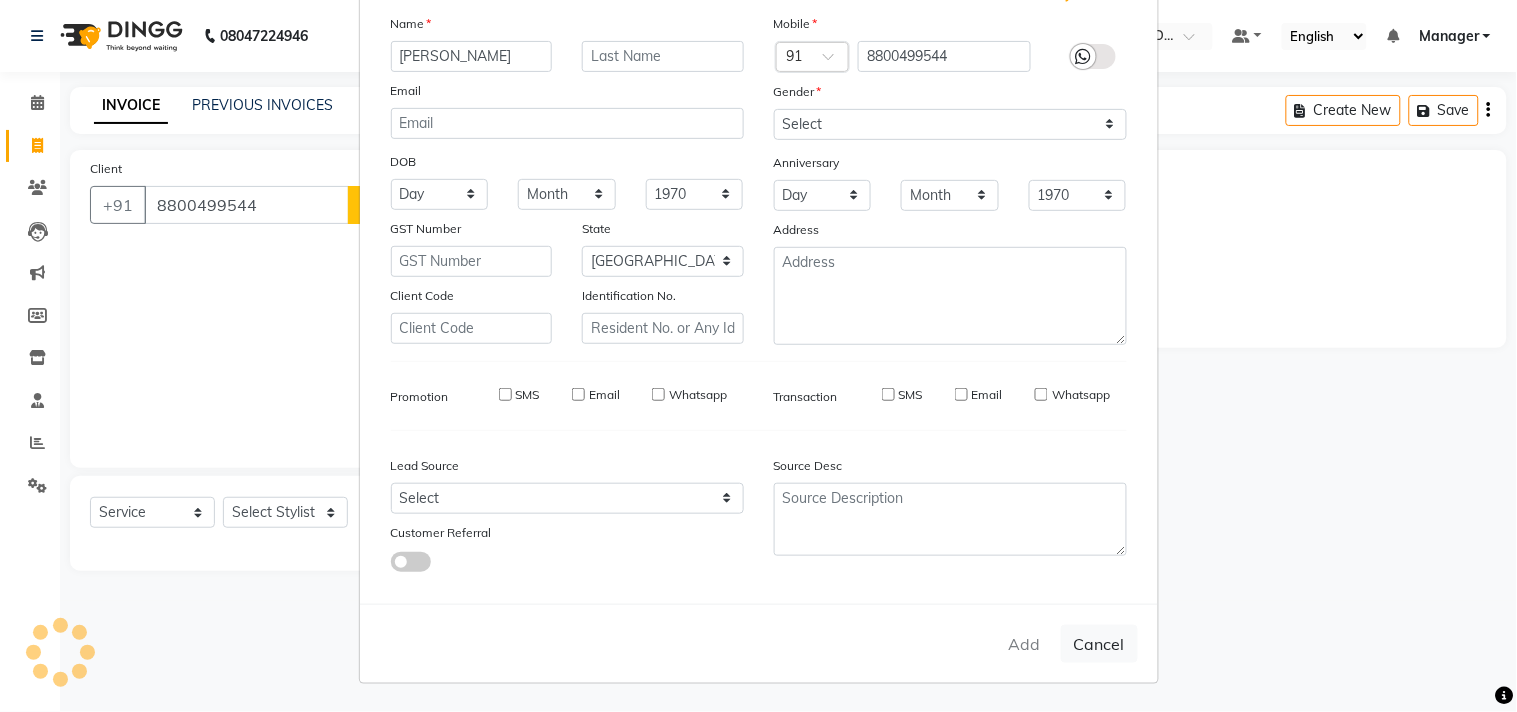 type 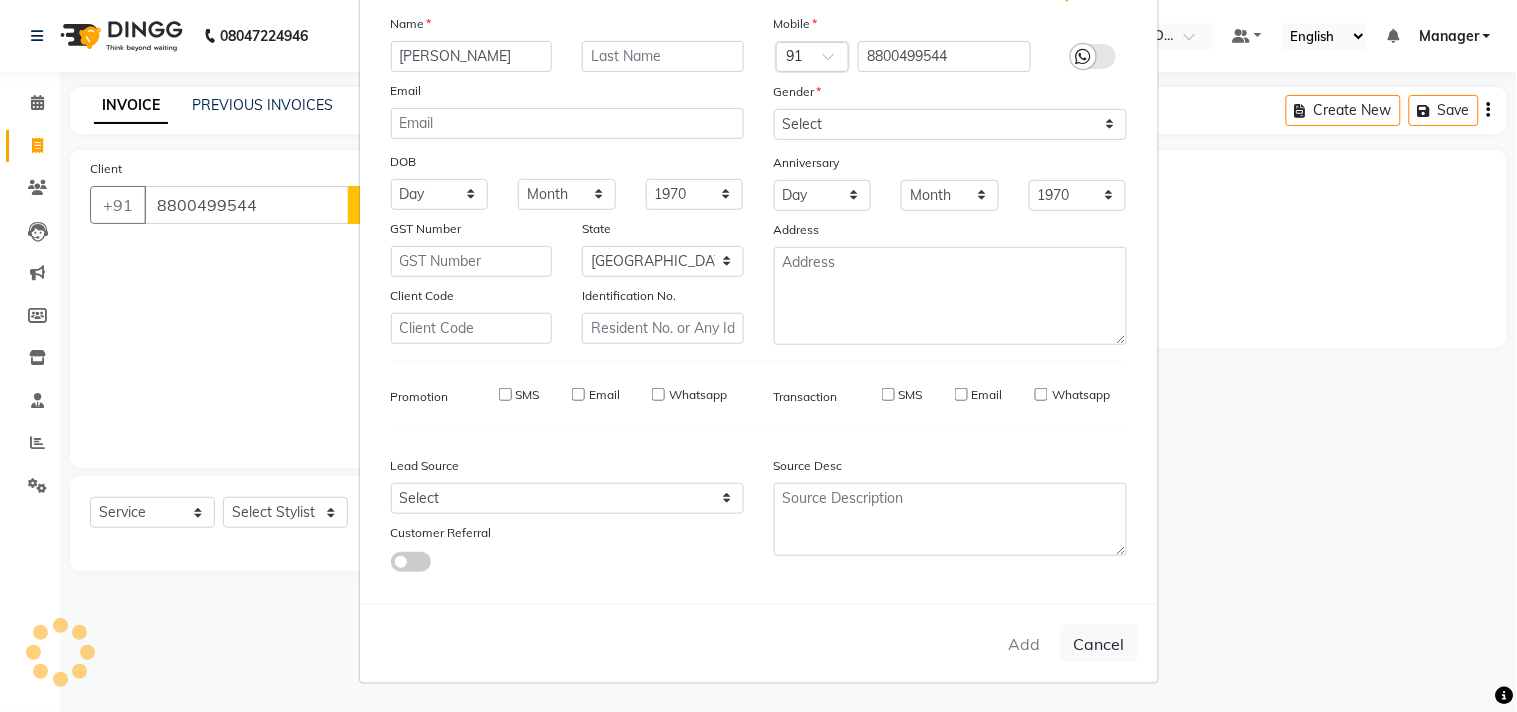 select 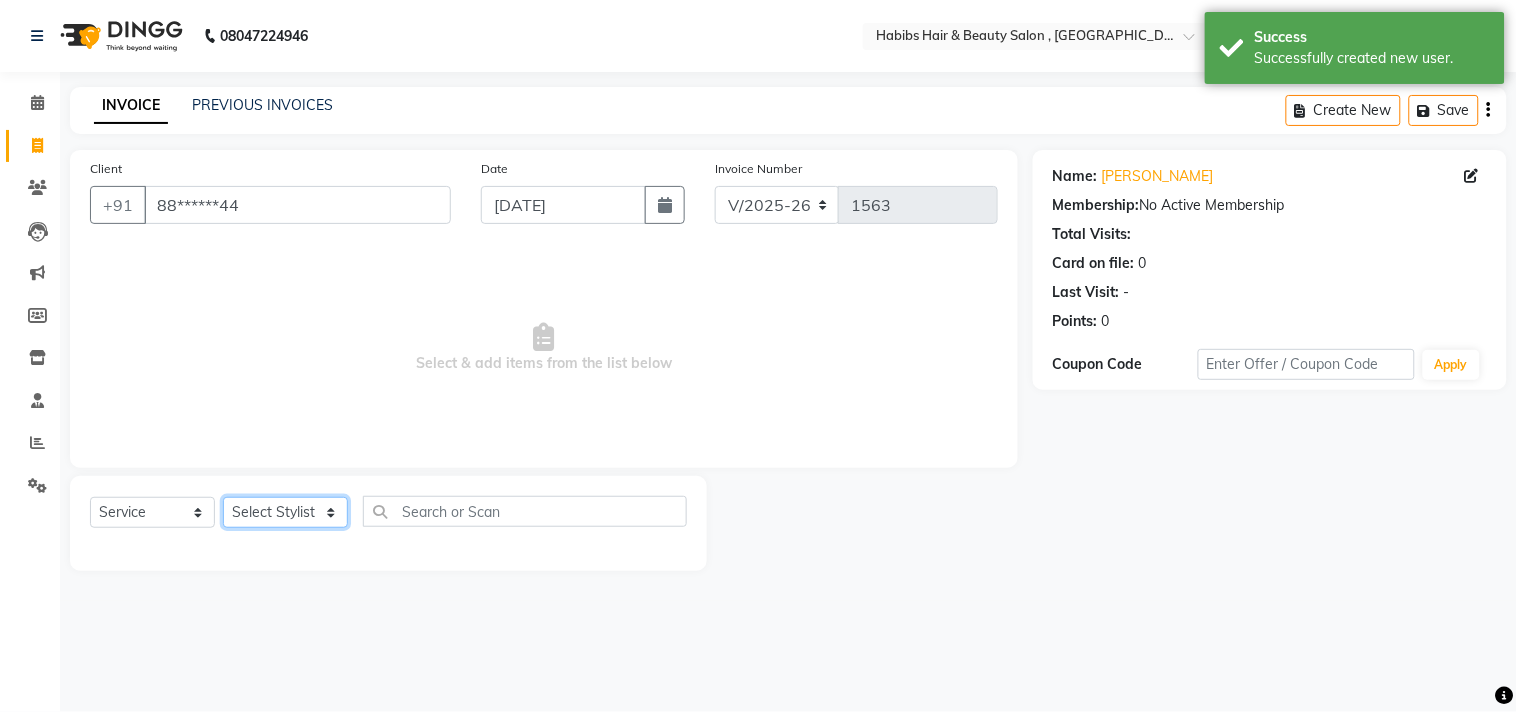 click on "Select Stylist [PERSON_NAME] Manager M M [PERSON_NAME] [PERSON_NAME] Sameer [PERSON_NAME] [PERSON_NAME] [PERSON_NAME]" 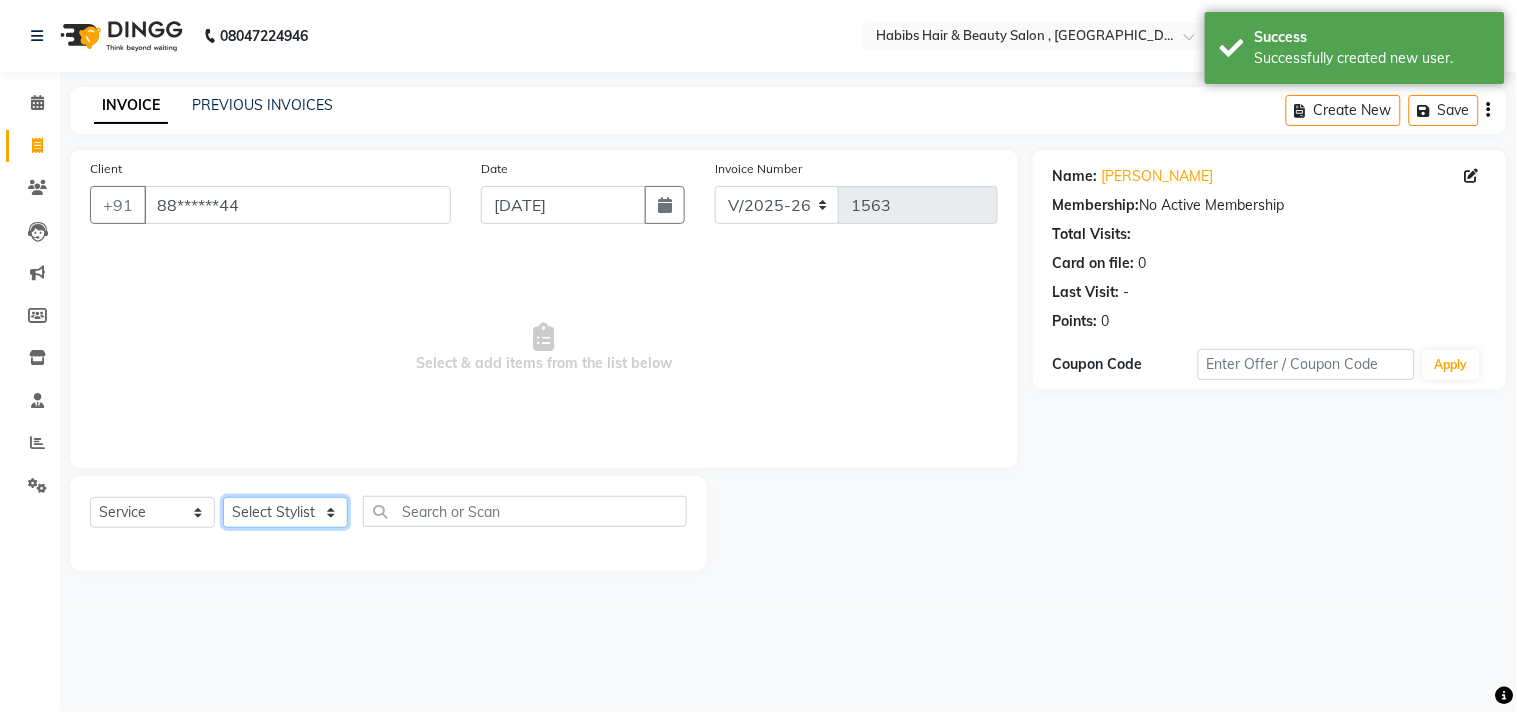 select on "35506" 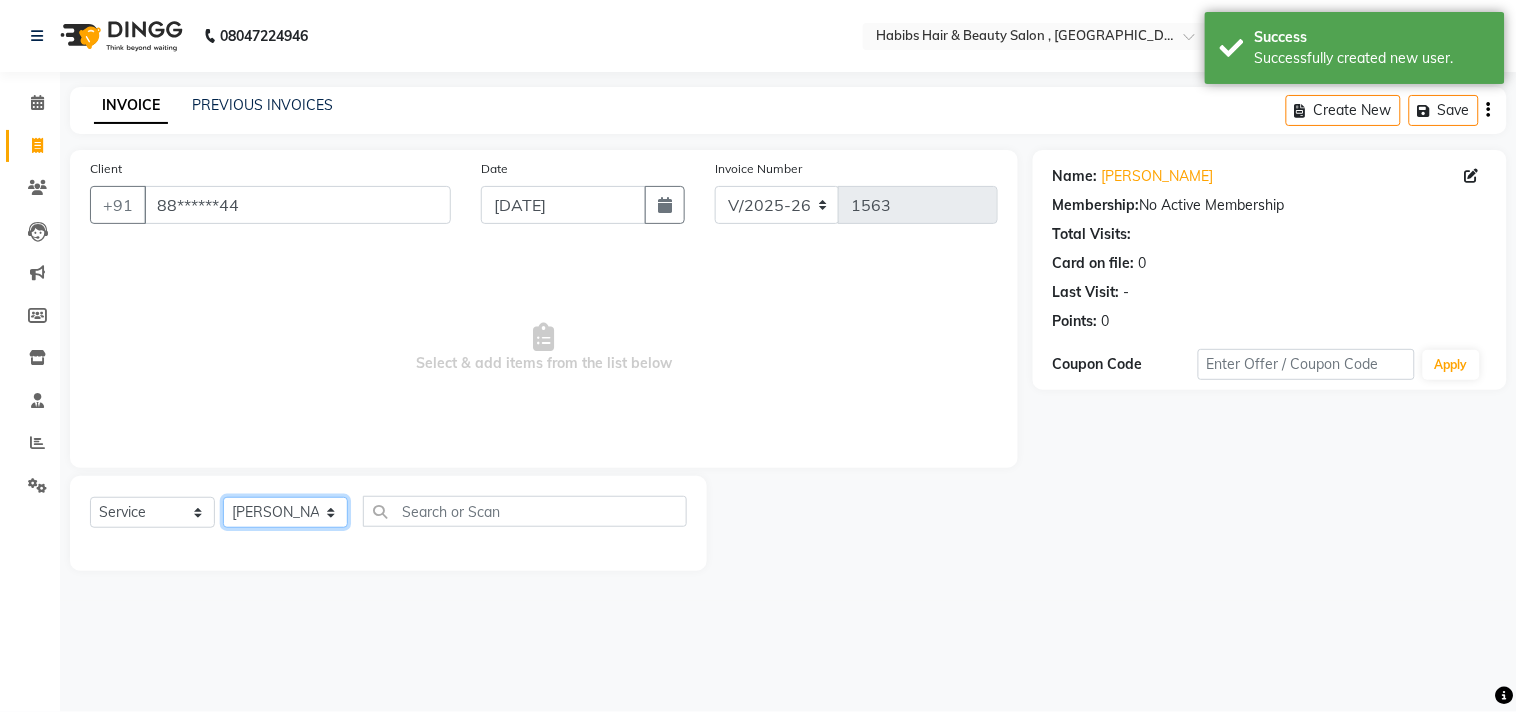 click on "Select Stylist [PERSON_NAME] Manager M M [PERSON_NAME] [PERSON_NAME] Sameer [PERSON_NAME] [PERSON_NAME] [PERSON_NAME]" 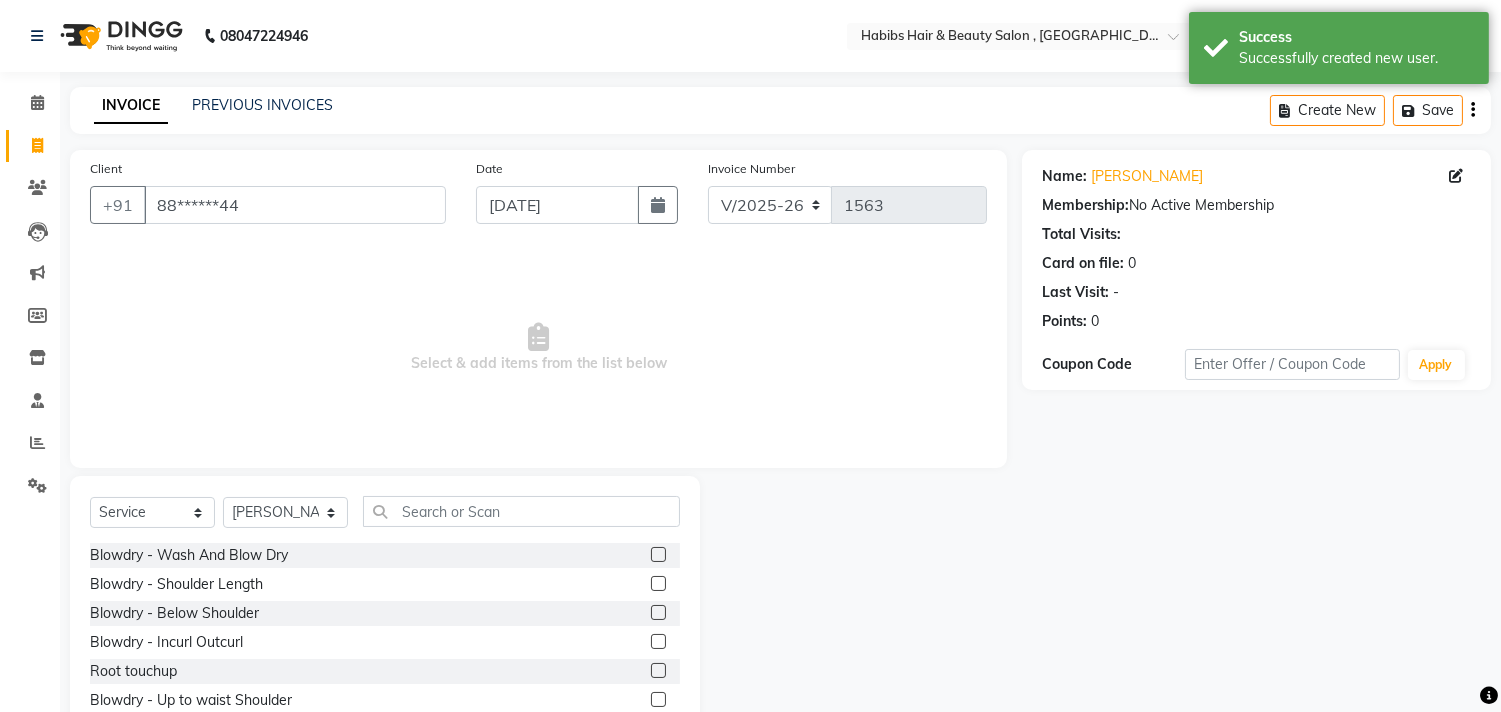 click on "Select & add items from the list below" at bounding box center (538, 348) 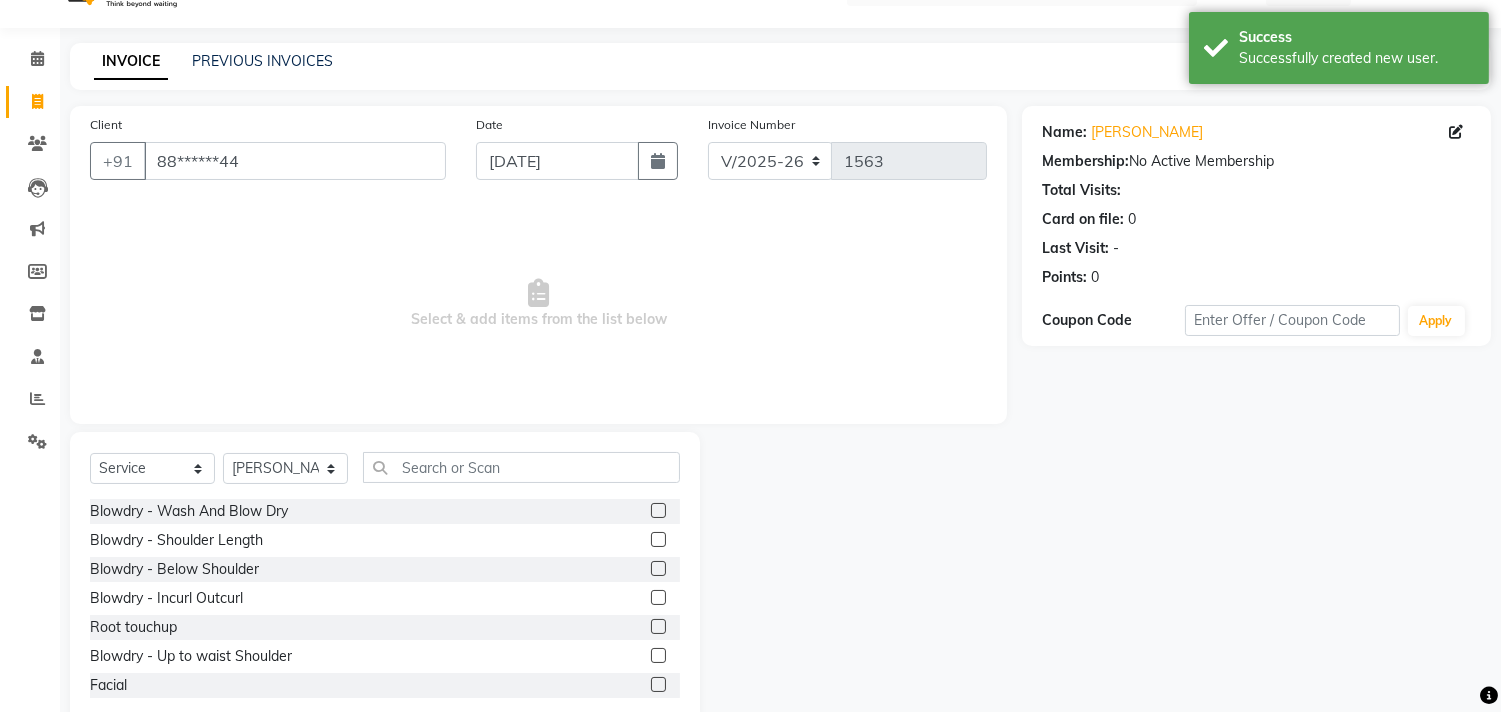 scroll, scrollTop: 88, scrollLeft: 0, axis: vertical 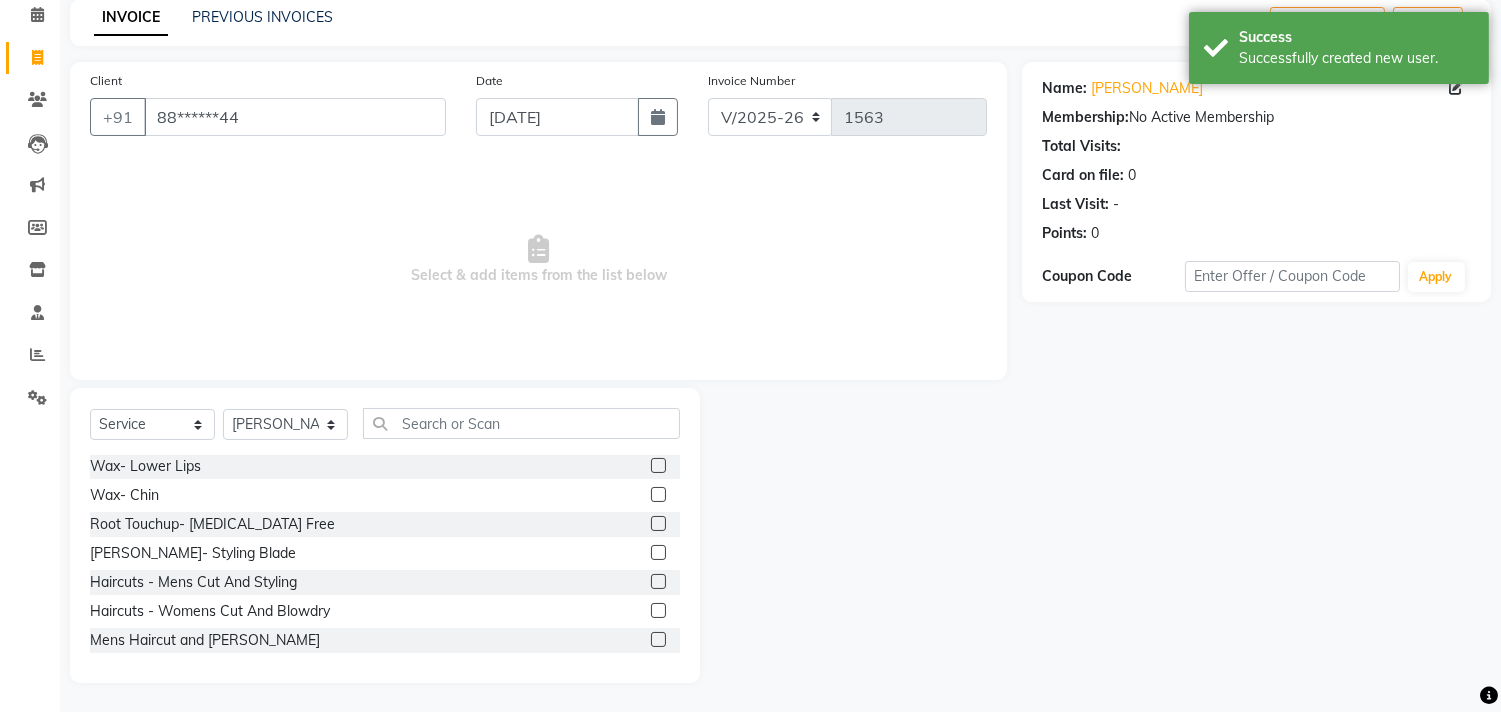 click 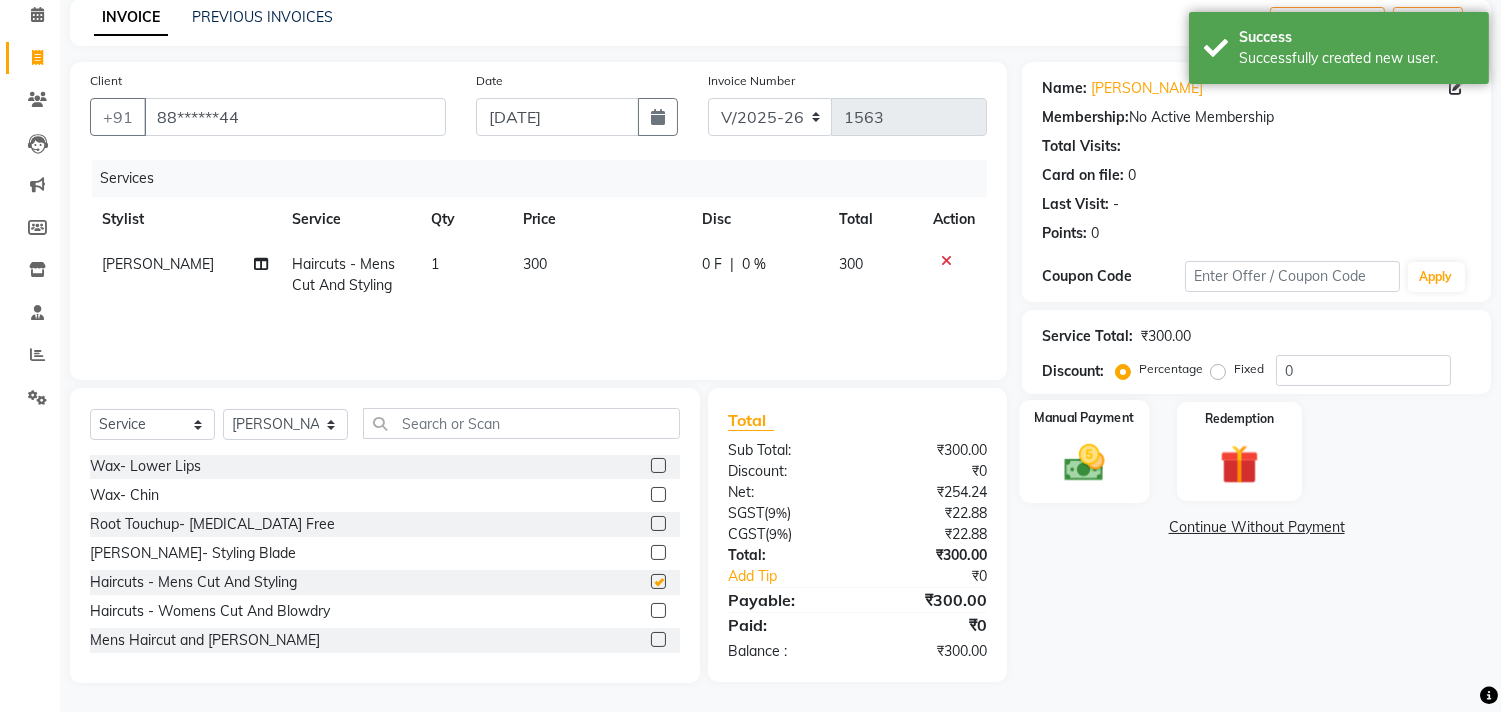 checkbox on "false" 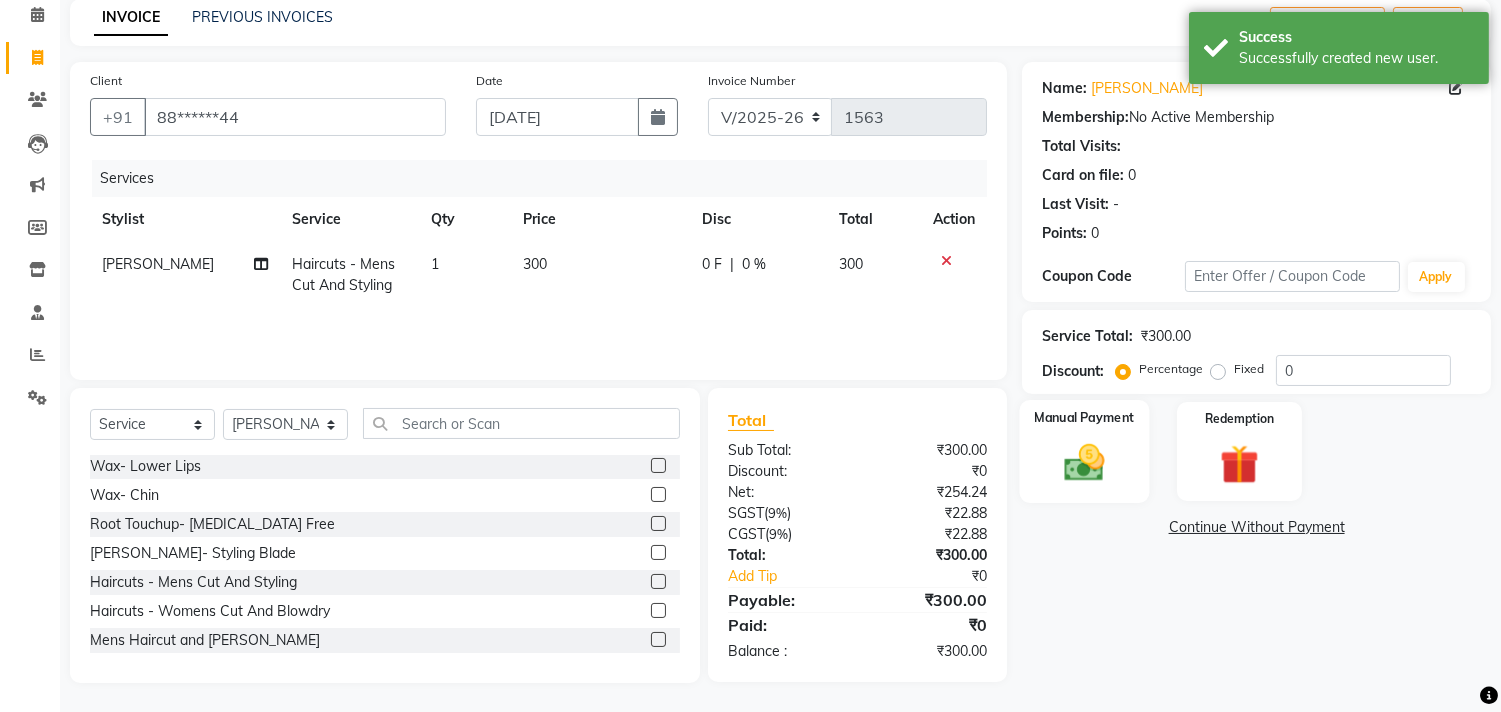 click 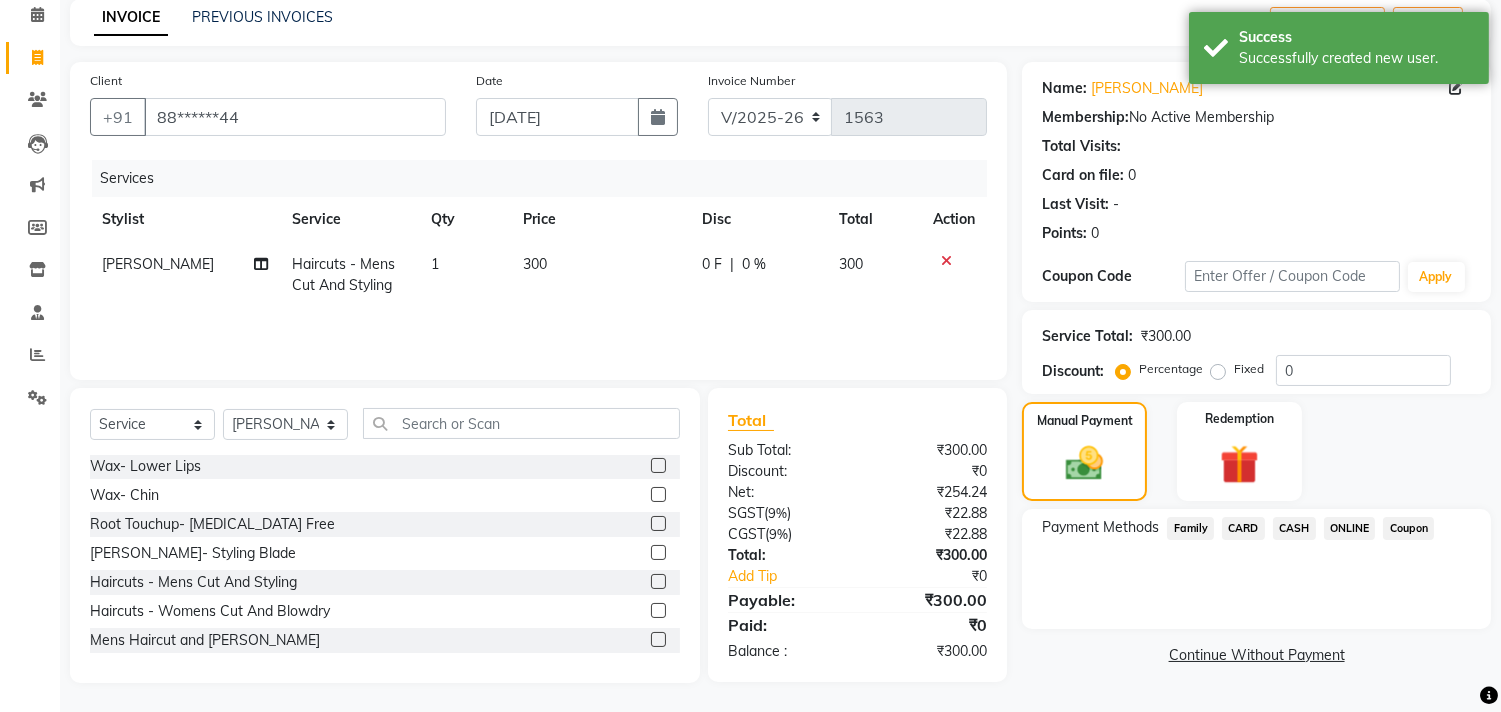 click on "ONLINE" 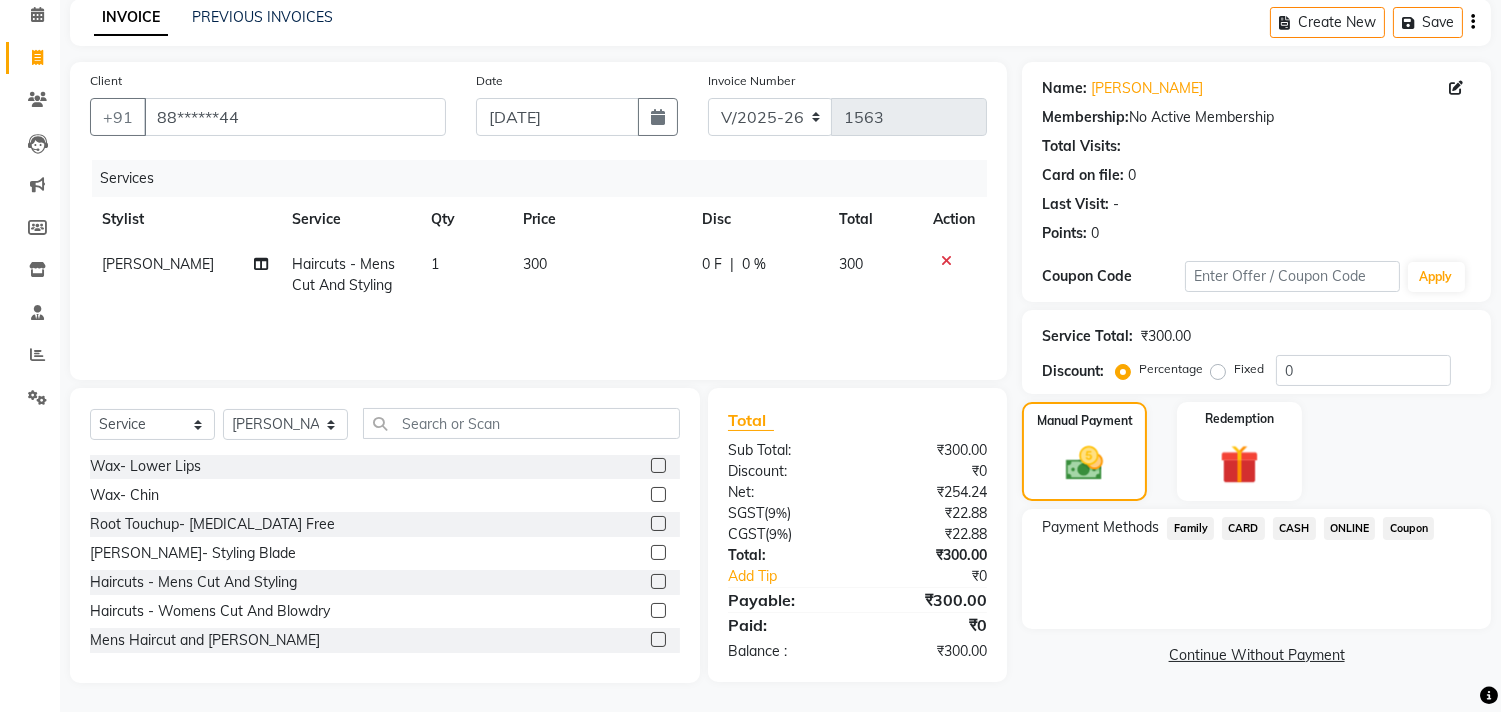 click on "ONLINE" 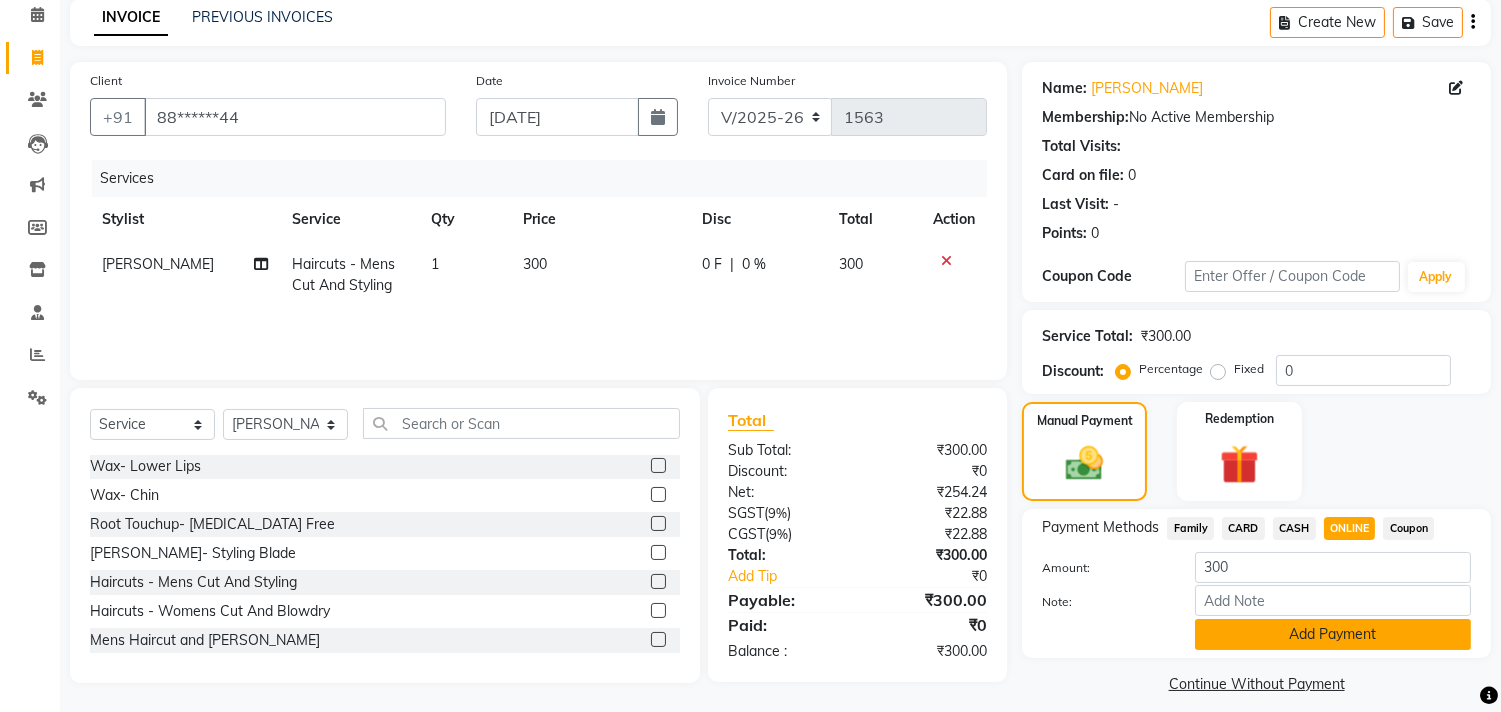 click on "Add Payment" 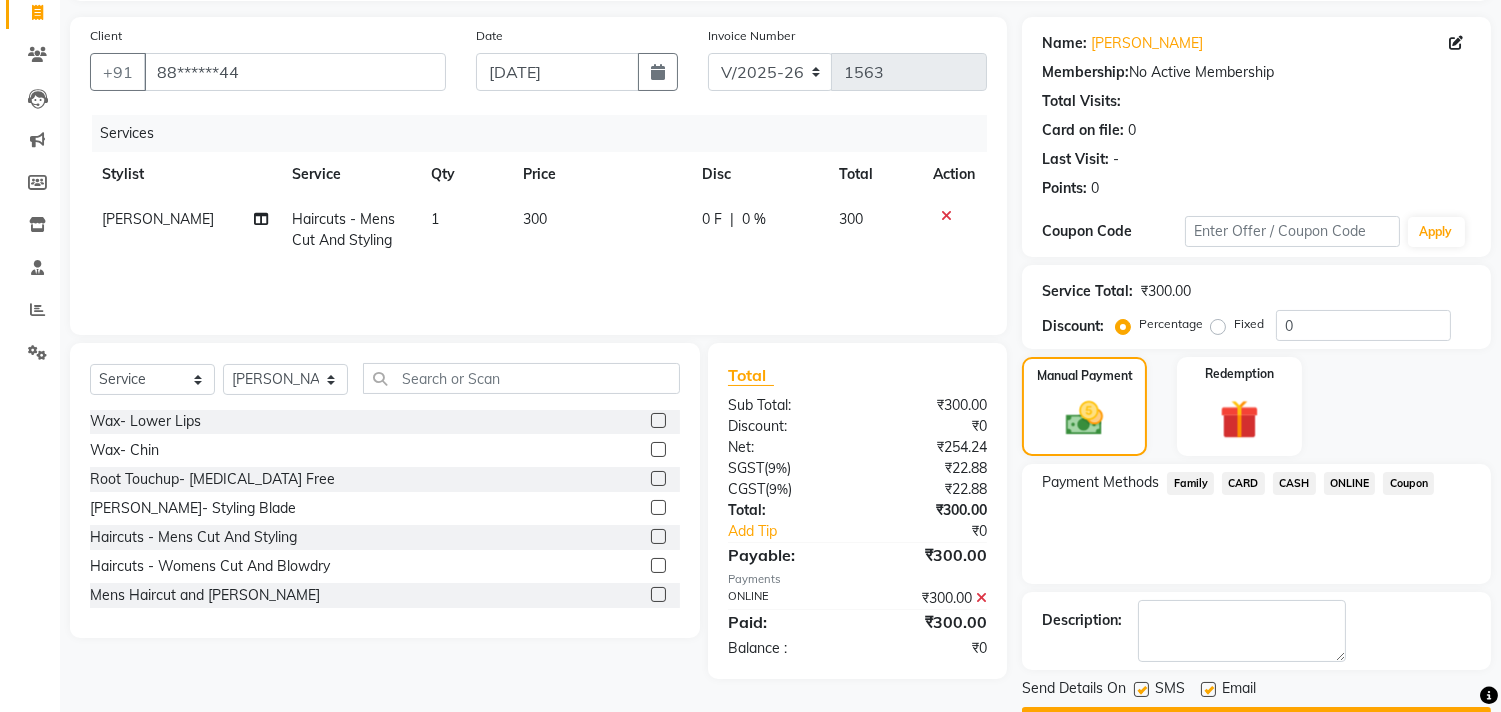 scroll, scrollTop: 187, scrollLeft: 0, axis: vertical 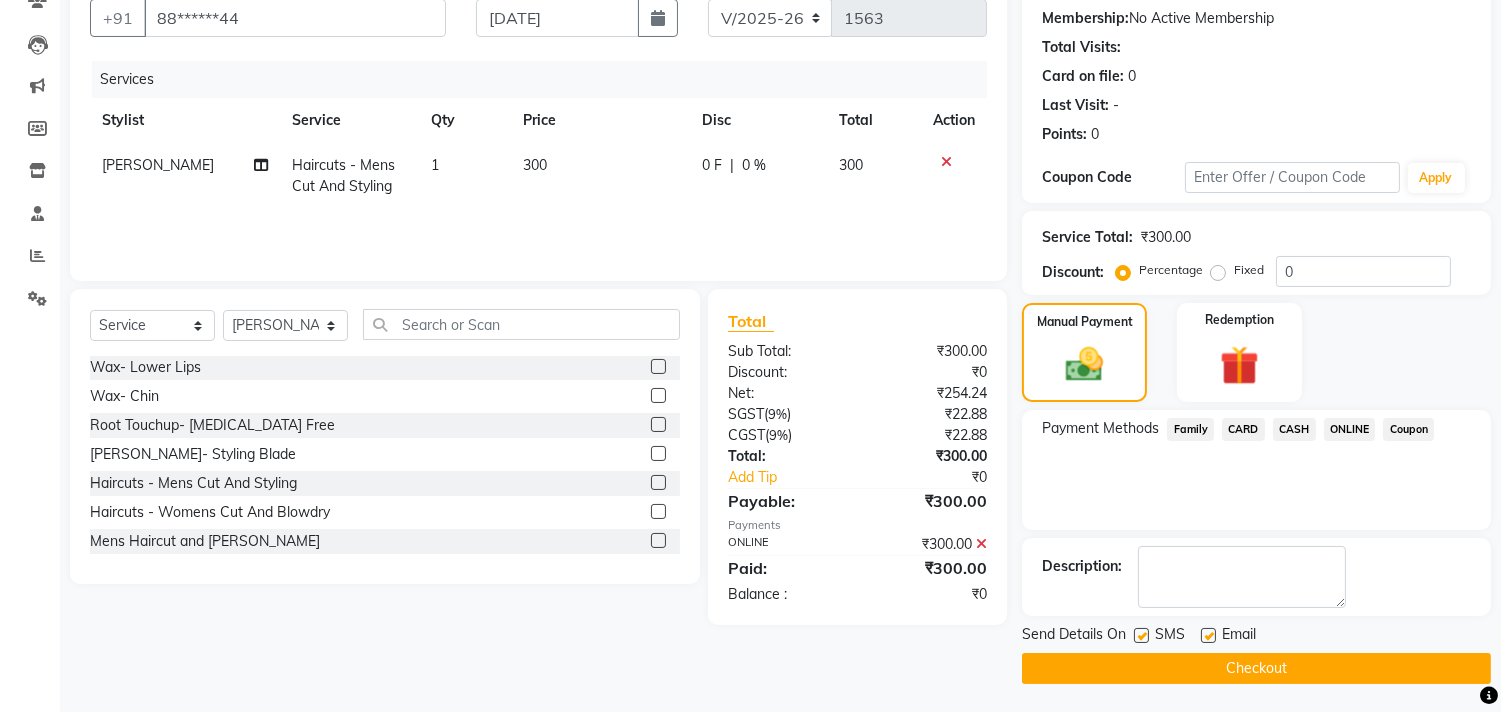 click on "Send Details On SMS Email  Checkout" 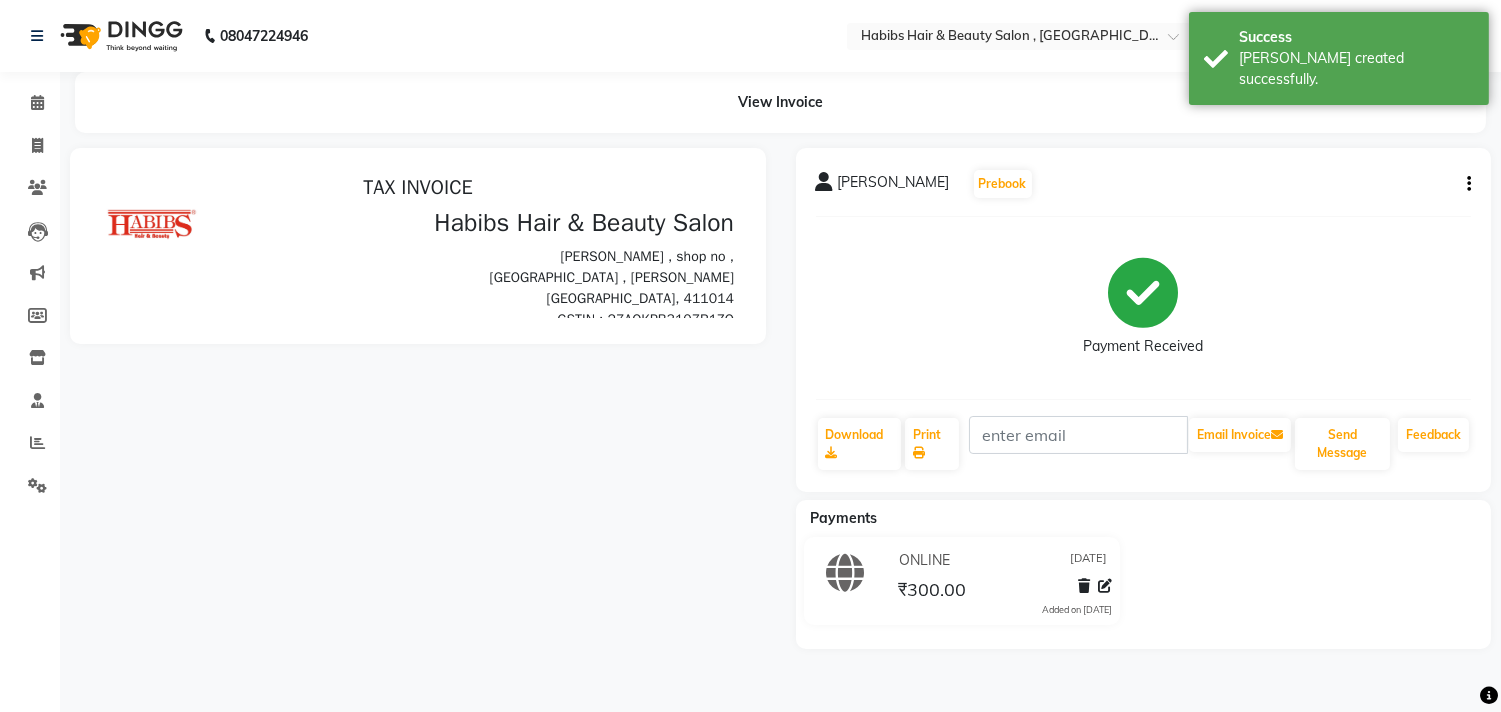 scroll, scrollTop: 0, scrollLeft: 0, axis: both 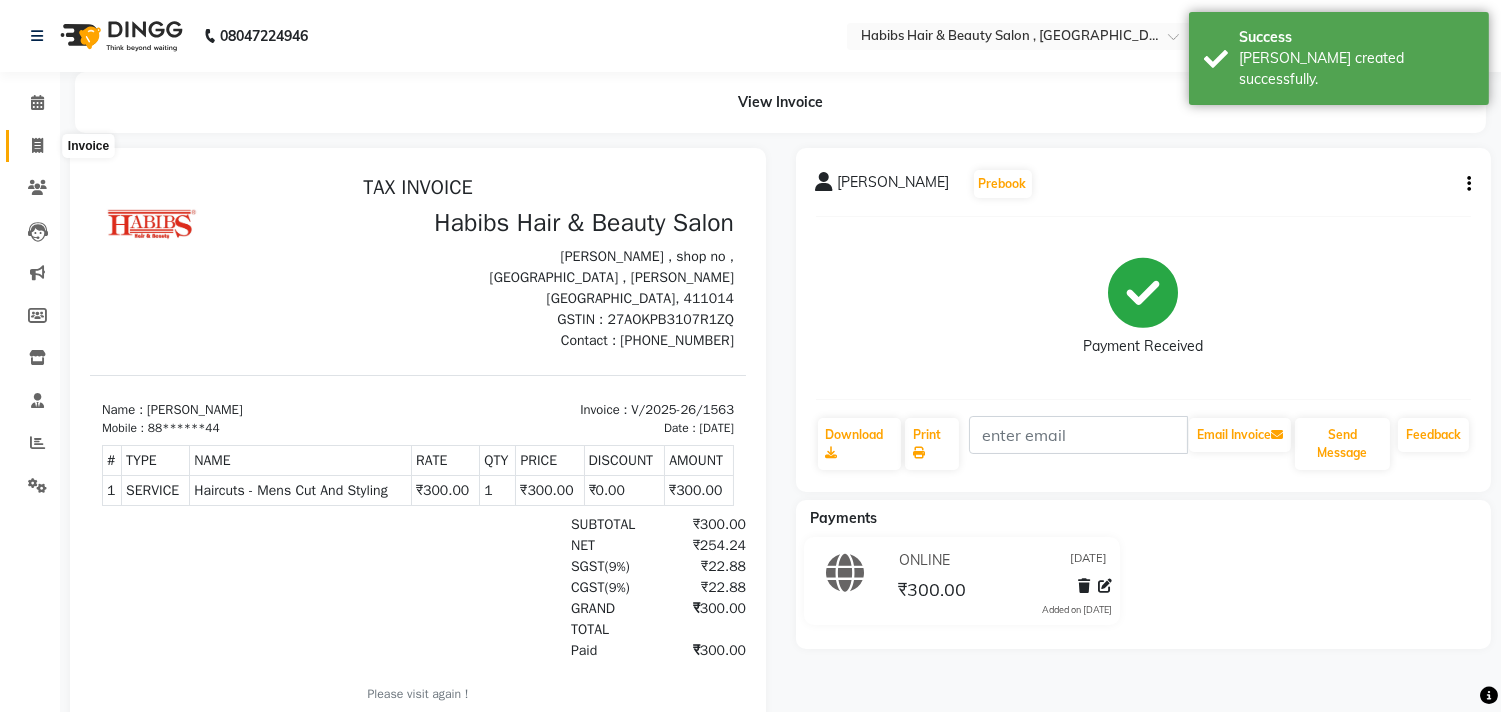 click 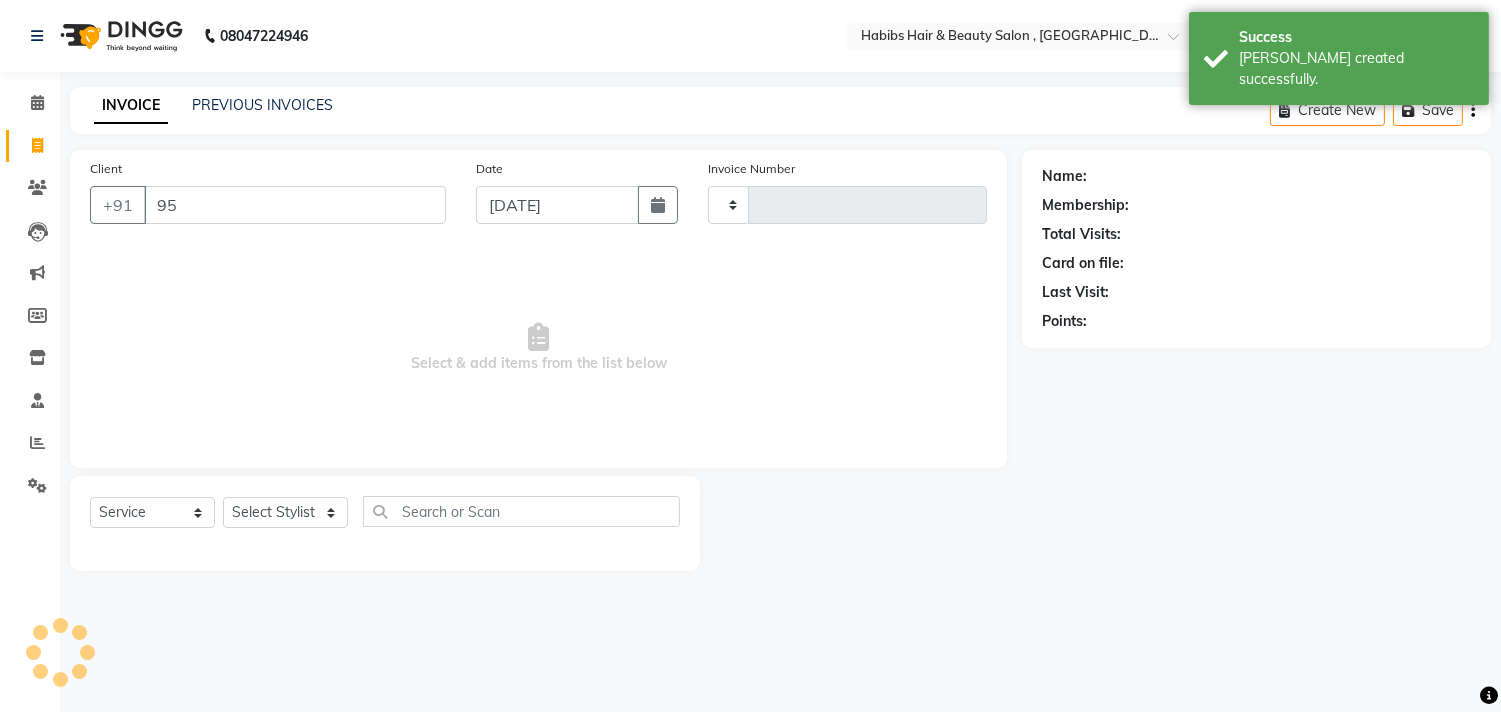 type on "955" 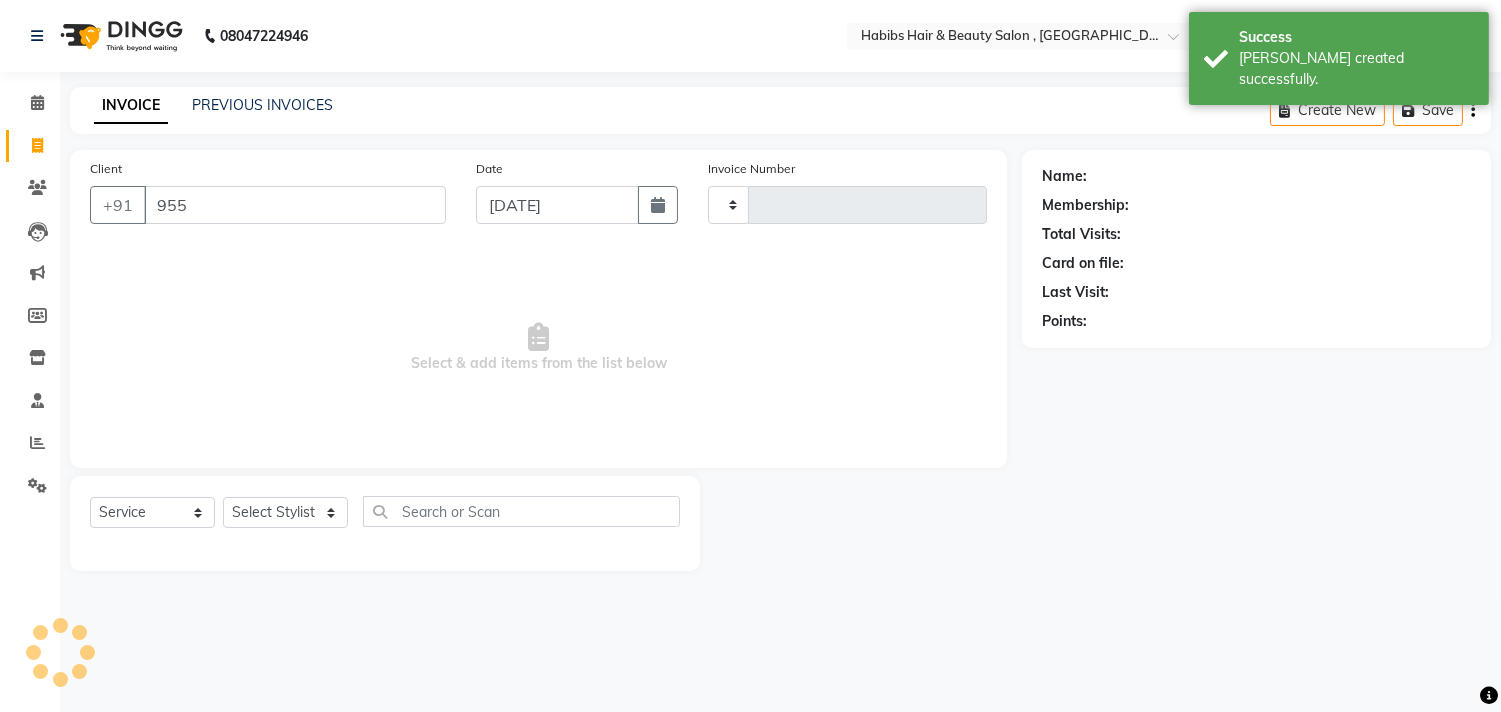 type on "1564" 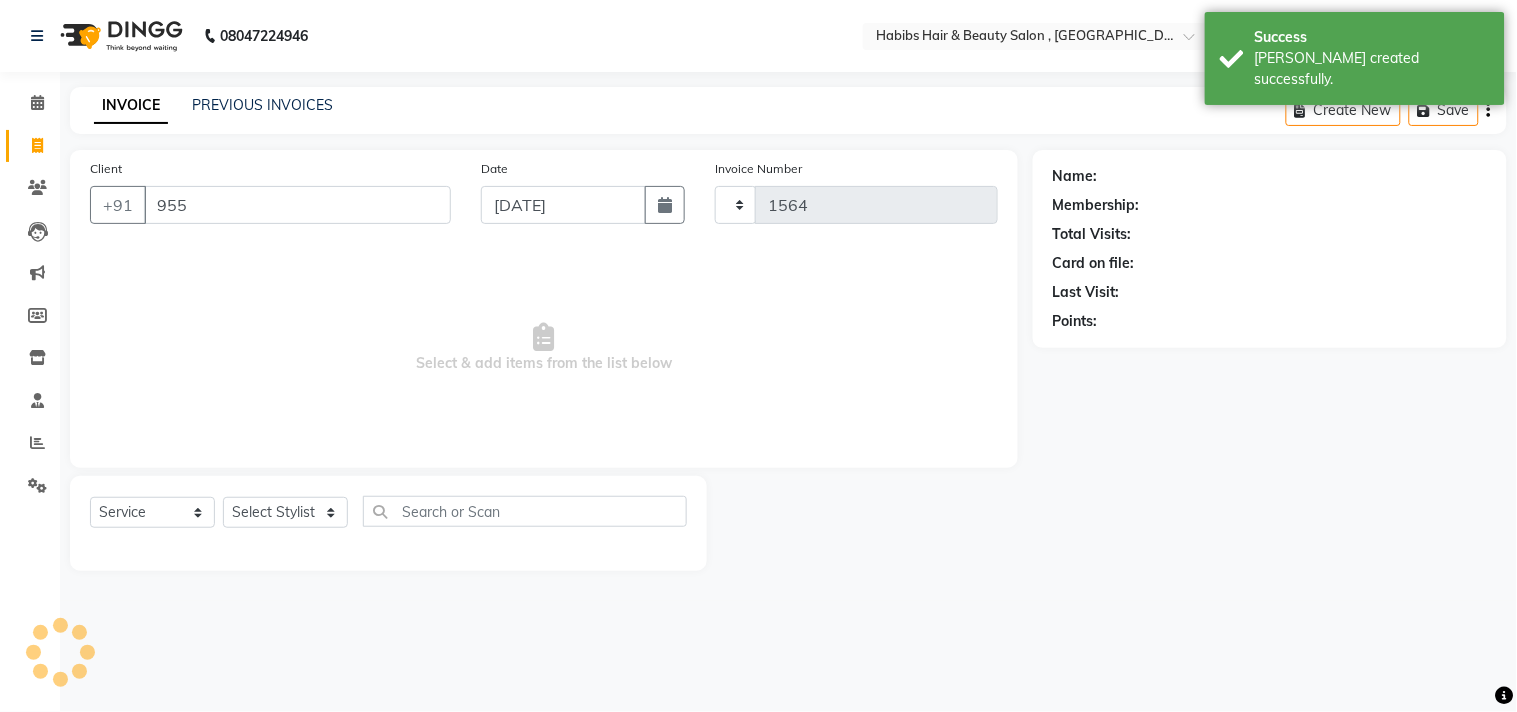type on "9552" 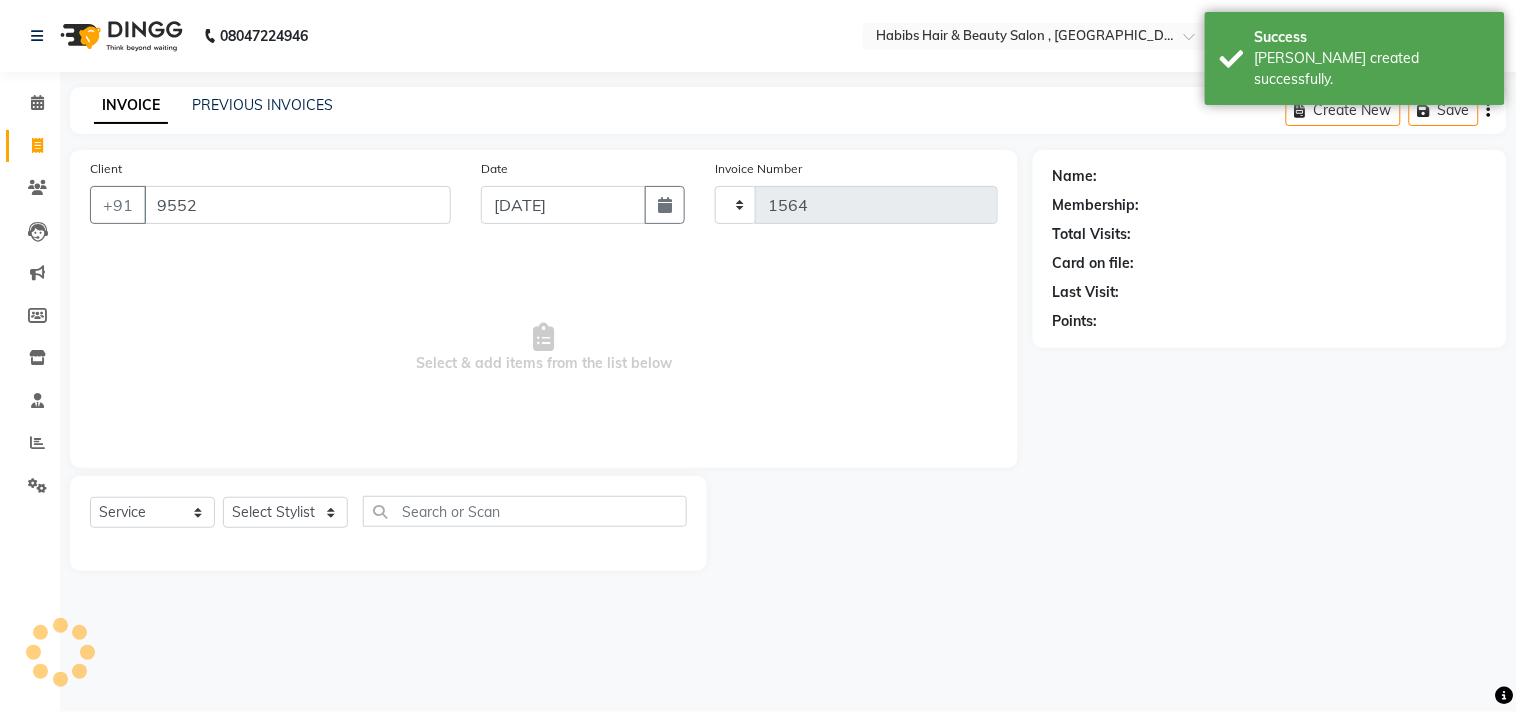 select on "4838" 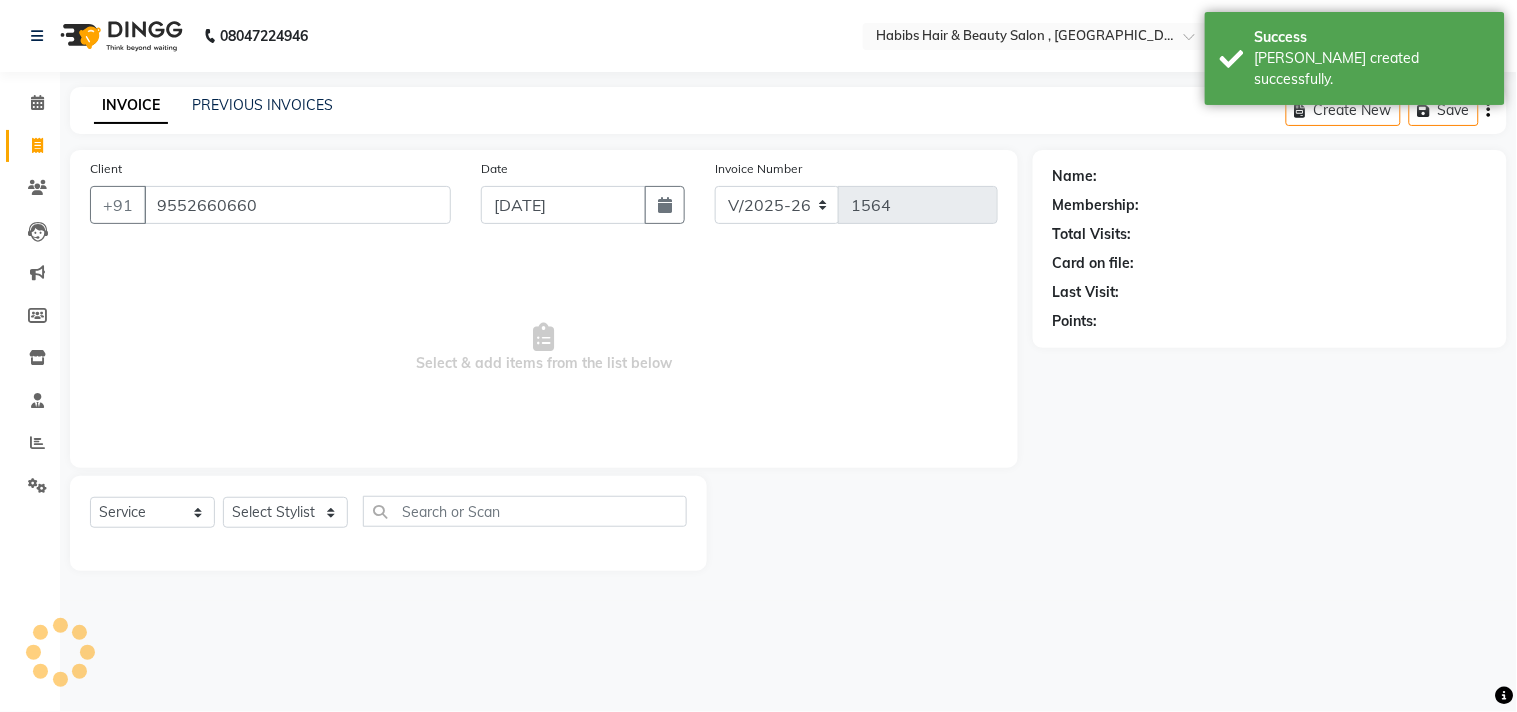 type on "9552660660" 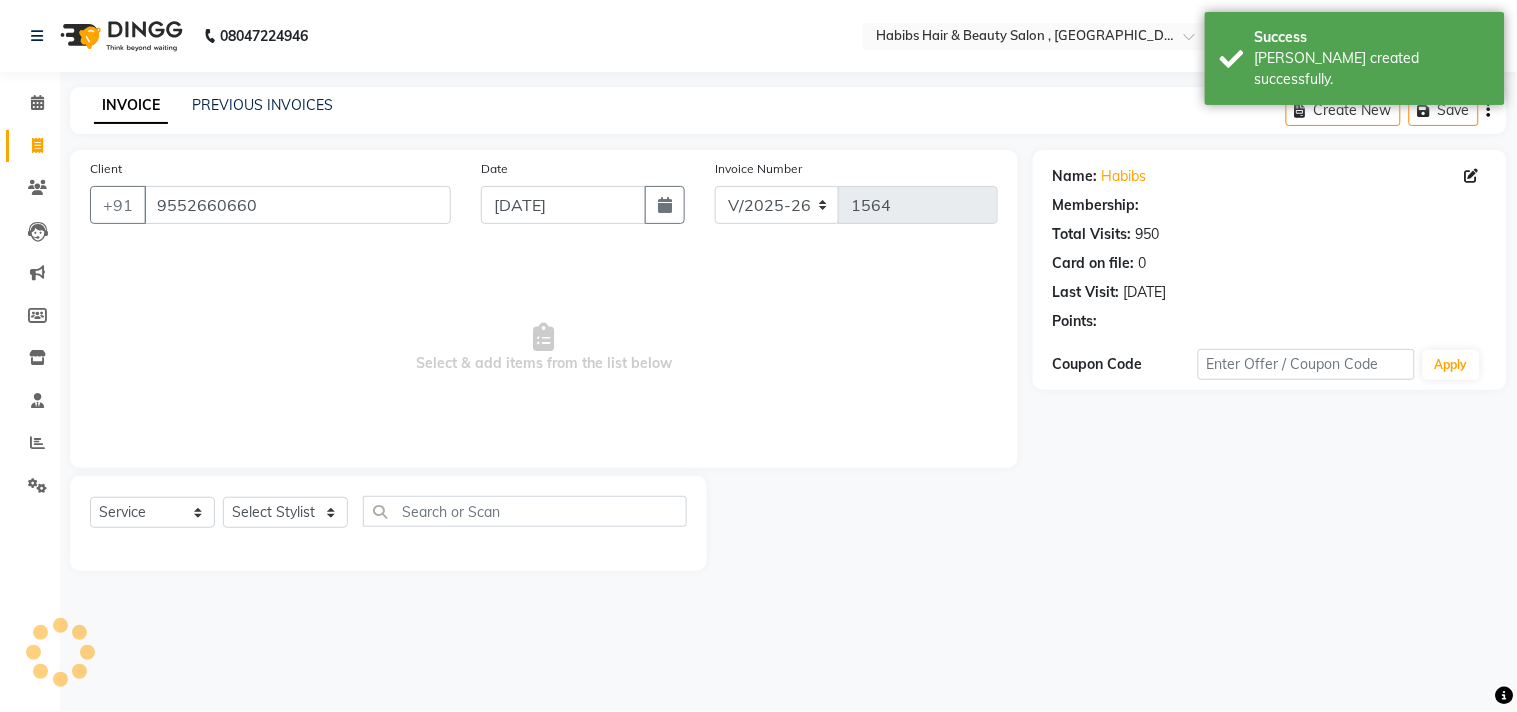 select on "1: Object" 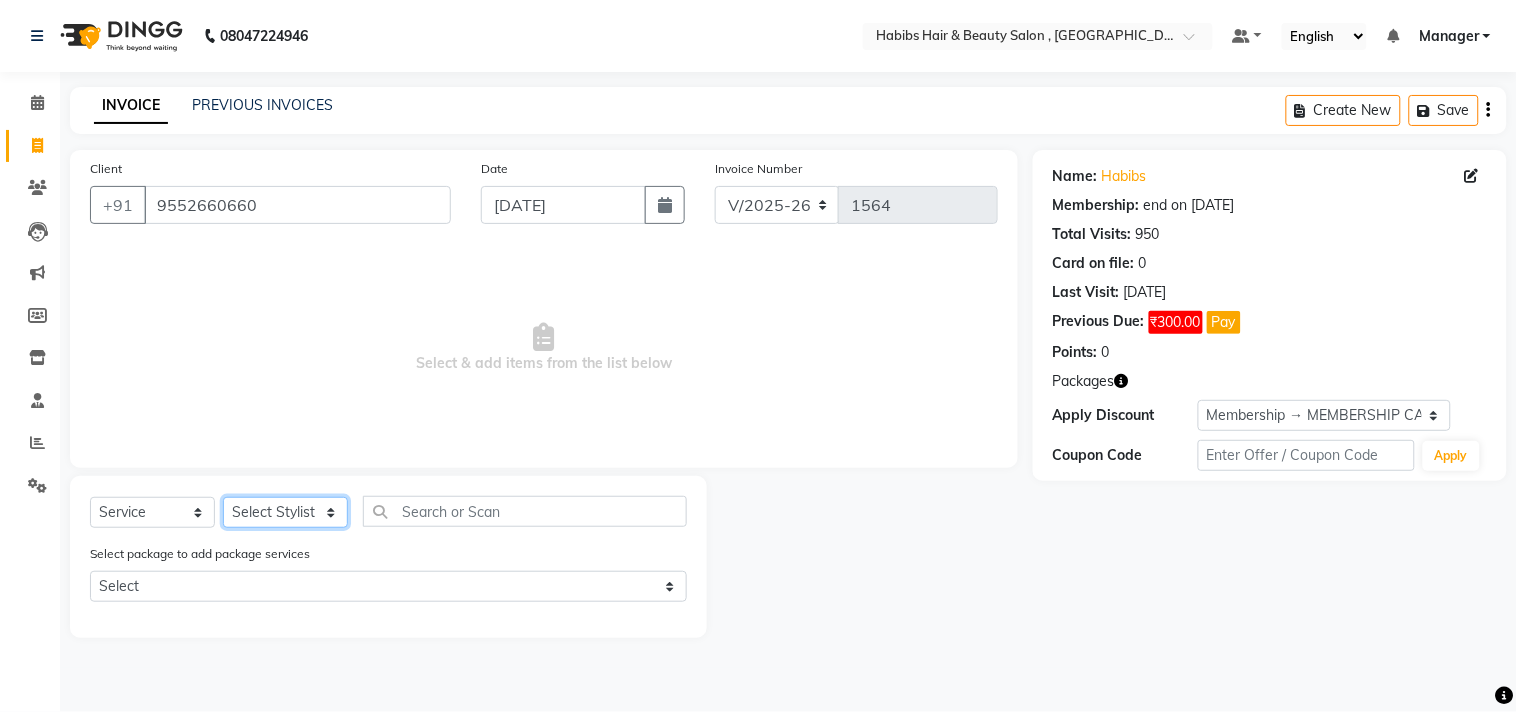 click on "Select Stylist [PERSON_NAME] Manager M M [PERSON_NAME] [PERSON_NAME] Sameer [PERSON_NAME] [PERSON_NAME] [PERSON_NAME]" 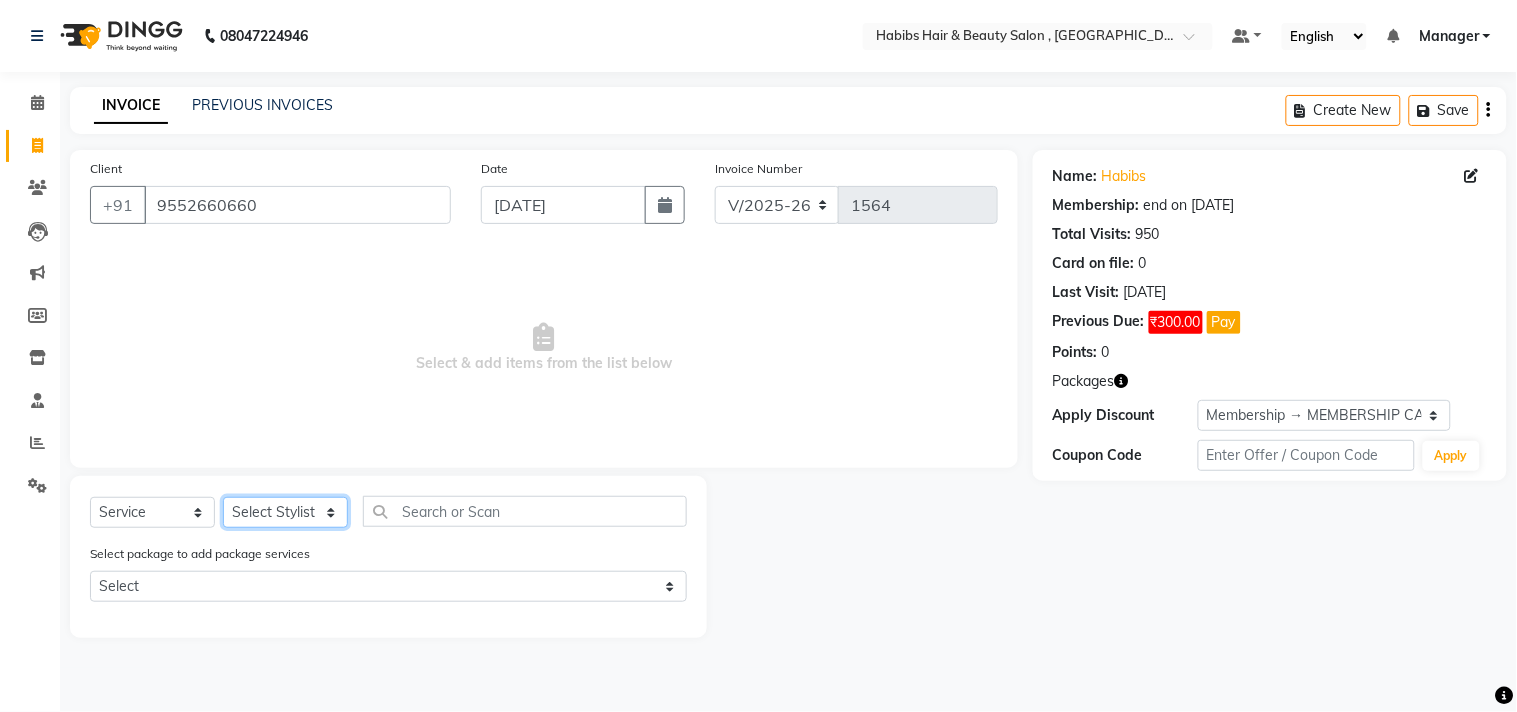 select on "29954" 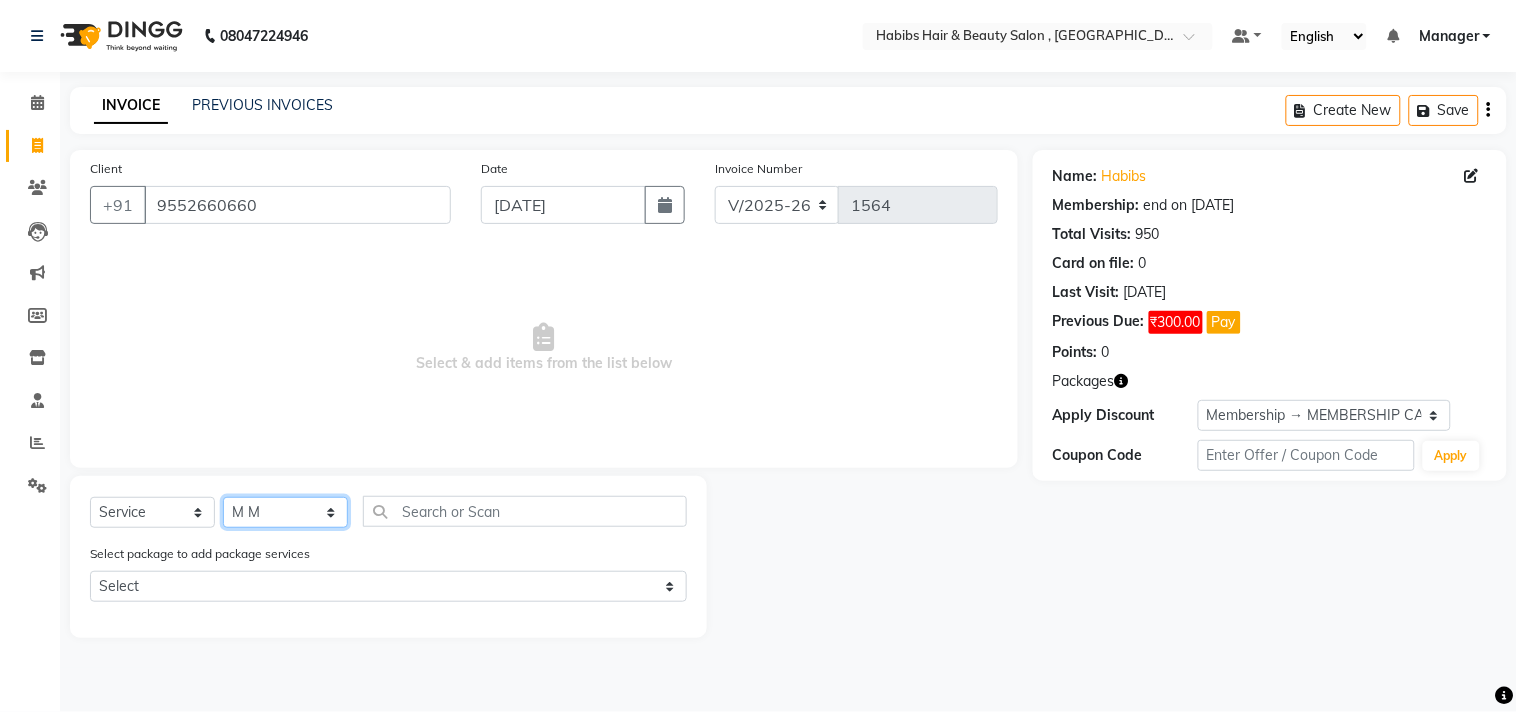 click on "Select Stylist [PERSON_NAME] Manager M M [PERSON_NAME] [PERSON_NAME] Sameer [PERSON_NAME] [PERSON_NAME] [PERSON_NAME]" 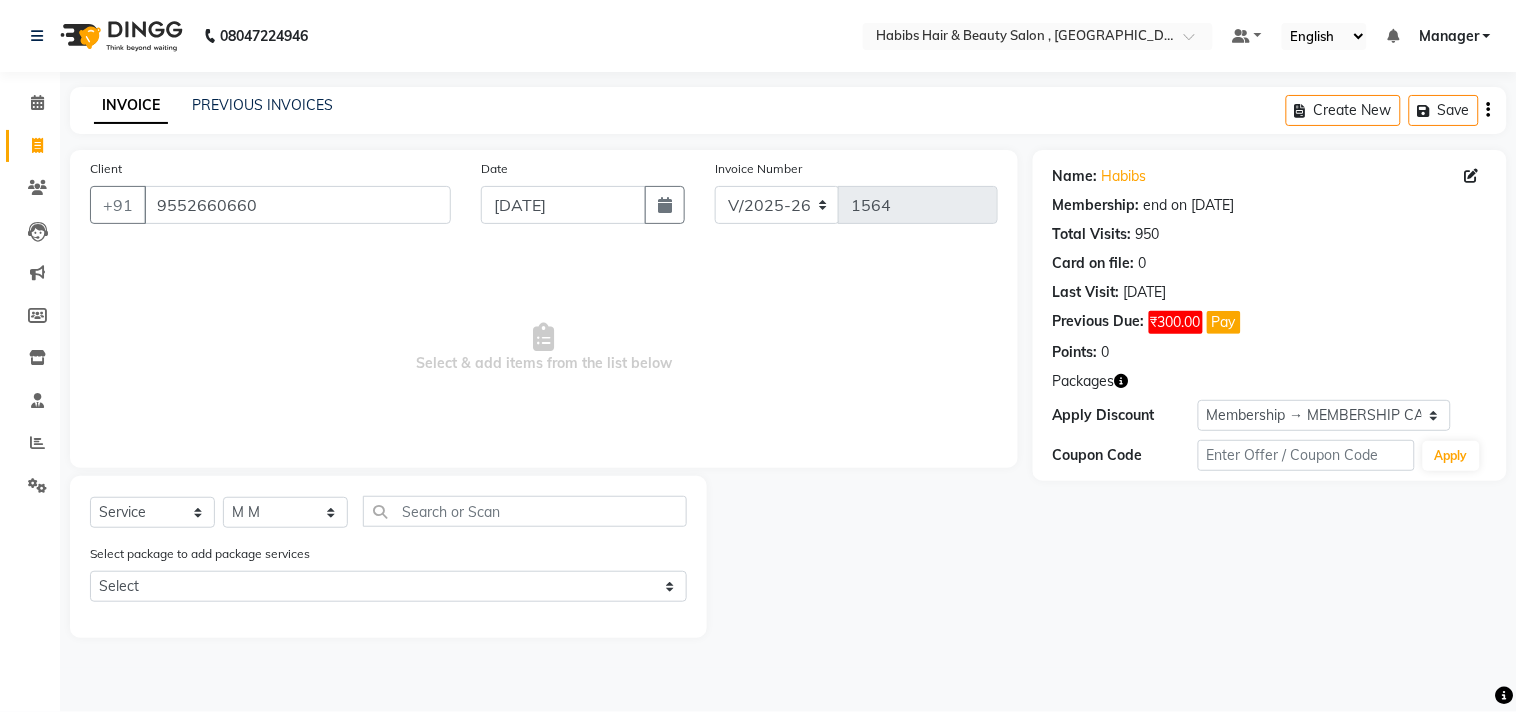 click on "Select & add items from the list below" at bounding box center (544, 348) 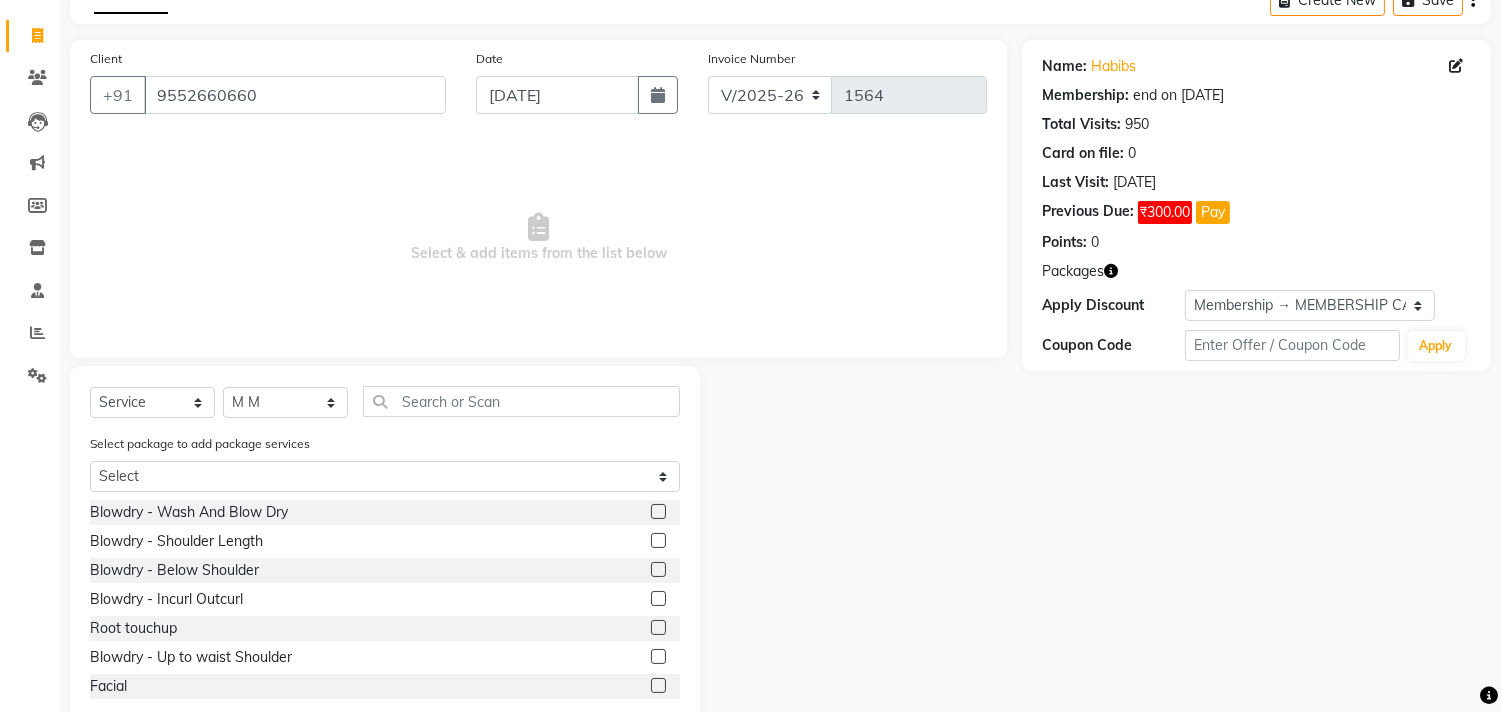 scroll, scrollTop: 156, scrollLeft: 0, axis: vertical 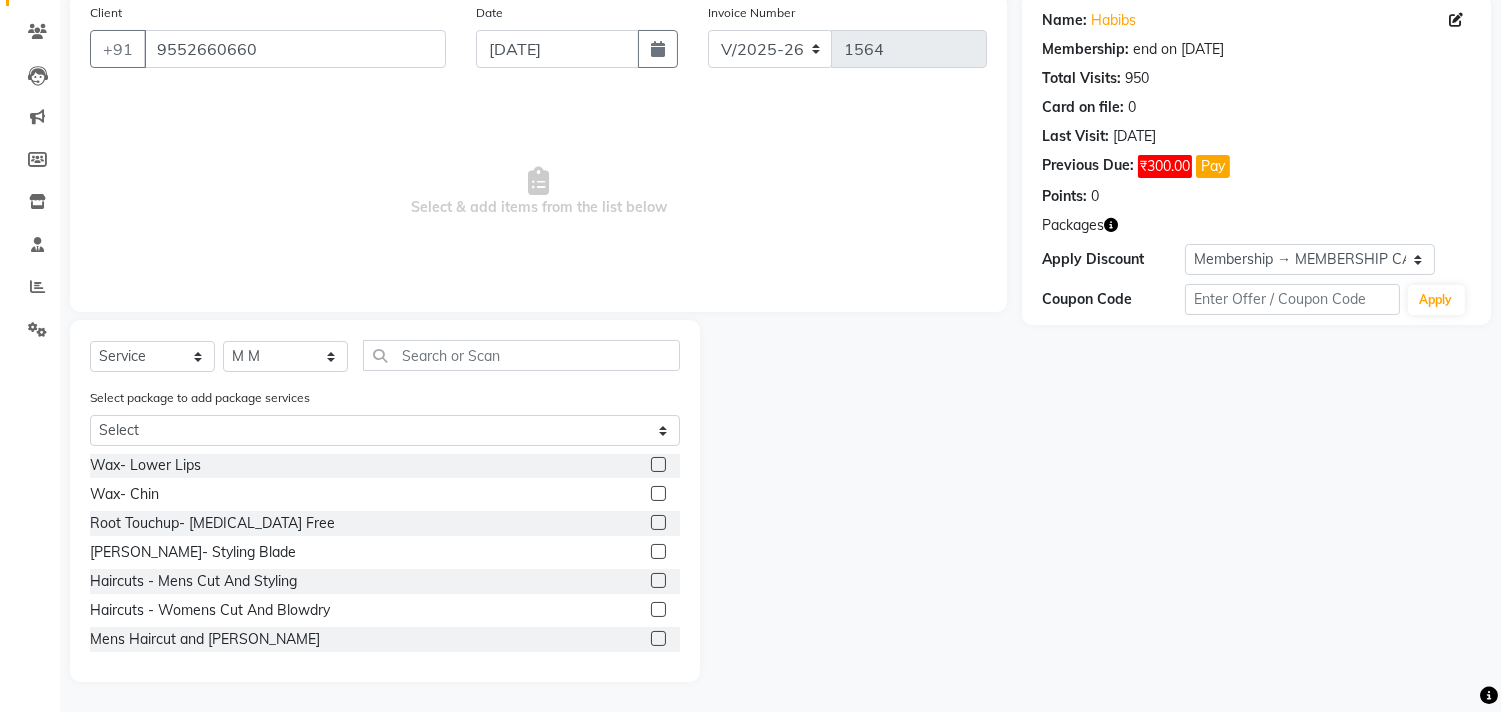click 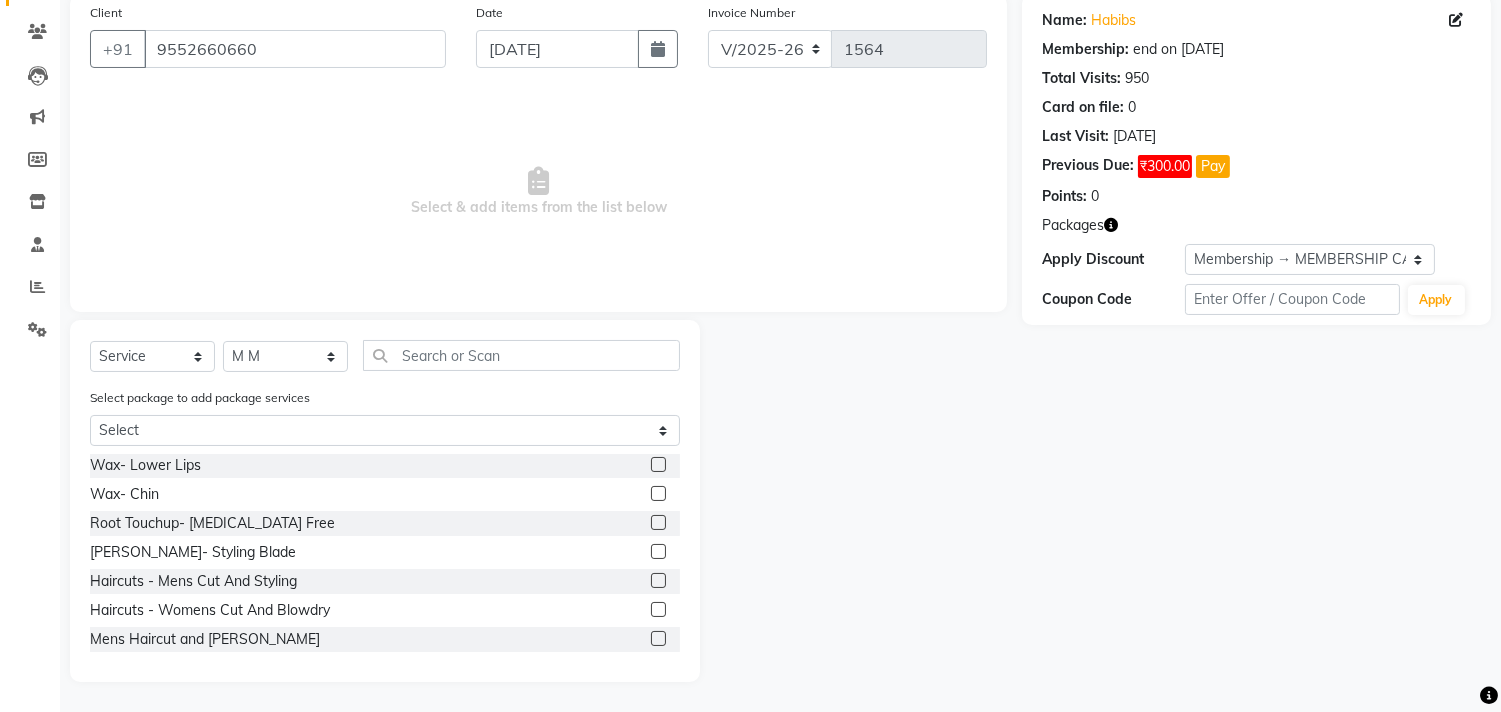 click at bounding box center (657, 581) 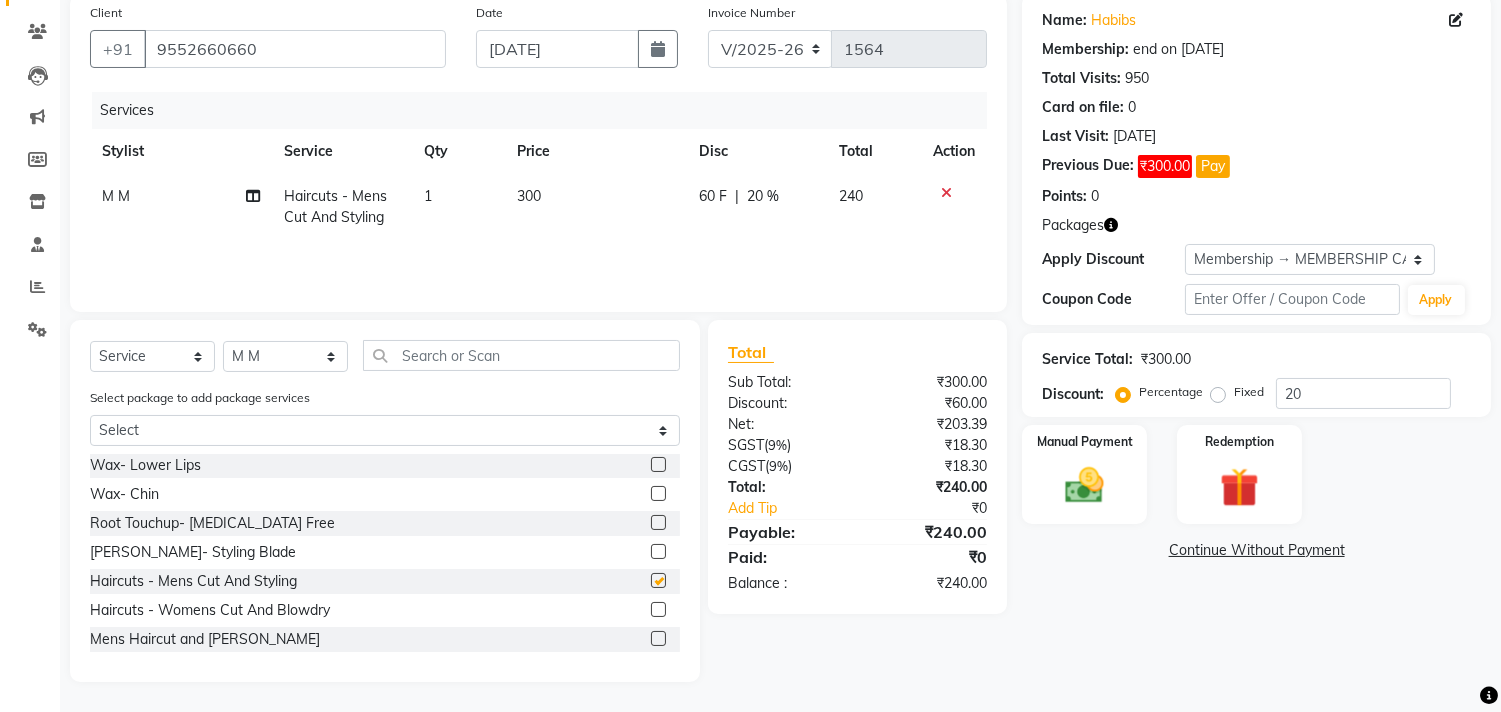 checkbox on "false" 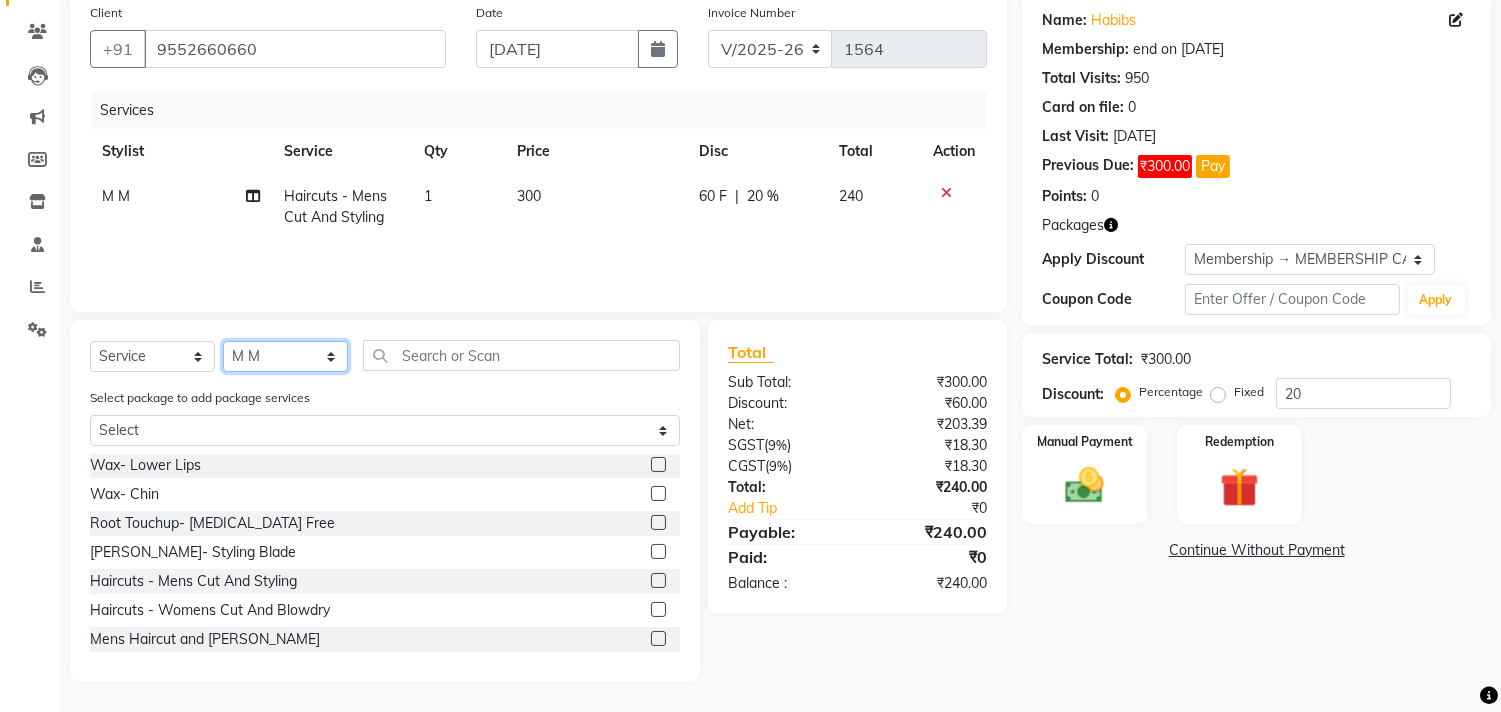click on "Select Stylist [PERSON_NAME] Manager M M [PERSON_NAME] [PERSON_NAME] Sameer [PERSON_NAME] [PERSON_NAME] [PERSON_NAME]" 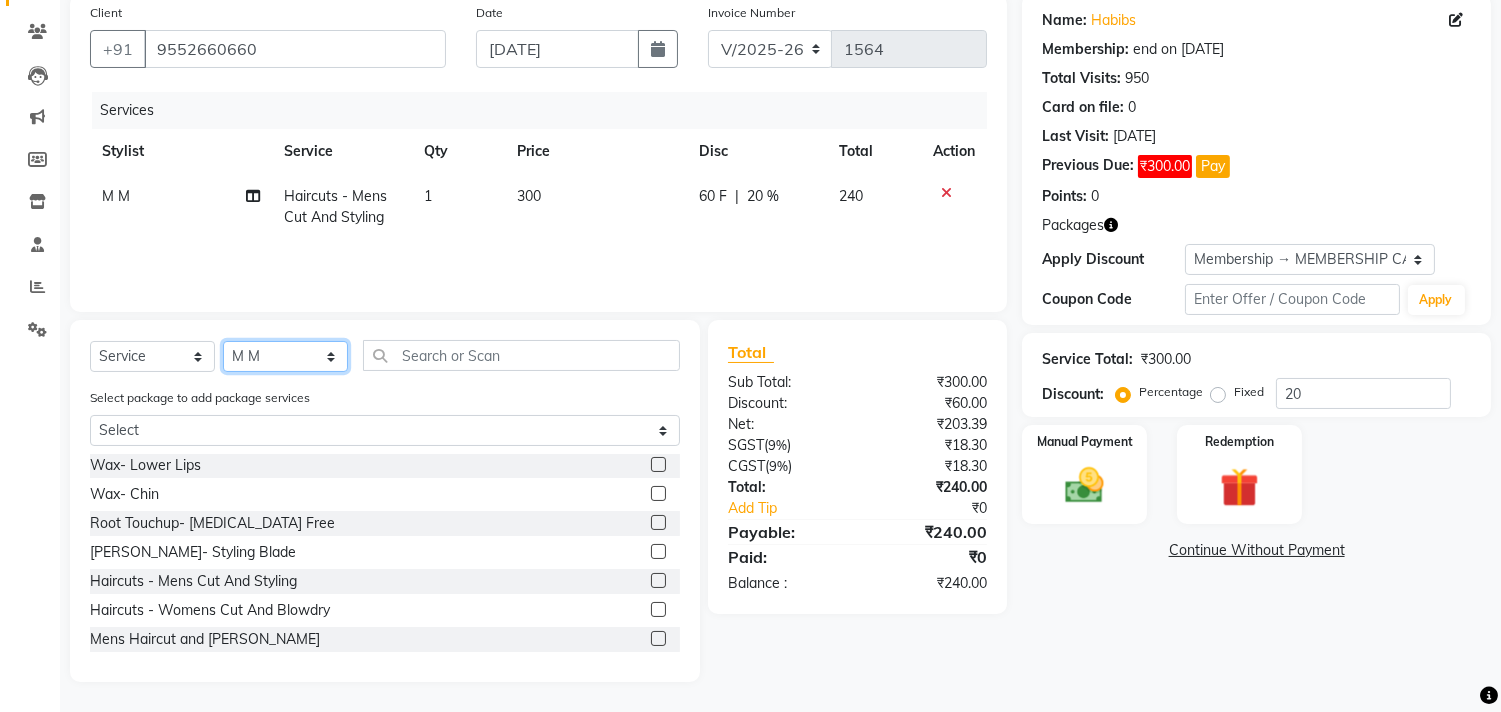 select on "75550" 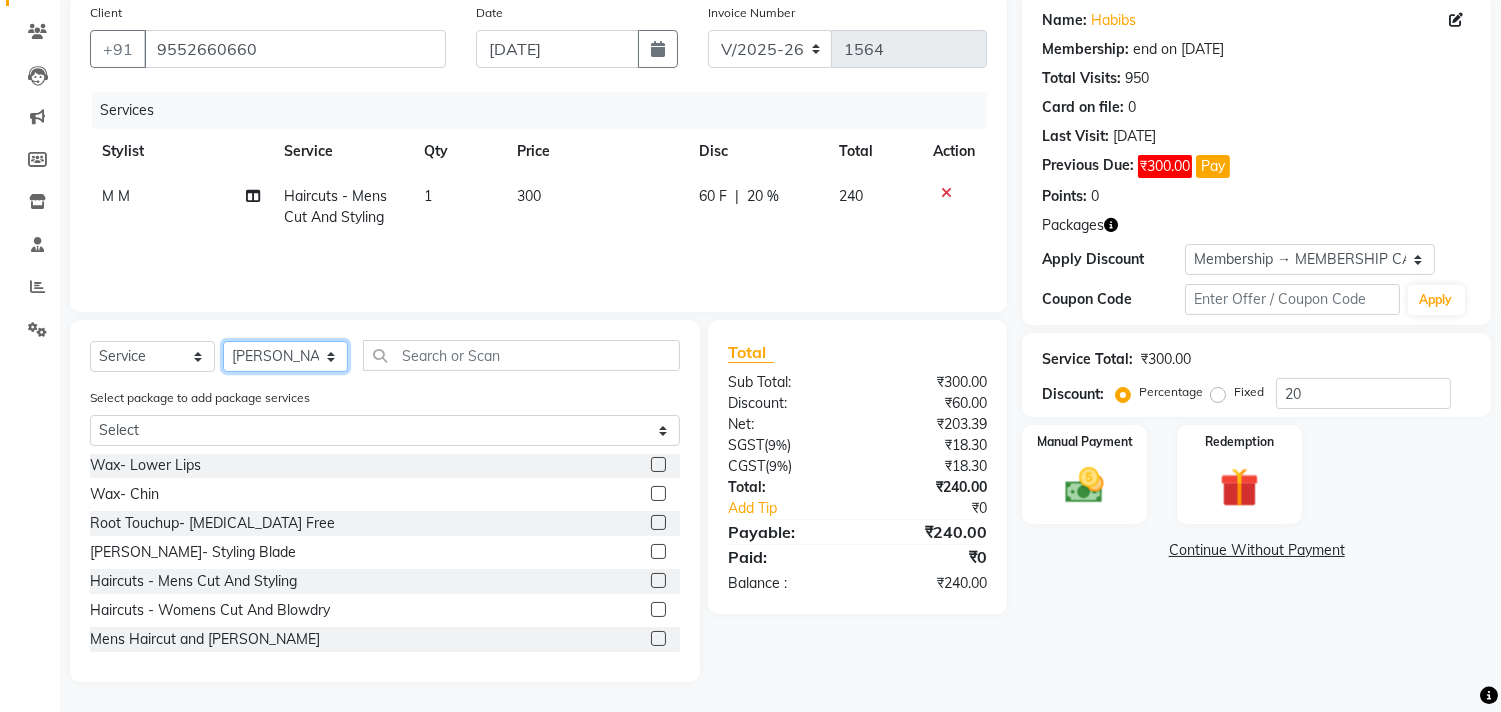 click on "Select Stylist [PERSON_NAME] Manager M M [PERSON_NAME] [PERSON_NAME] Sameer [PERSON_NAME] [PERSON_NAME] [PERSON_NAME]" 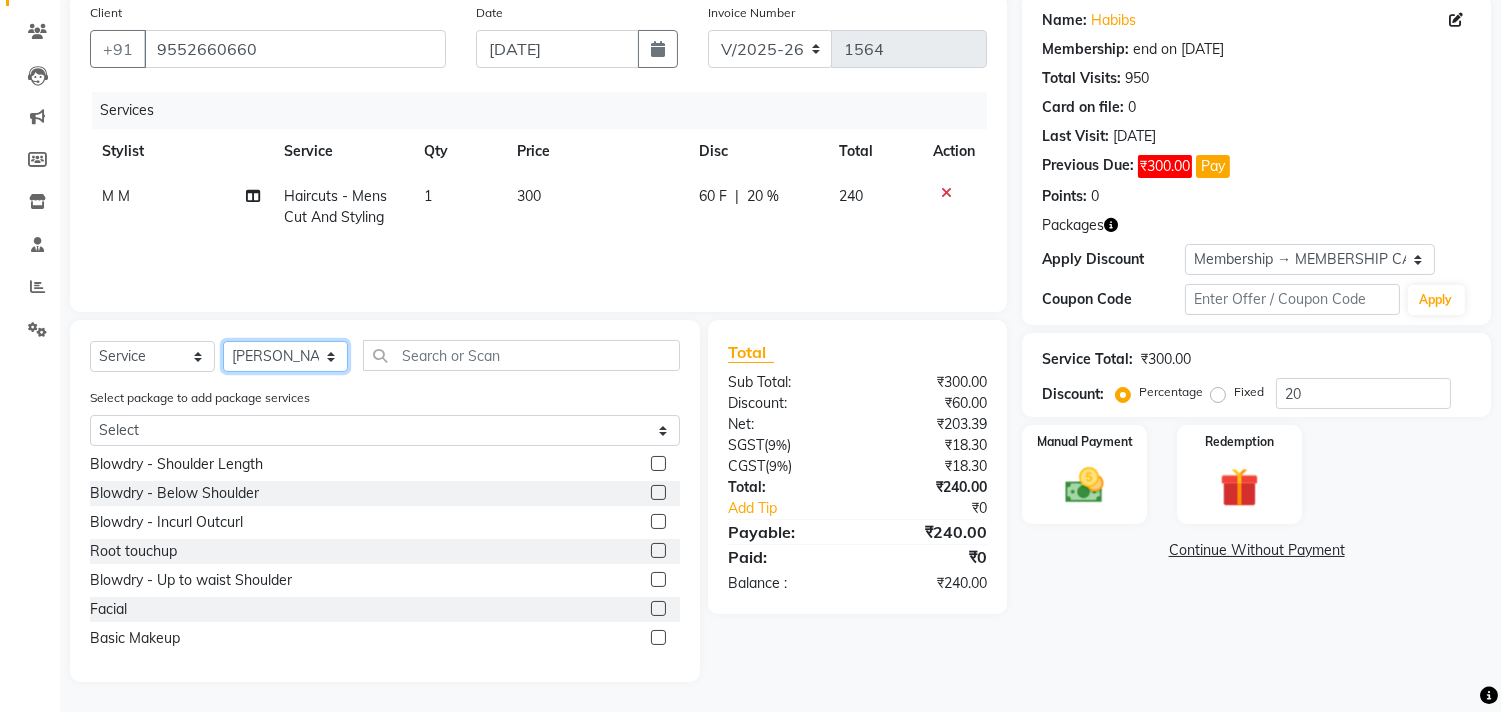 scroll, scrollTop: 0, scrollLeft: 0, axis: both 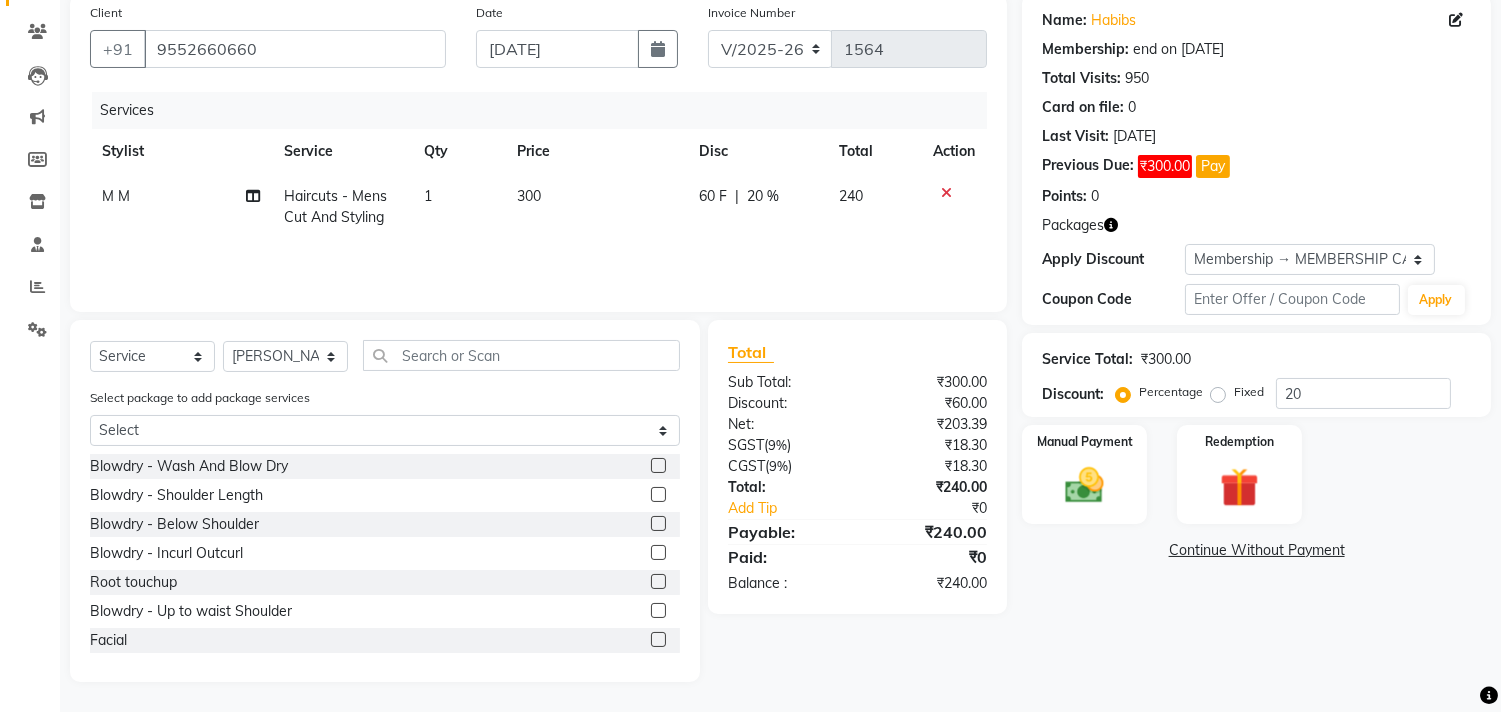 click 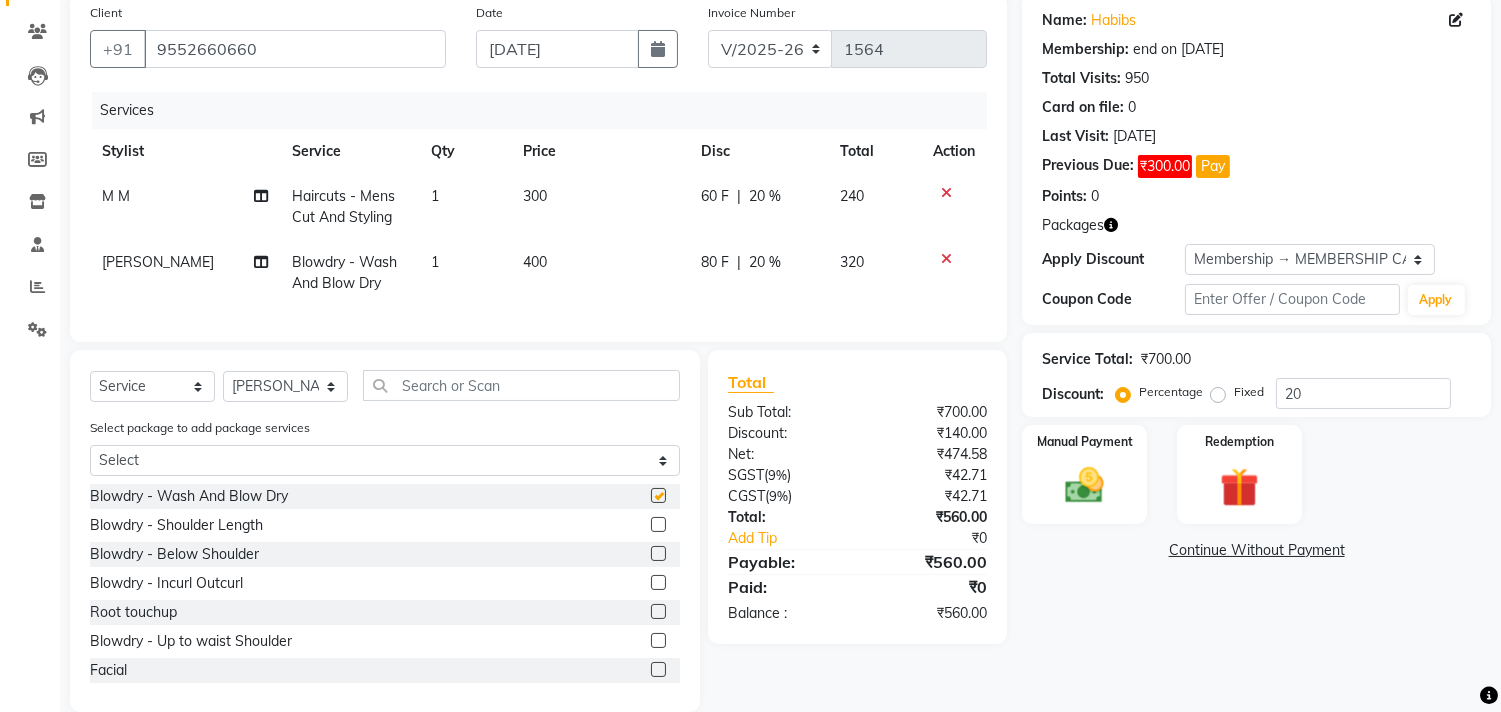 checkbox on "false" 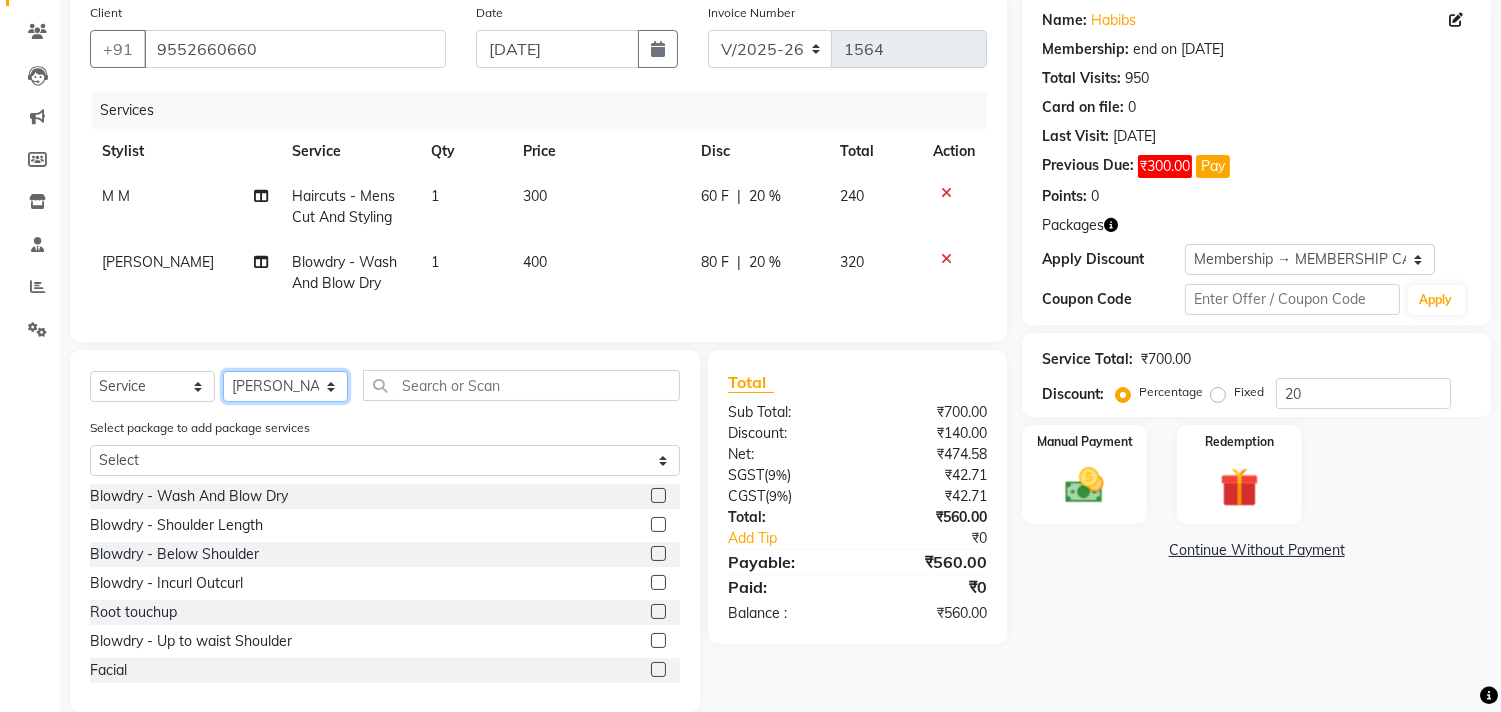 click on "Select Stylist [PERSON_NAME] Manager M M [PERSON_NAME] [PERSON_NAME] Sameer [PERSON_NAME] [PERSON_NAME] [PERSON_NAME]" 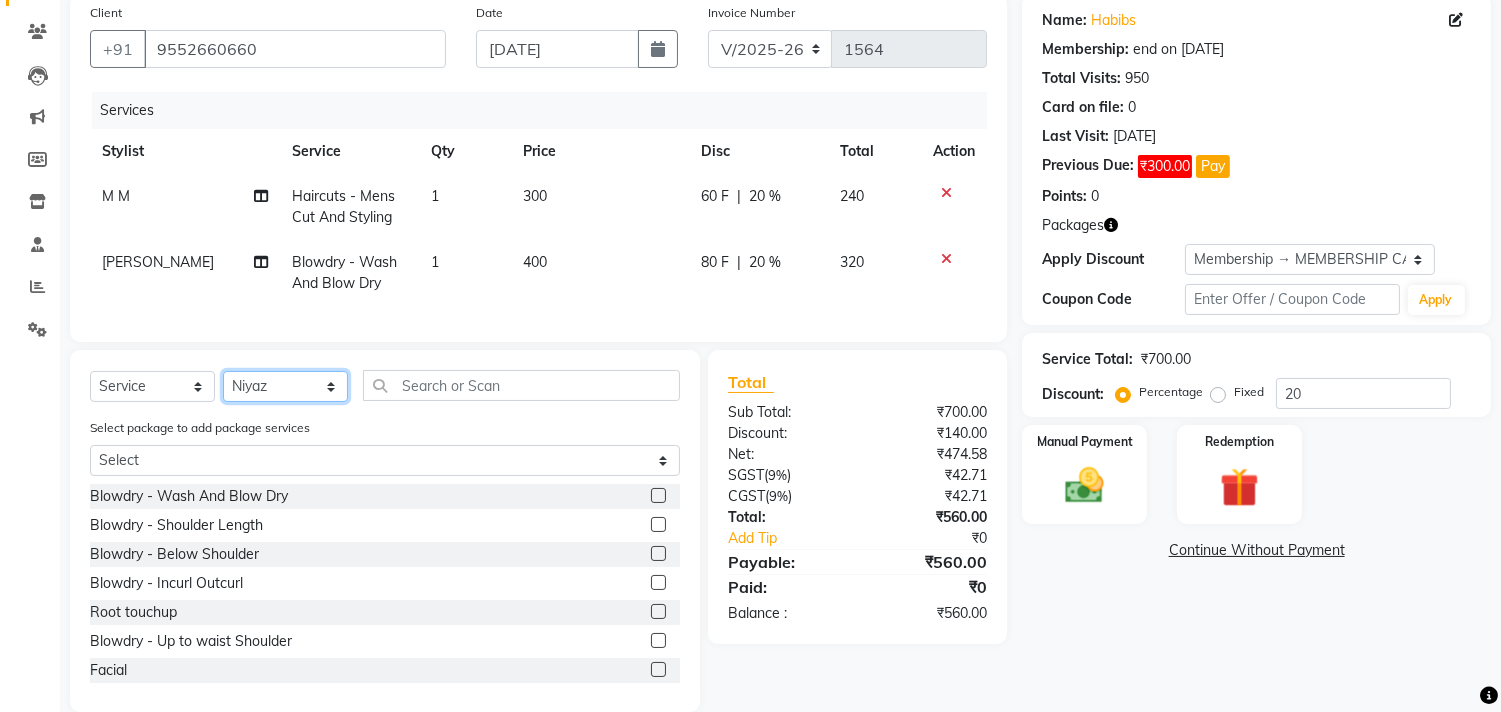 click on "Select Stylist [PERSON_NAME] Manager M M [PERSON_NAME] [PERSON_NAME] Sameer [PERSON_NAME] [PERSON_NAME] [PERSON_NAME]" 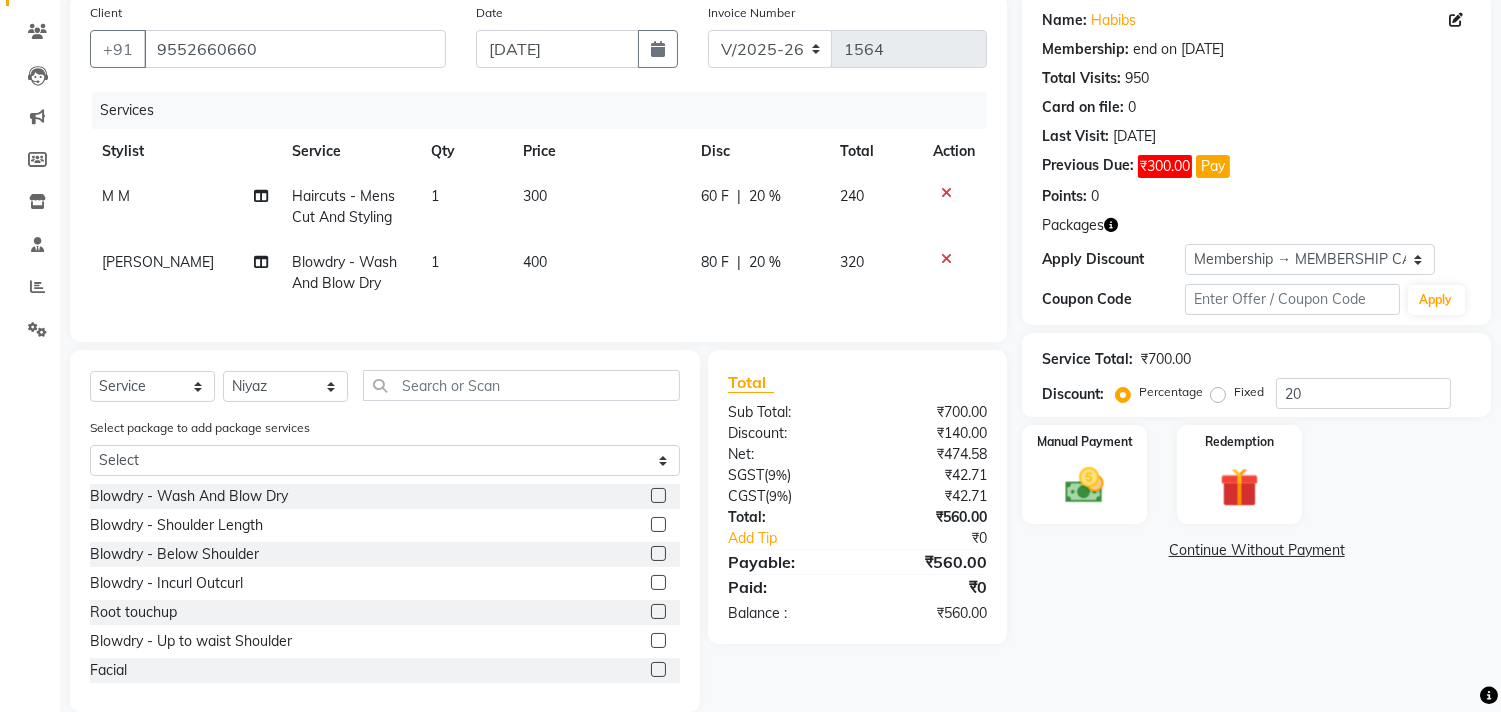click on "Select  Service  Product  Membership  Package Voucher Prepaid Gift Card  Select Stylist [PERSON_NAME] Manager M M [PERSON_NAME] [PERSON_NAME] [PERSON_NAME] [PERSON_NAME] [PERSON_NAME] Select package to add package services Select [PERSON_NAME] Blowdry  -  Wash And Blow Dry  Blowdry  -  Shoulder Length  Blowdry  -  Below Shoulder  Blowdry  -  Incurl Outcurl  Root touchup  Blowdry  -  Up to waist Shoulder  Facial  Basic Makeup  [PERSON_NAME] Color  Deep Conditioning  Nail Paint  All Hair Shave  Wax (Upperlips)  Pore Cleanup   Head Massage- Habibs Oil  Package Facial  Pakage  [MEDICAL_DATA] Mask  Women- Global Funky Color  Wax (Rica)- Ear   12K + PKG  10K + PKG  Smoothening  11K + PKG  Wax- Lower Lips  Wax- Chin  Root Touchup- [MEDICAL_DATA] Free  [PERSON_NAME]- Styling Blade  Haircuts -  Mens Cut And Styling  Haircuts -  Womens Cut And Blowdry  Mens Haircut and [PERSON_NAME]  Body Polishing  D-Tan  [PERSON_NAME] Trim  Women Hair cut & wash  Face Wax  Pro Longer Treatment  Pro Longer Treatment  Molecular Treatment  Rebalncing   Hydra Facial  Wash & Ironing  [MEDICAL_DATA]" 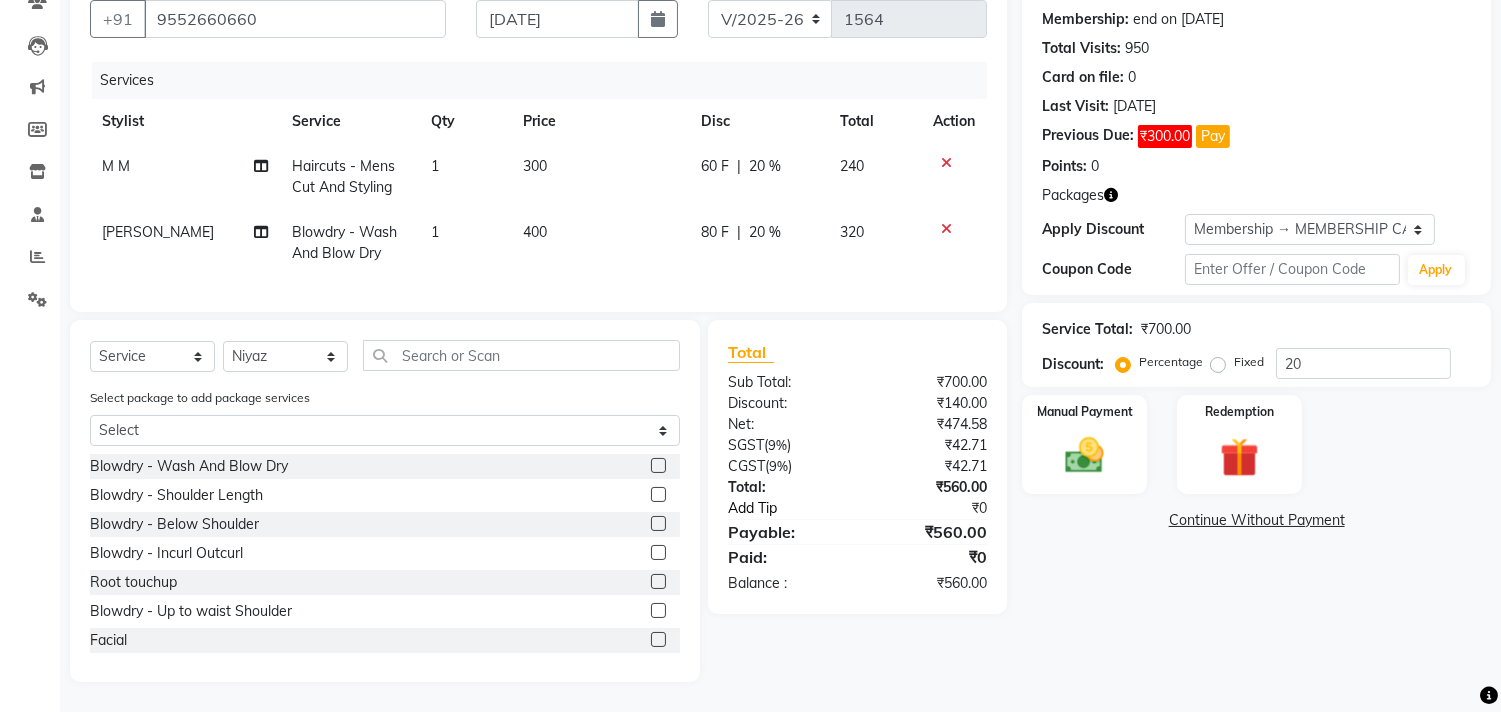 scroll, scrollTop: 202, scrollLeft: 0, axis: vertical 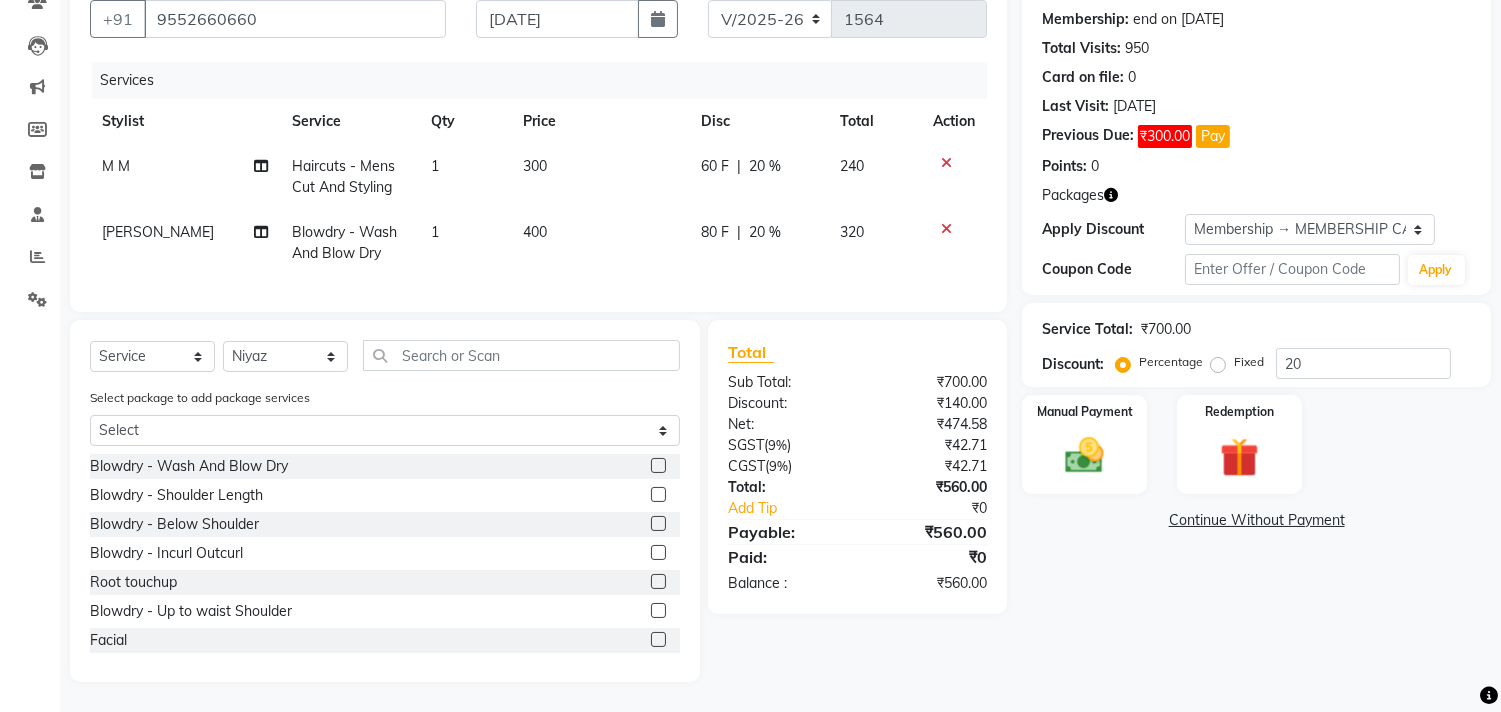 click 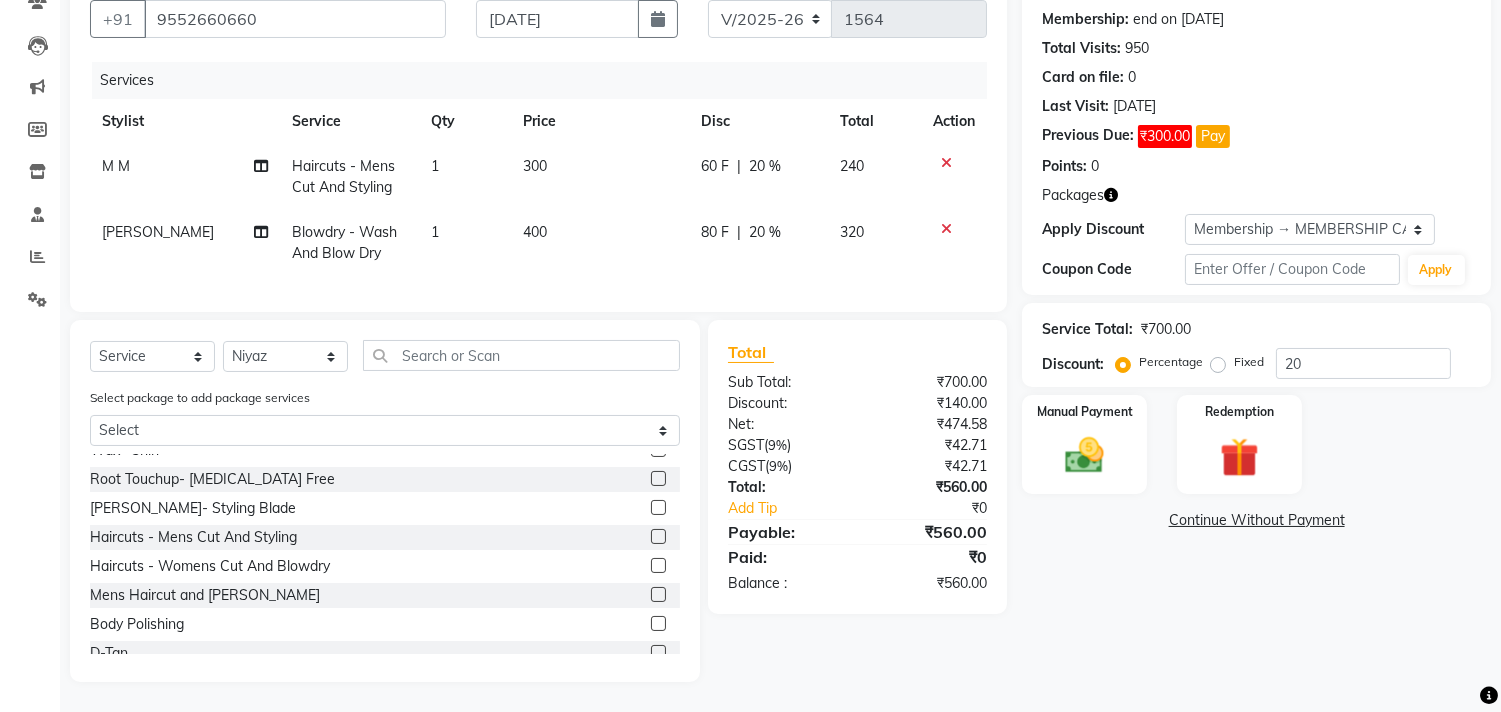 scroll, scrollTop: 697, scrollLeft: 0, axis: vertical 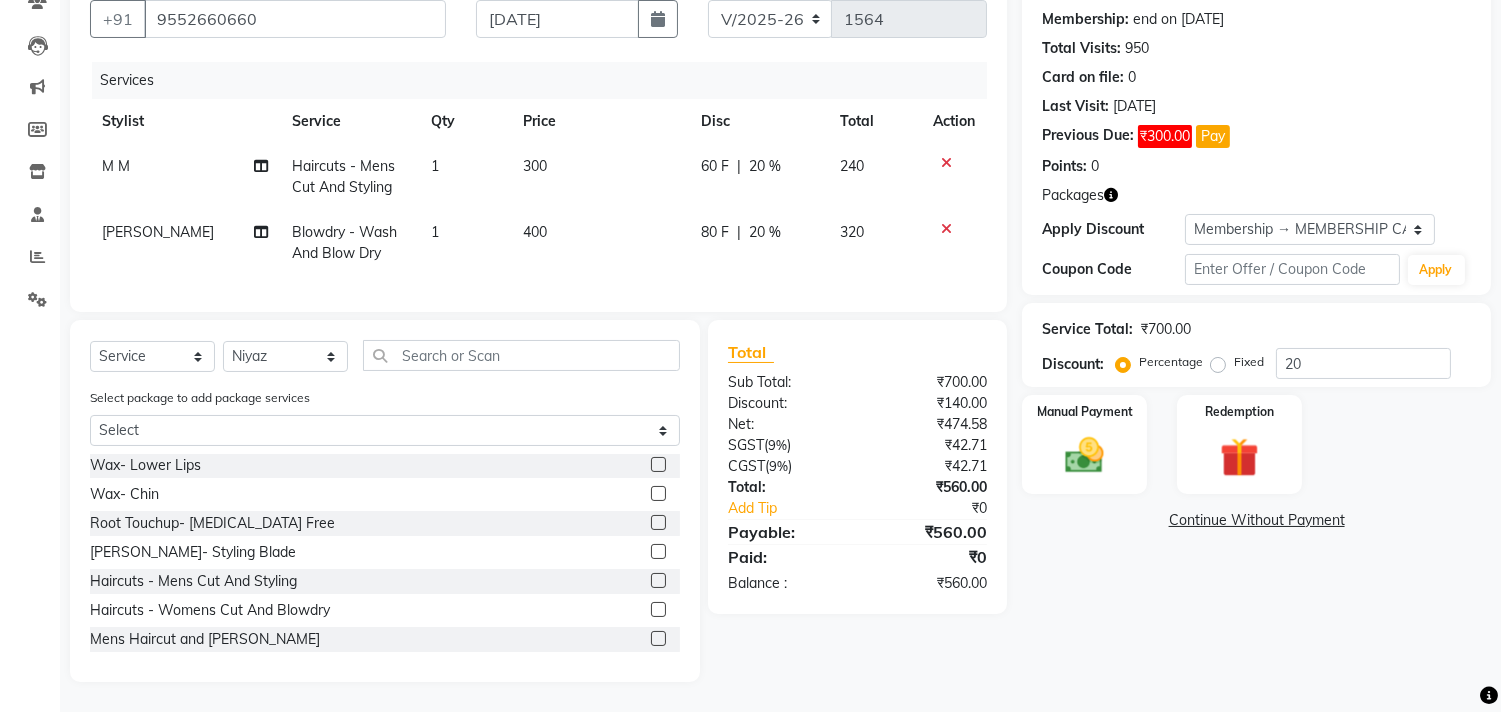 click 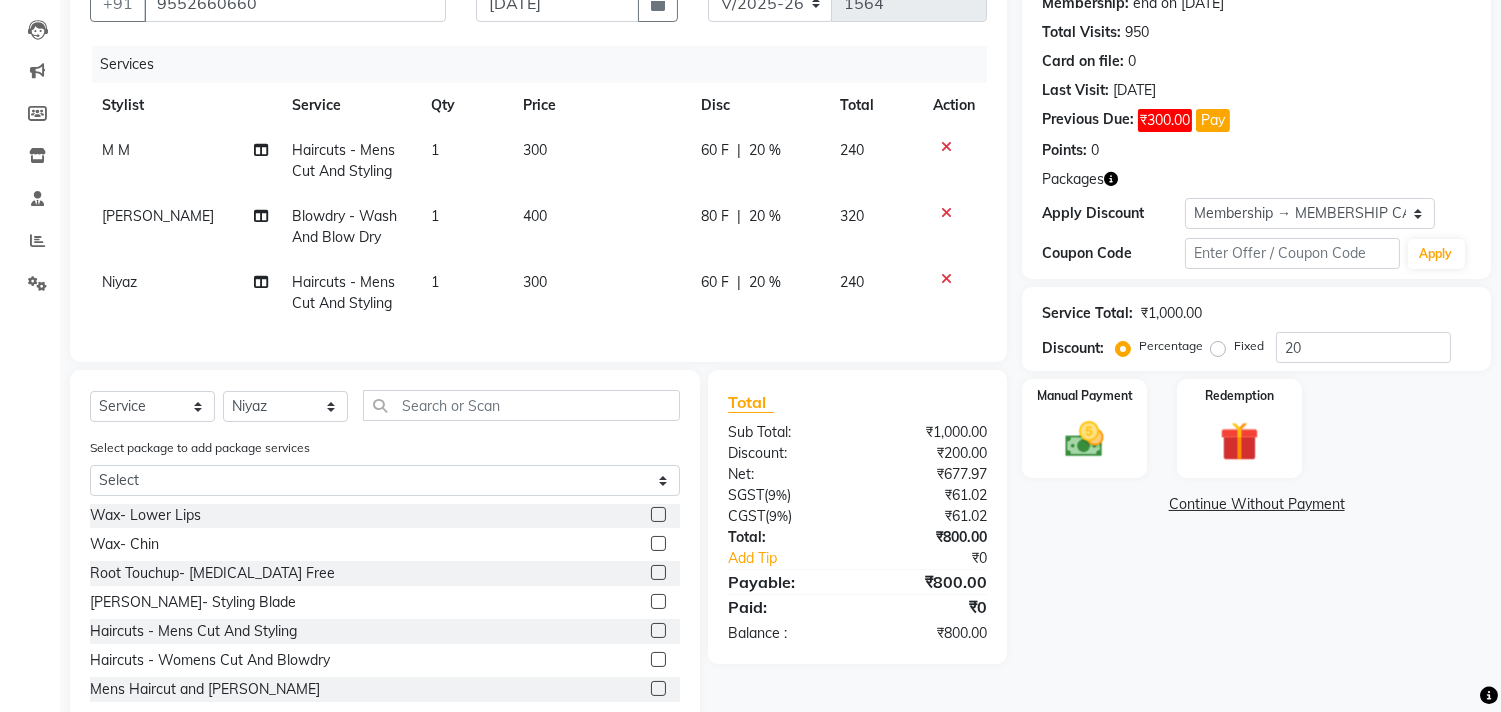 click 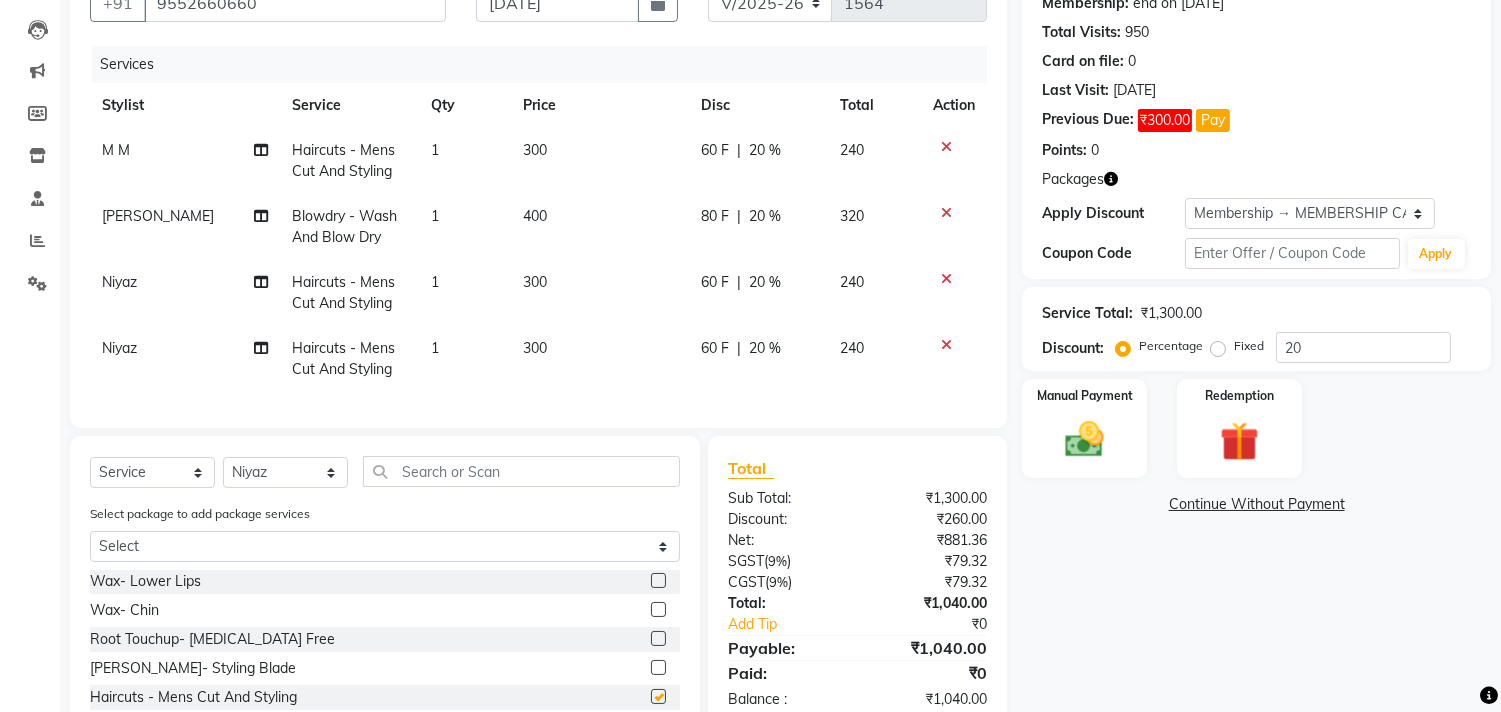 checkbox on "false" 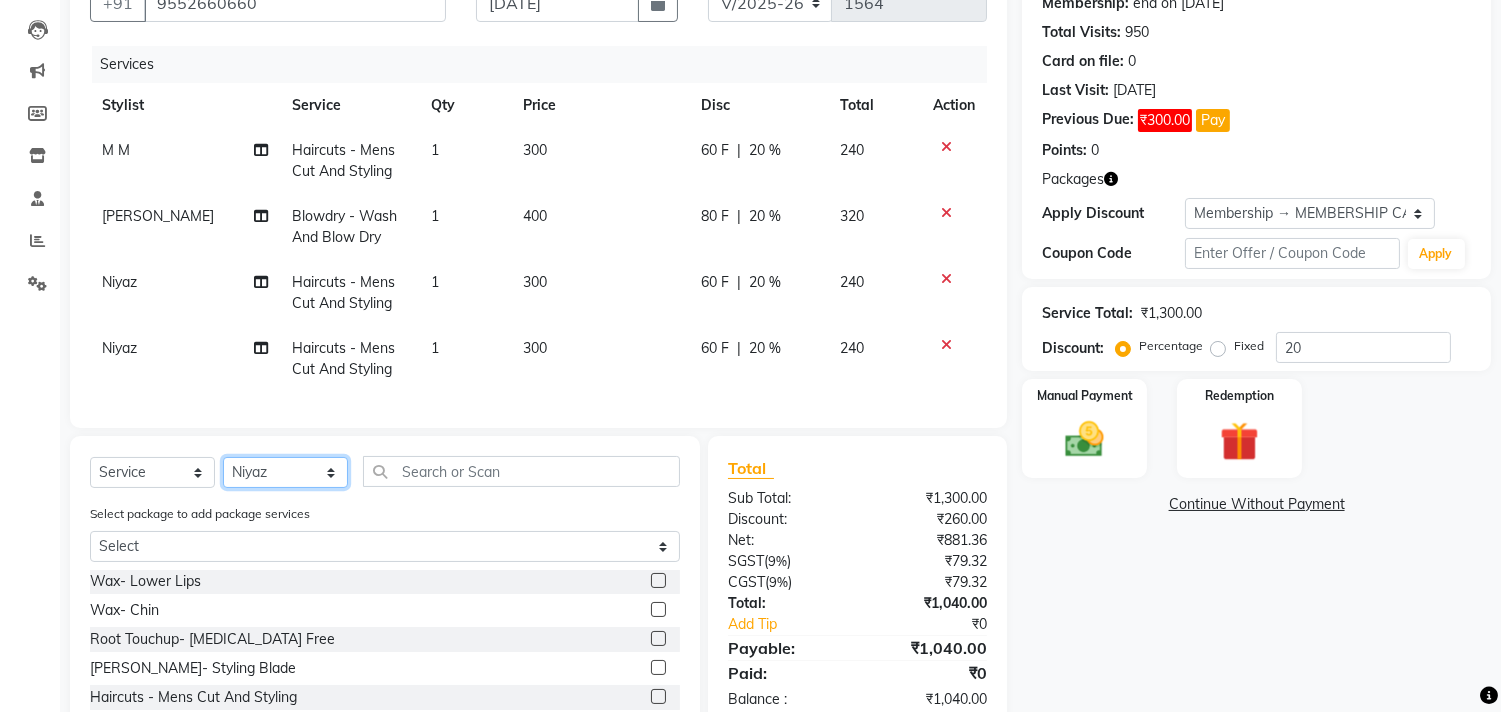 drag, startPoint x: 305, startPoint y: 494, endPoint x: 305, endPoint y: 480, distance: 14 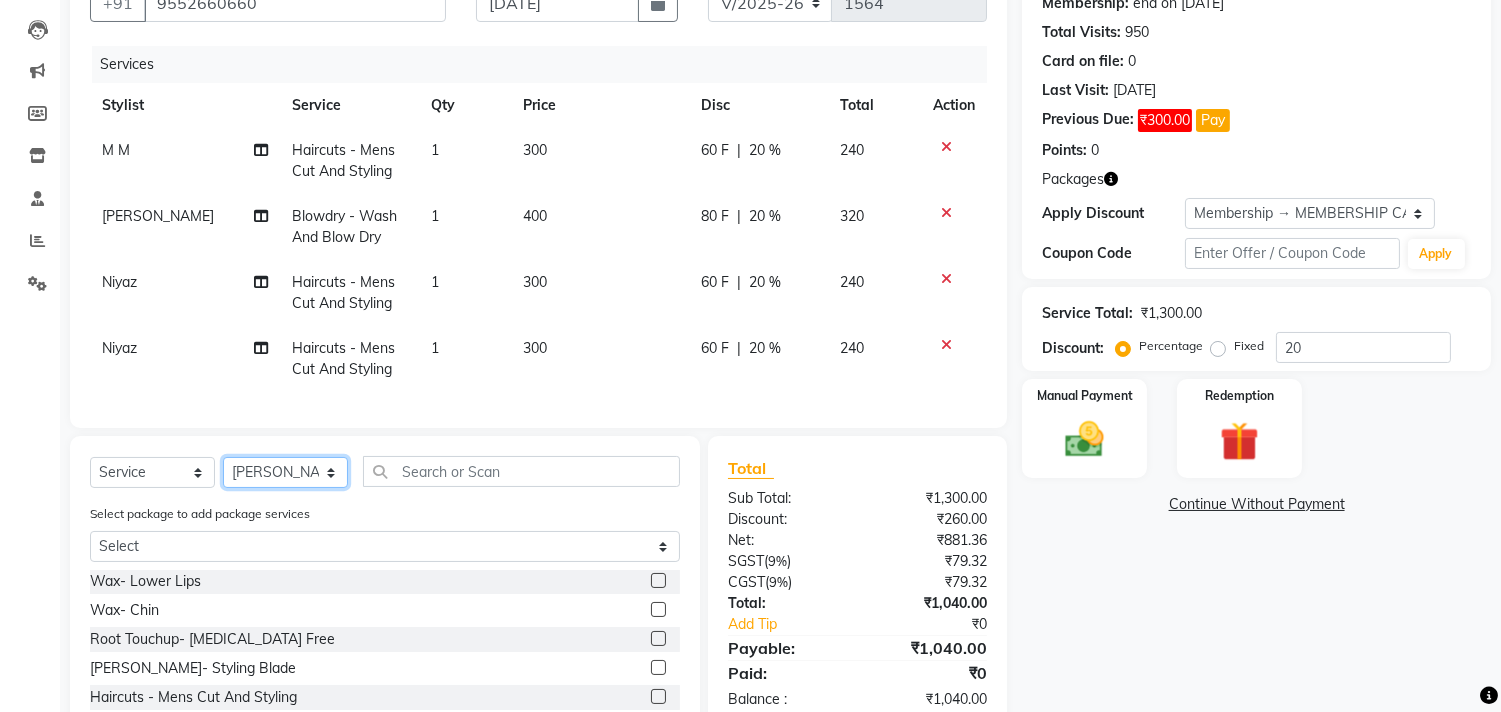 click on "Select Stylist [PERSON_NAME] Manager M M [PERSON_NAME] [PERSON_NAME] Sameer [PERSON_NAME] [PERSON_NAME] [PERSON_NAME]" 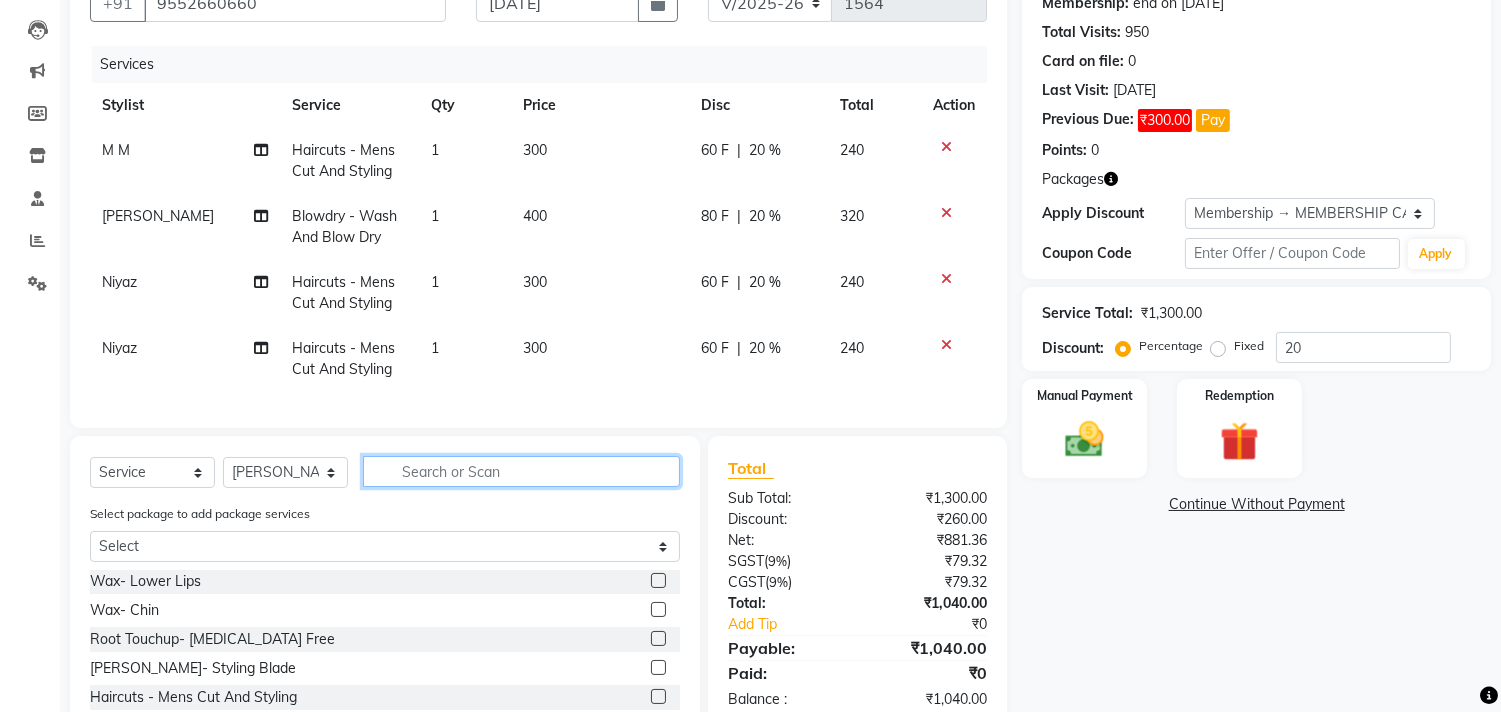 click 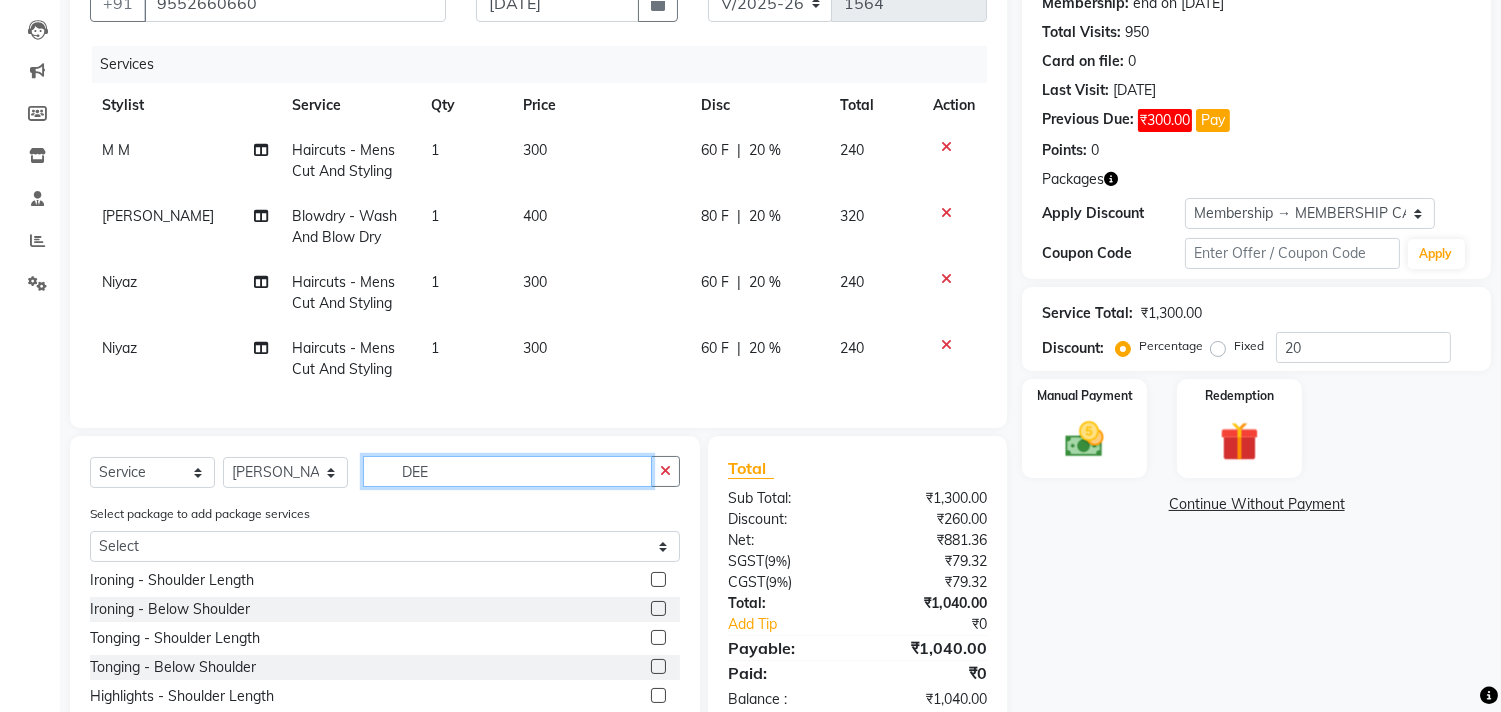 scroll, scrollTop: 0, scrollLeft: 0, axis: both 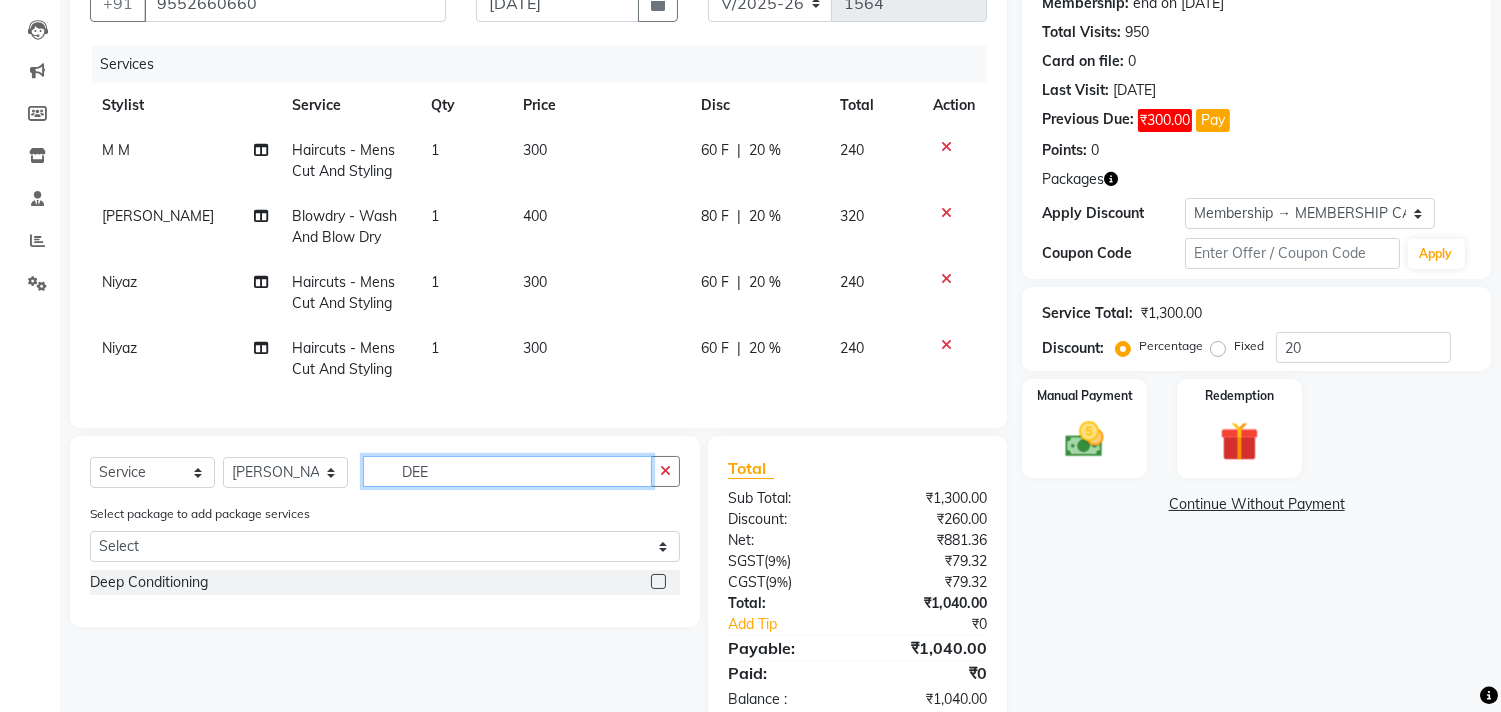 type on "DEE" 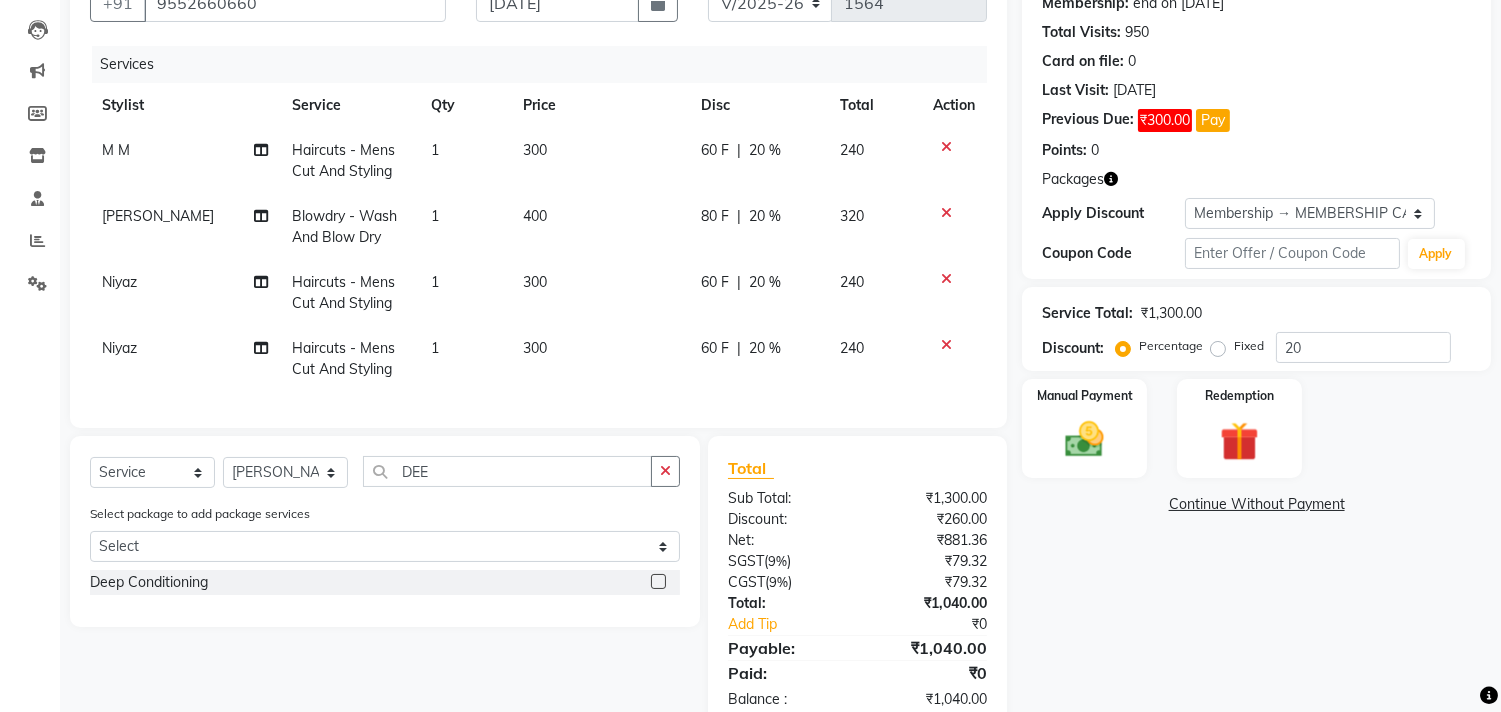 click 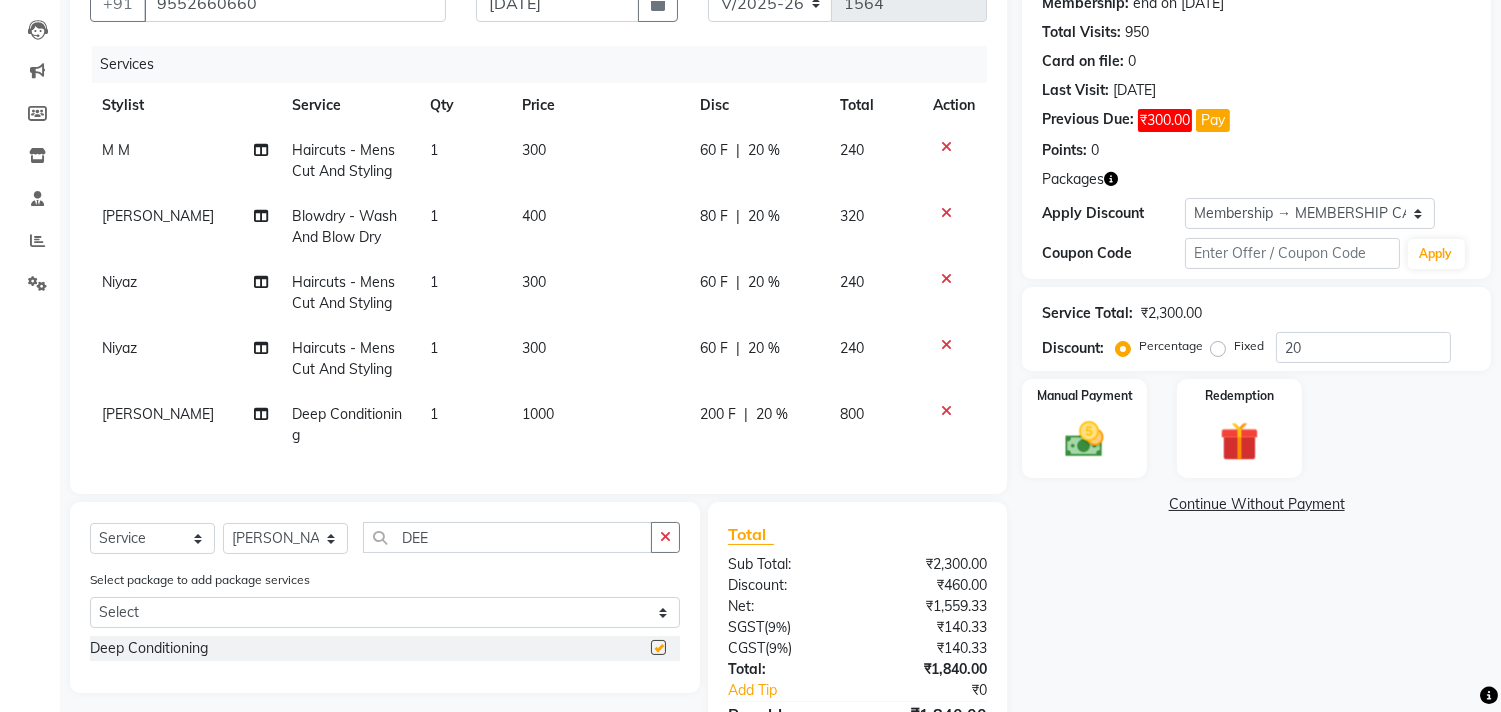checkbox on "false" 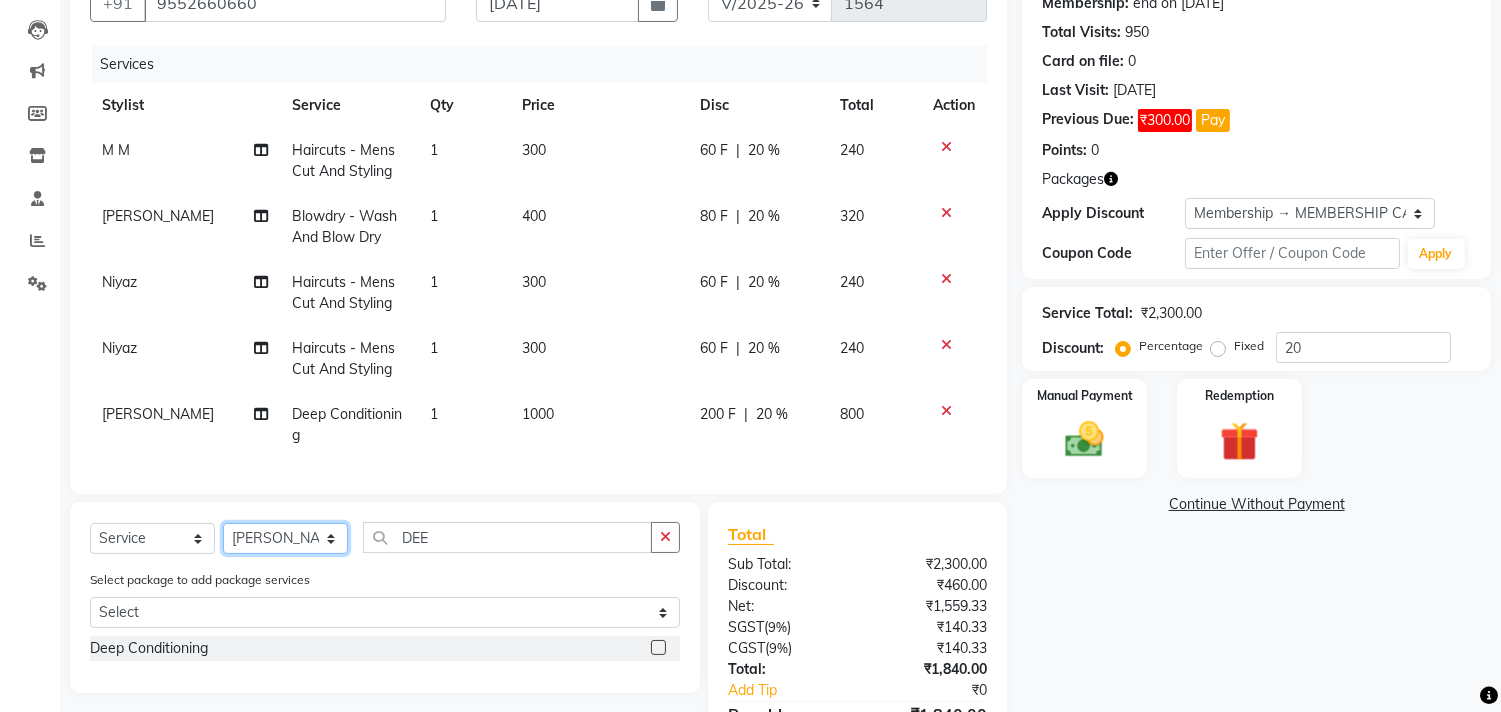 click on "Select Stylist [PERSON_NAME] Manager M M [PERSON_NAME] [PERSON_NAME] Sameer [PERSON_NAME] [PERSON_NAME] [PERSON_NAME]" 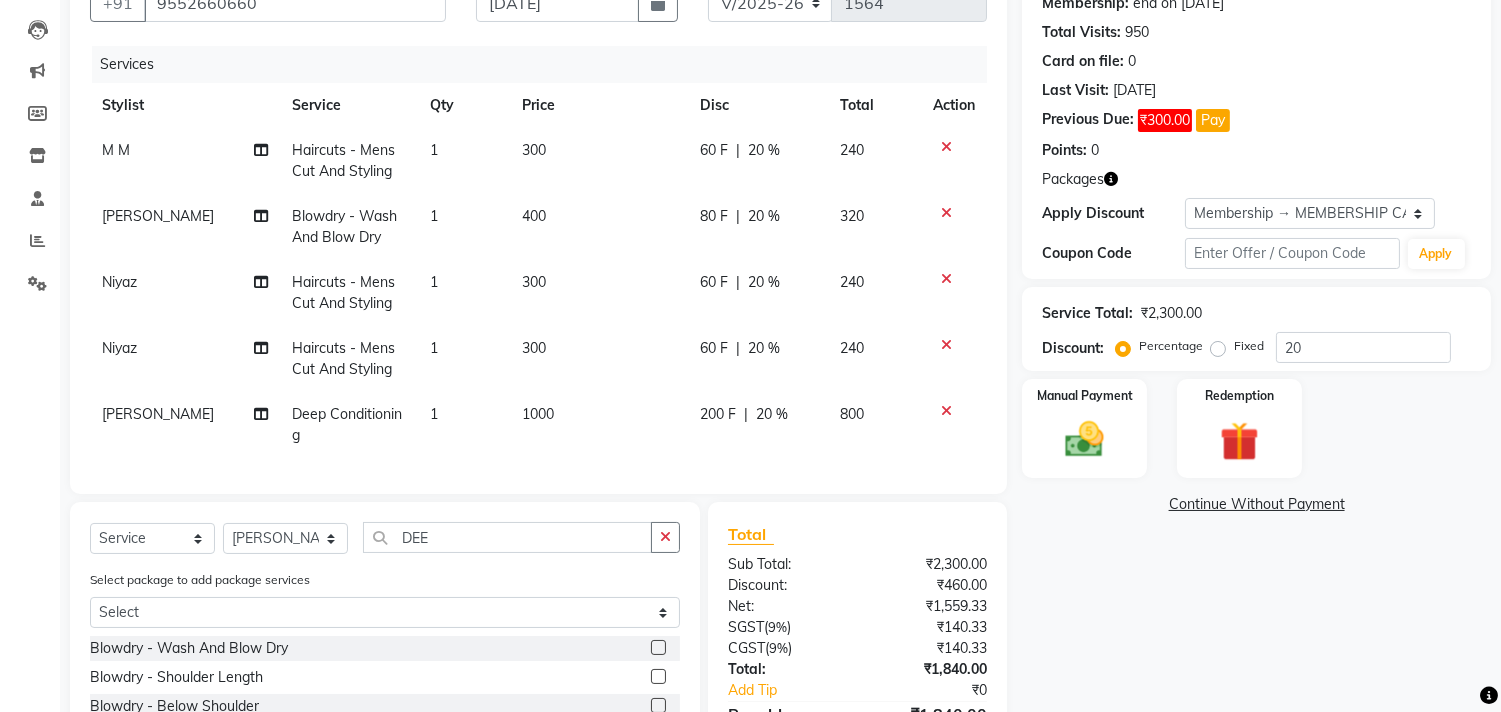 click on "Services Stylist Service Qty Price Disc Total Action M M Haircuts -  Mens Cut And Styling 1 300 60 F | 20 % 240 Salman Blowdry  -  Wash And Blow Dry 1 400 80 F | 20 % 320 Niyaz Haircuts -  Mens Cut And Styling 1 300 60 F | 20 % 240 Niyaz Haircuts -  Mens Cut And Styling 1 300 60 F | 20 % 240 [PERSON_NAME] Deep Conditioning 1 1000 200 F | 20 % 800" 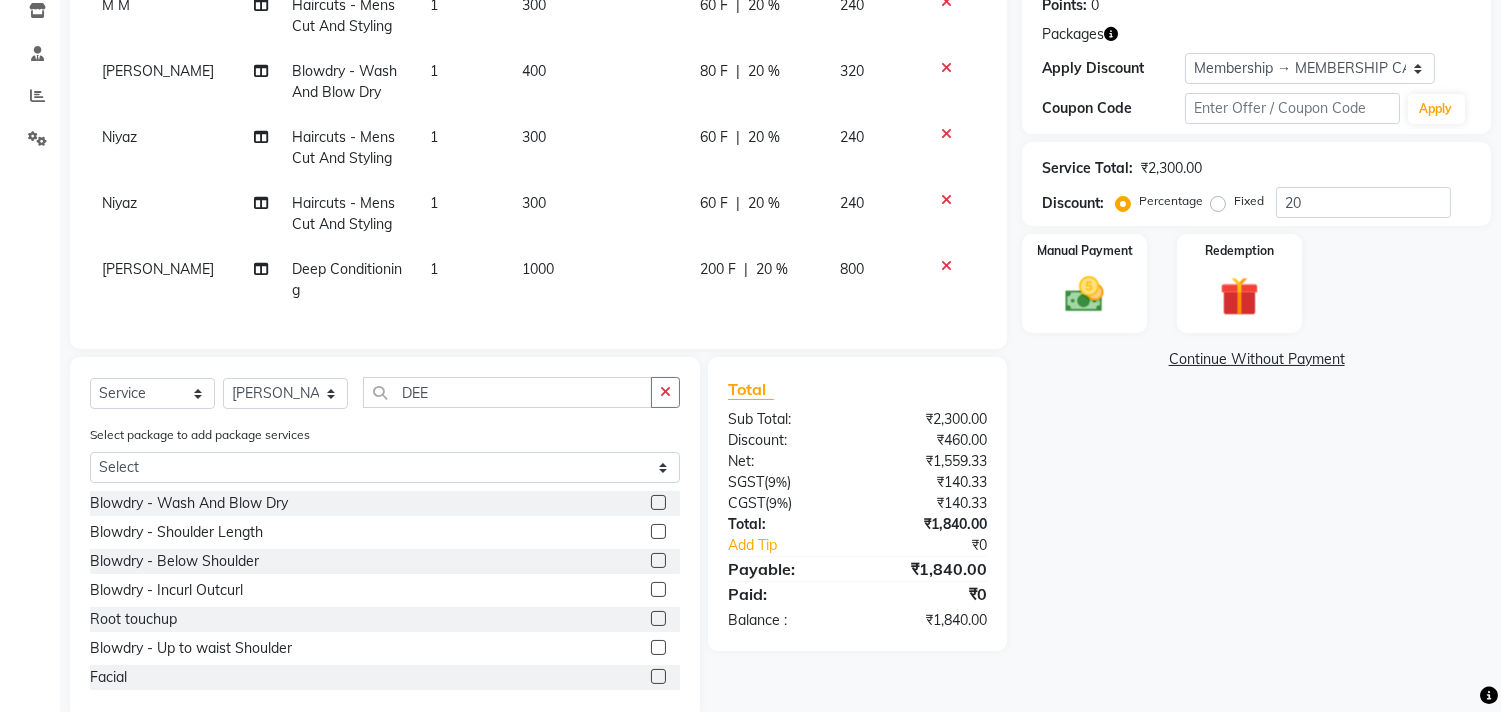 scroll, scrollTop: 401, scrollLeft: 0, axis: vertical 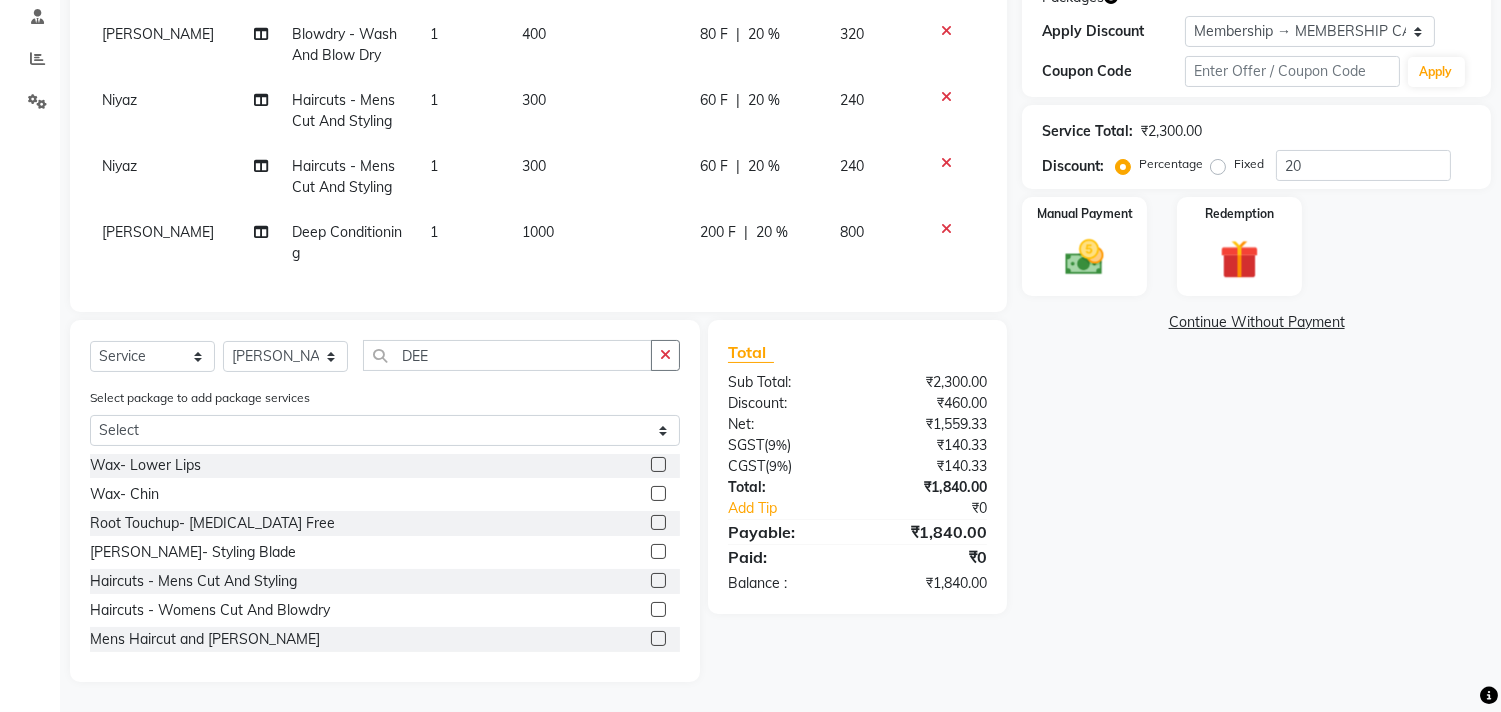 click 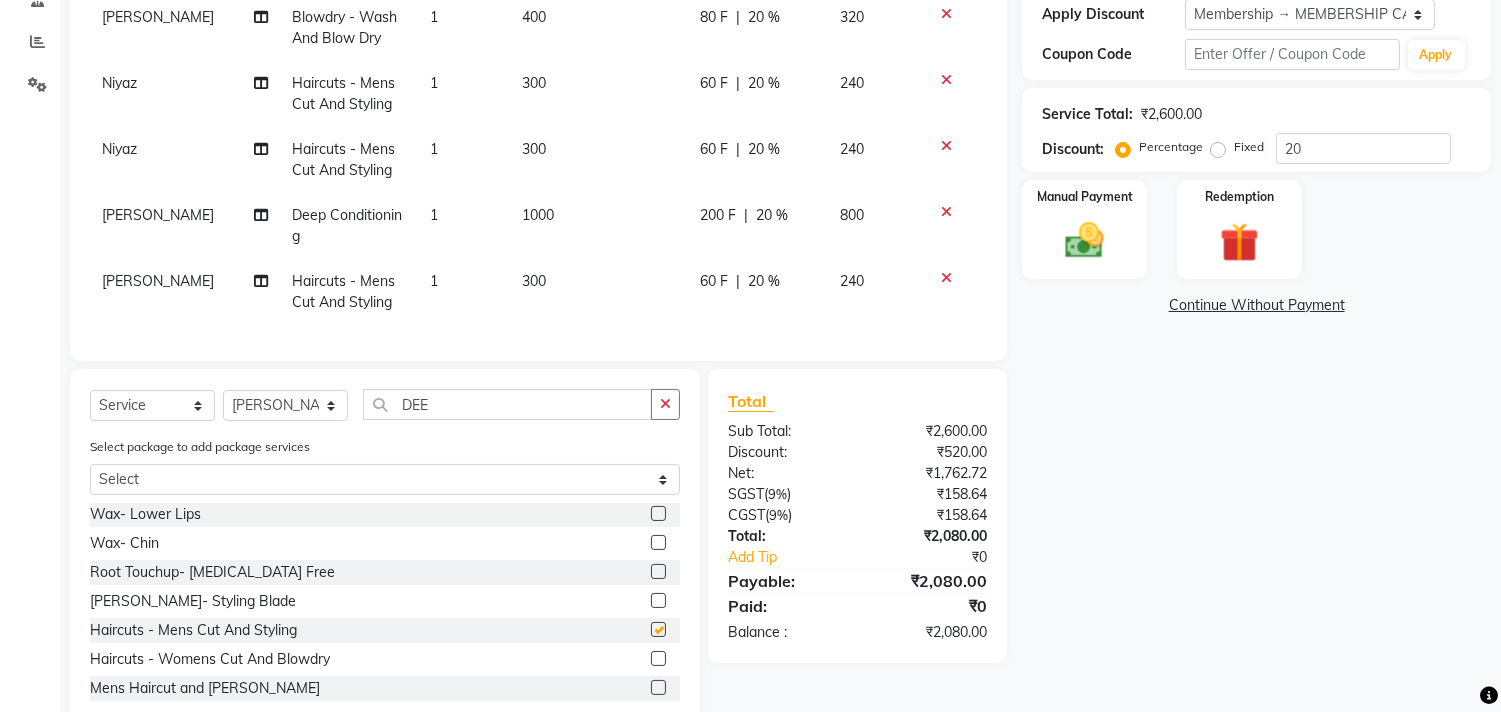 checkbox on "false" 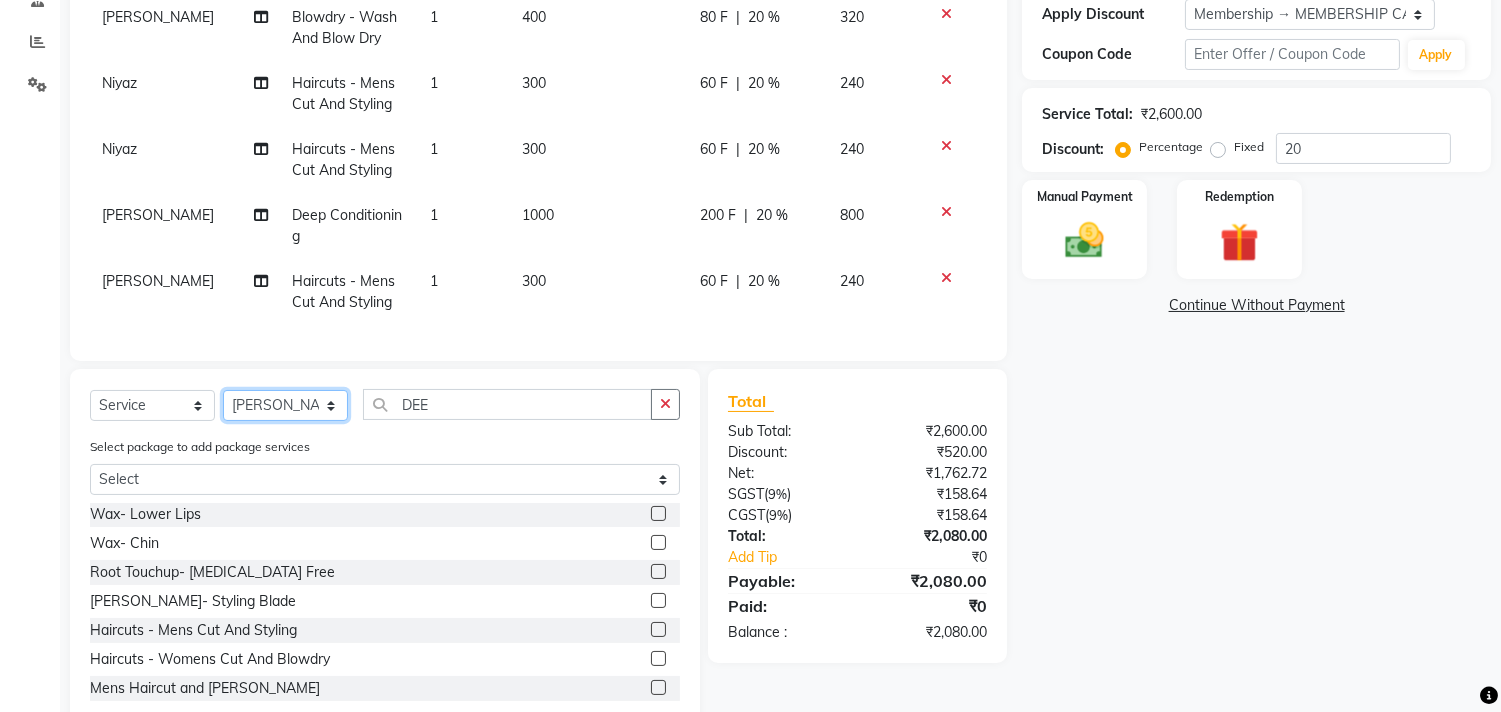 click on "Select Stylist [PERSON_NAME] Manager M M [PERSON_NAME] [PERSON_NAME] Sameer [PERSON_NAME] [PERSON_NAME] [PERSON_NAME]" 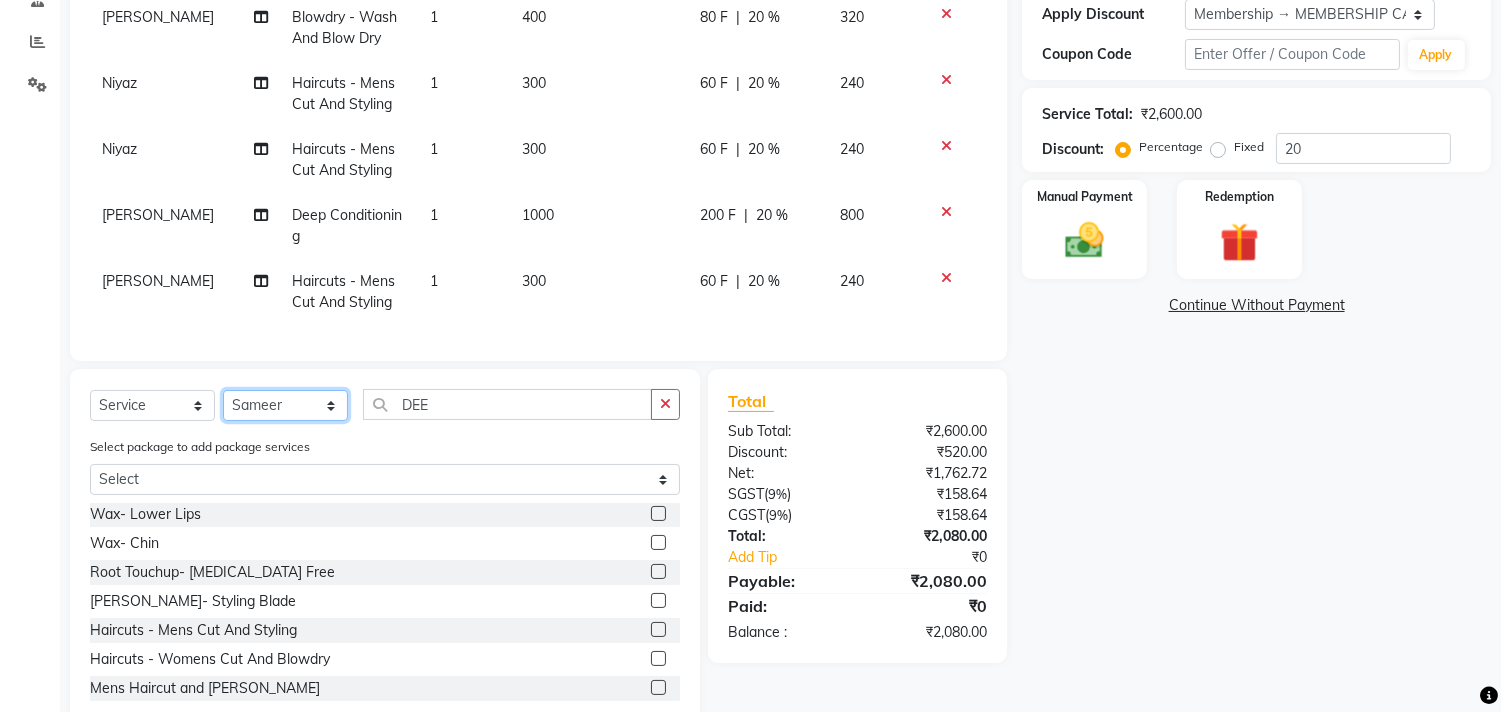 click on "Select Stylist [PERSON_NAME] Manager M M [PERSON_NAME] [PERSON_NAME] Sameer [PERSON_NAME] [PERSON_NAME] [PERSON_NAME]" 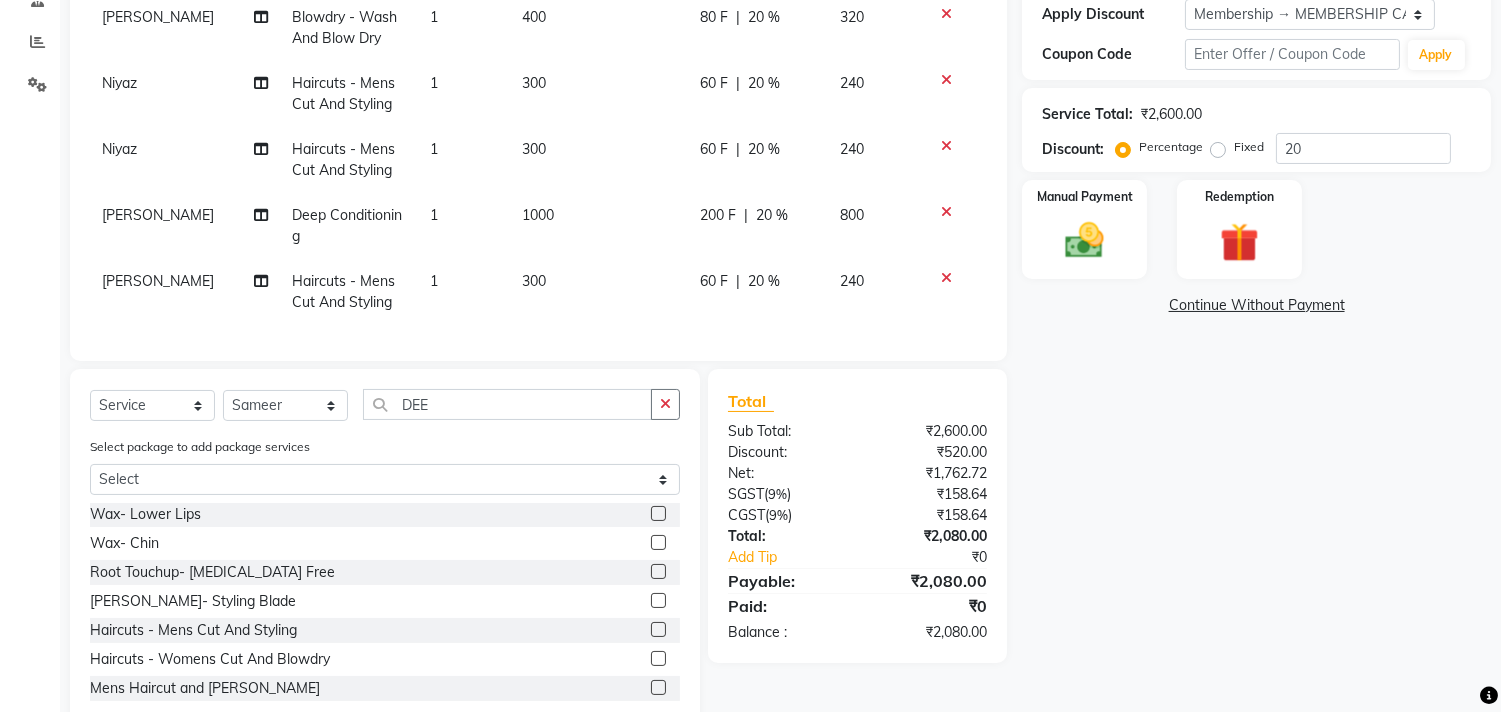 click 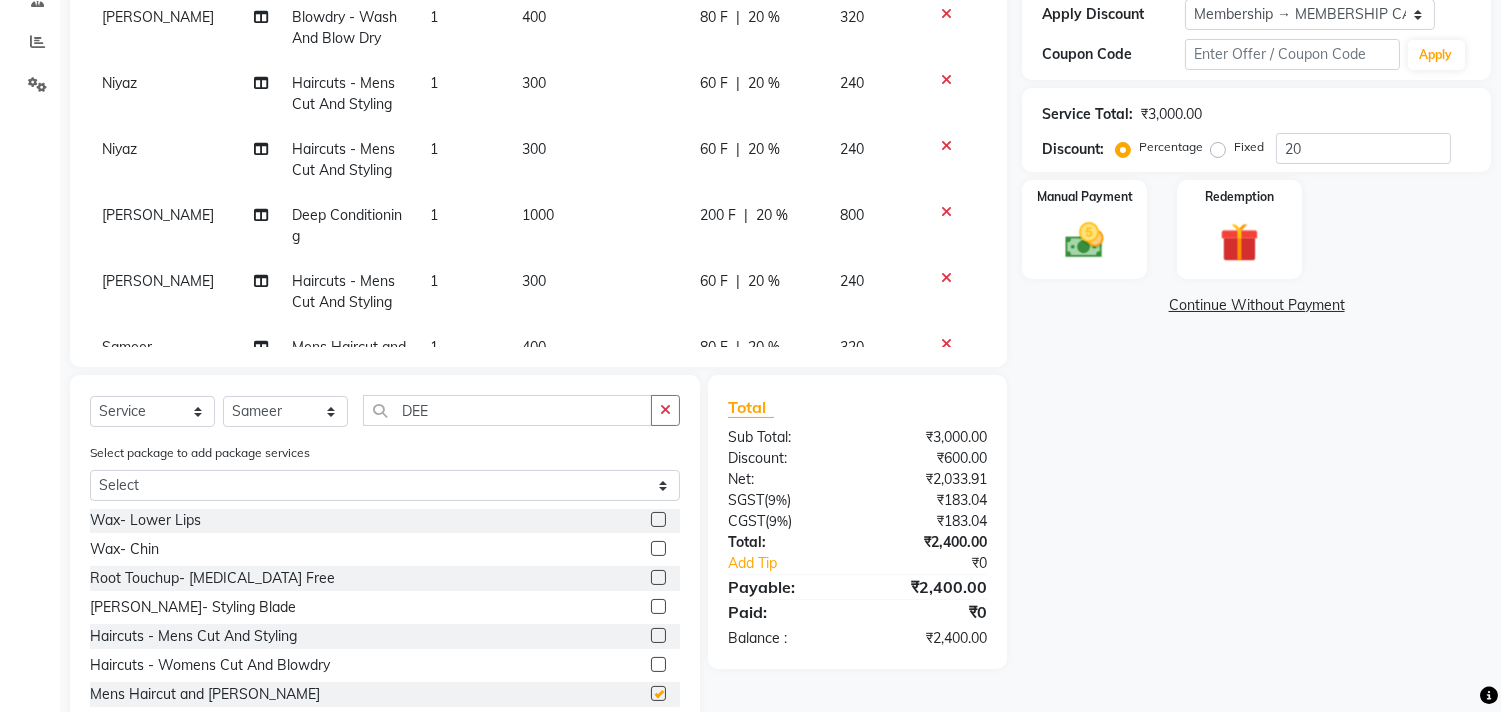 checkbox on "false" 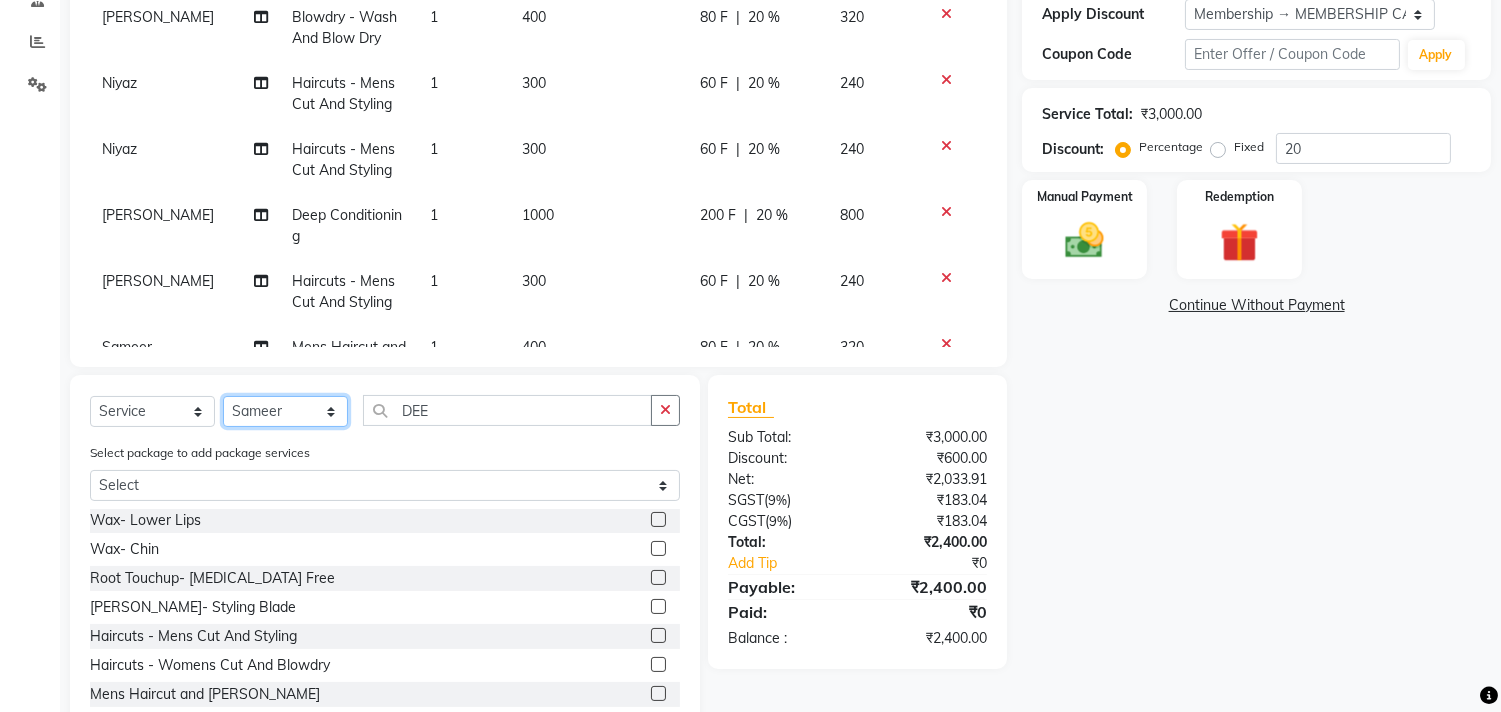 click on "Select Stylist [PERSON_NAME] Manager M M [PERSON_NAME] [PERSON_NAME] Sameer [PERSON_NAME] [PERSON_NAME] [PERSON_NAME]" 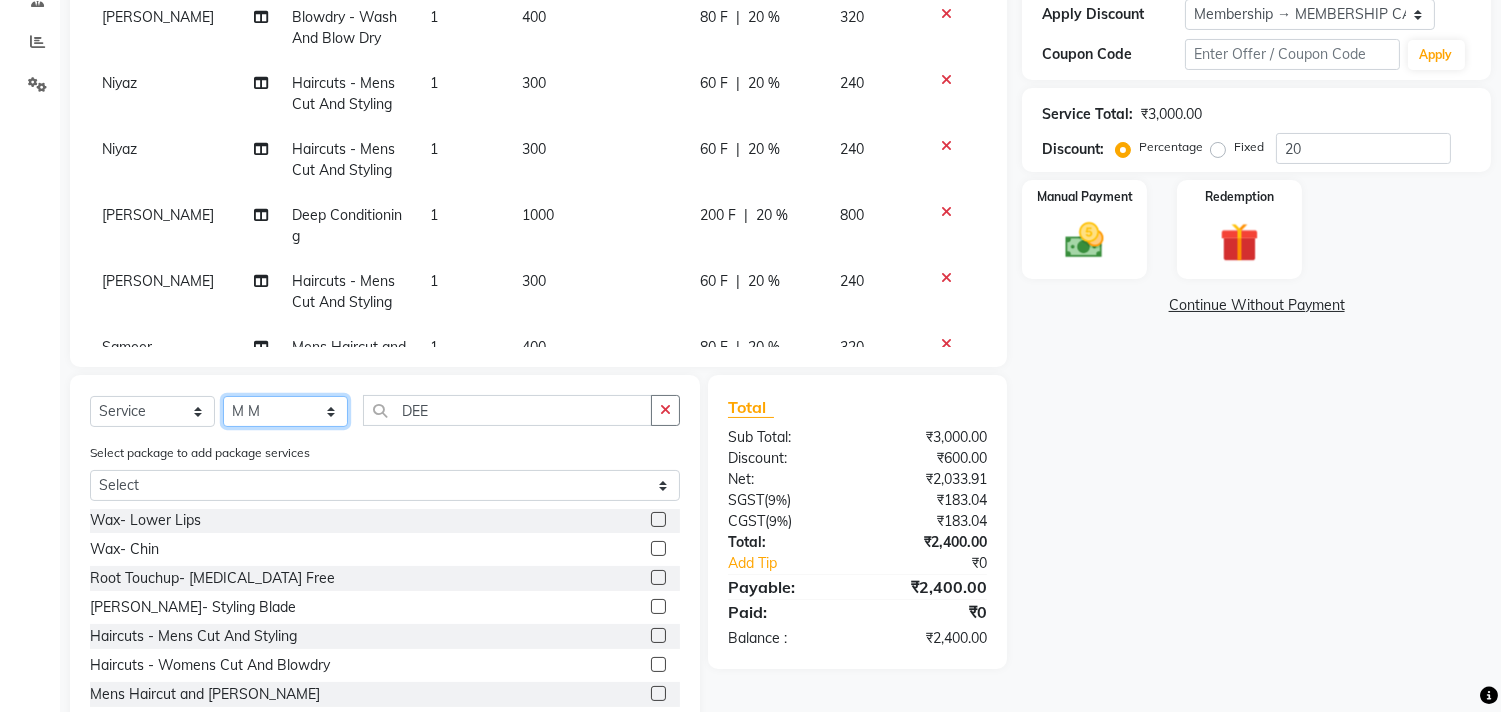 click on "Select Stylist [PERSON_NAME] Manager M M [PERSON_NAME] [PERSON_NAME] Sameer [PERSON_NAME] [PERSON_NAME] [PERSON_NAME]" 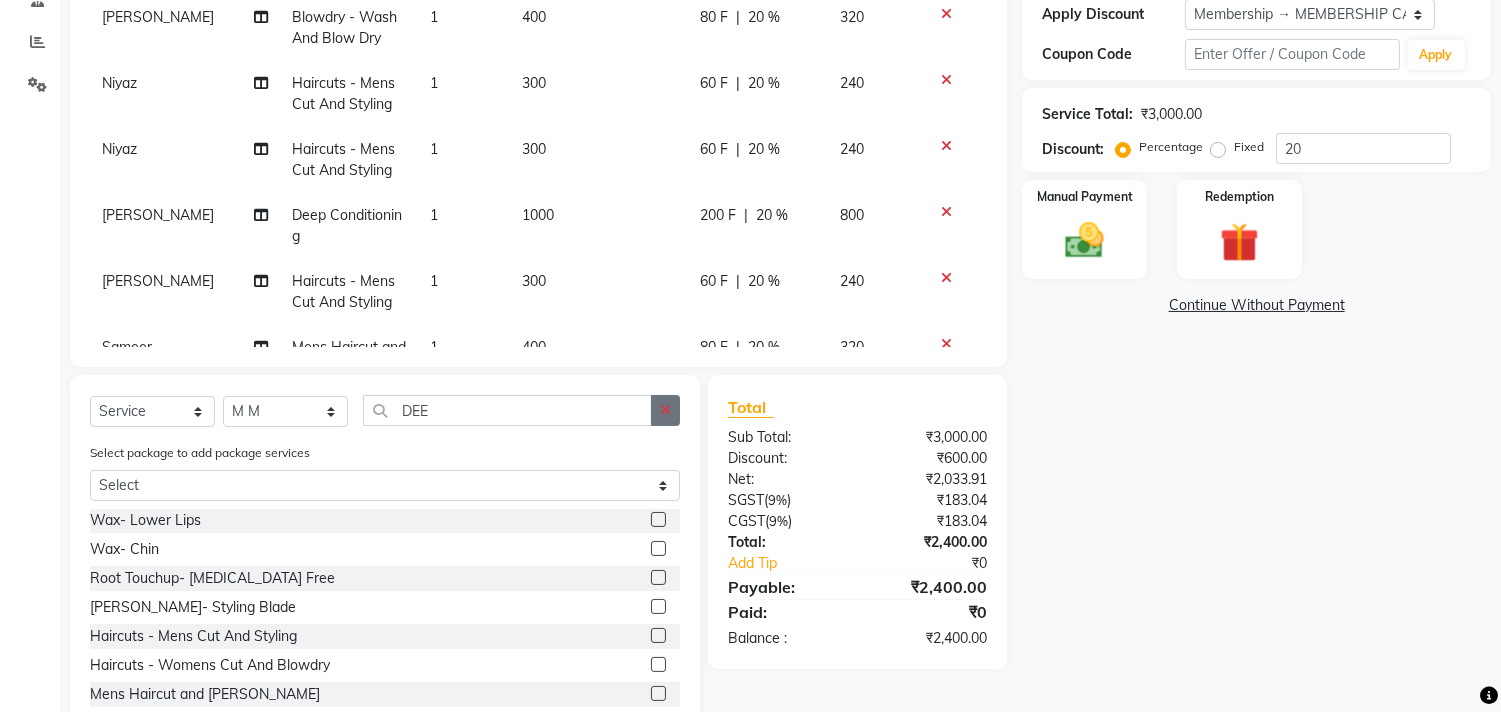 click 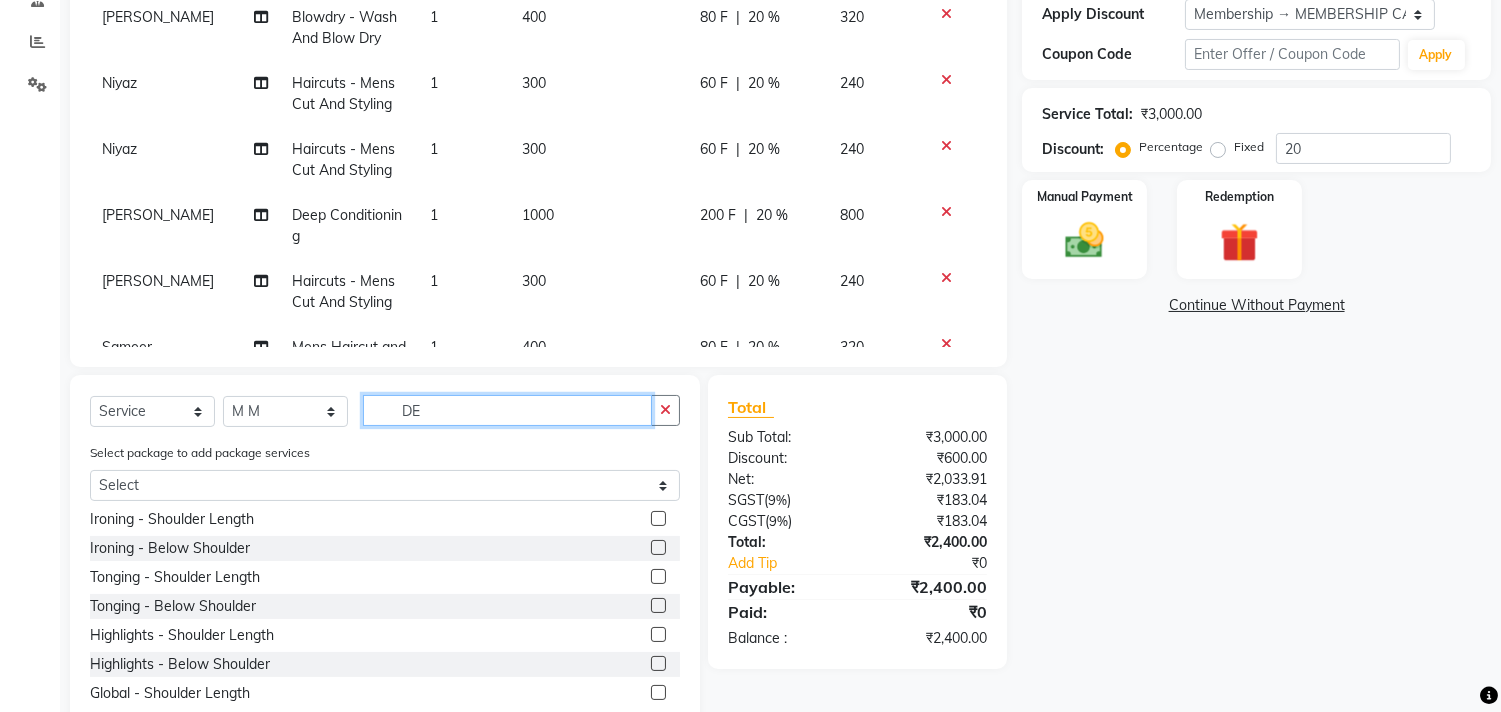 scroll, scrollTop: 31, scrollLeft: 0, axis: vertical 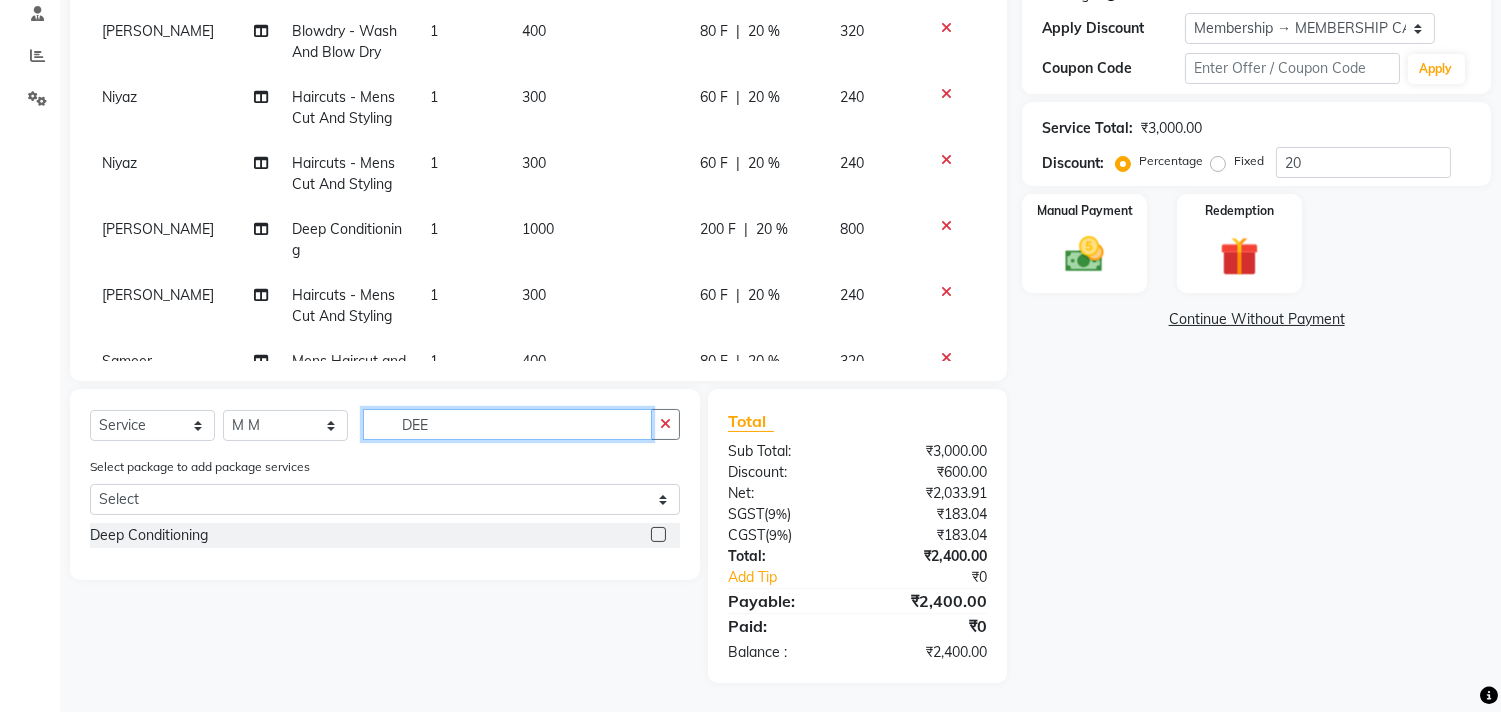 type on "DEE" 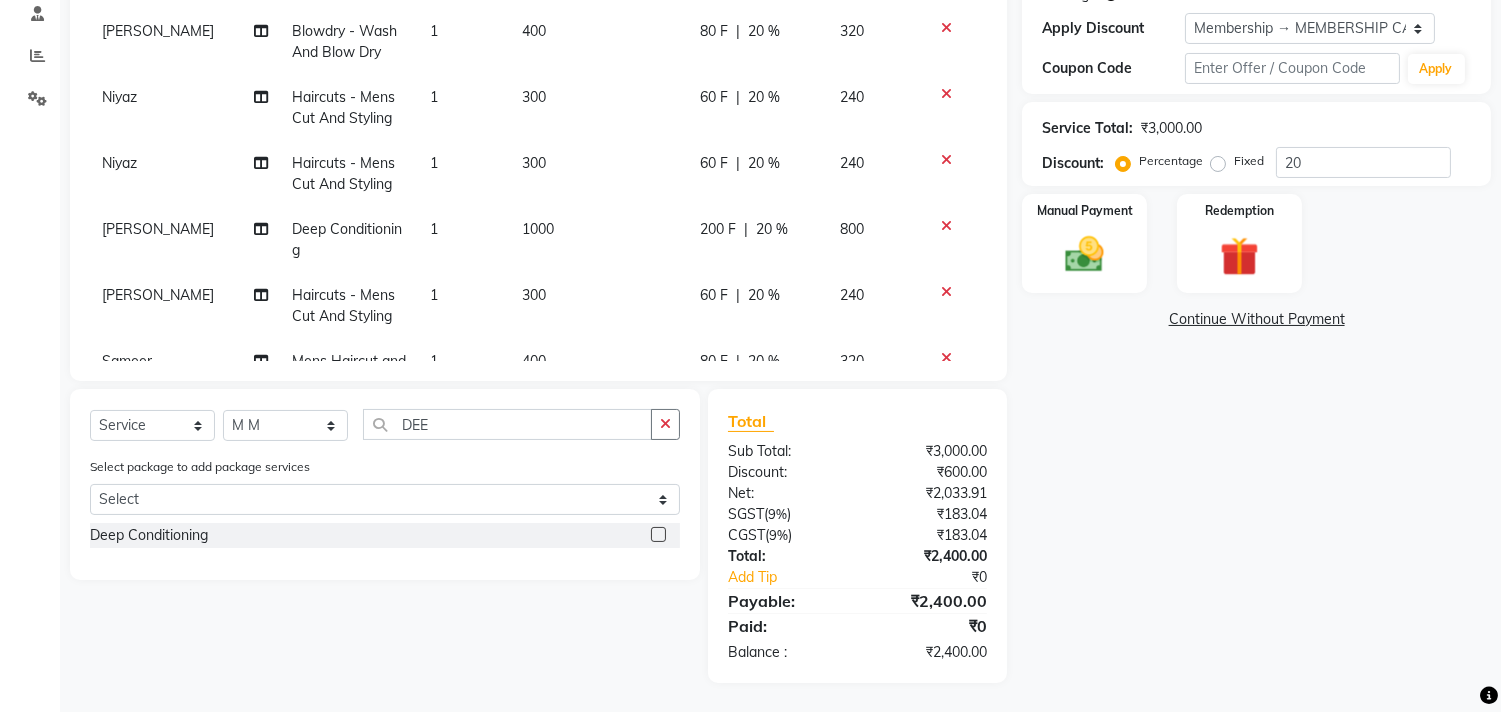 click 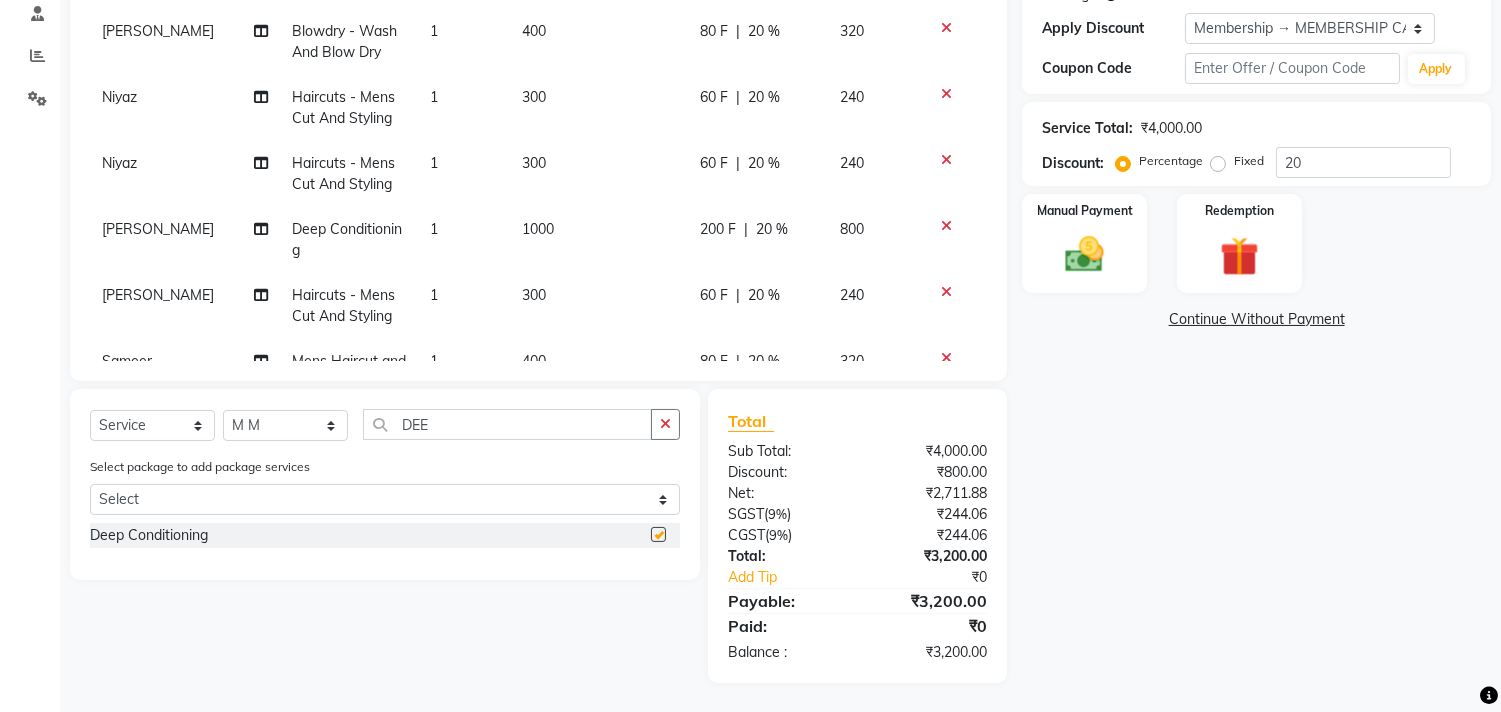 checkbox on "false" 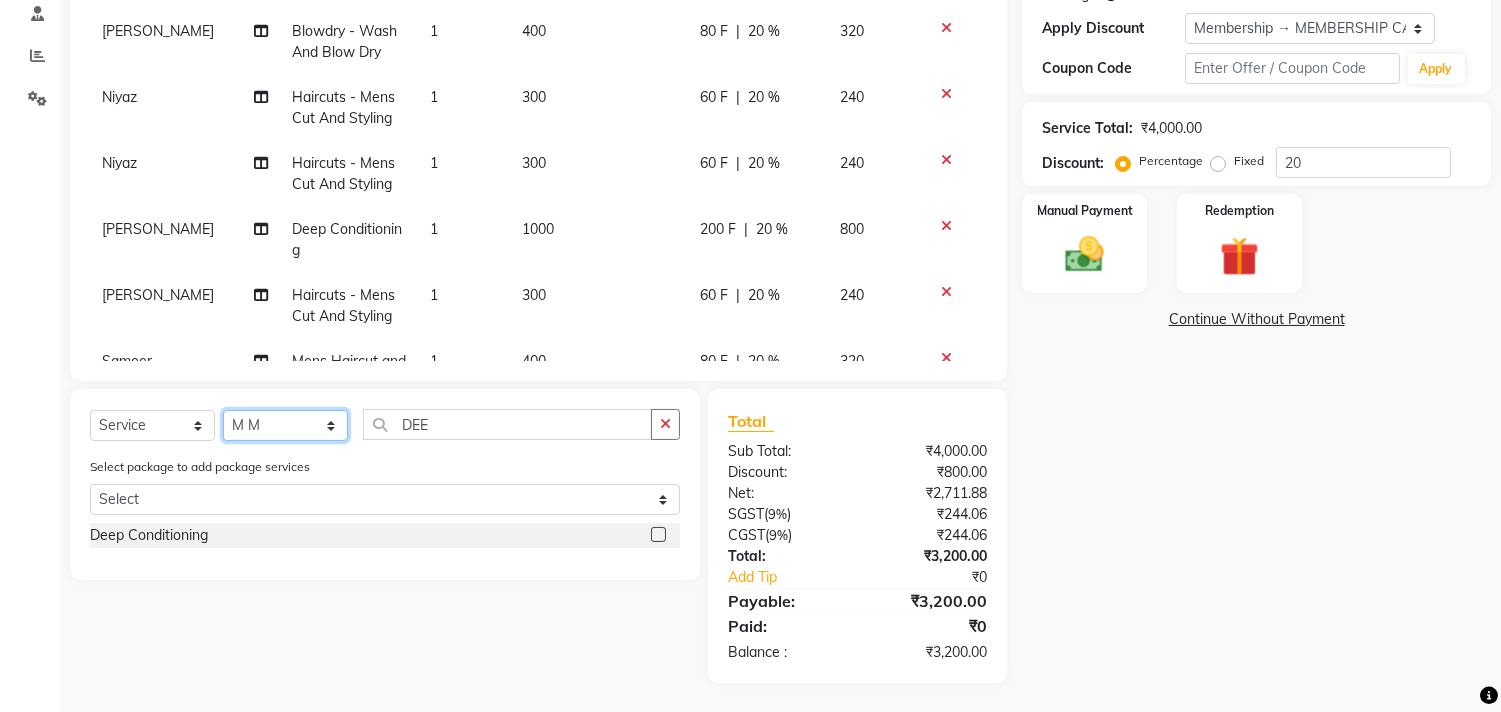 click on "Select Stylist [PERSON_NAME] Manager M M [PERSON_NAME] [PERSON_NAME] Sameer [PERSON_NAME] [PERSON_NAME] [PERSON_NAME]" 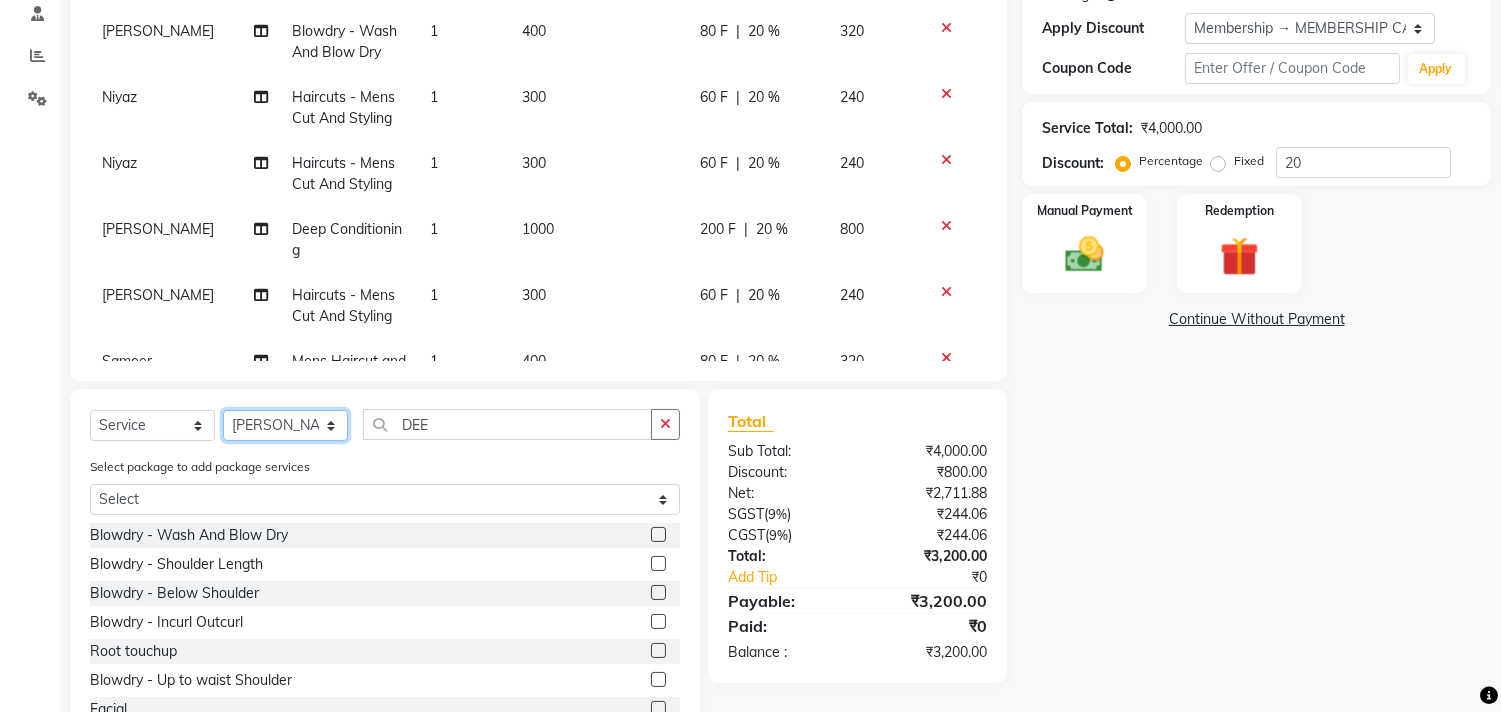 select on "36968" 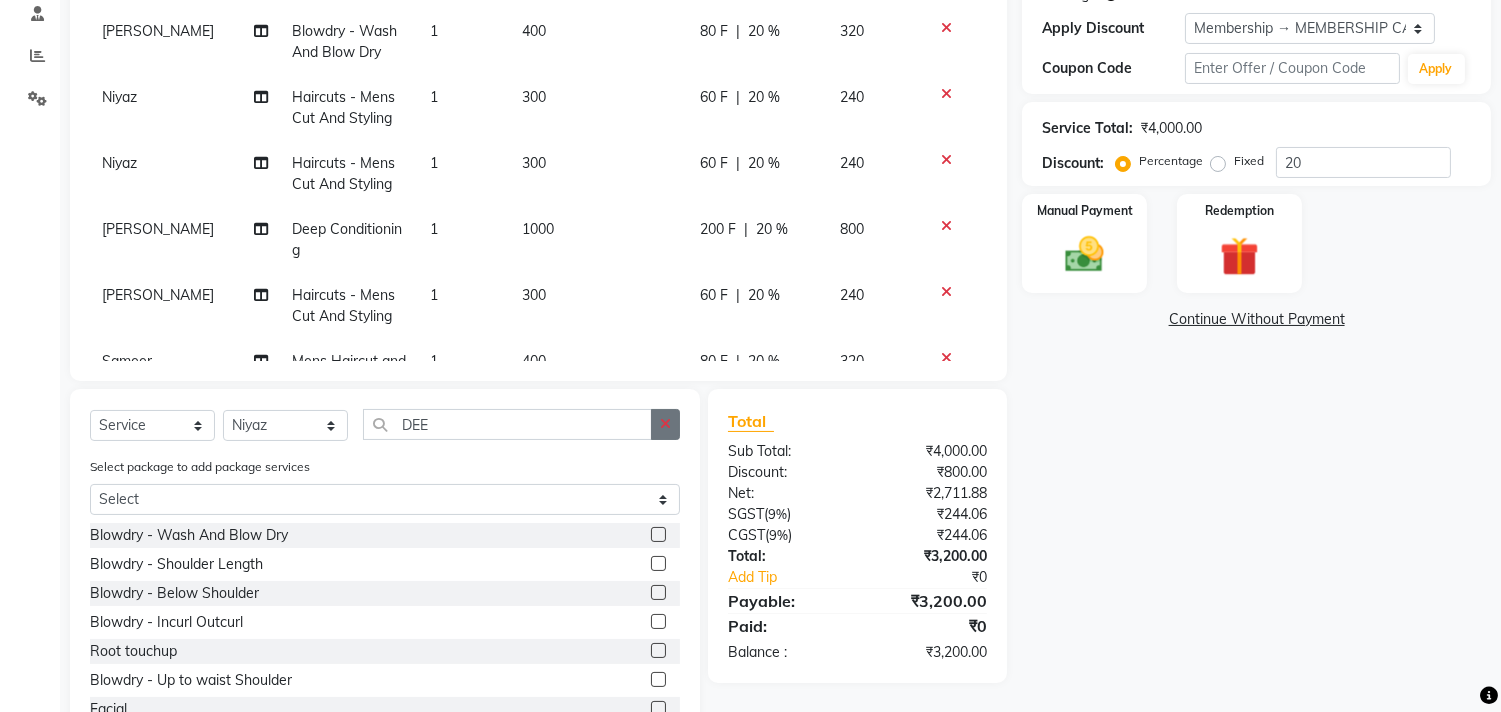 click 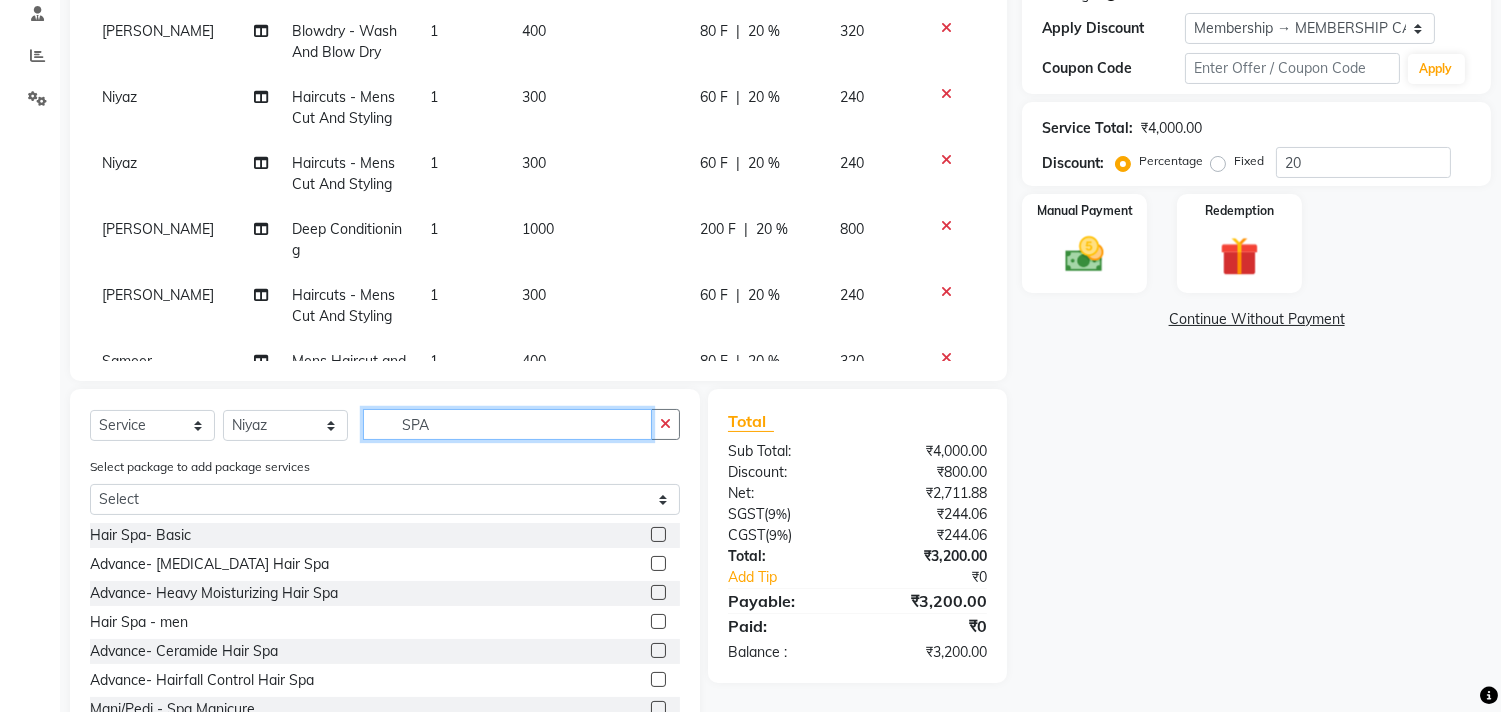type on "SPA" 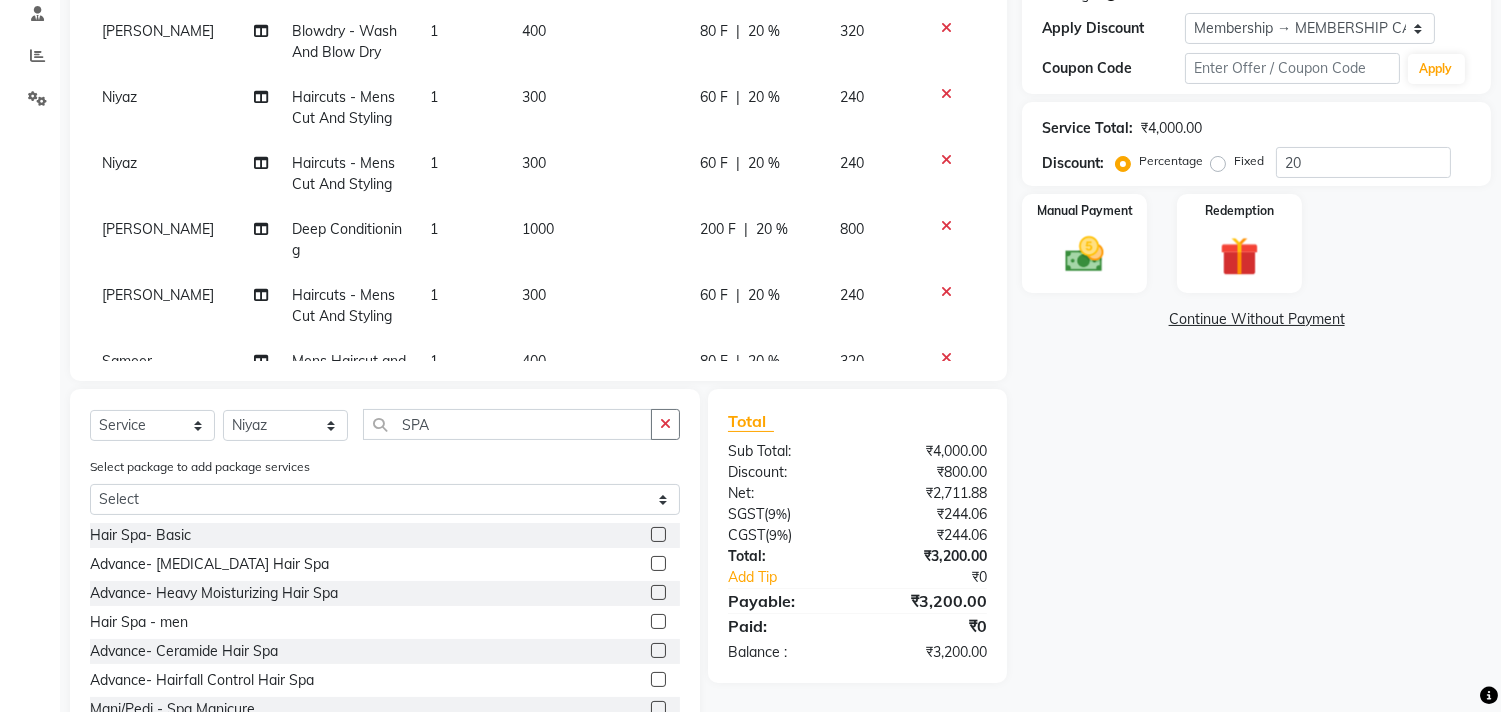 click 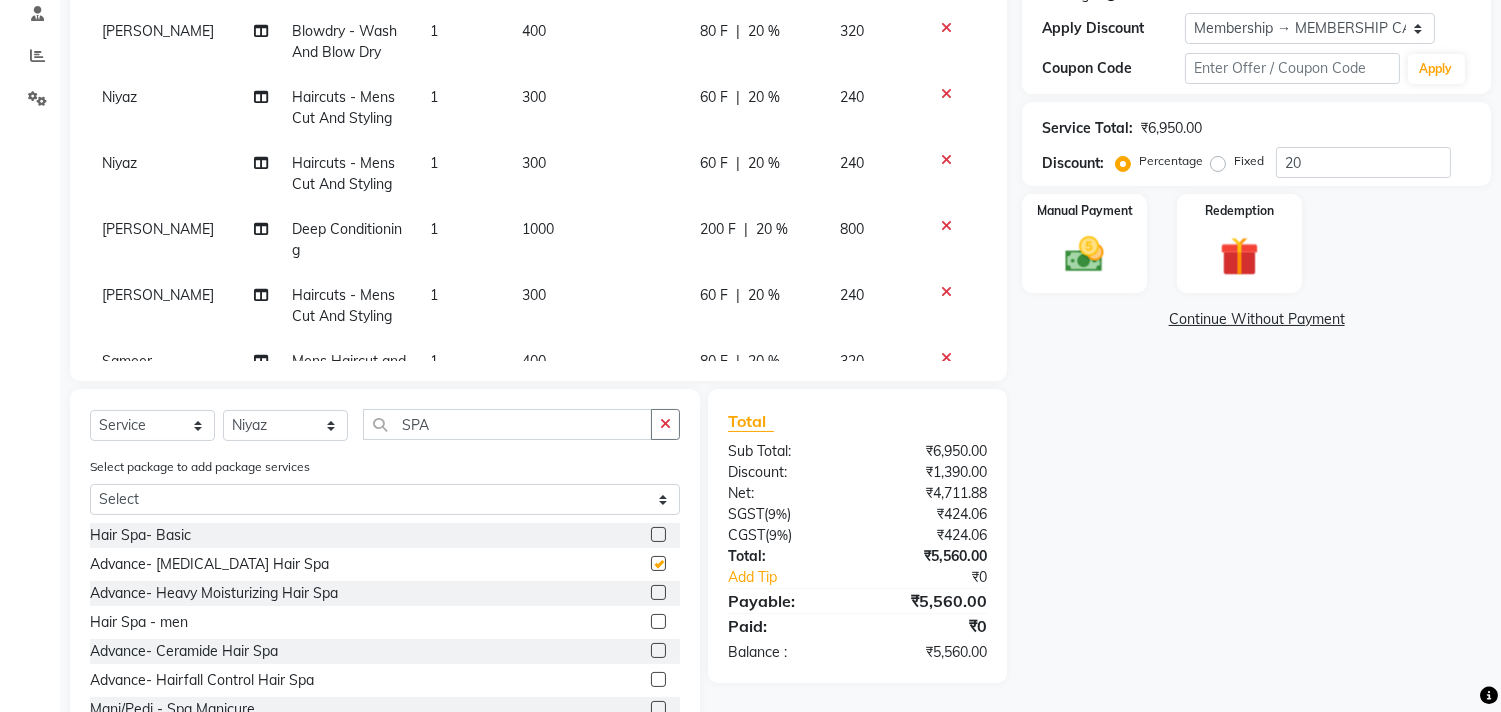 checkbox on "false" 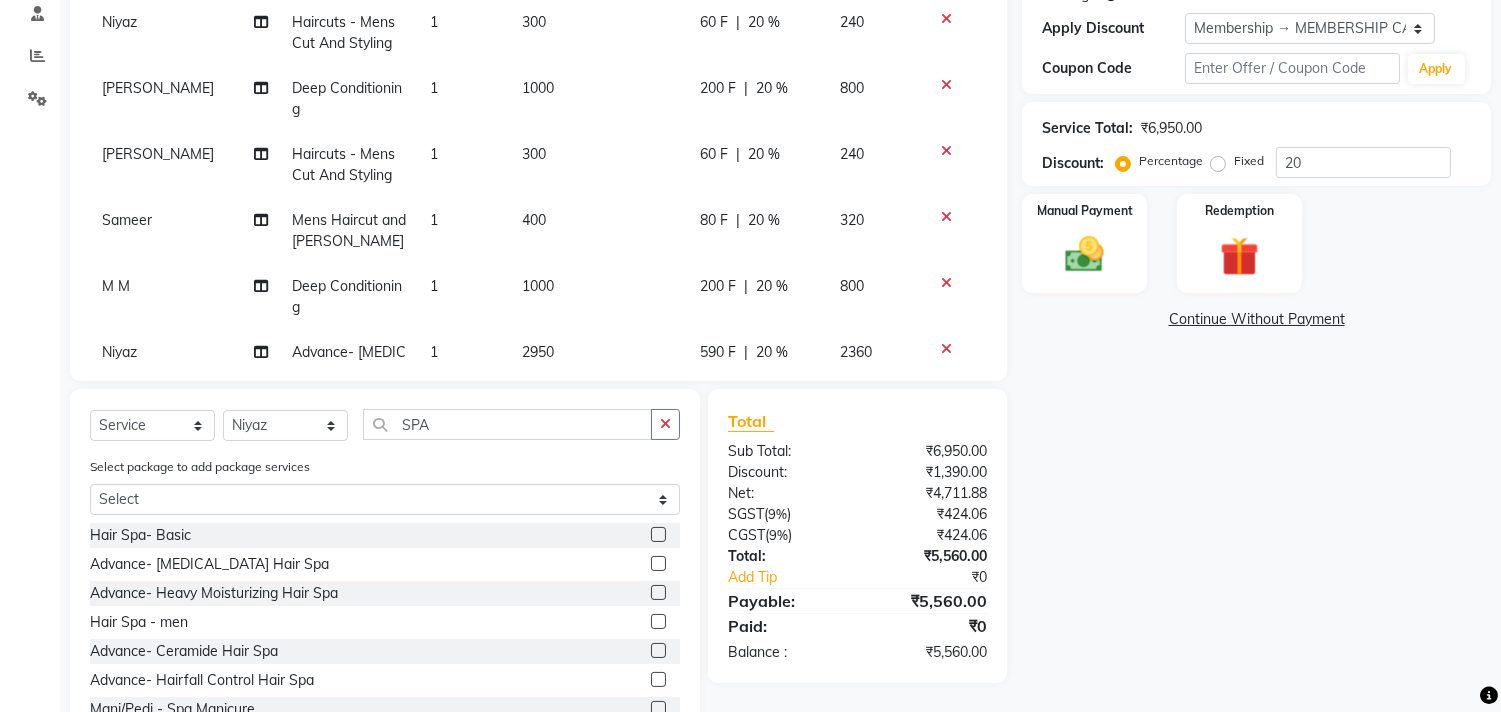 scroll, scrollTop: 208, scrollLeft: 0, axis: vertical 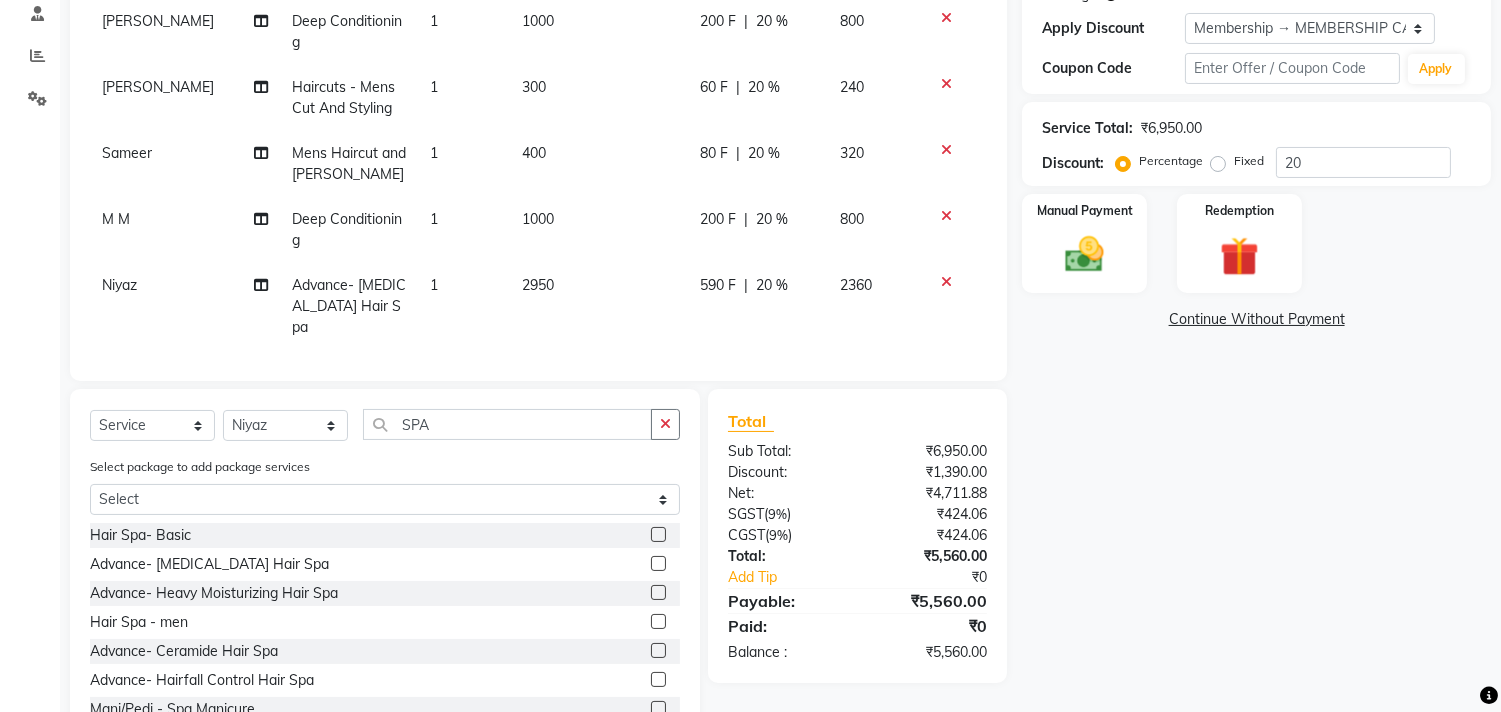 click on "2950" 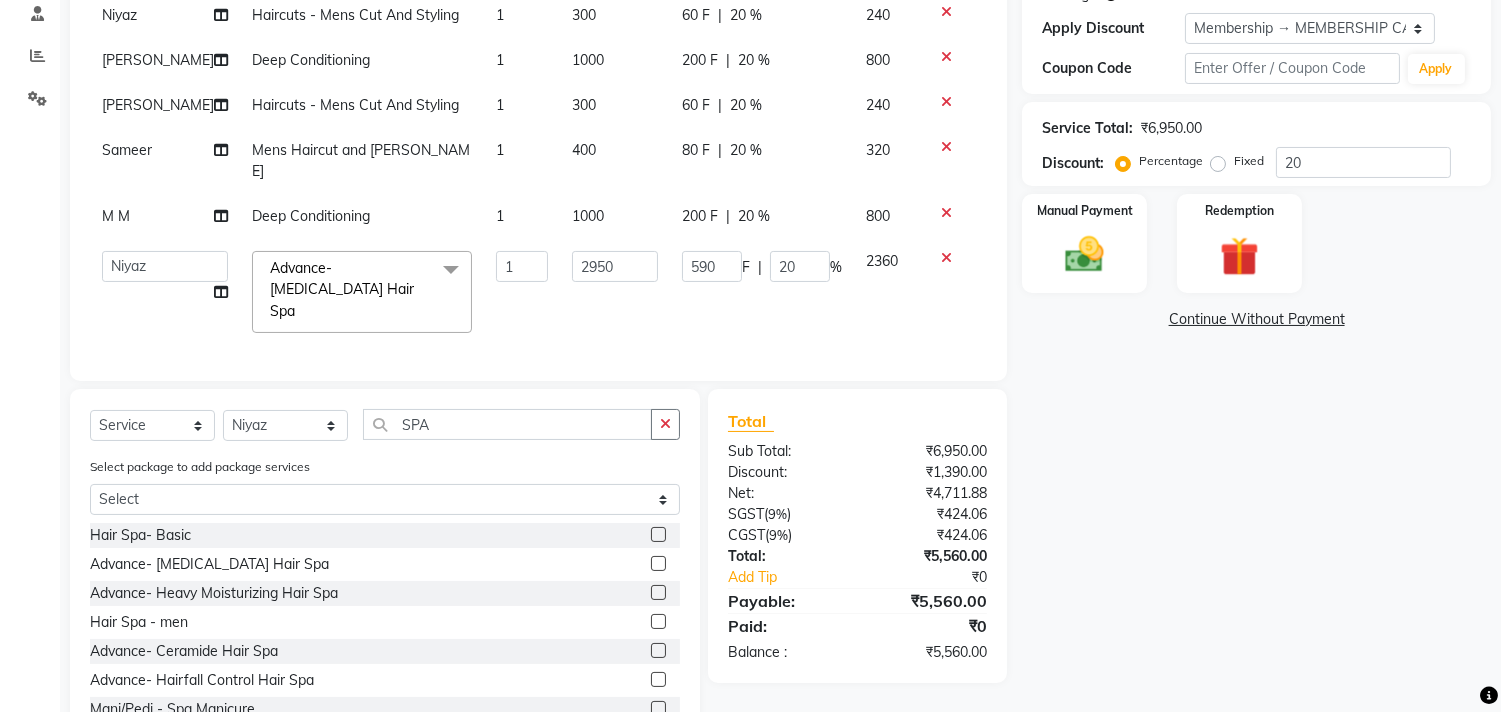scroll, scrollTop: 58, scrollLeft: 0, axis: vertical 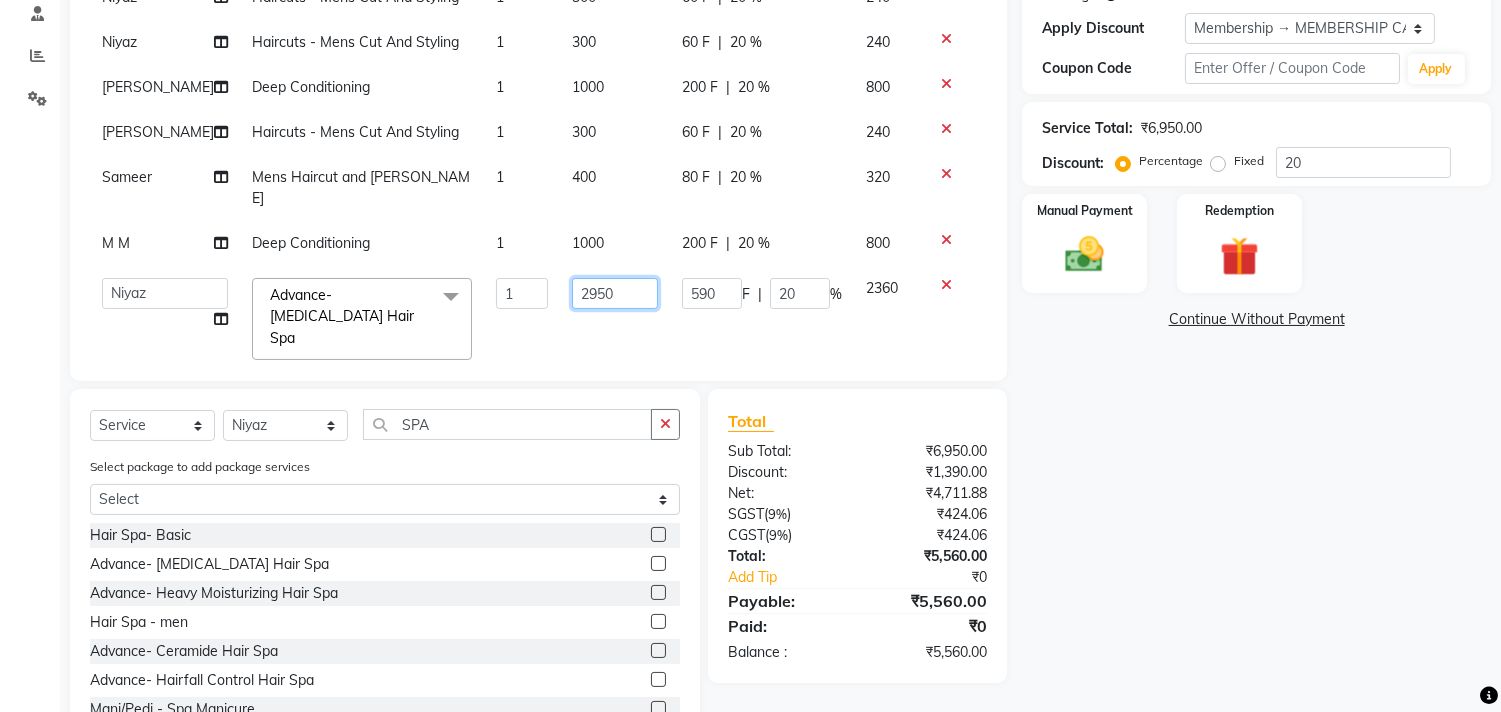 click on "2950" 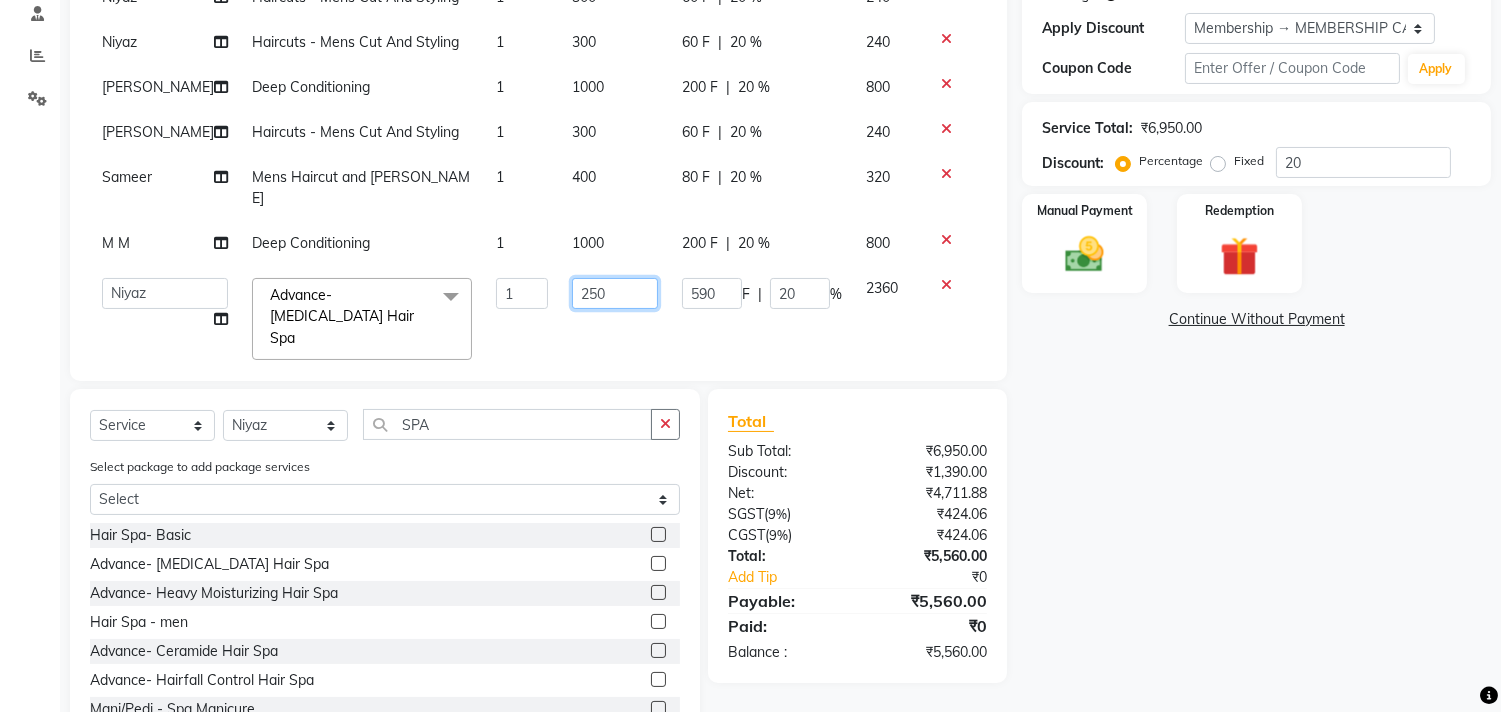 type on "2500" 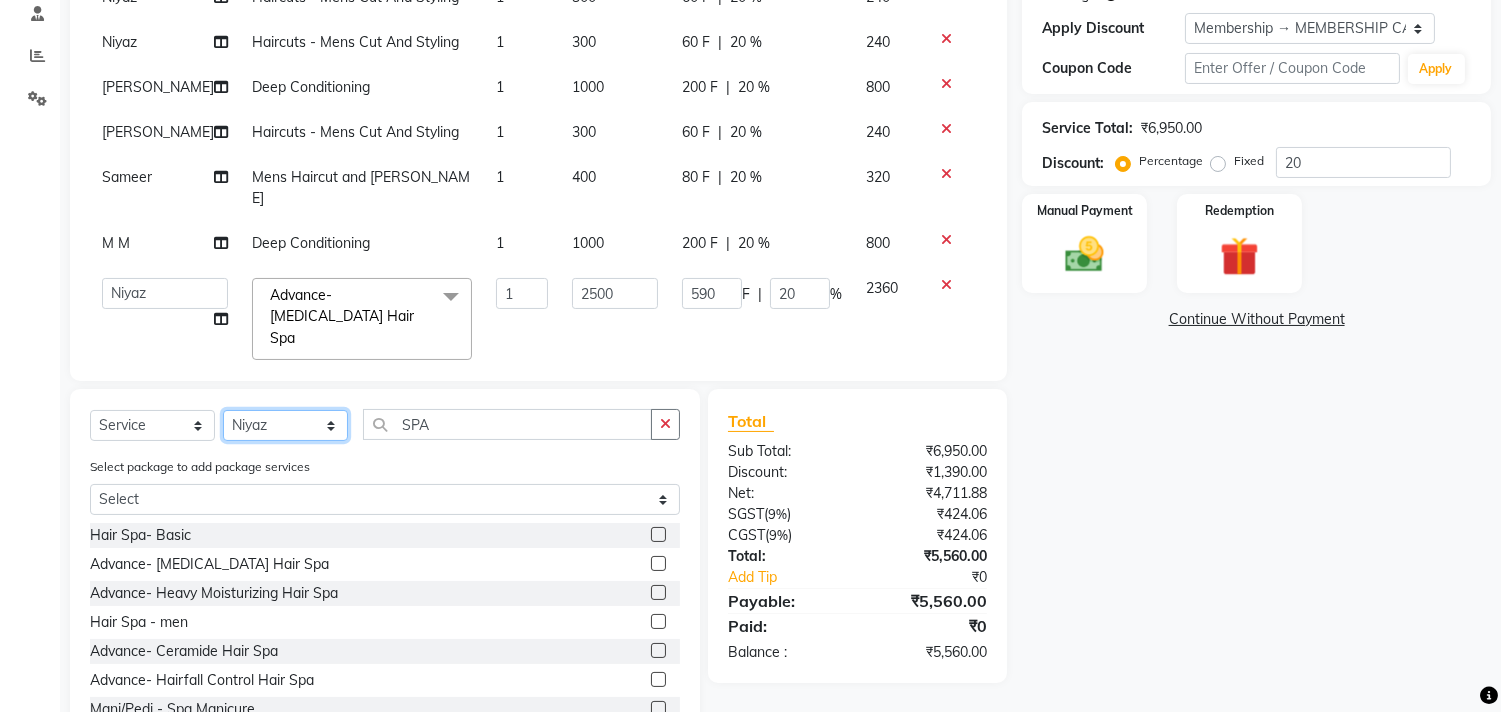 click on "Select Stylist [PERSON_NAME] Manager M M [PERSON_NAME] [PERSON_NAME] Sameer [PERSON_NAME] [PERSON_NAME] [PERSON_NAME]" 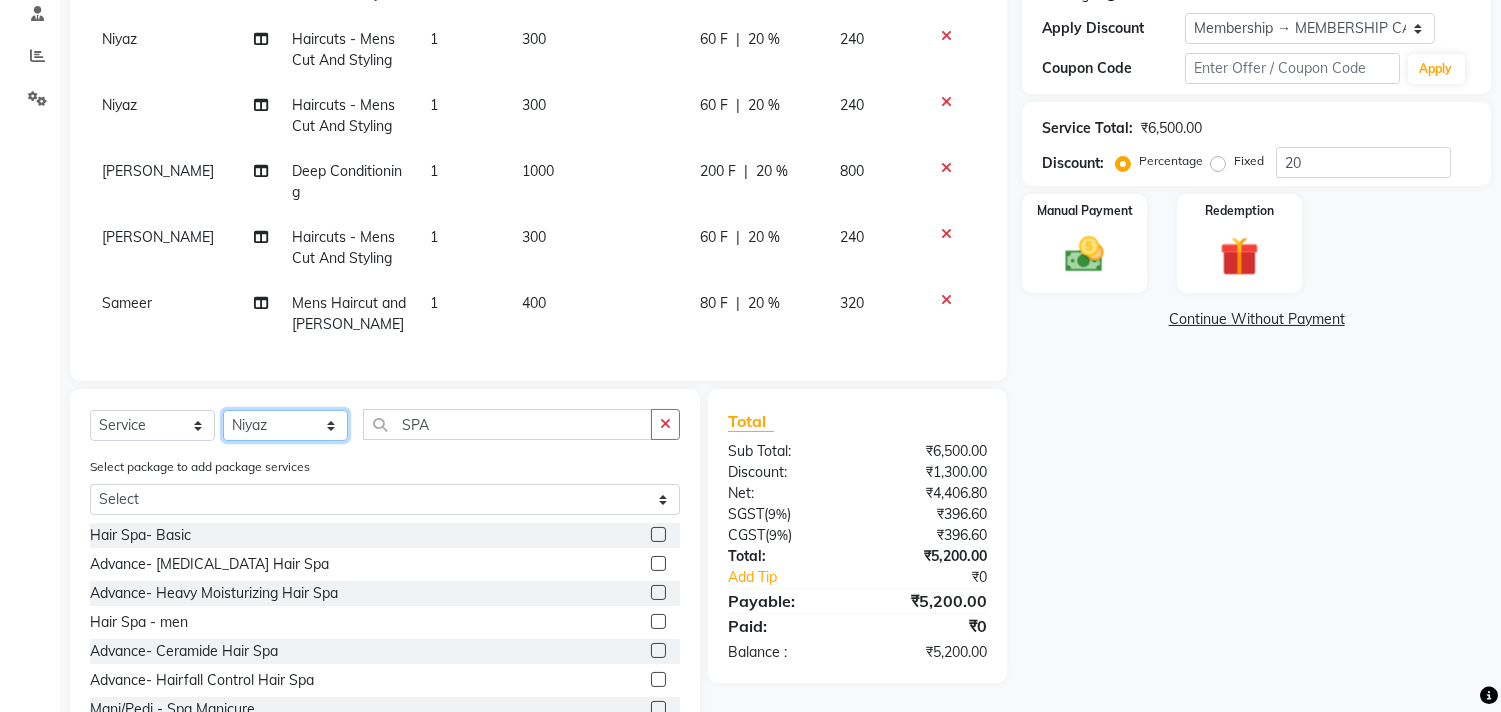 select on "85592" 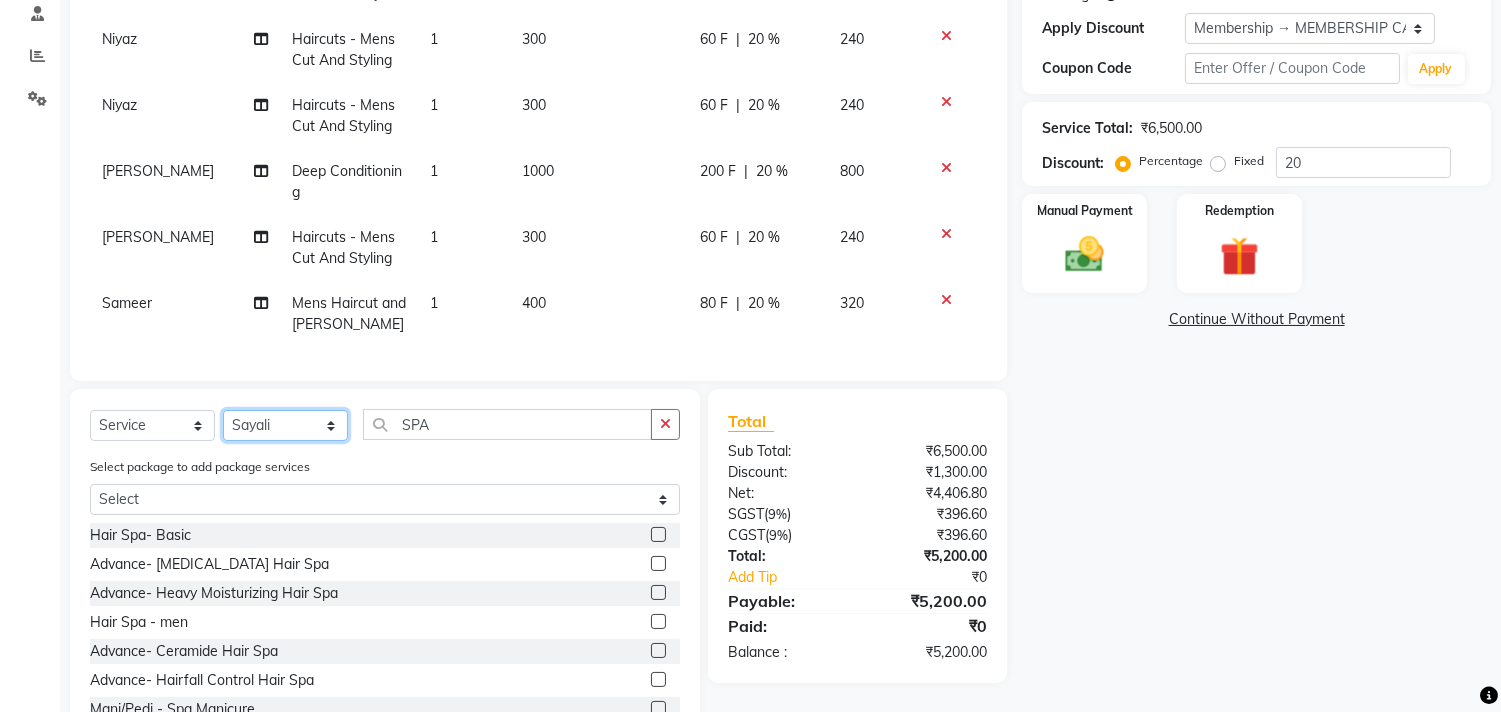 click on "Select Stylist [PERSON_NAME] Manager M M [PERSON_NAME] [PERSON_NAME] Sameer [PERSON_NAME] [PERSON_NAME] [PERSON_NAME]" 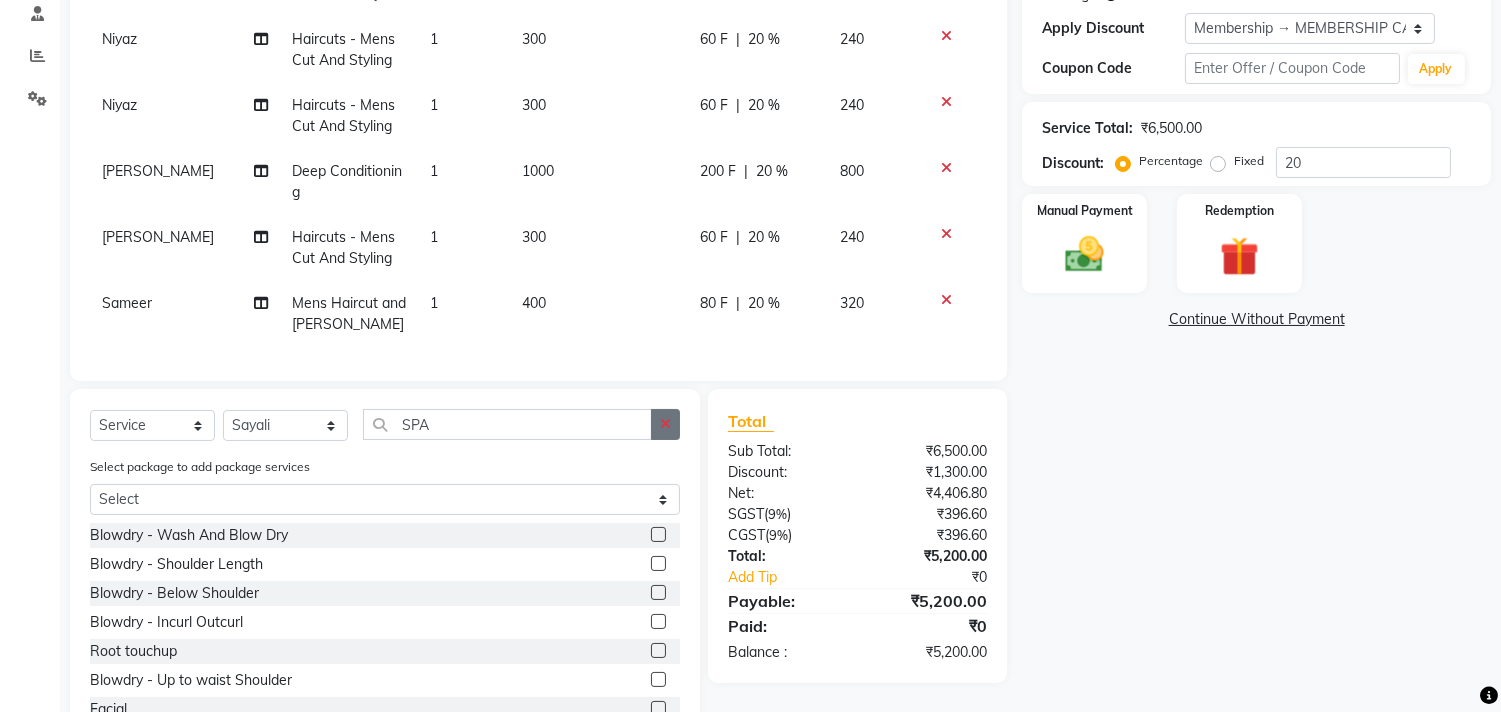 click 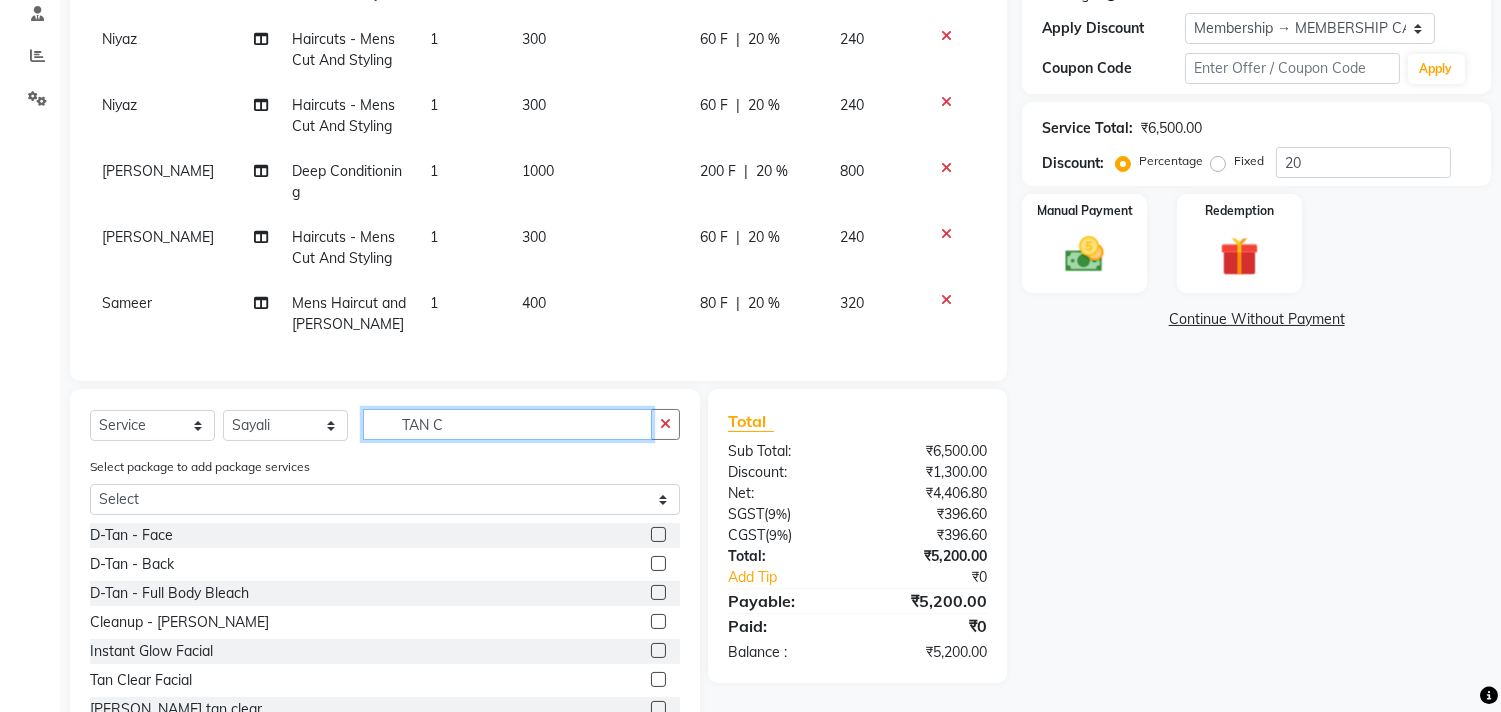 type on "TAN C" 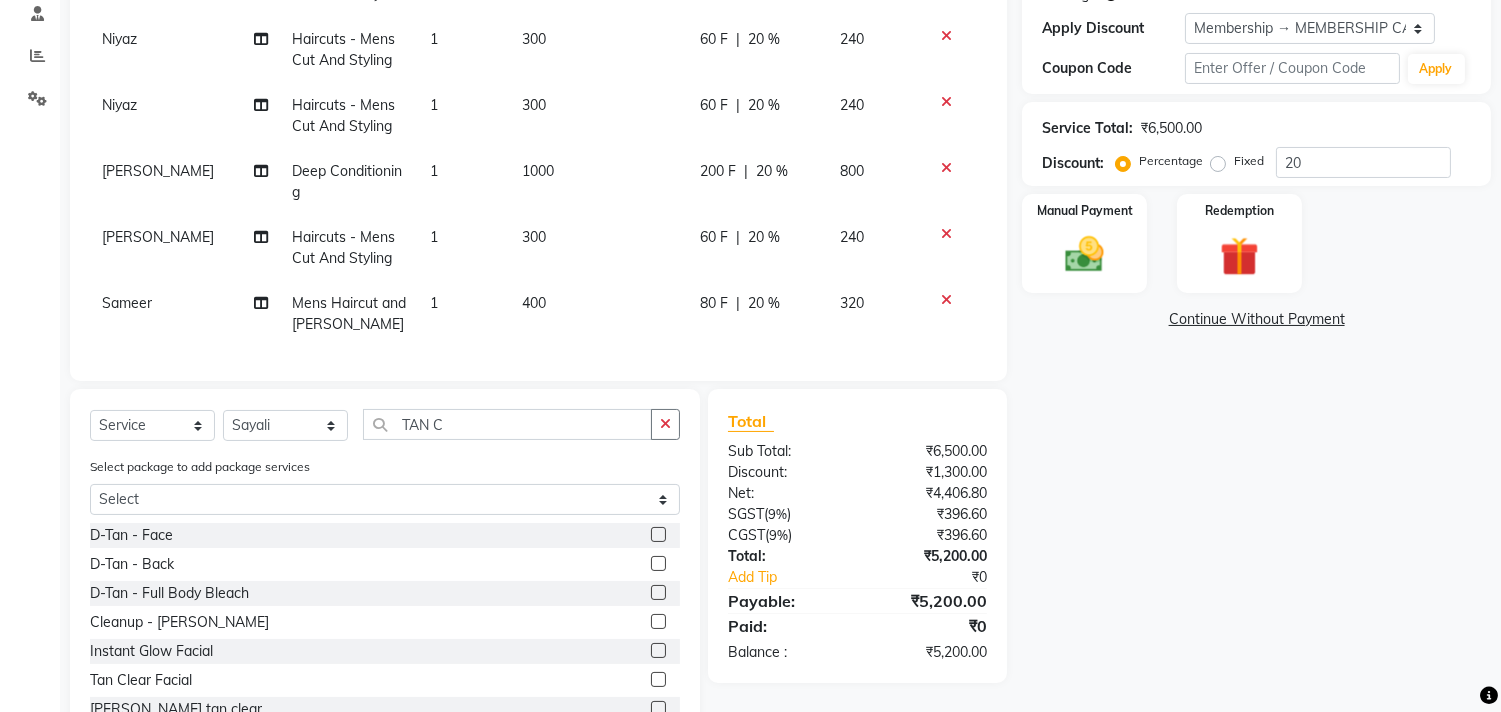 click 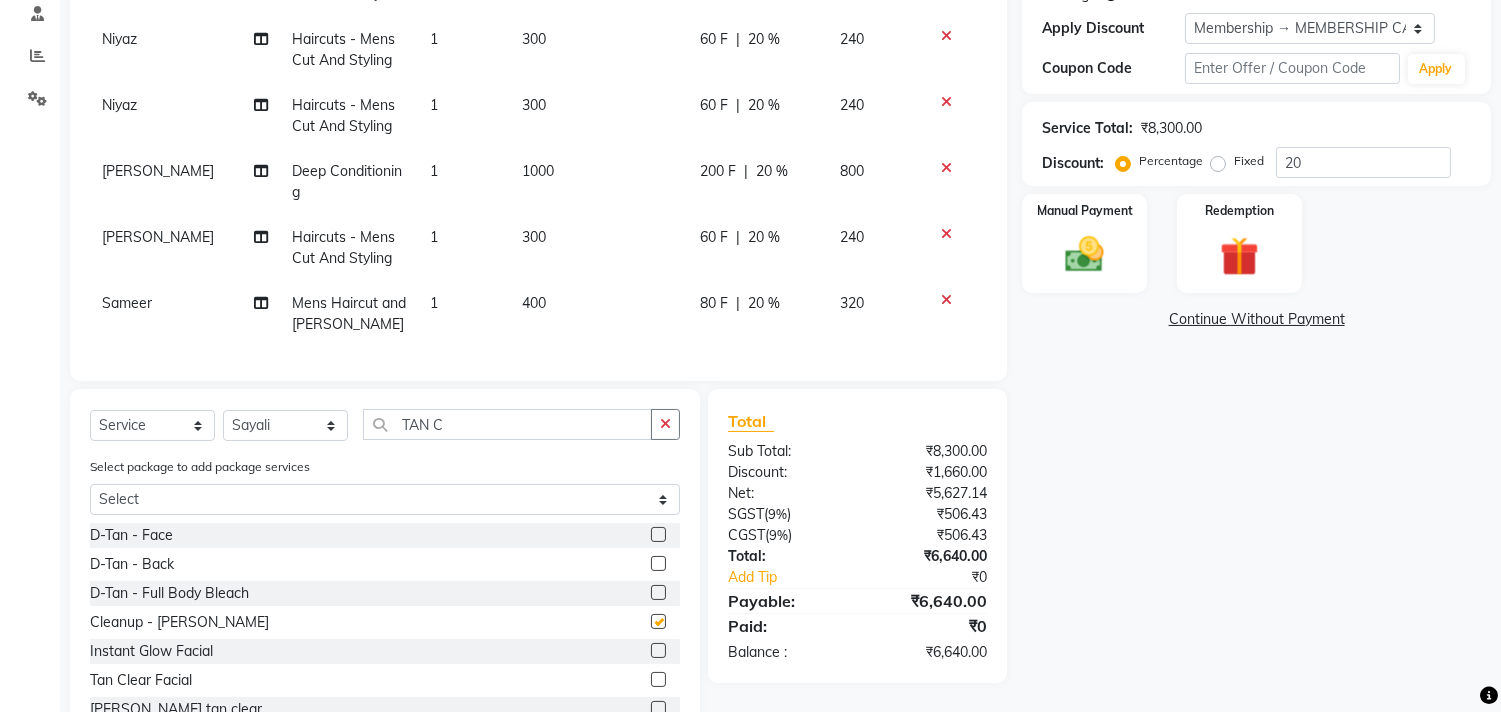 checkbox on "false" 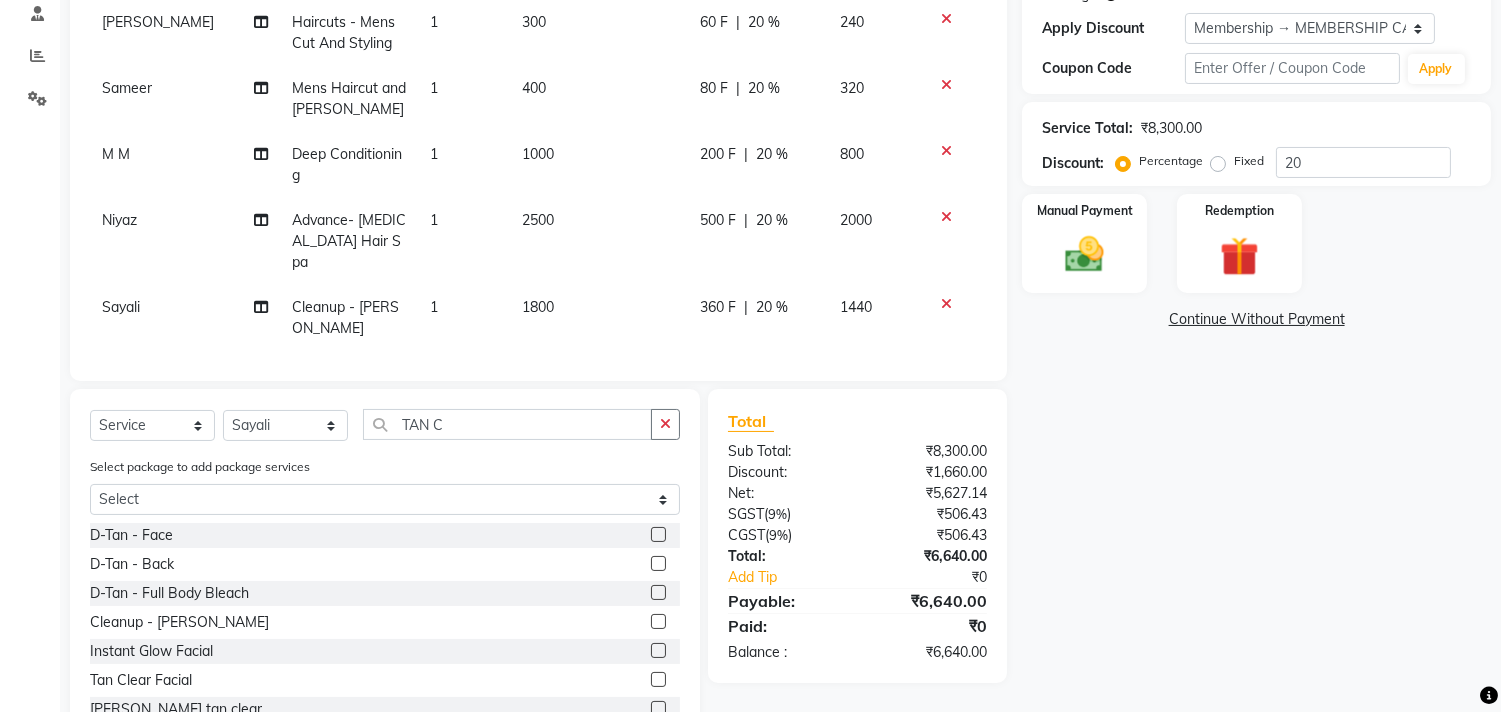 scroll, scrollTop: 274, scrollLeft: 0, axis: vertical 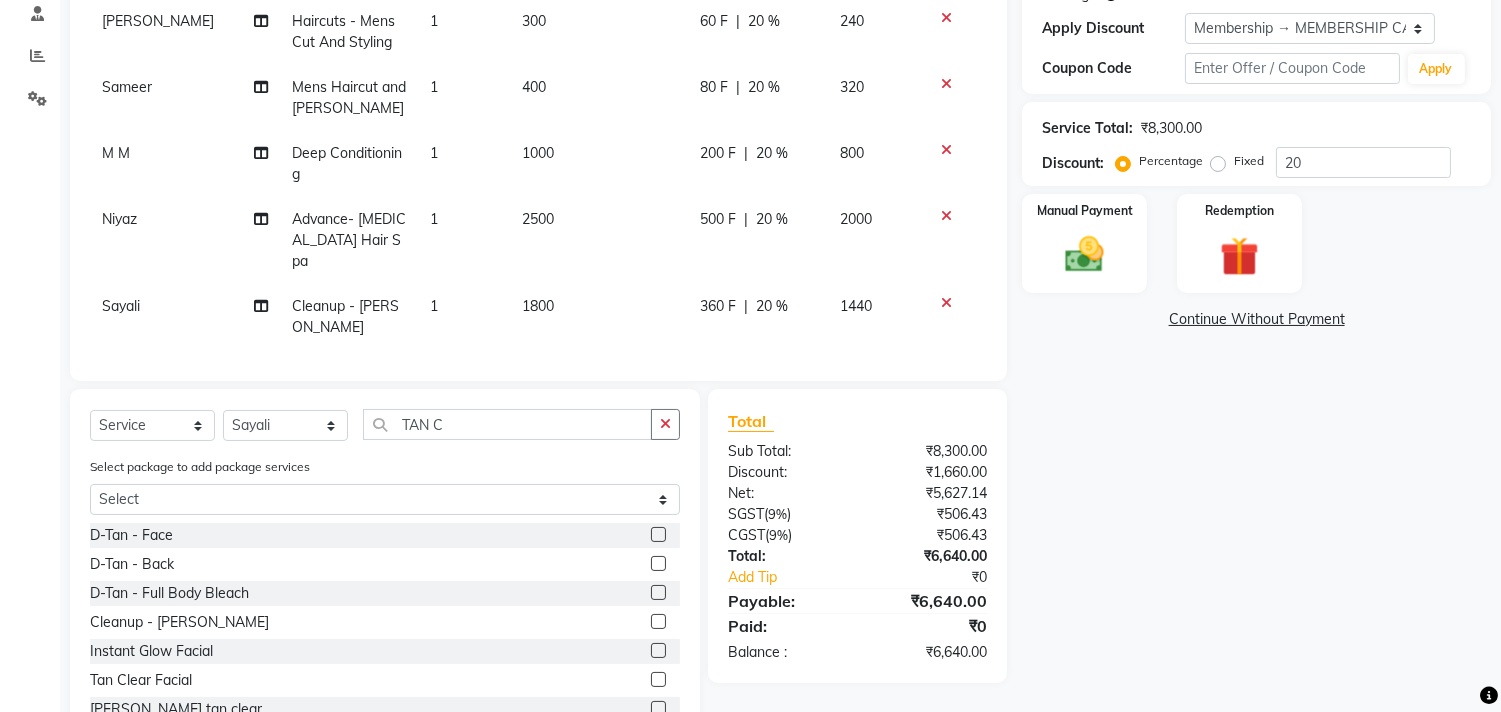 click on "1800" 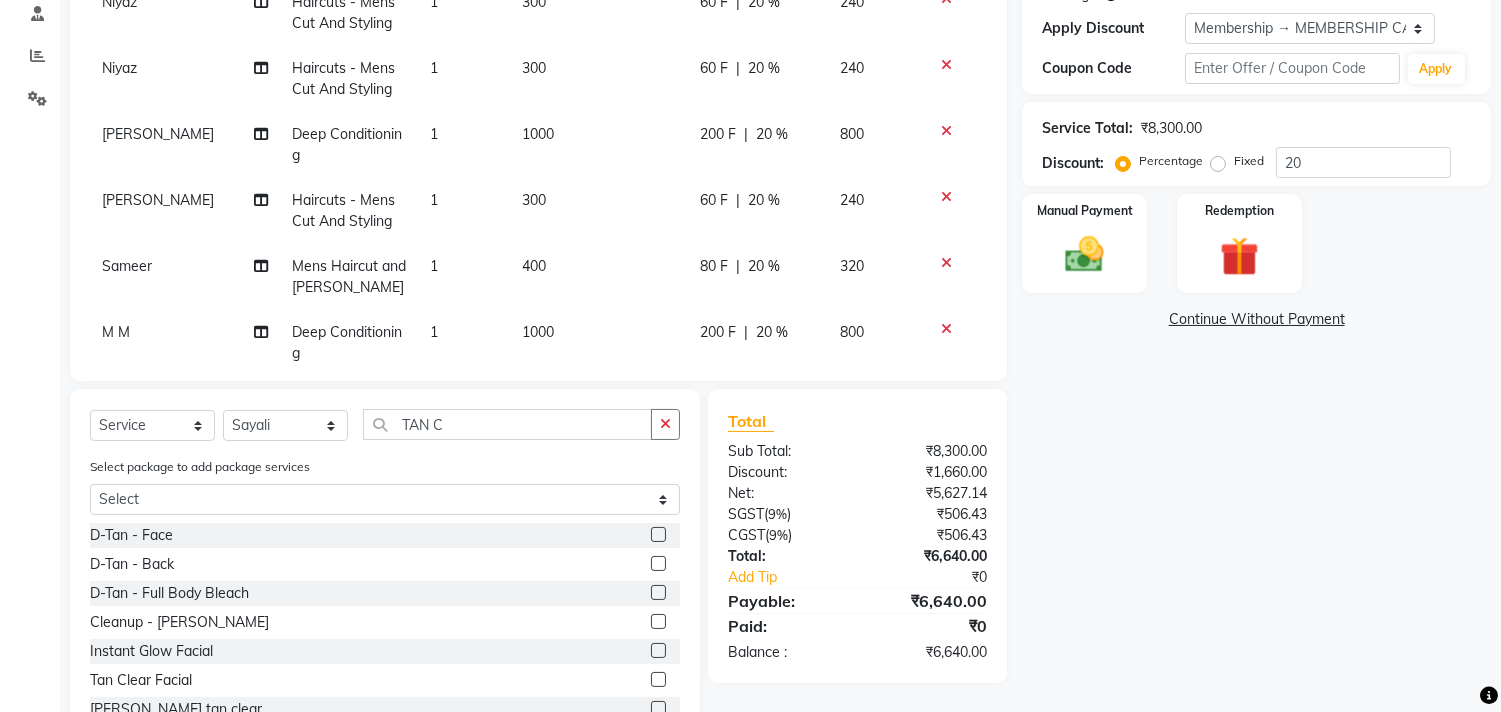 select on "85592" 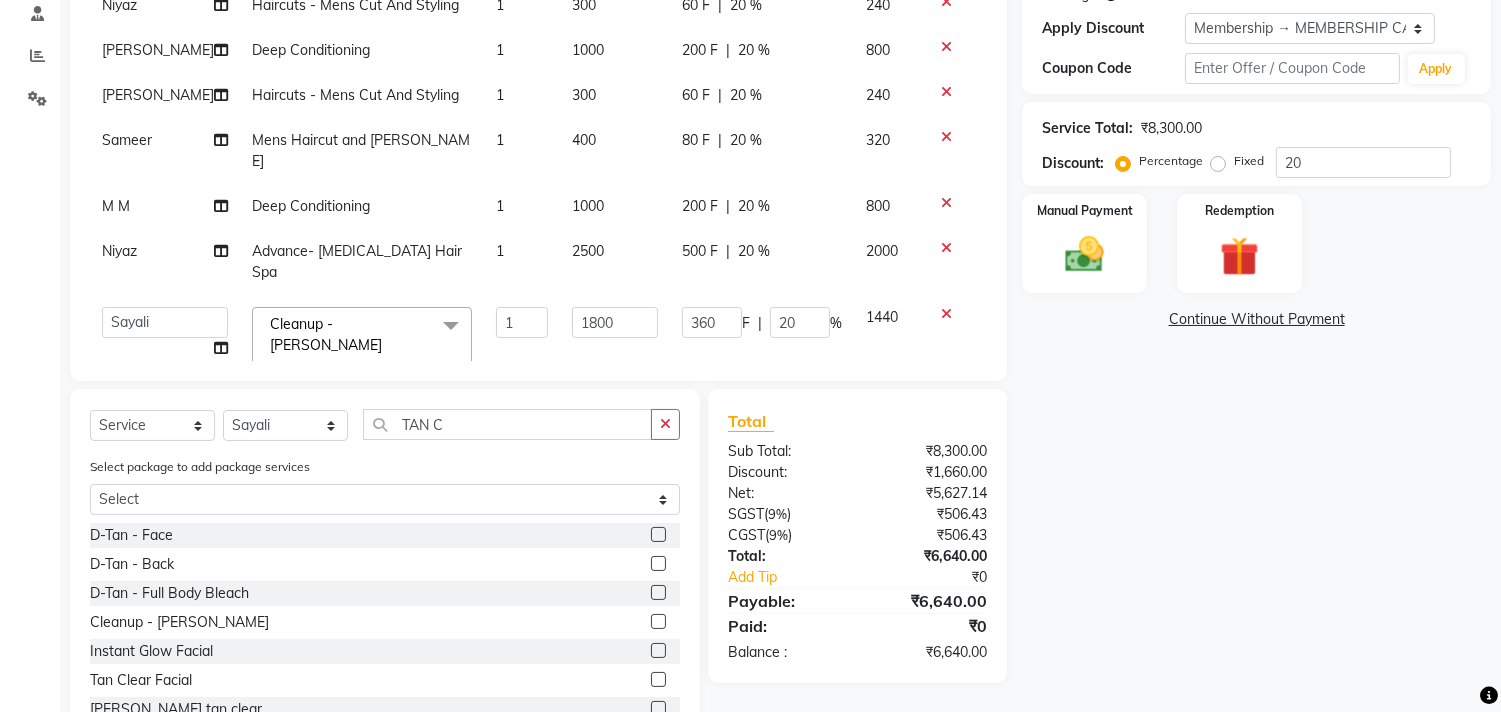 click on "1800" 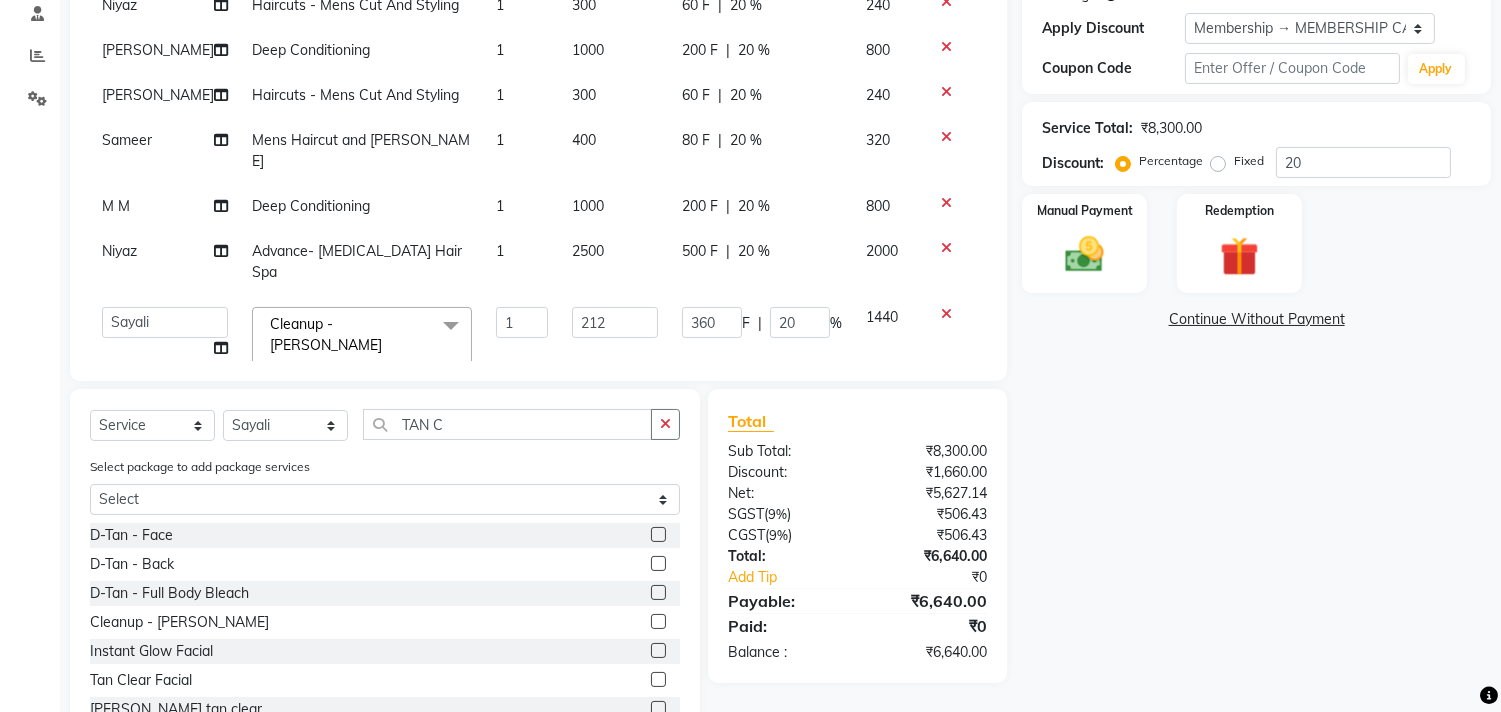 type on "2124" 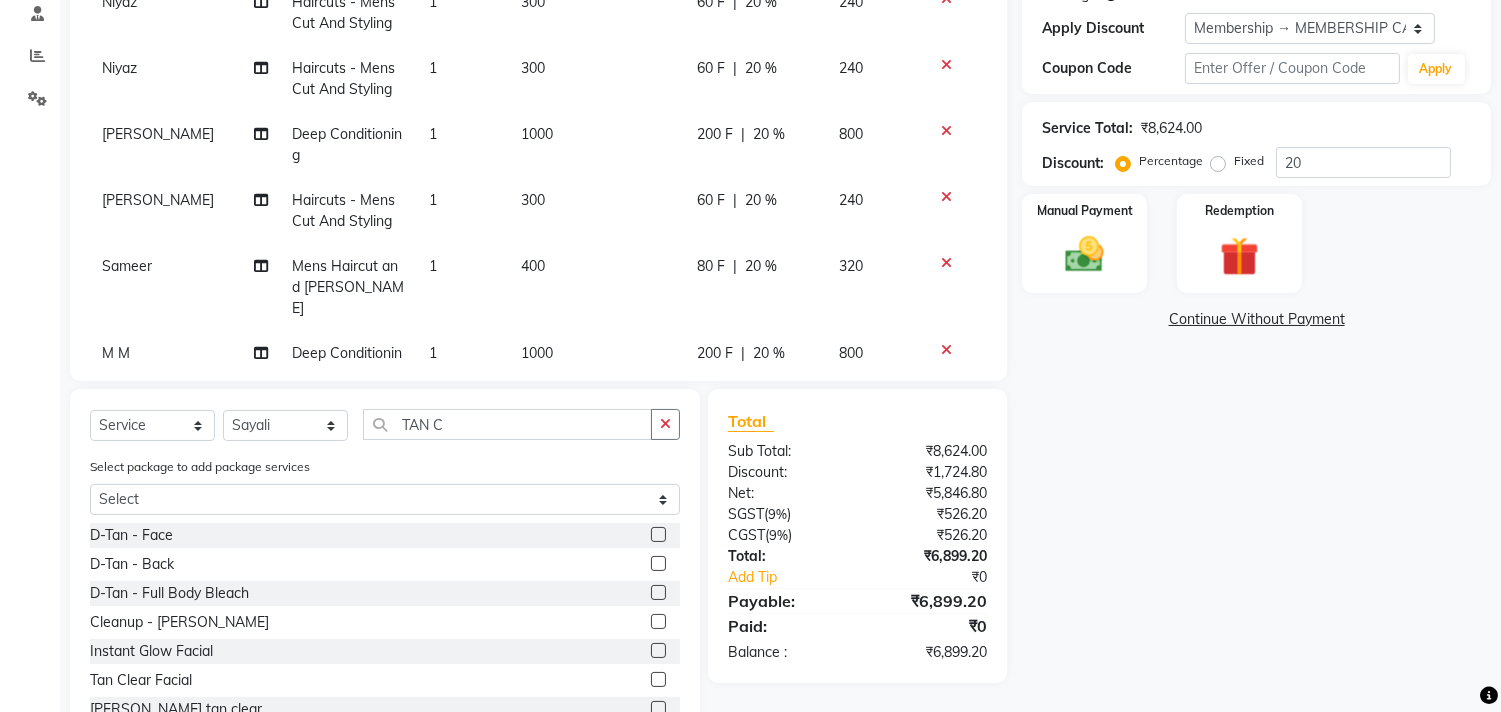 click on "Name: Habibs  Membership: end on [DATE] Total Visits:  950 Card on file:  0 Last Visit:   [DATE] Previous Due:  ₹300.00 Pay Points:   0  Packages Apply Discount Select Membership → MEMBERSHIP CARD Coupon Code Apply Service Total:  ₹8,624.00  Discount:  Percentage   Fixed  20 Manual Payment Redemption  Continue Without Payment" 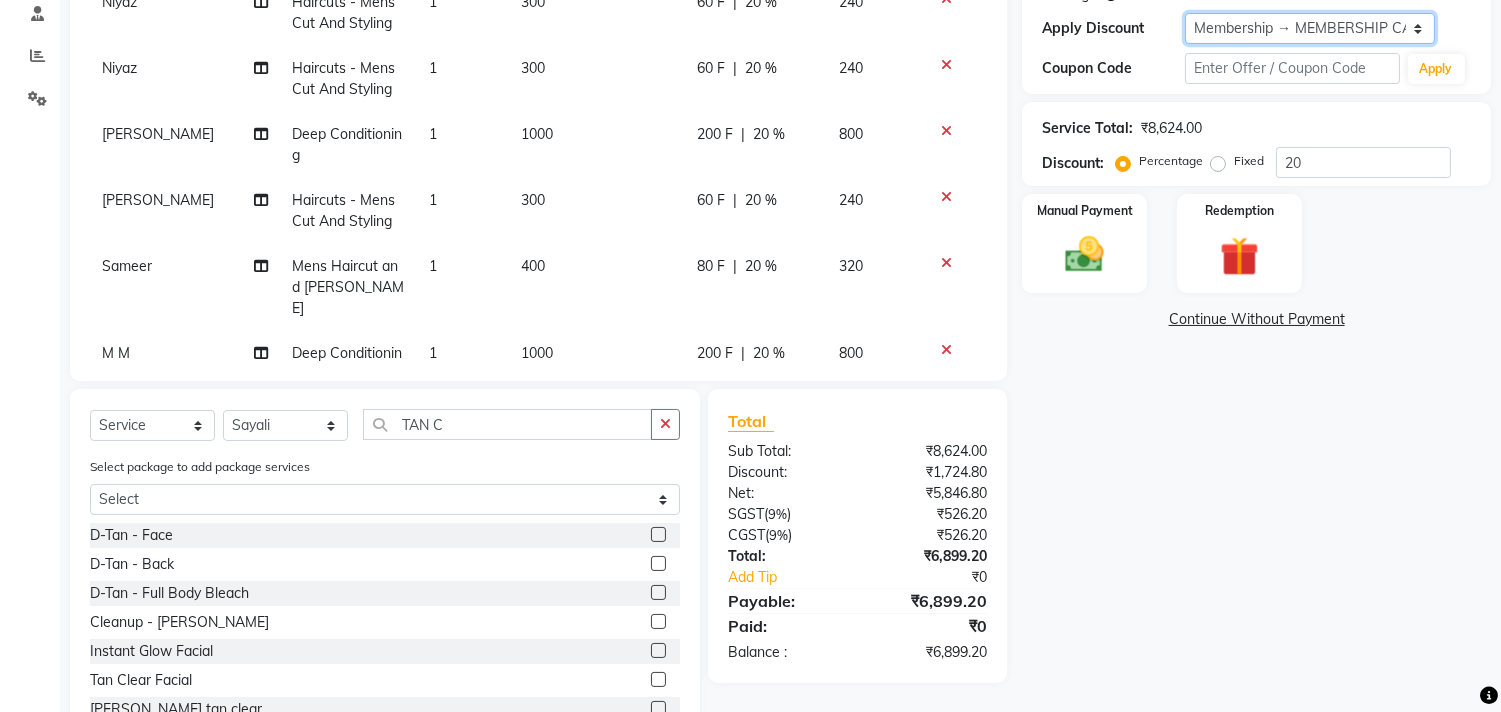 click on "Select Membership → MEMBERSHIP CARD" 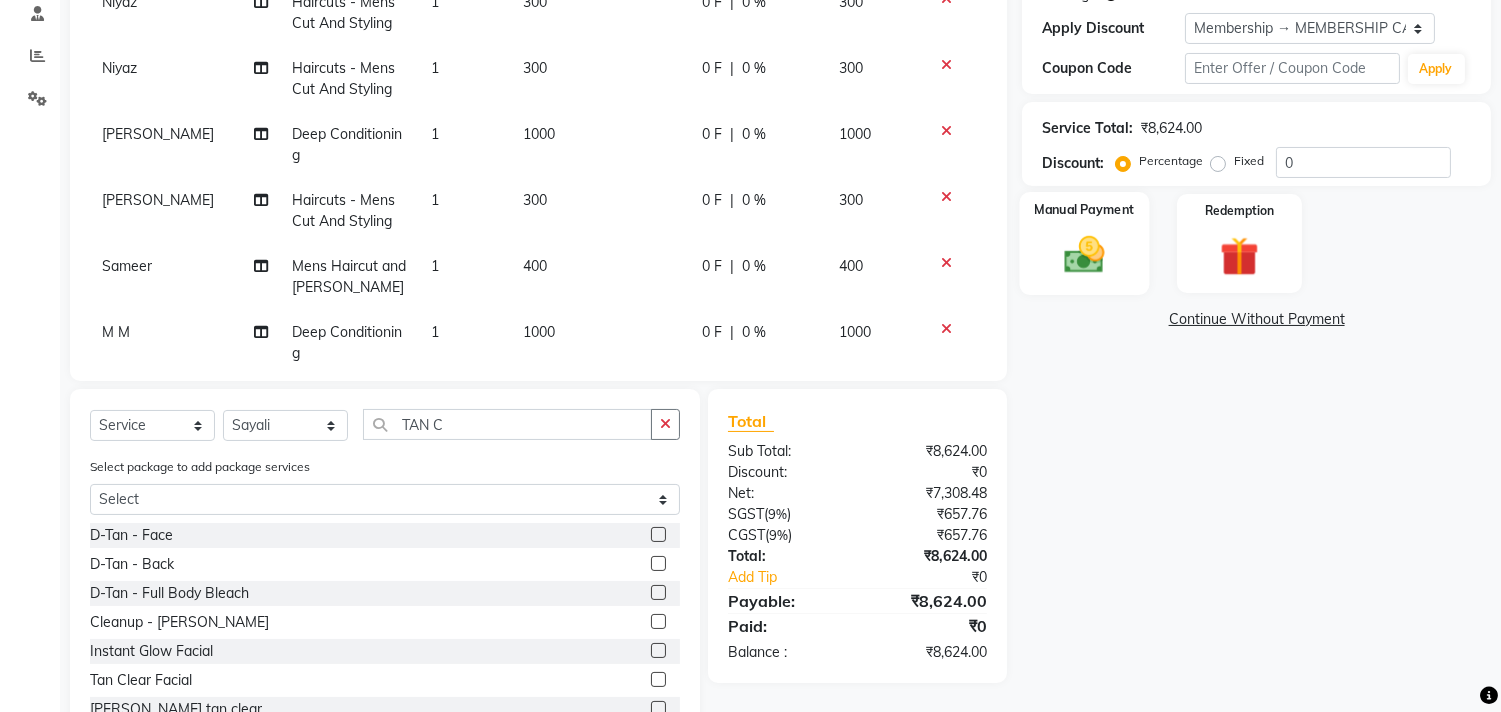 click on "Manual Payment" 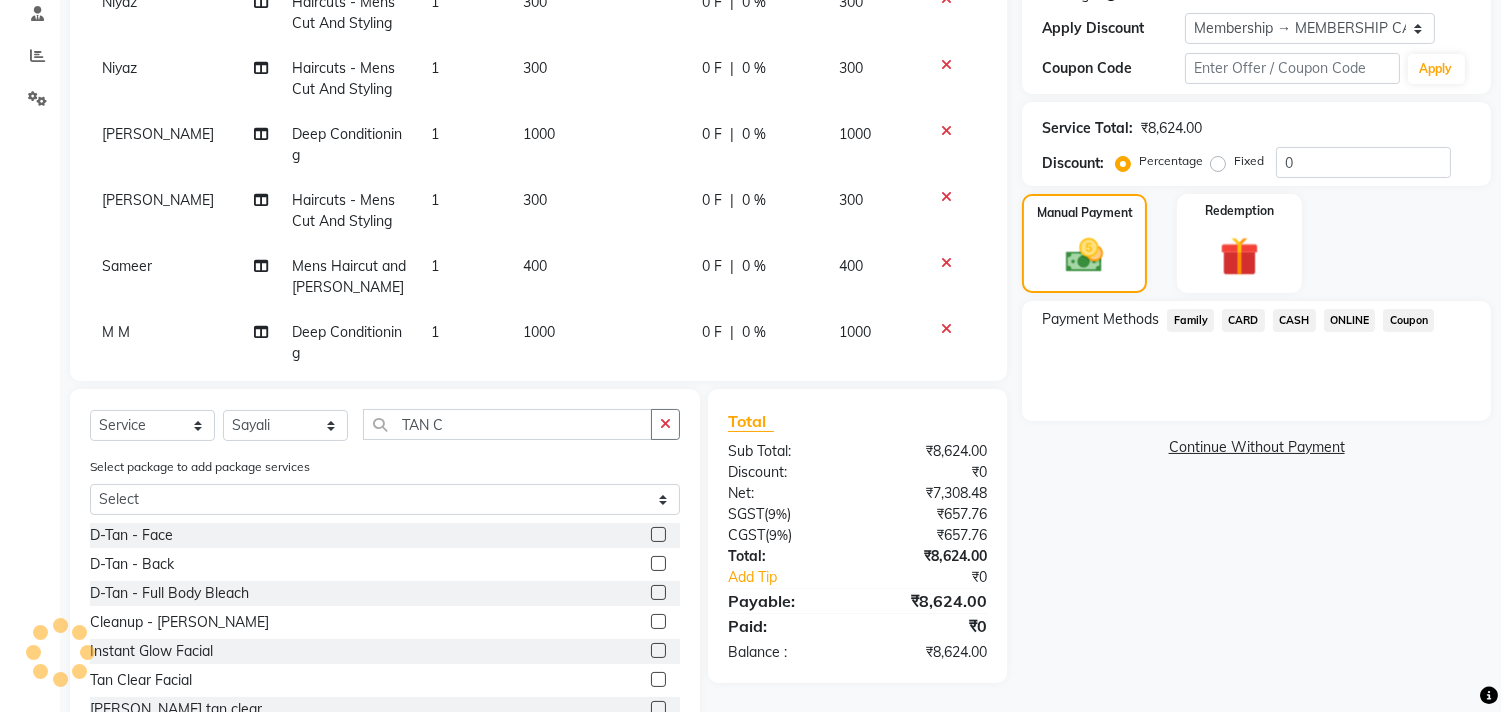 click on "ONLINE" 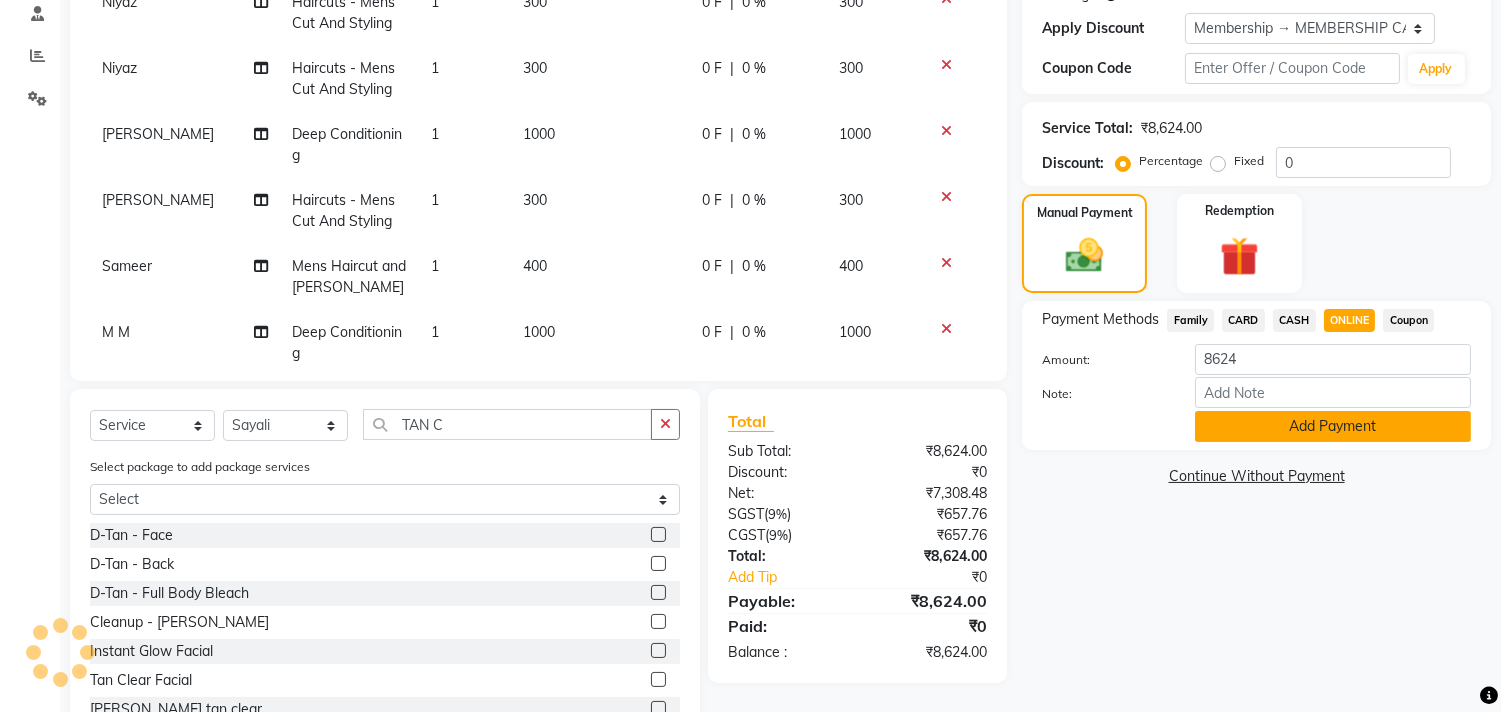 click on "Add Payment" 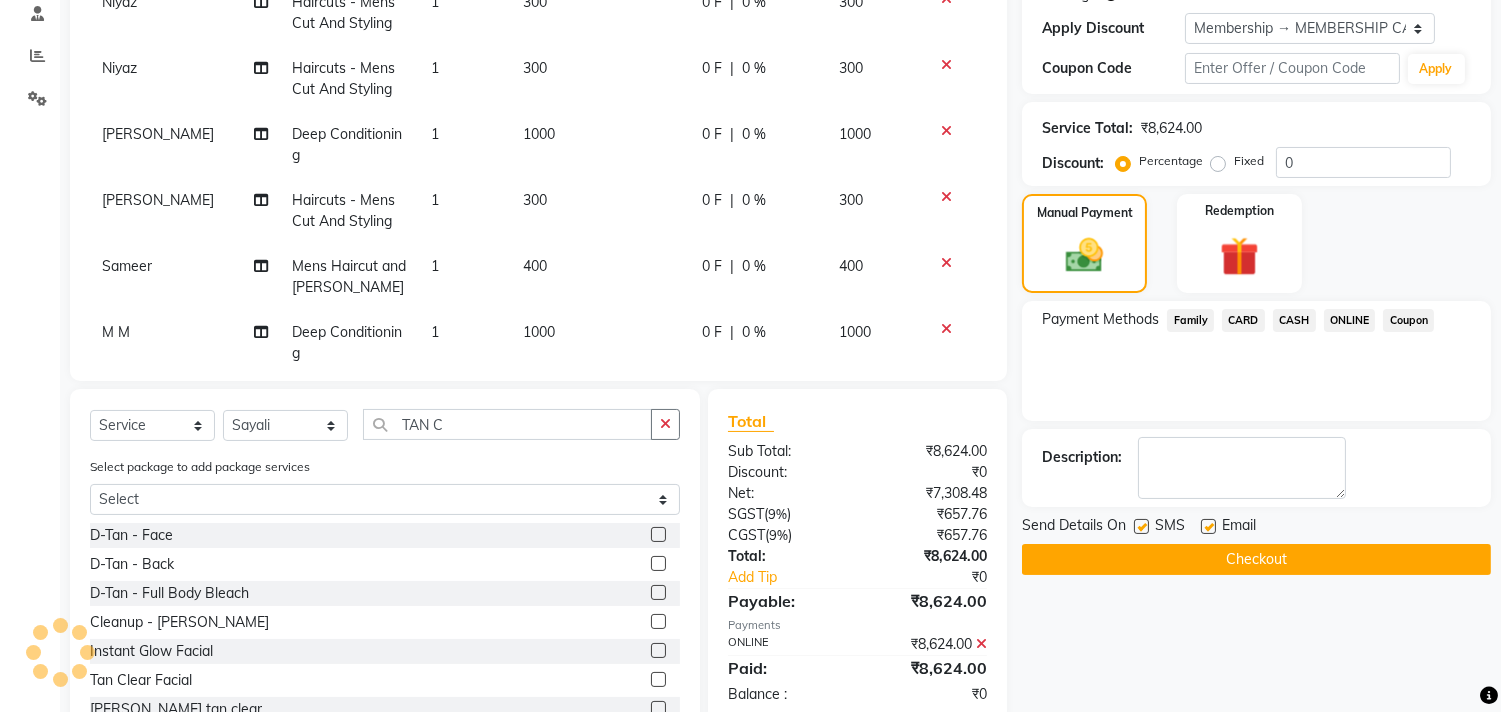 click on "Checkout" 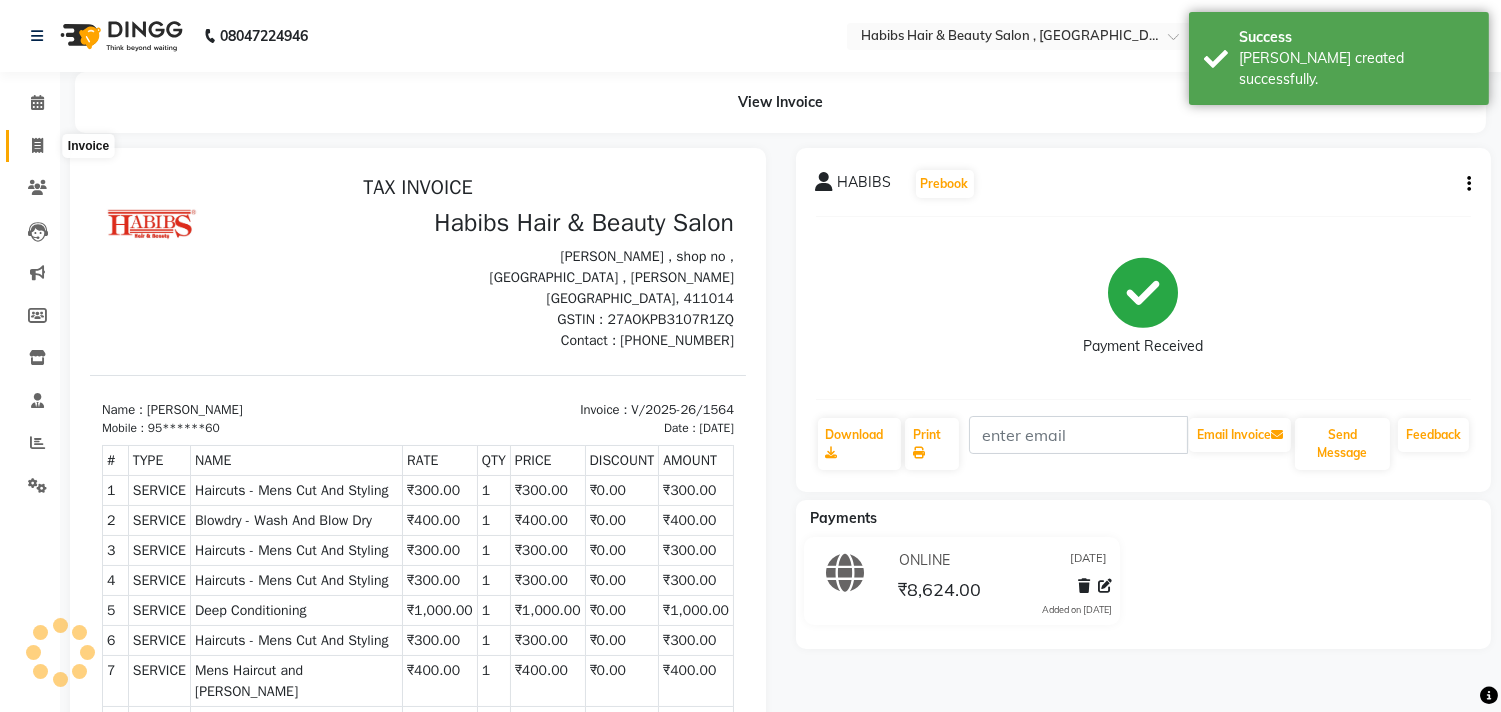 scroll, scrollTop: 0, scrollLeft: 0, axis: both 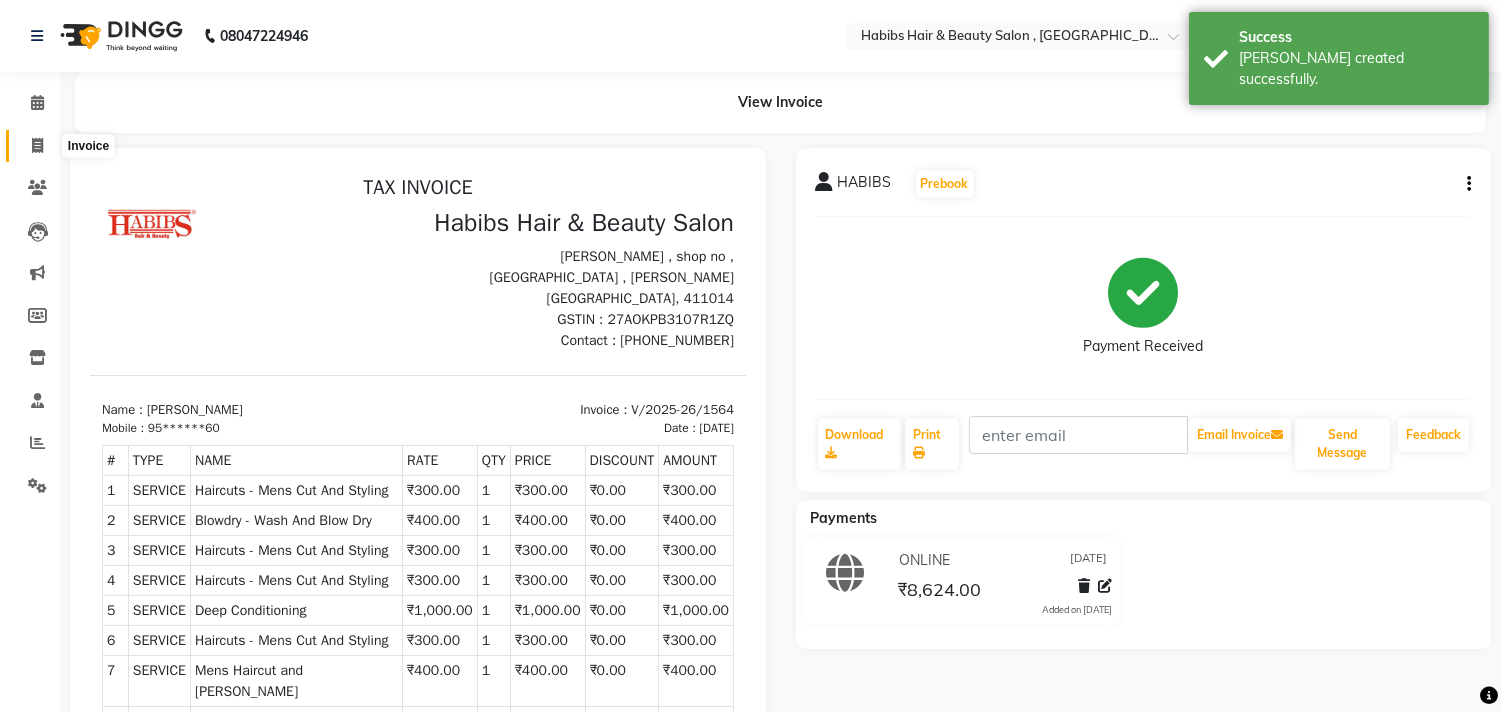 click 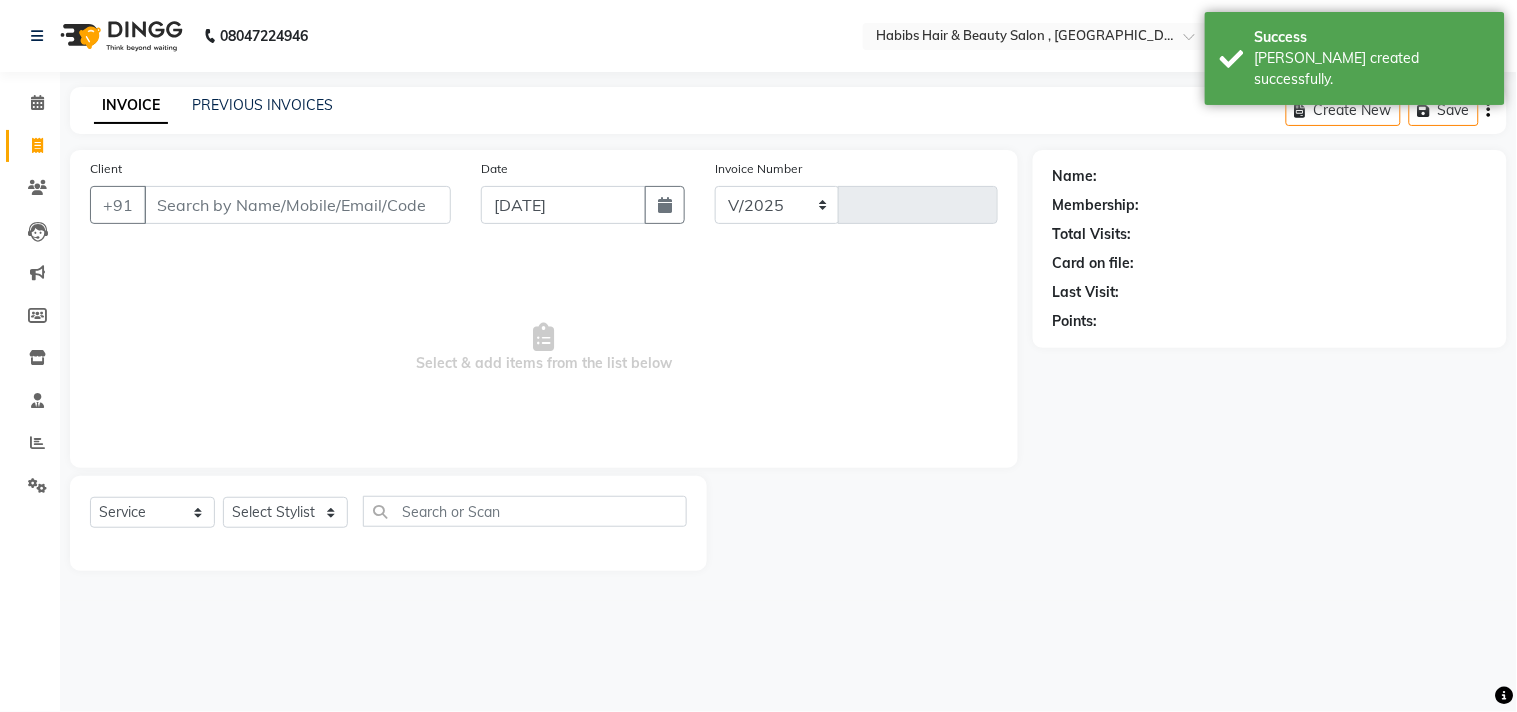 select on "4838" 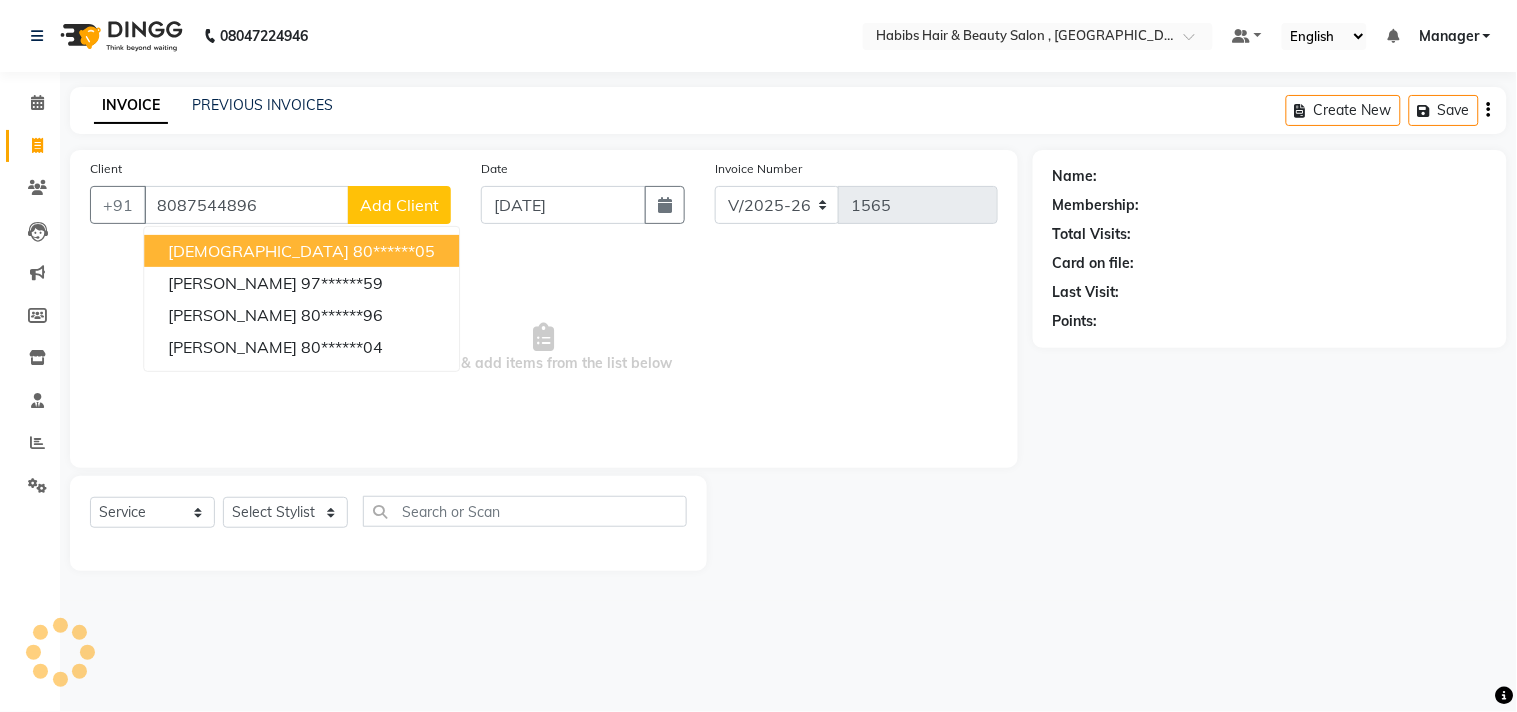 type on "8087544896" 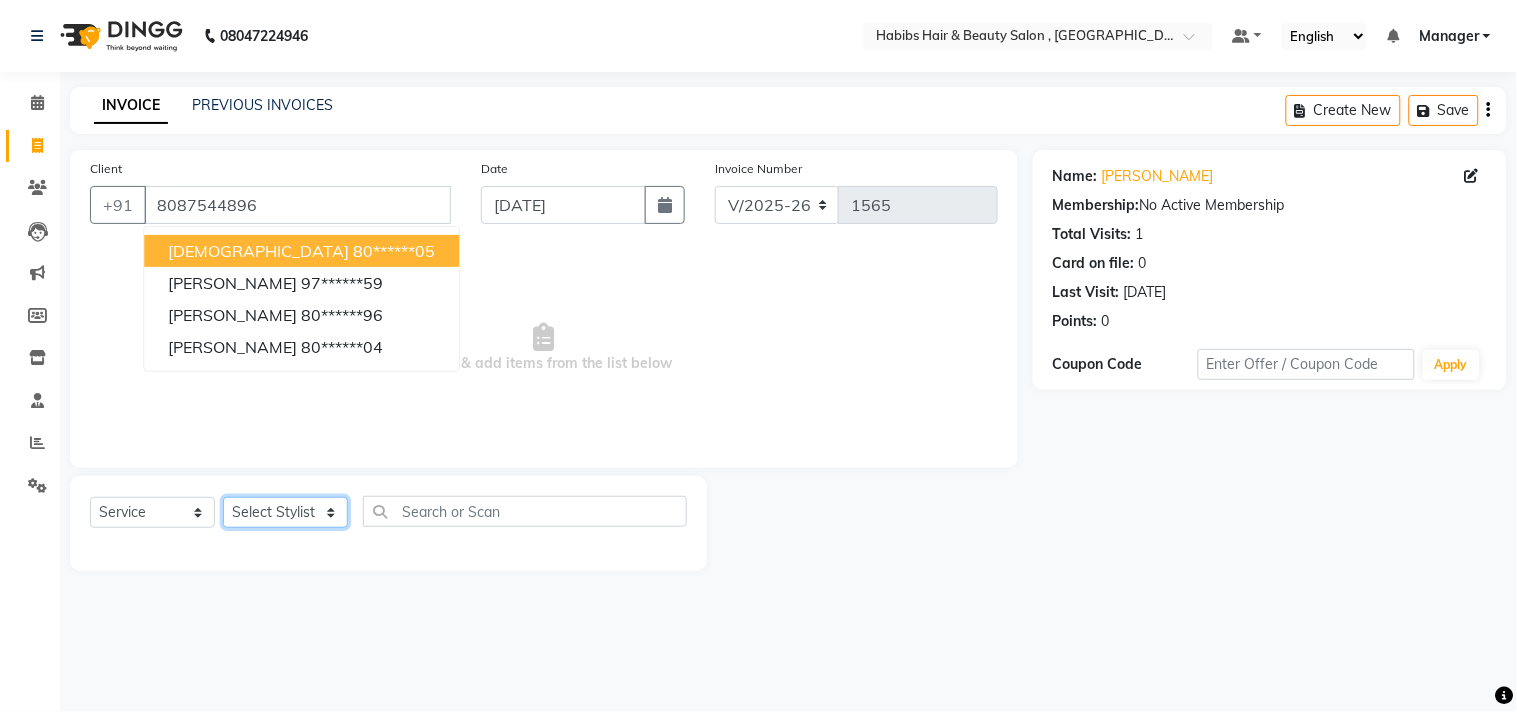 click on "Select Stylist [PERSON_NAME] Manager M M [PERSON_NAME] [PERSON_NAME] Sameer [PERSON_NAME] [PERSON_NAME] [PERSON_NAME]" 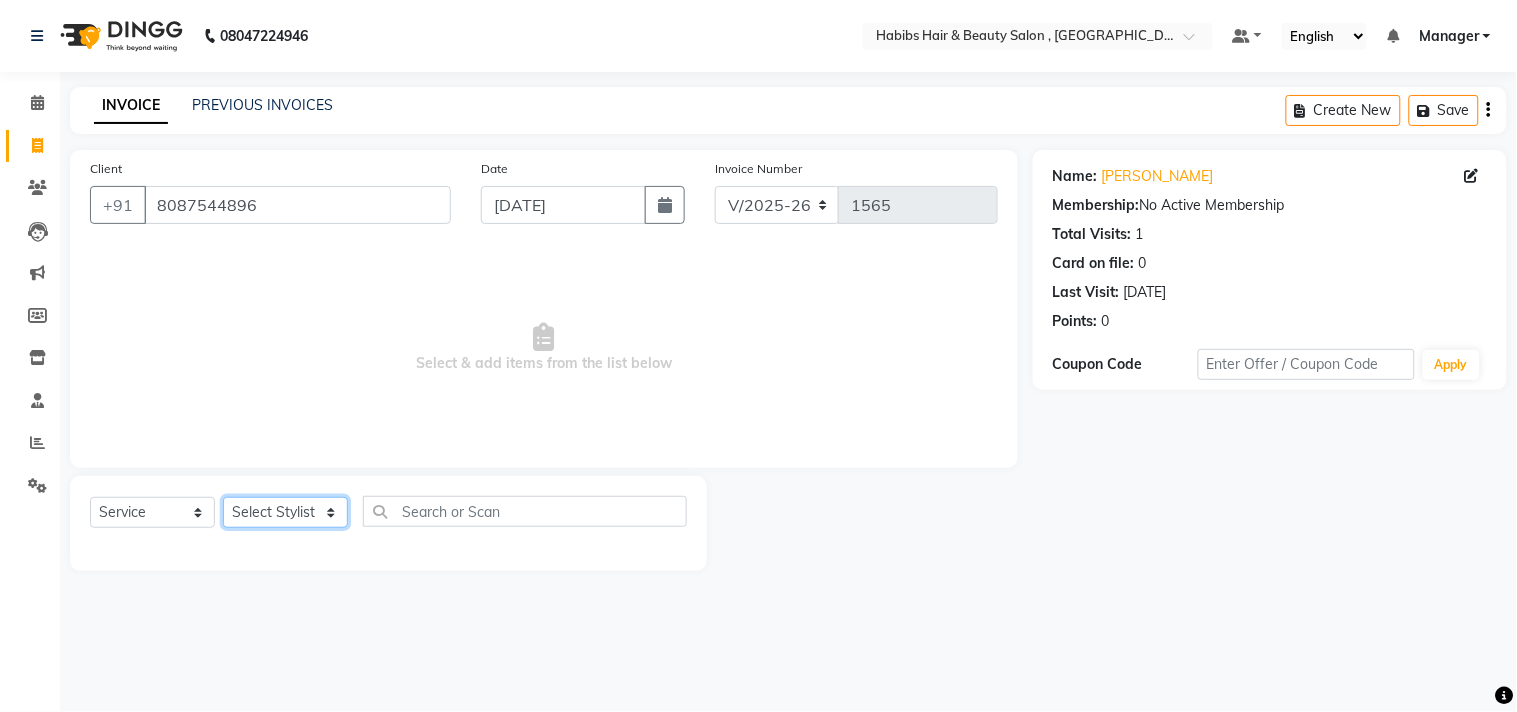 select on "68759" 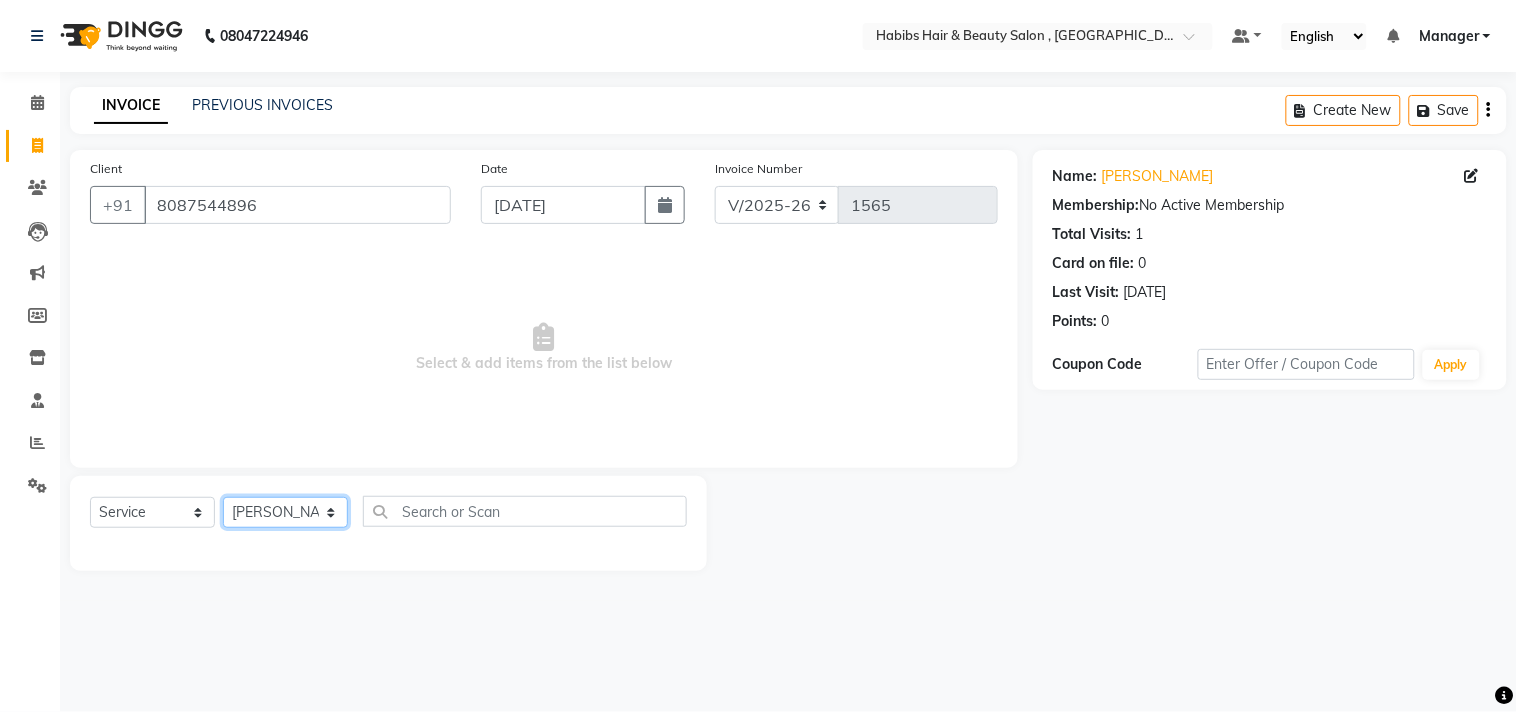 click on "Select Stylist [PERSON_NAME] Manager M M [PERSON_NAME] [PERSON_NAME] Sameer [PERSON_NAME] [PERSON_NAME] [PERSON_NAME]" 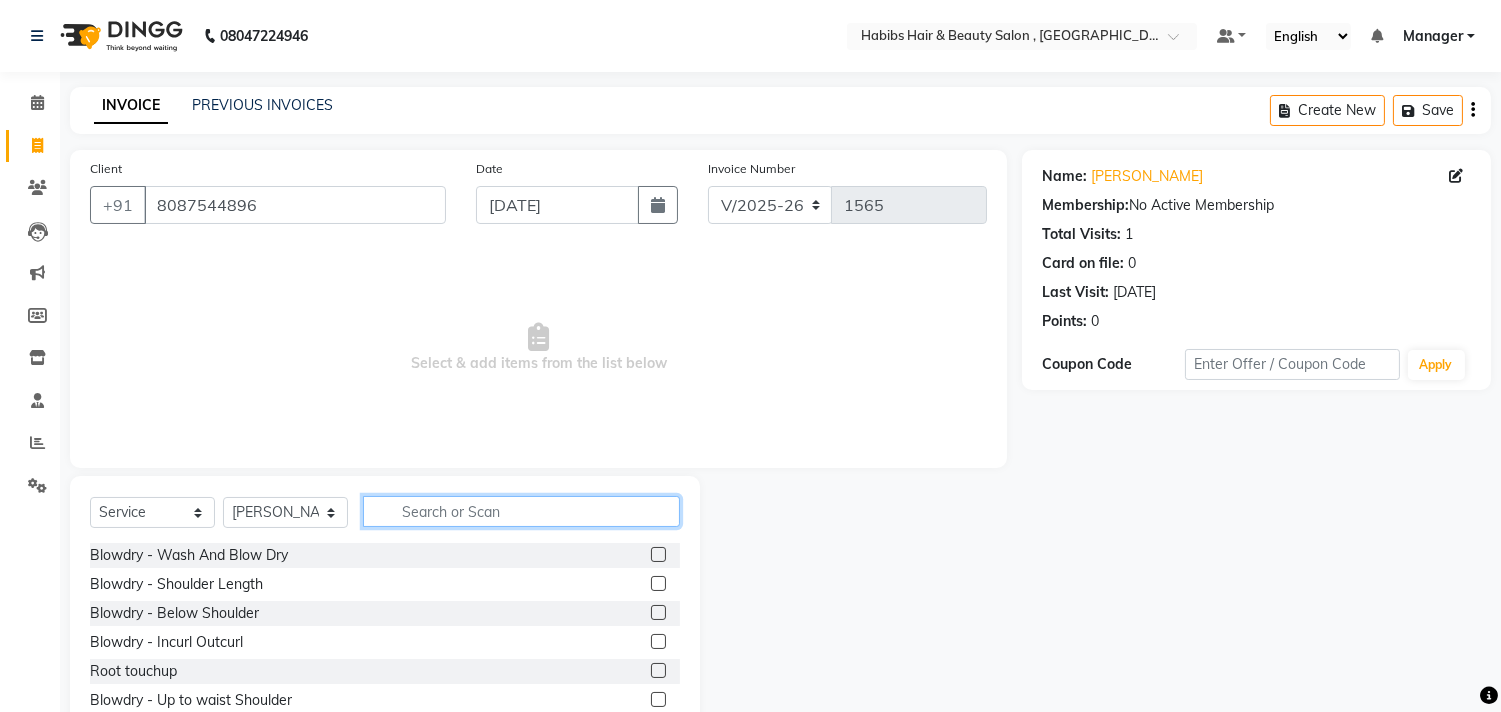 click 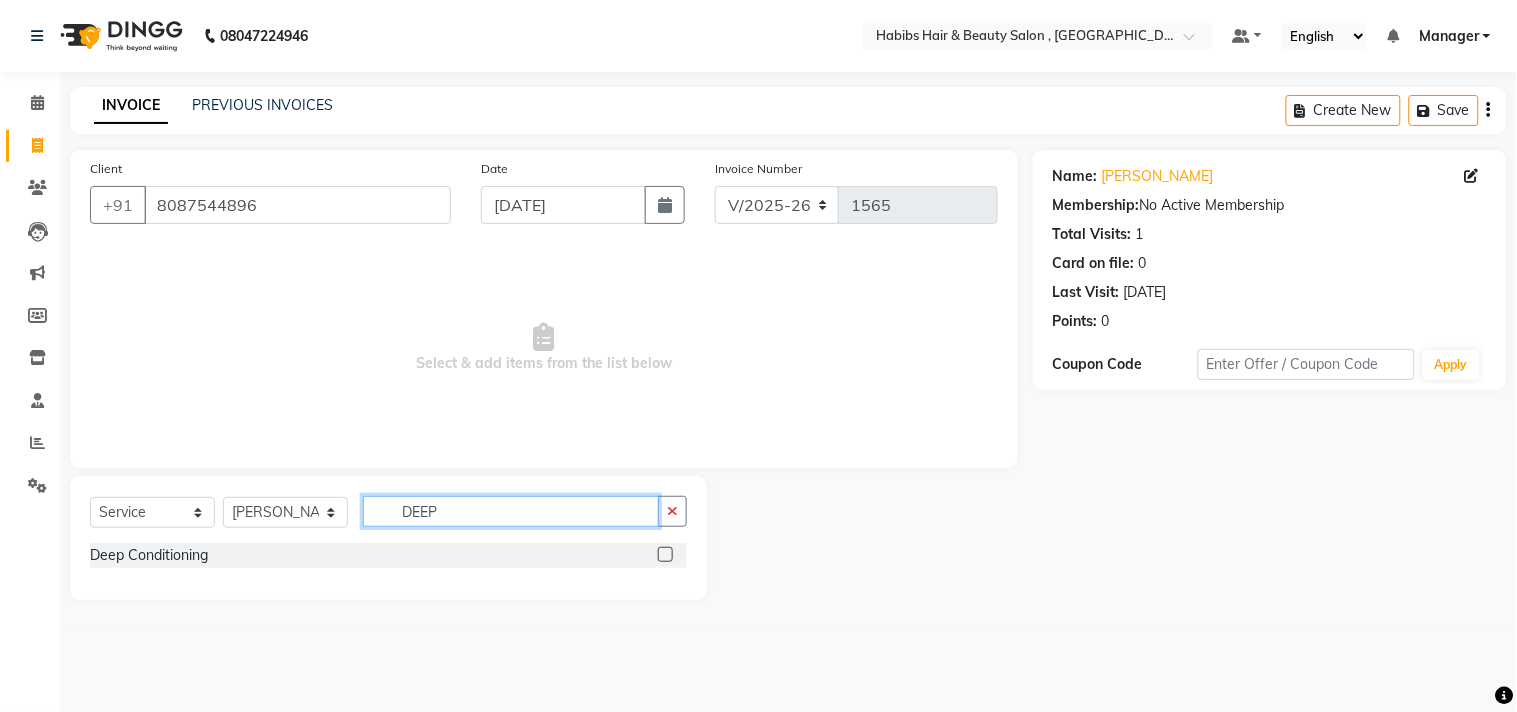 type on "DEEP" 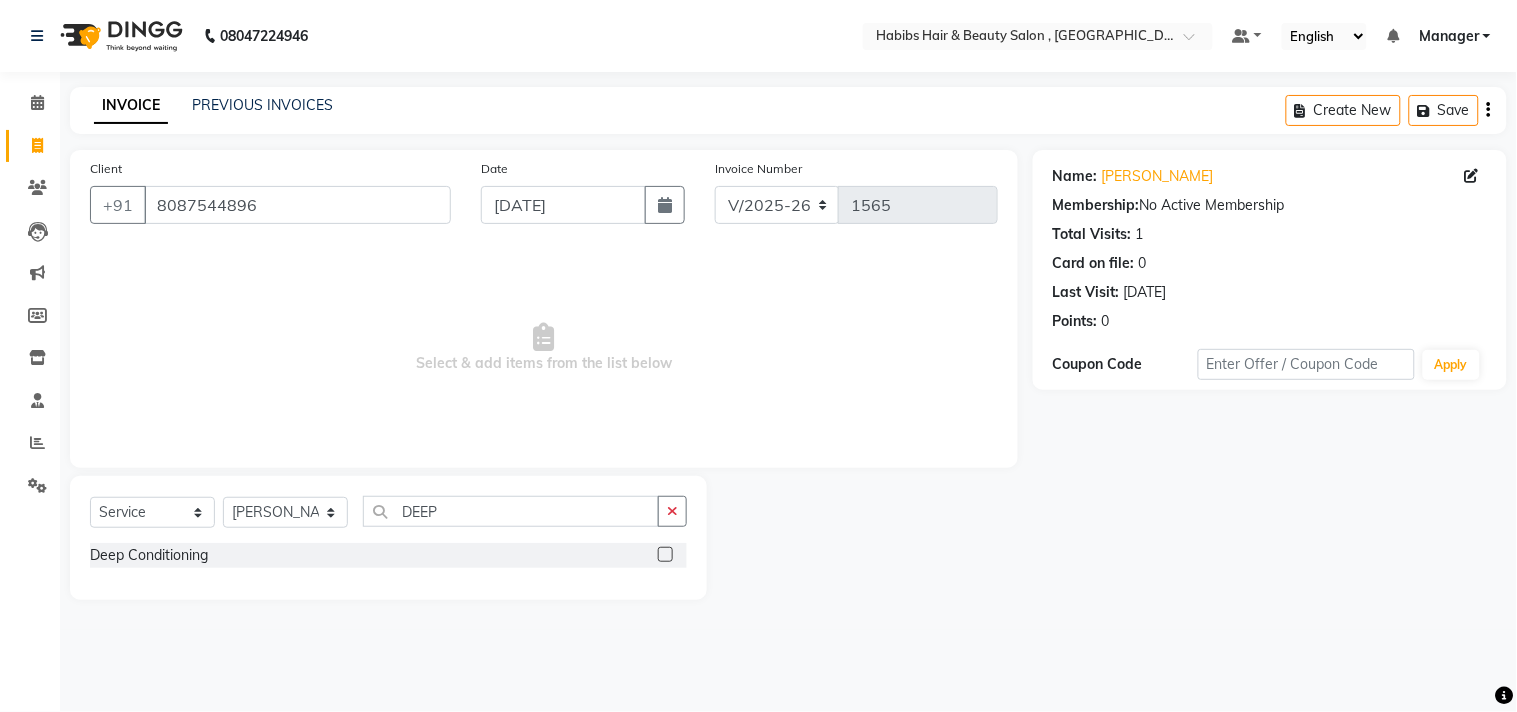 click 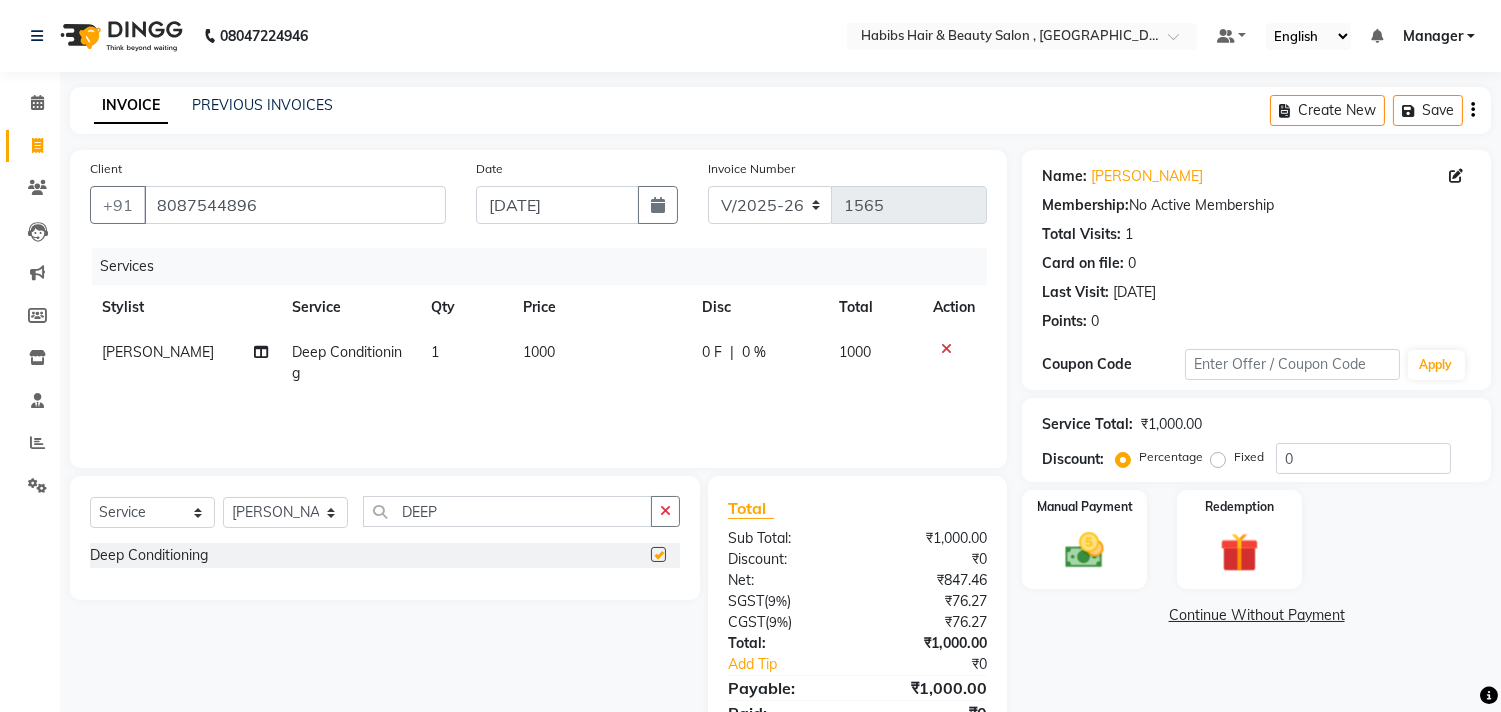 checkbox on "false" 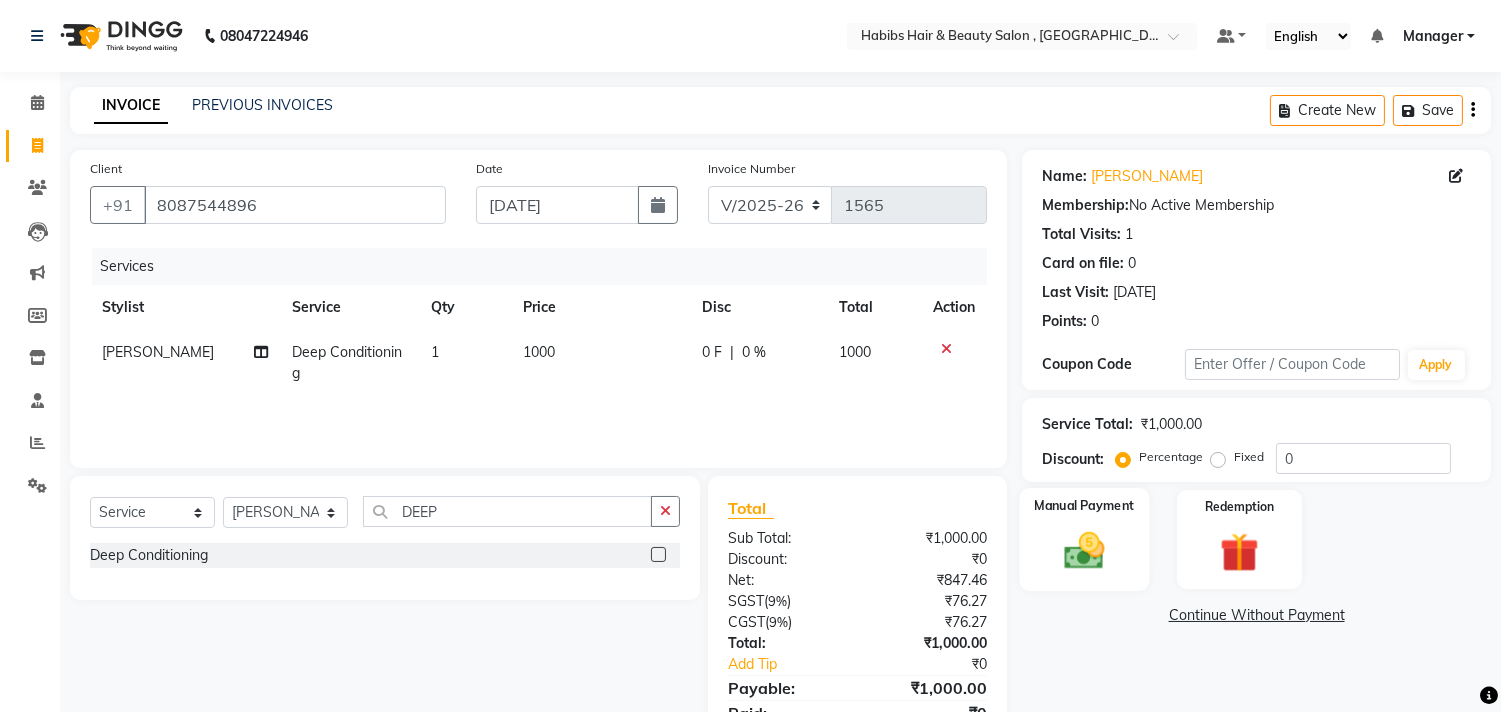 click 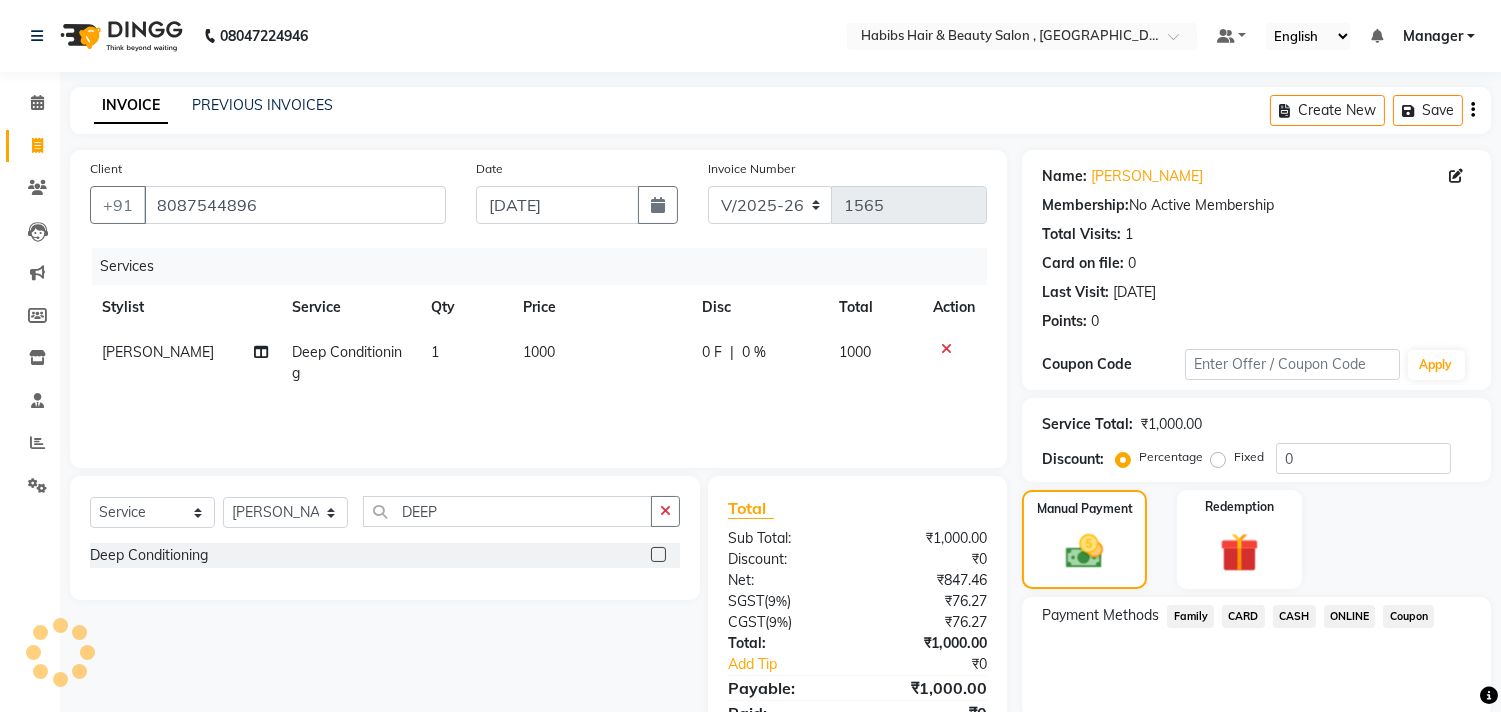 click on "ONLINE" 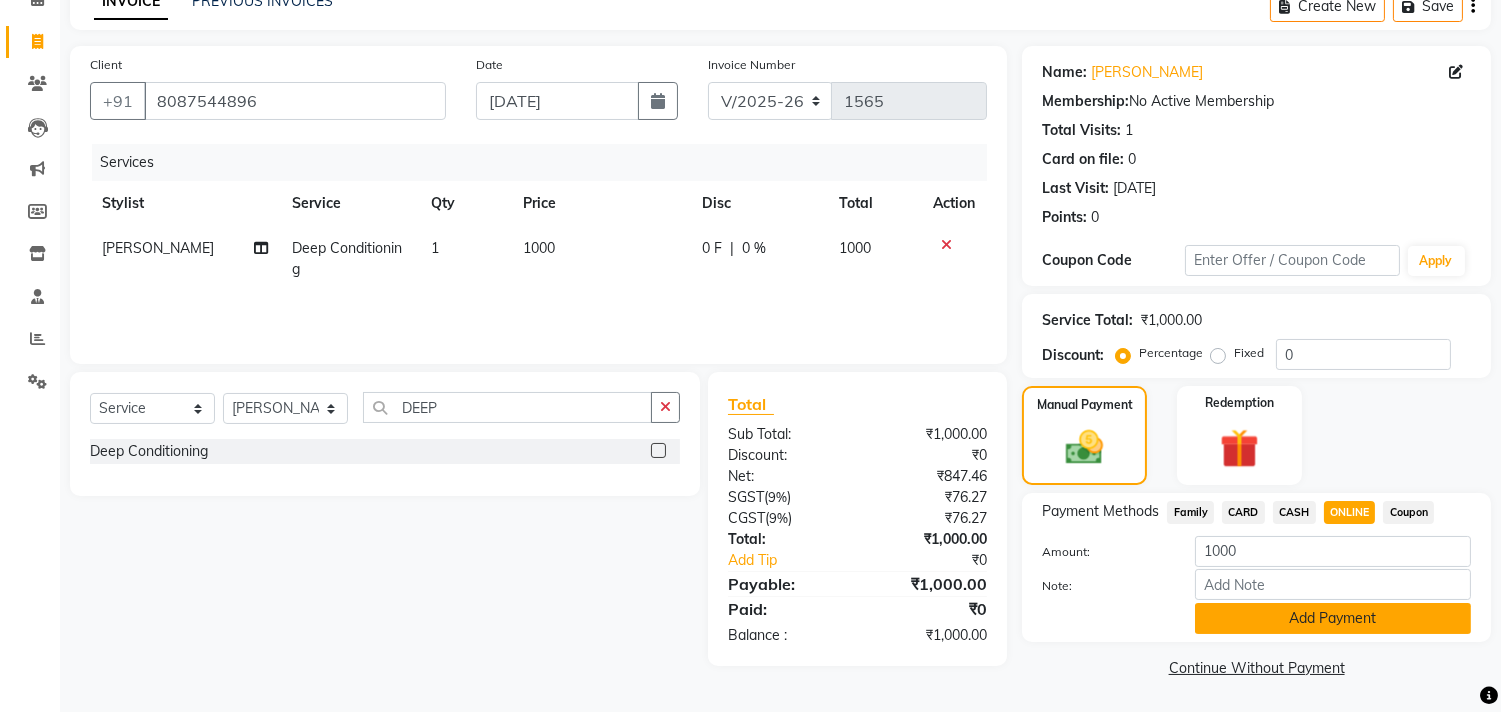 type 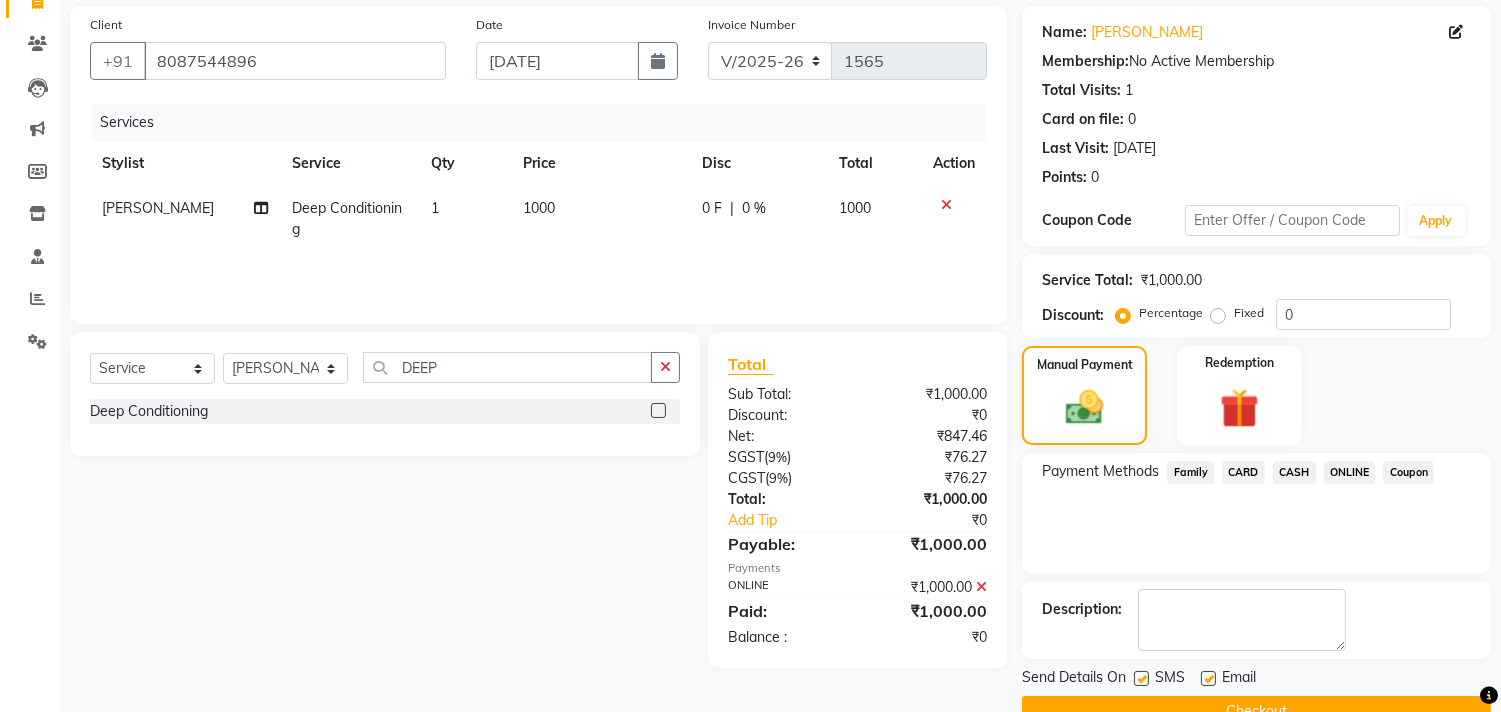 scroll, scrollTop: 187, scrollLeft: 0, axis: vertical 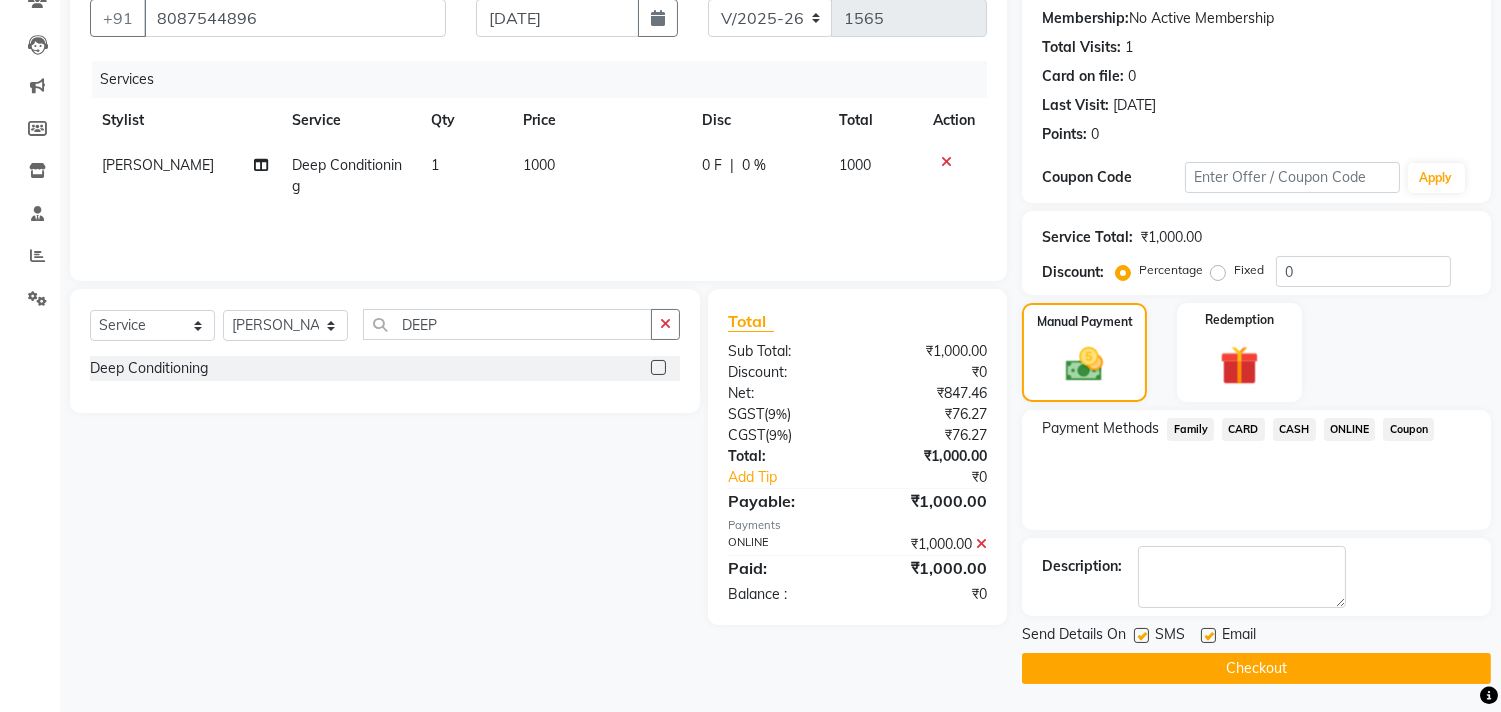 click on "Checkout" 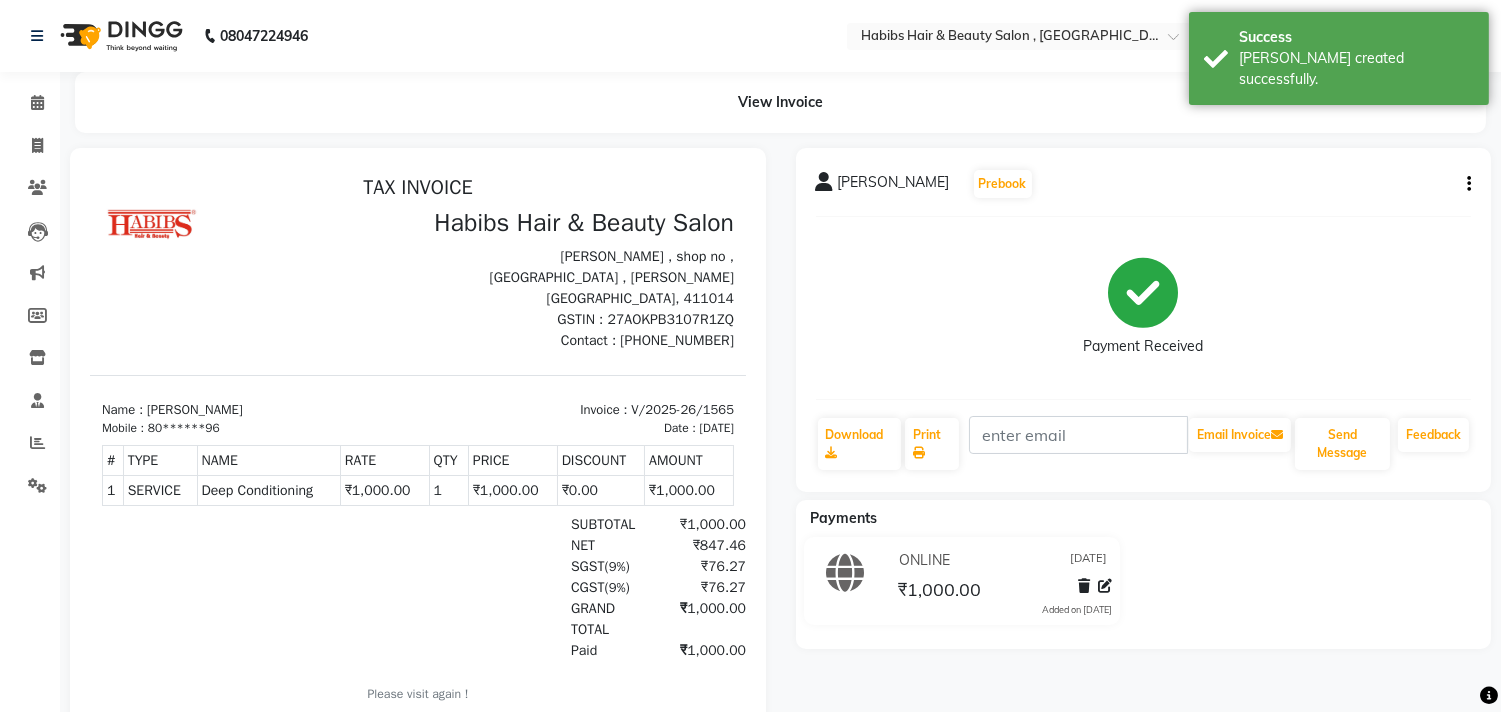 scroll, scrollTop: 0, scrollLeft: 0, axis: both 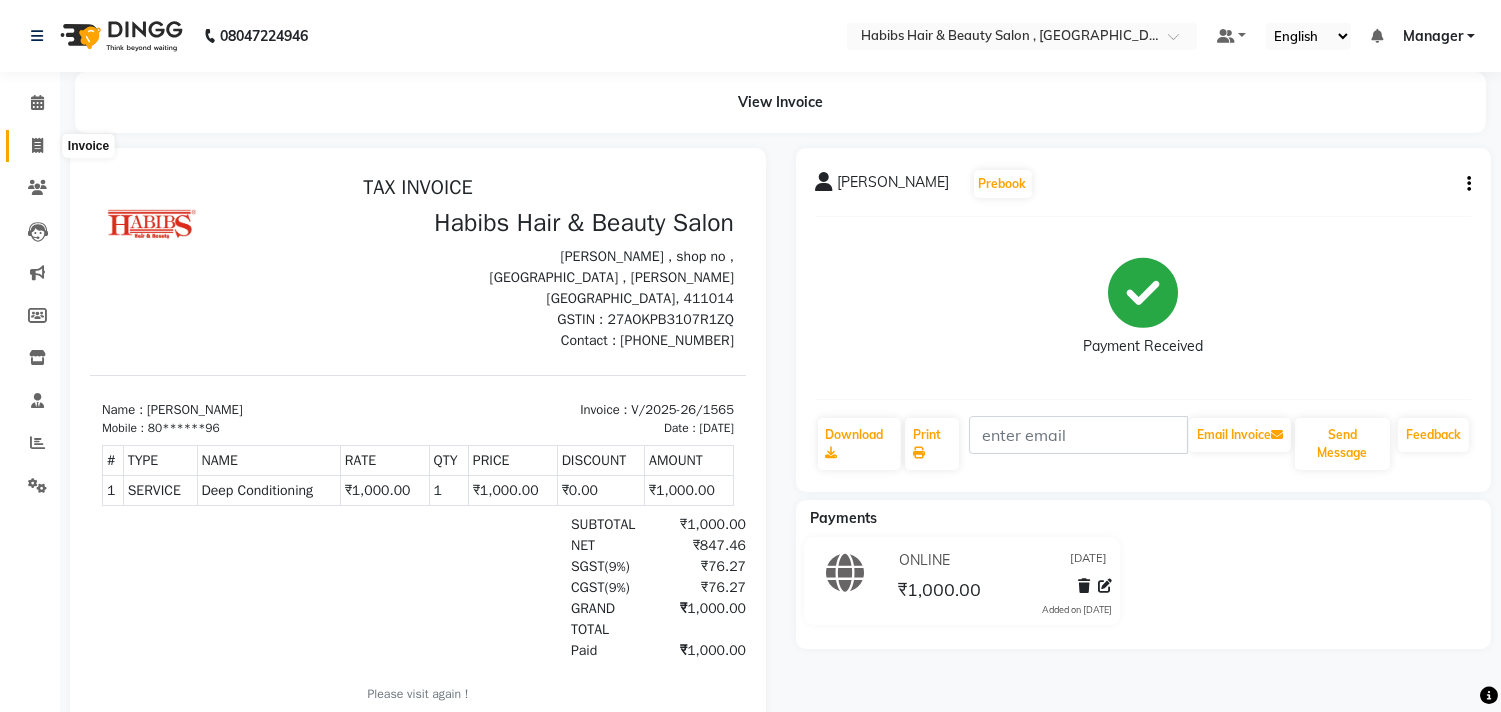 click 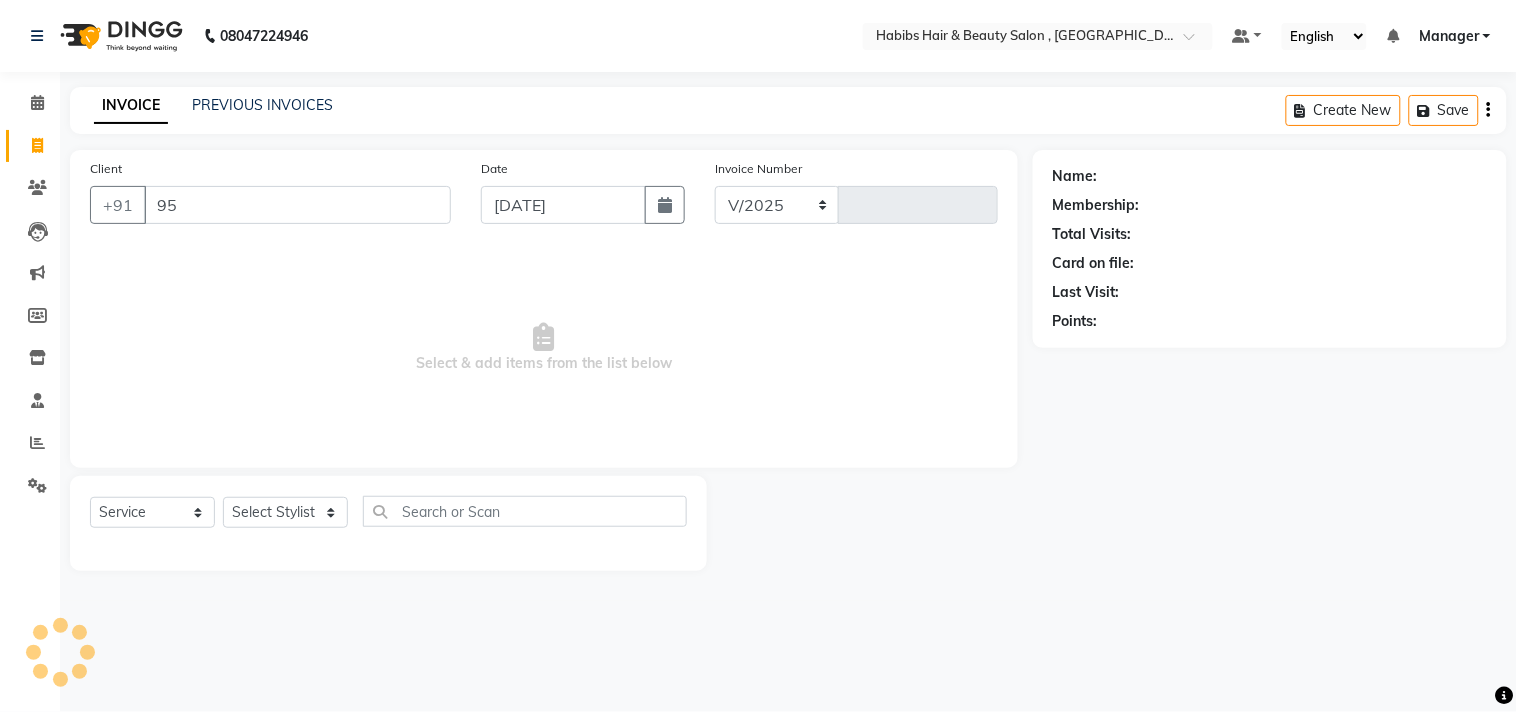 type on "955" 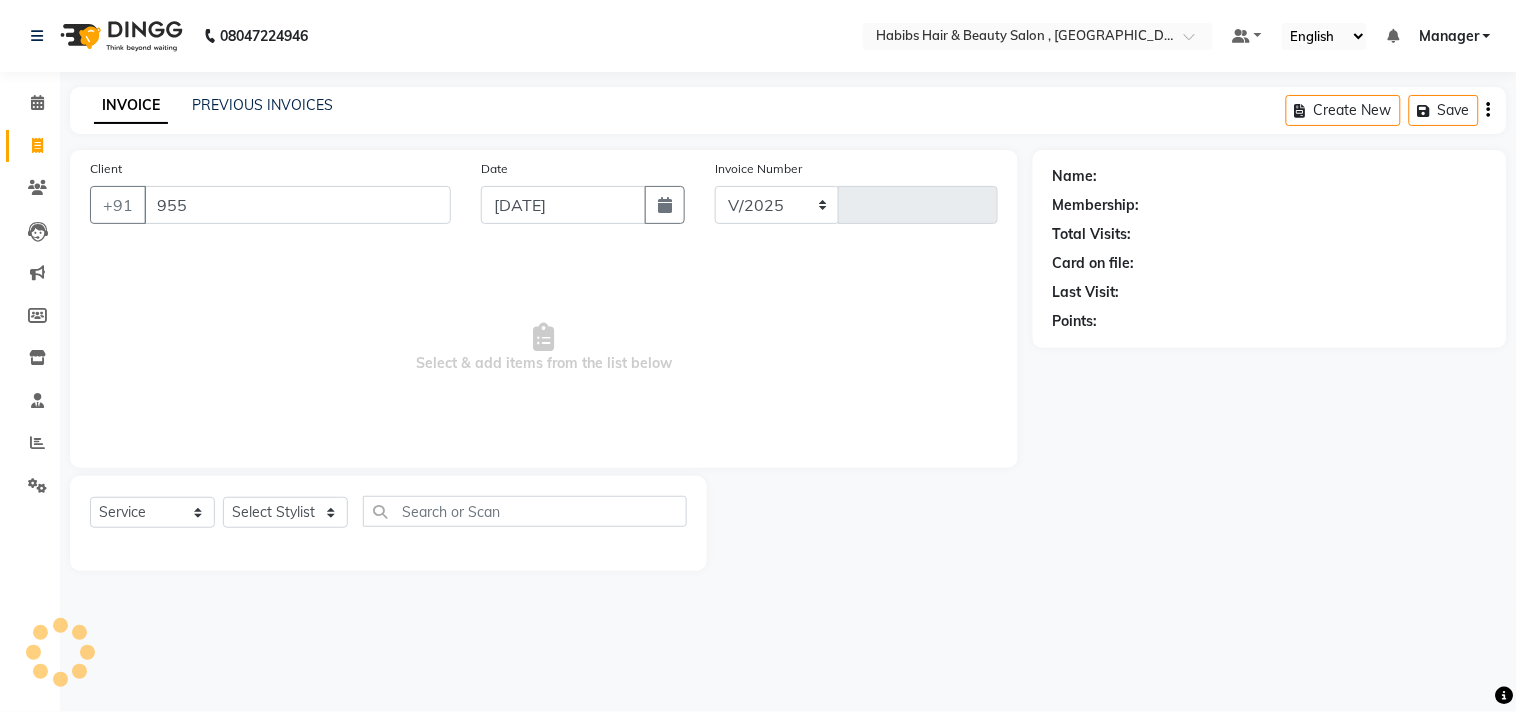 select on "4838" 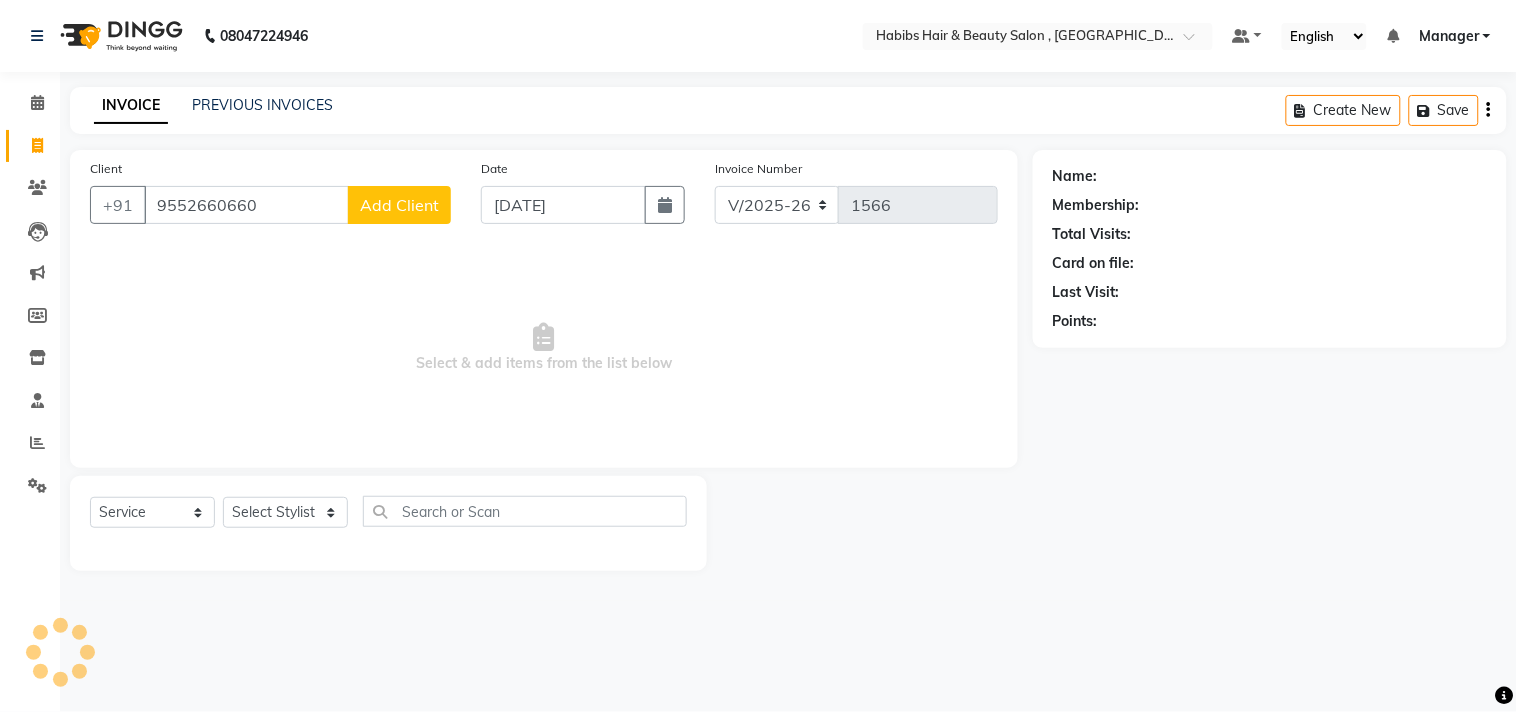 type on "9552660660" 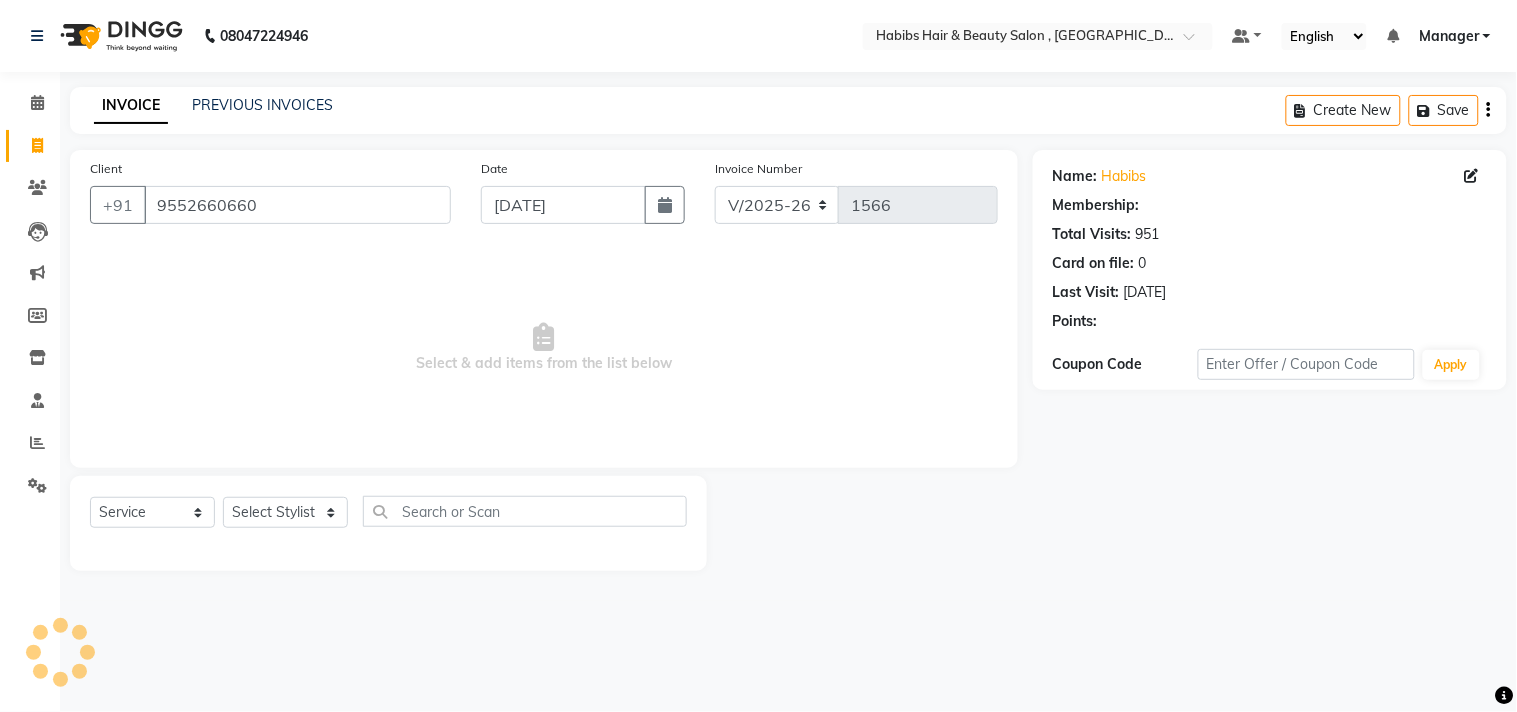 select on "1: Object" 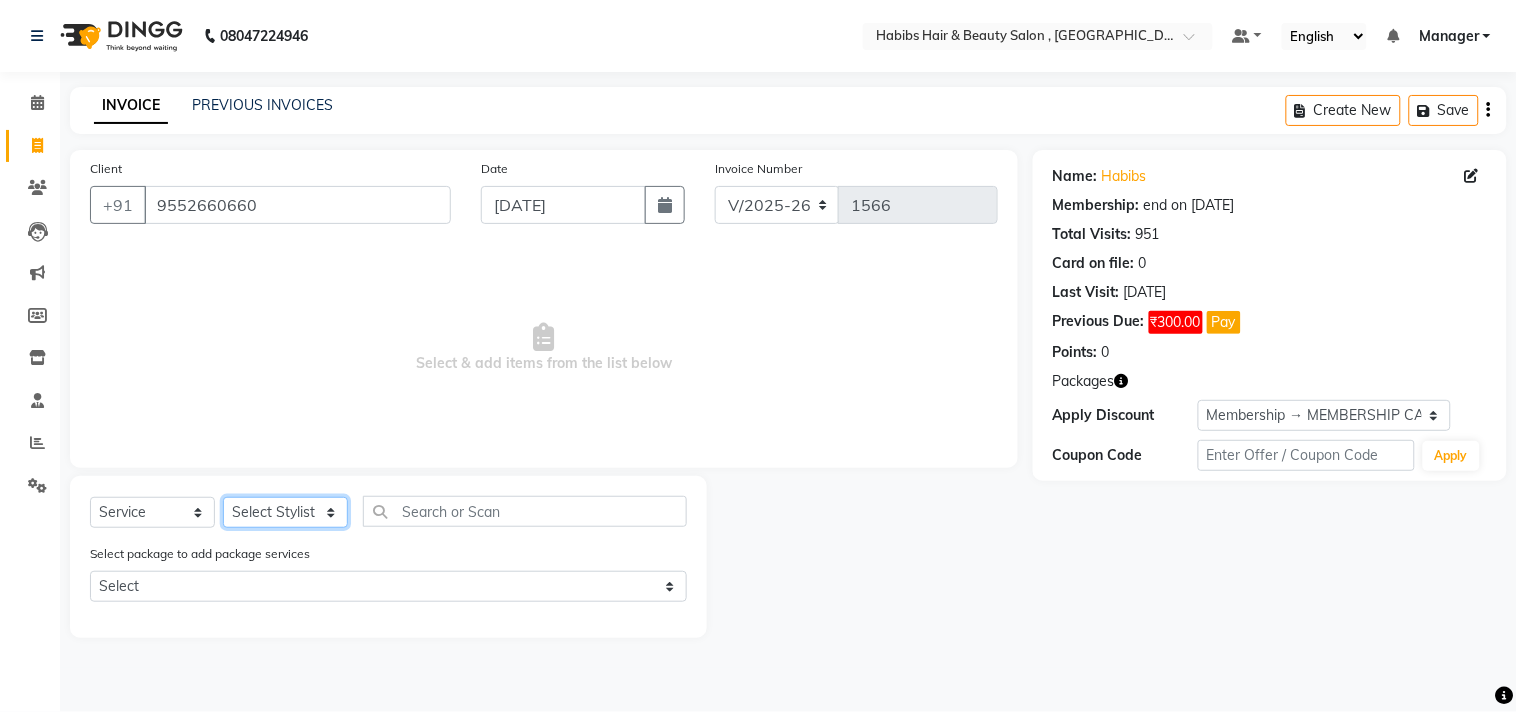 click on "Select Stylist [PERSON_NAME] Manager M M [PERSON_NAME] [PERSON_NAME] Sameer [PERSON_NAME] [PERSON_NAME] [PERSON_NAME]" 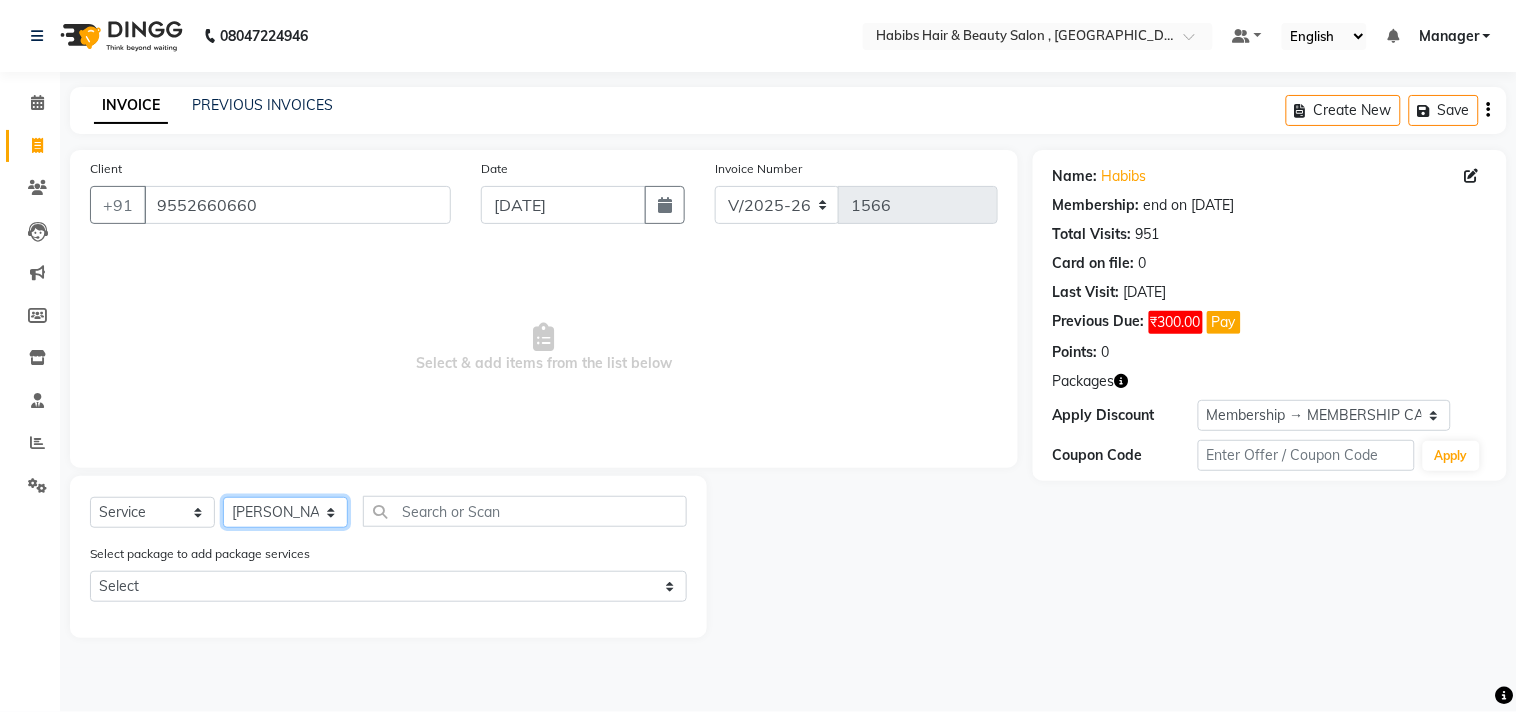 click on "Select Stylist [PERSON_NAME] Manager M M [PERSON_NAME] [PERSON_NAME] Sameer [PERSON_NAME] [PERSON_NAME] [PERSON_NAME]" 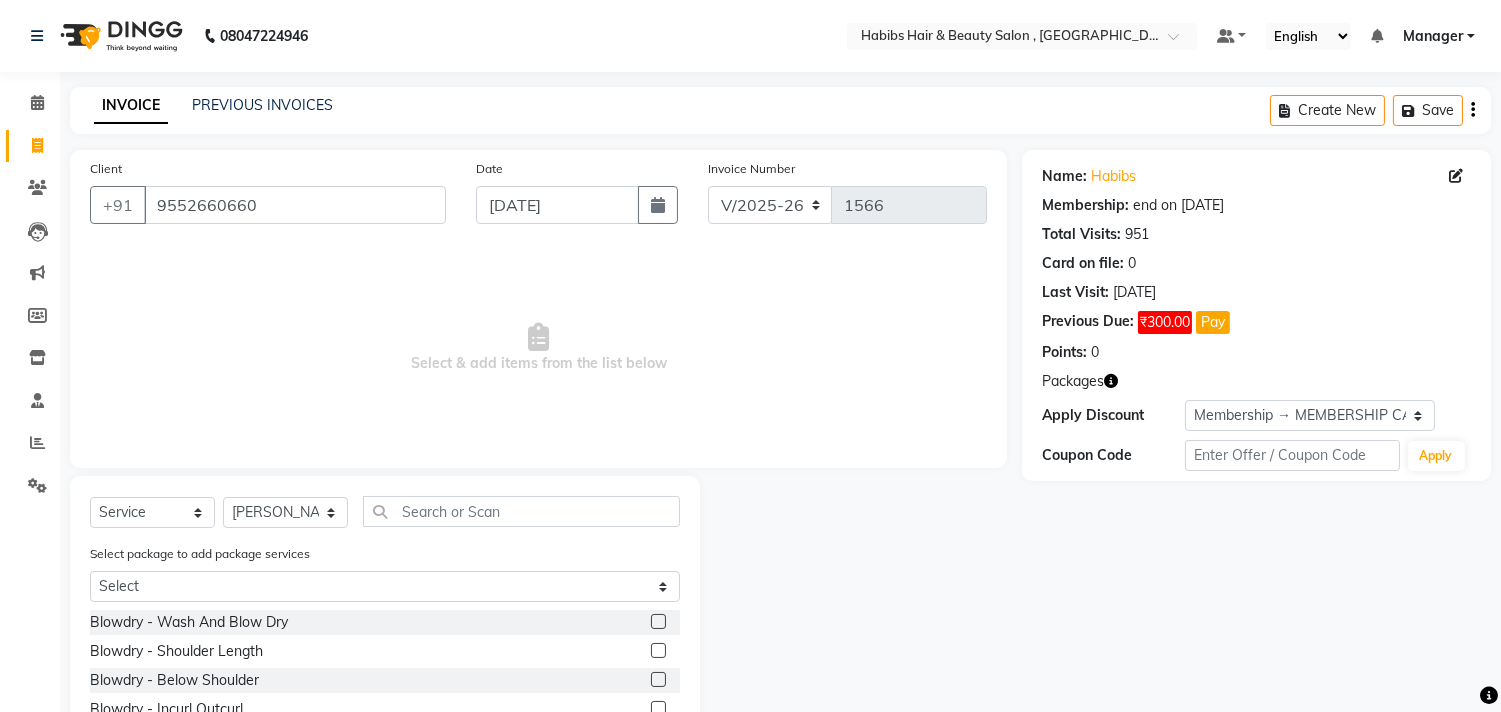 click 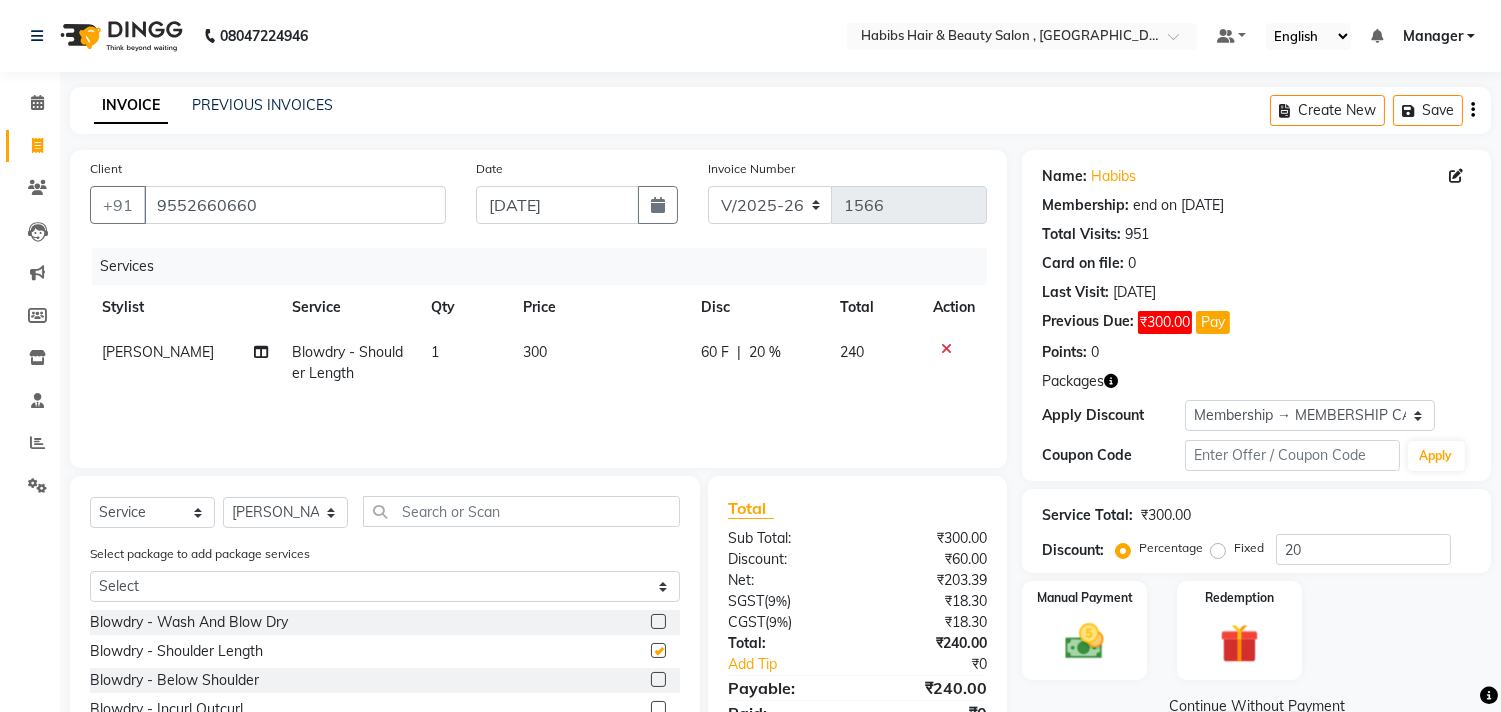 checkbox on "false" 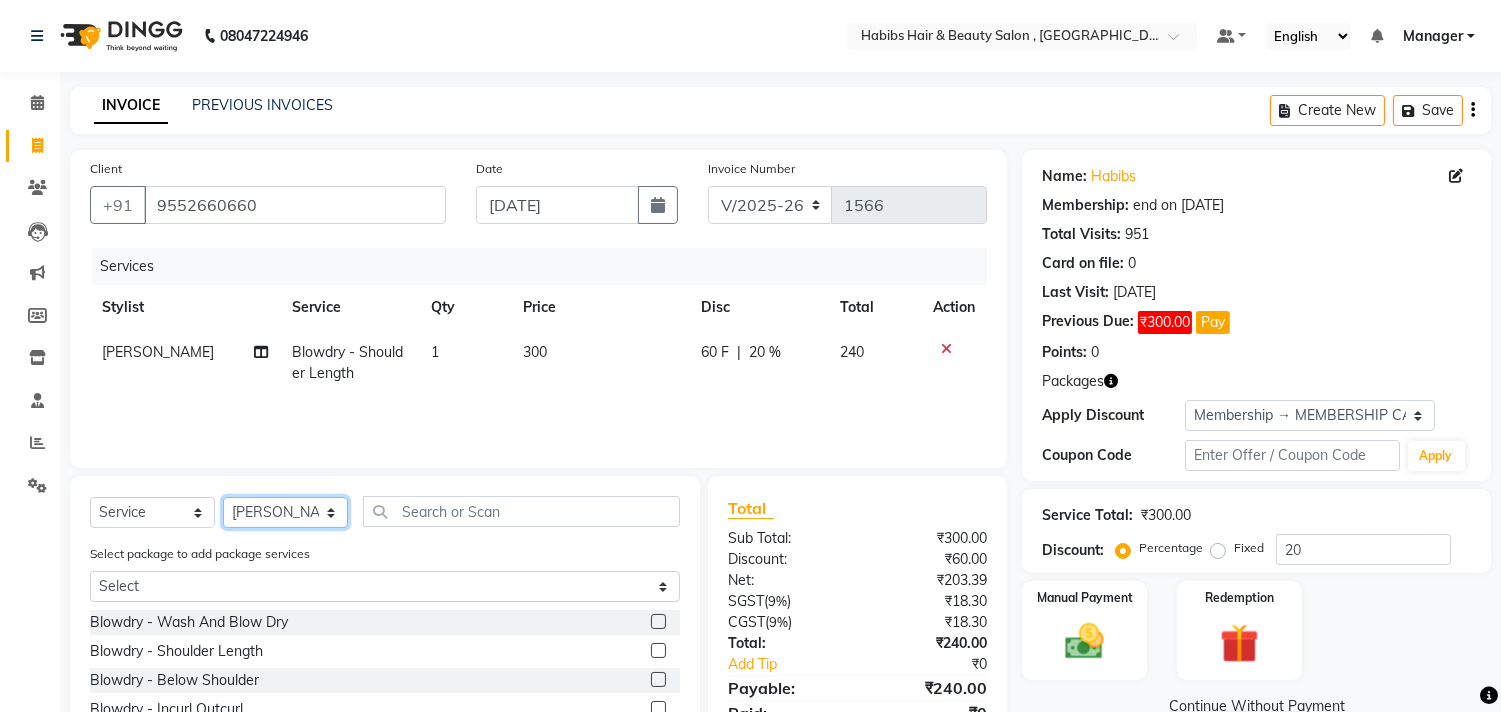 click on "Select Stylist [PERSON_NAME] Manager M M [PERSON_NAME] [PERSON_NAME] Sameer [PERSON_NAME] [PERSON_NAME] [PERSON_NAME]" 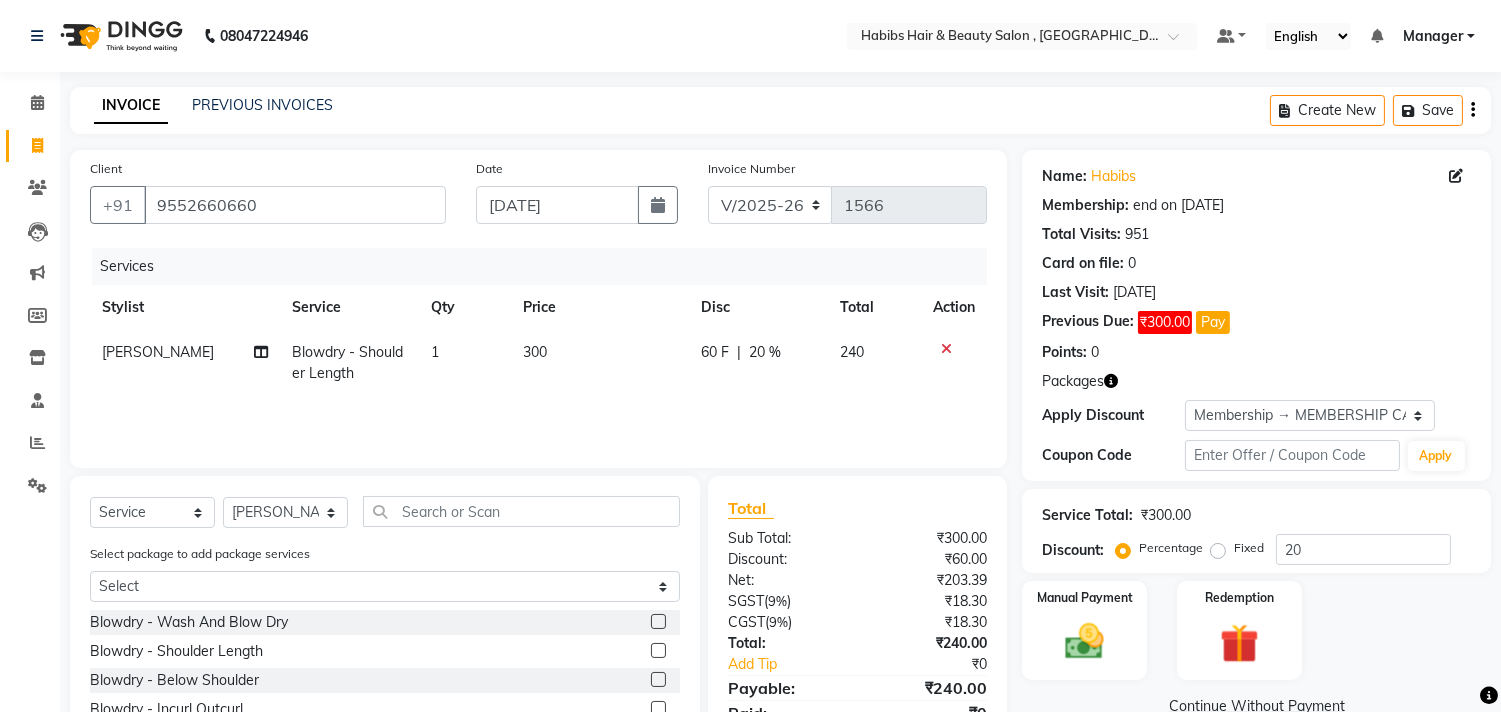 click on "Client [PHONE_NUMBER] Date [DATE] Invoice Number V/2025 V/[PHONE_NUMBER] Services Stylist Service Qty Price Disc Total Action Salman Blowdry  -  Shoulder Length 1 300 60 F | 20 % 240" 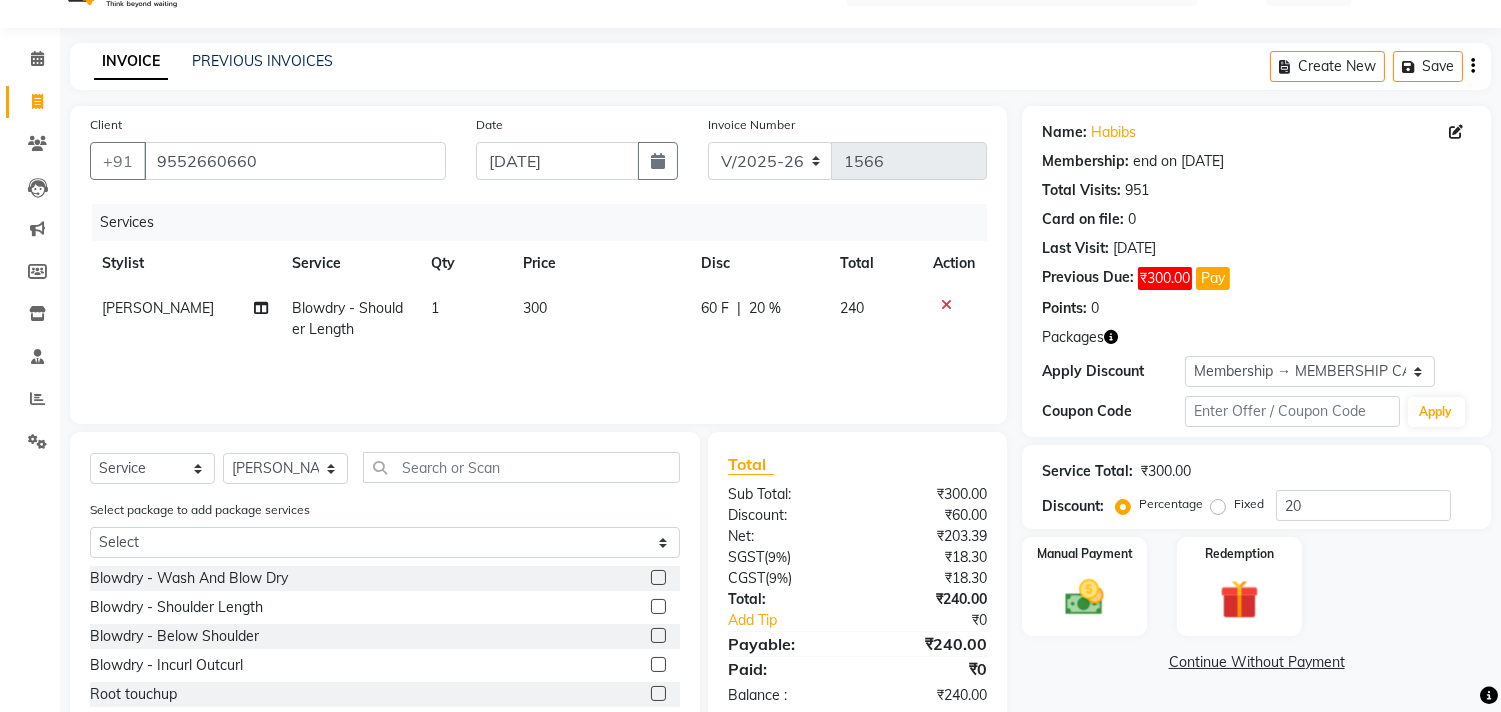 scroll, scrollTop: 156, scrollLeft: 0, axis: vertical 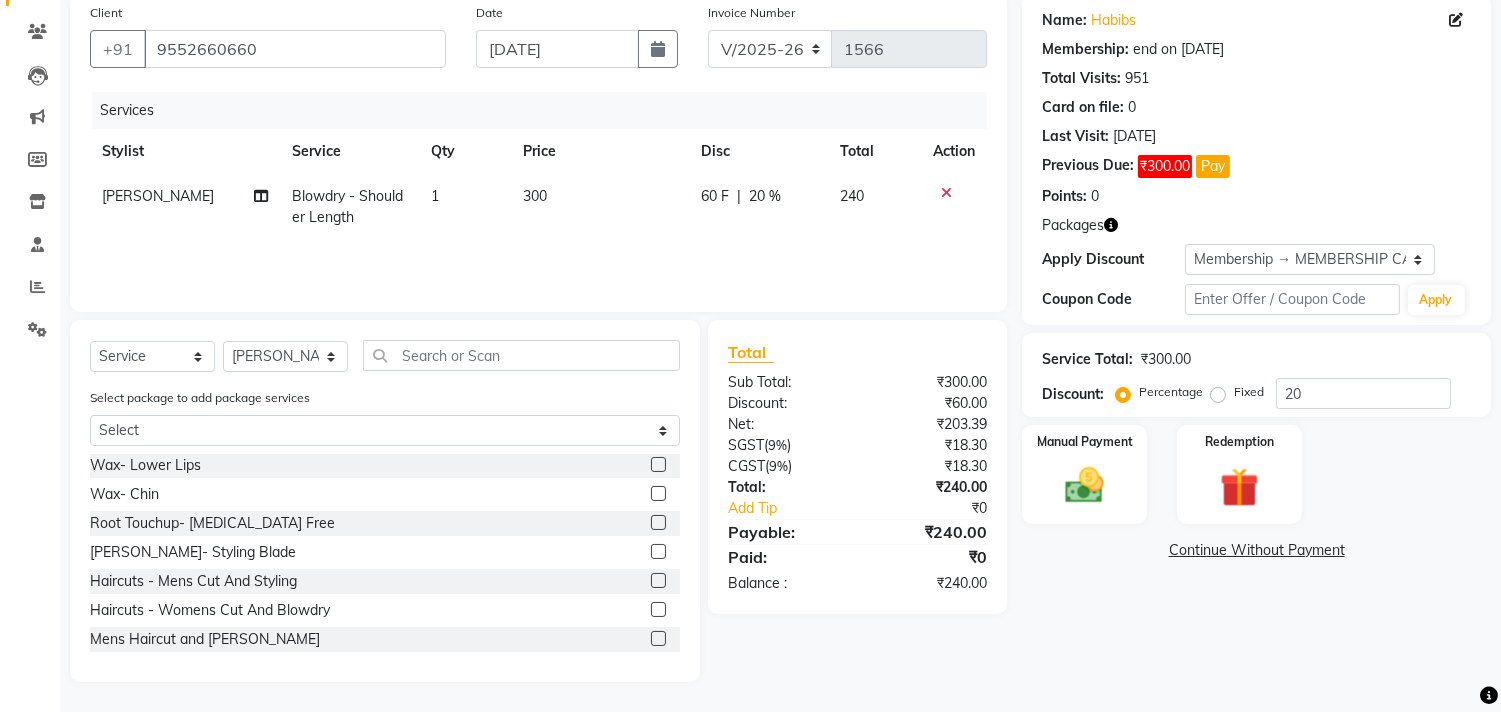 click 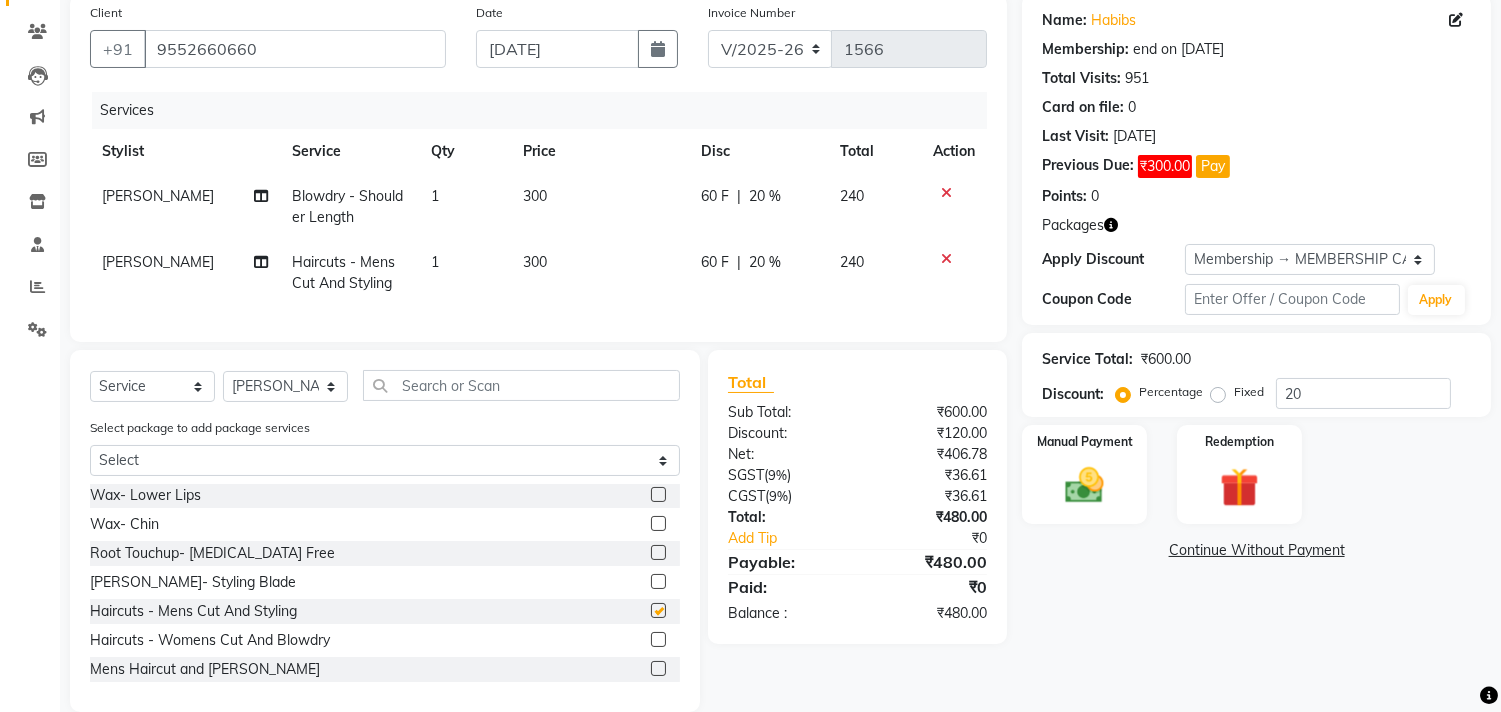 checkbox on "false" 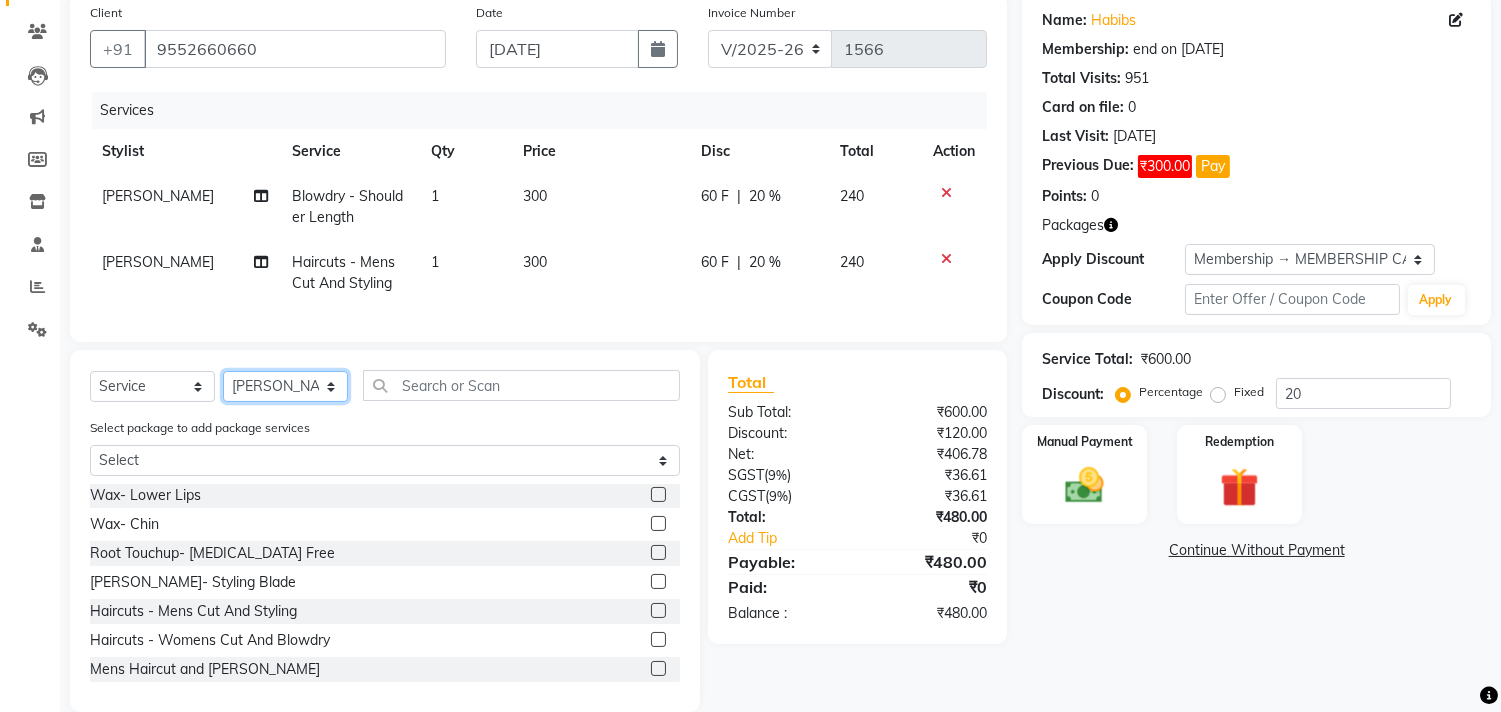 click on "Select Stylist [PERSON_NAME] Manager M M [PERSON_NAME] [PERSON_NAME] Sameer [PERSON_NAME] [PERSON_NAME] [PERSON_NAME]" 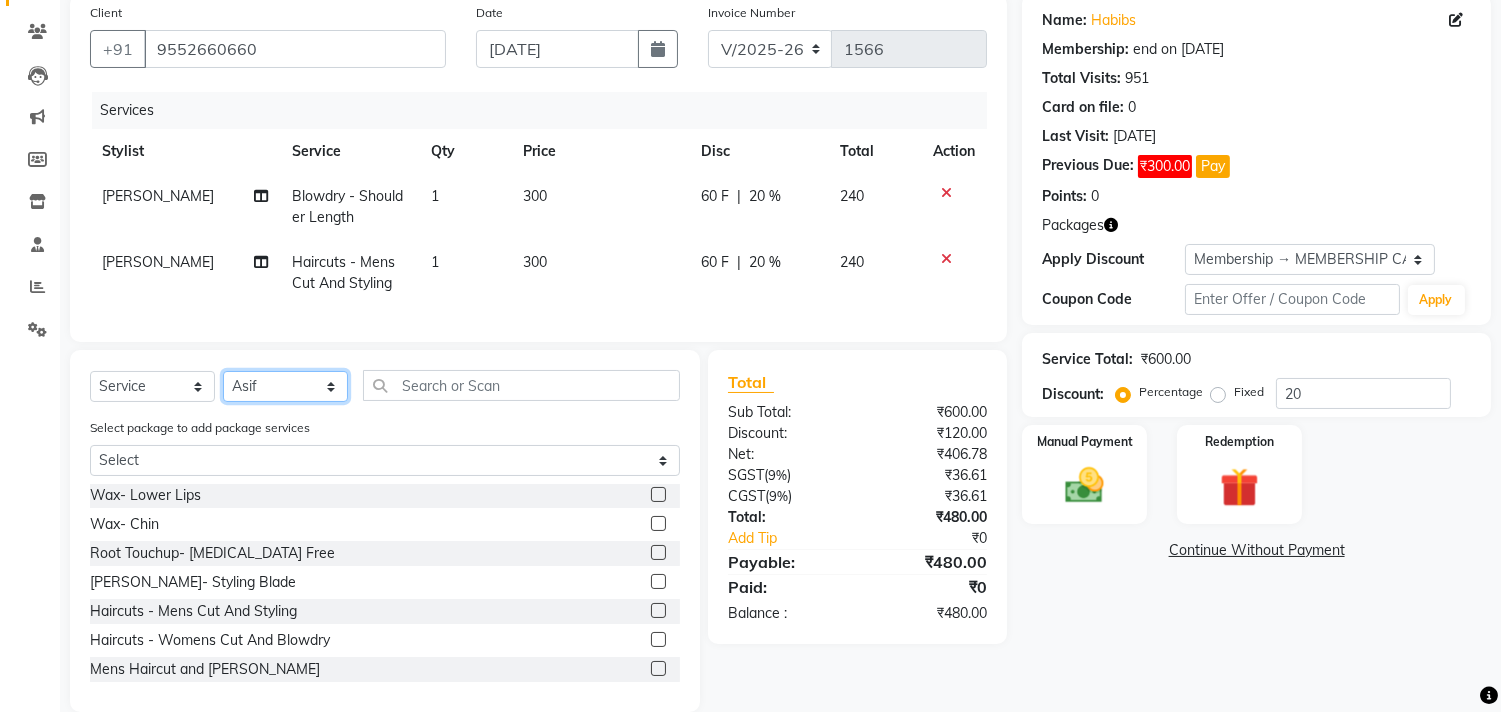click on "Select Stylist [PERSON_NAME] Manager M M [PERSON_NAME] [PERSON_NAME] Sameer [PERSON_NAME] [PERSON_NAME] [PERSON_NAME]" 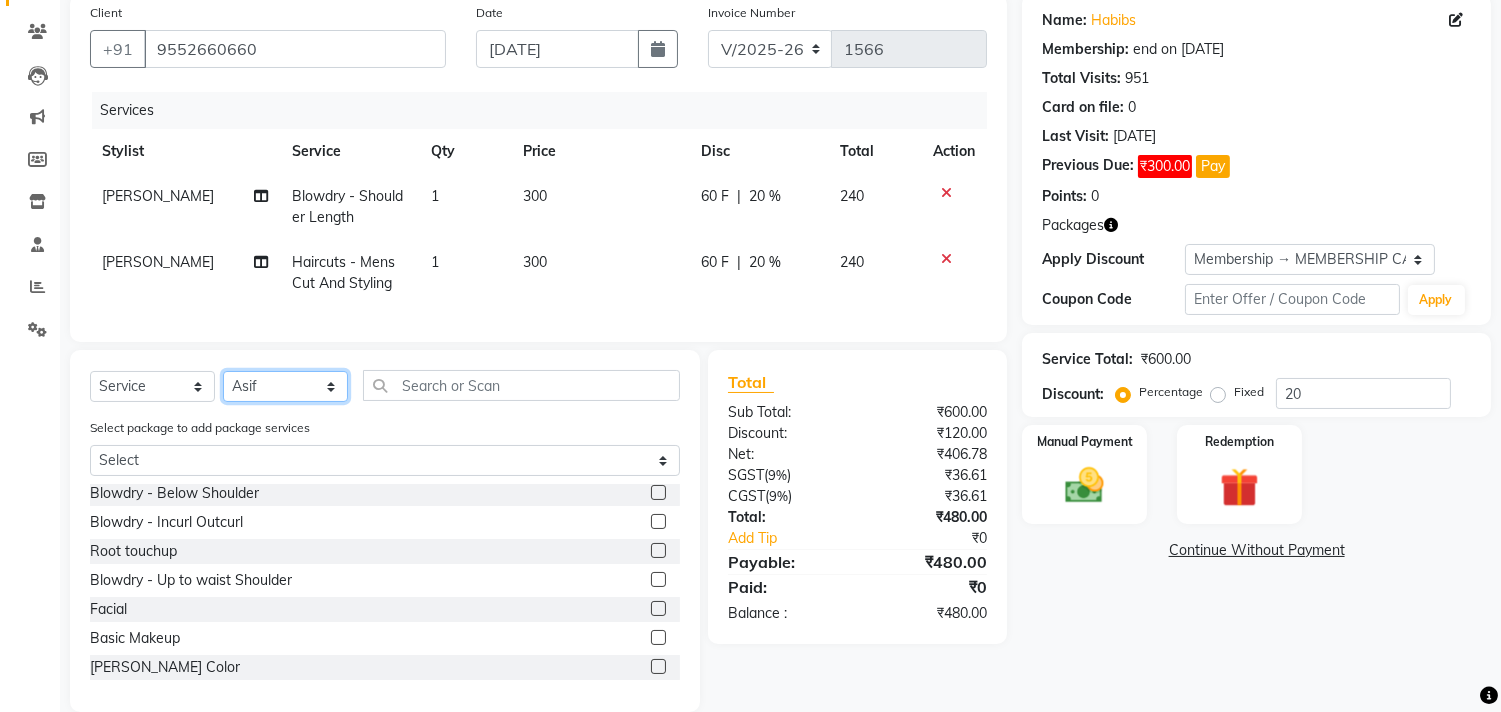 scroll, scrollTop: 0, scrollLeft: 0, axis: both 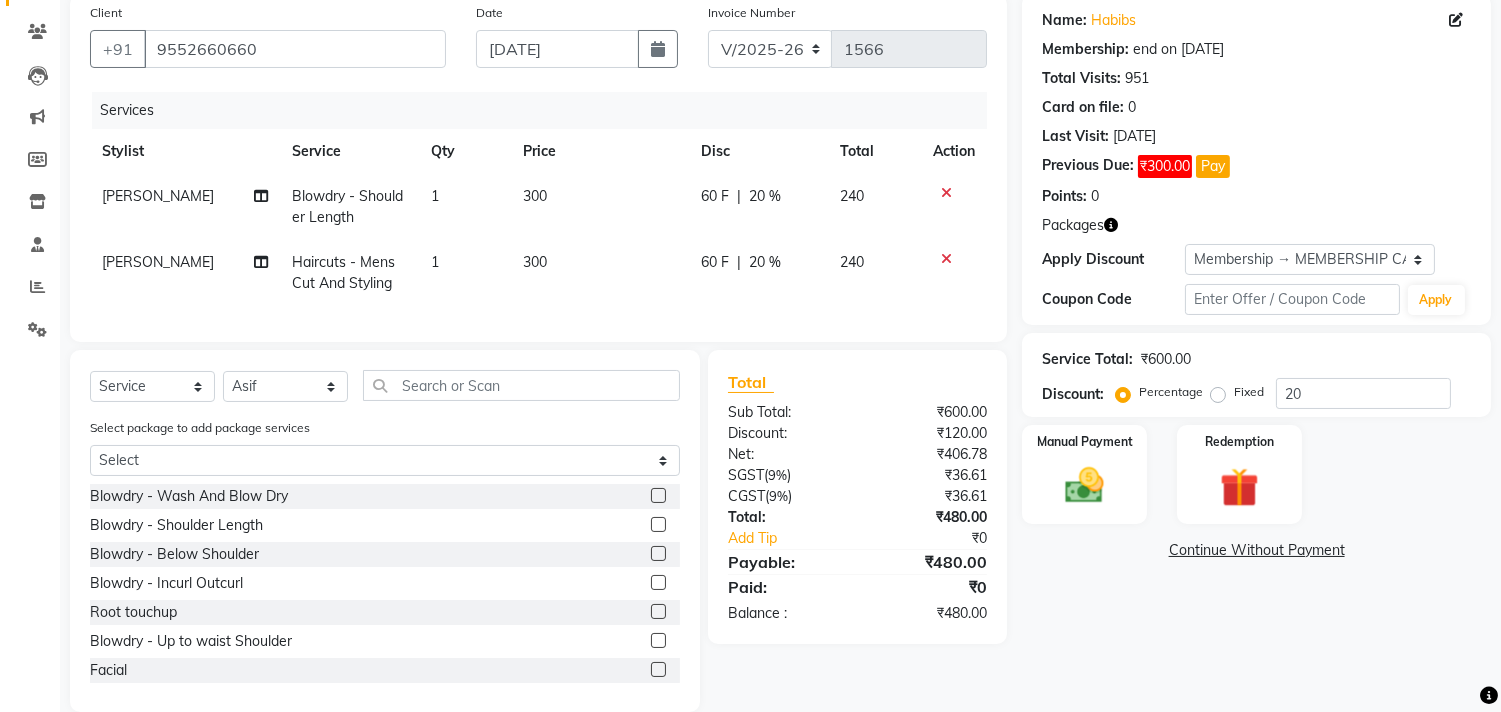 click 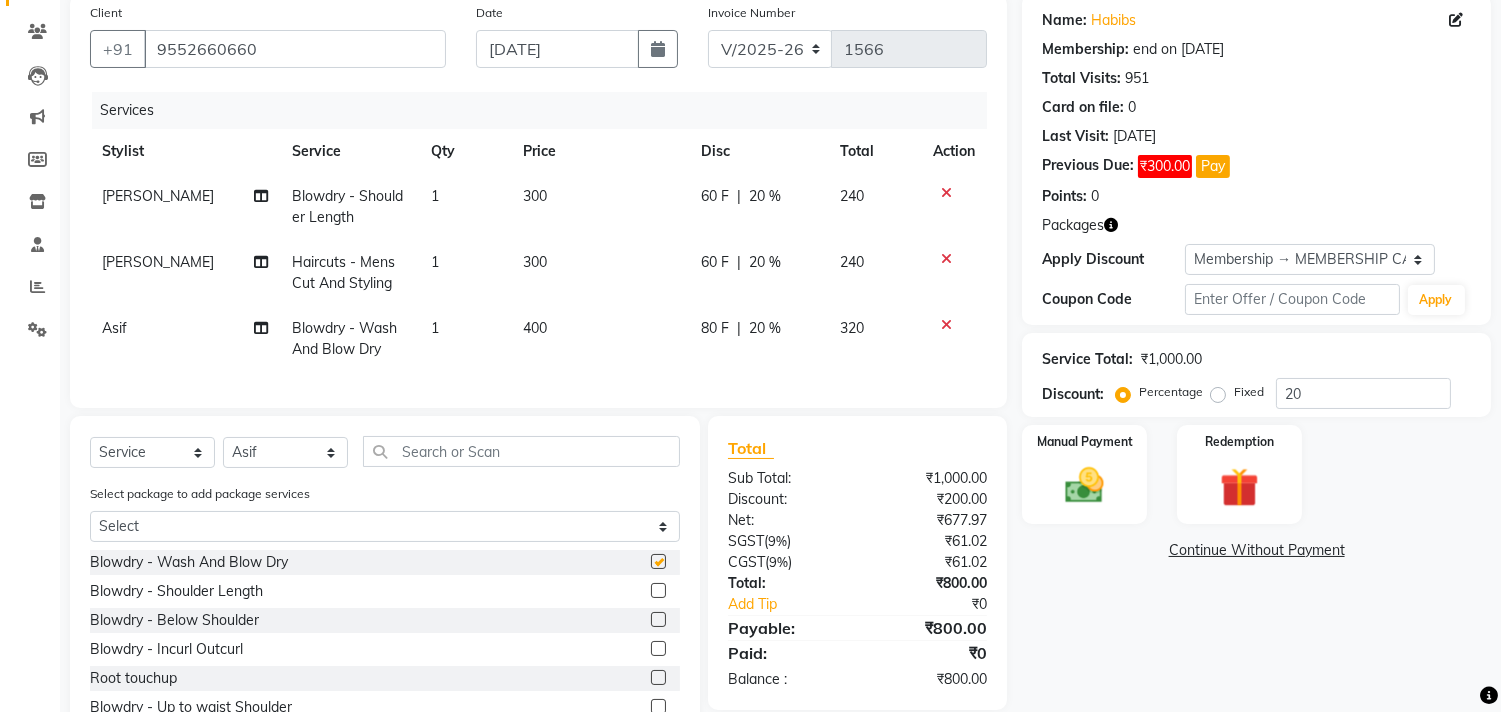 checkbox on "false" 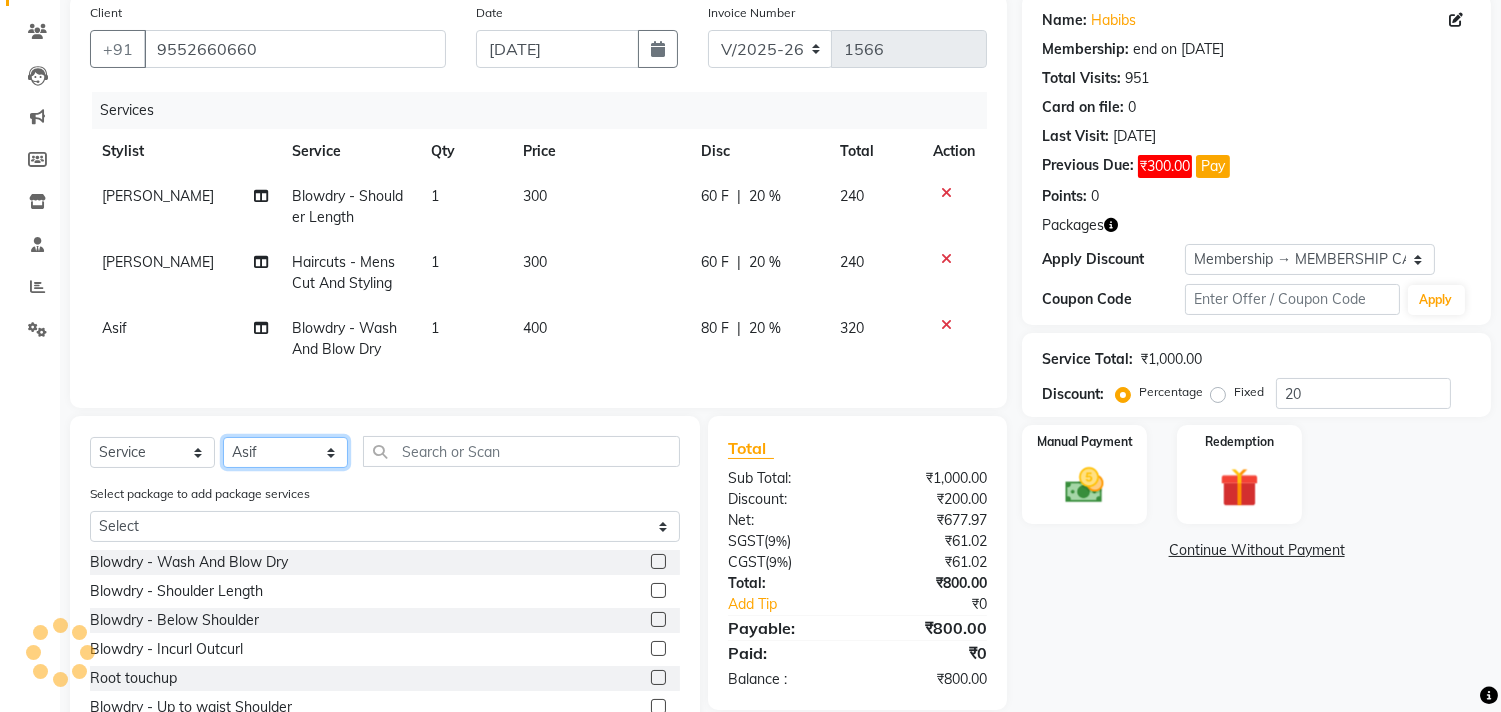 click on "Select Stylist [PERSON_NAME] Manager M M [PERSON_NAME] [PERSON_NAME] Sameer [PERSON_NAME] [PERSON_NAME] [PERSON_NAME]" 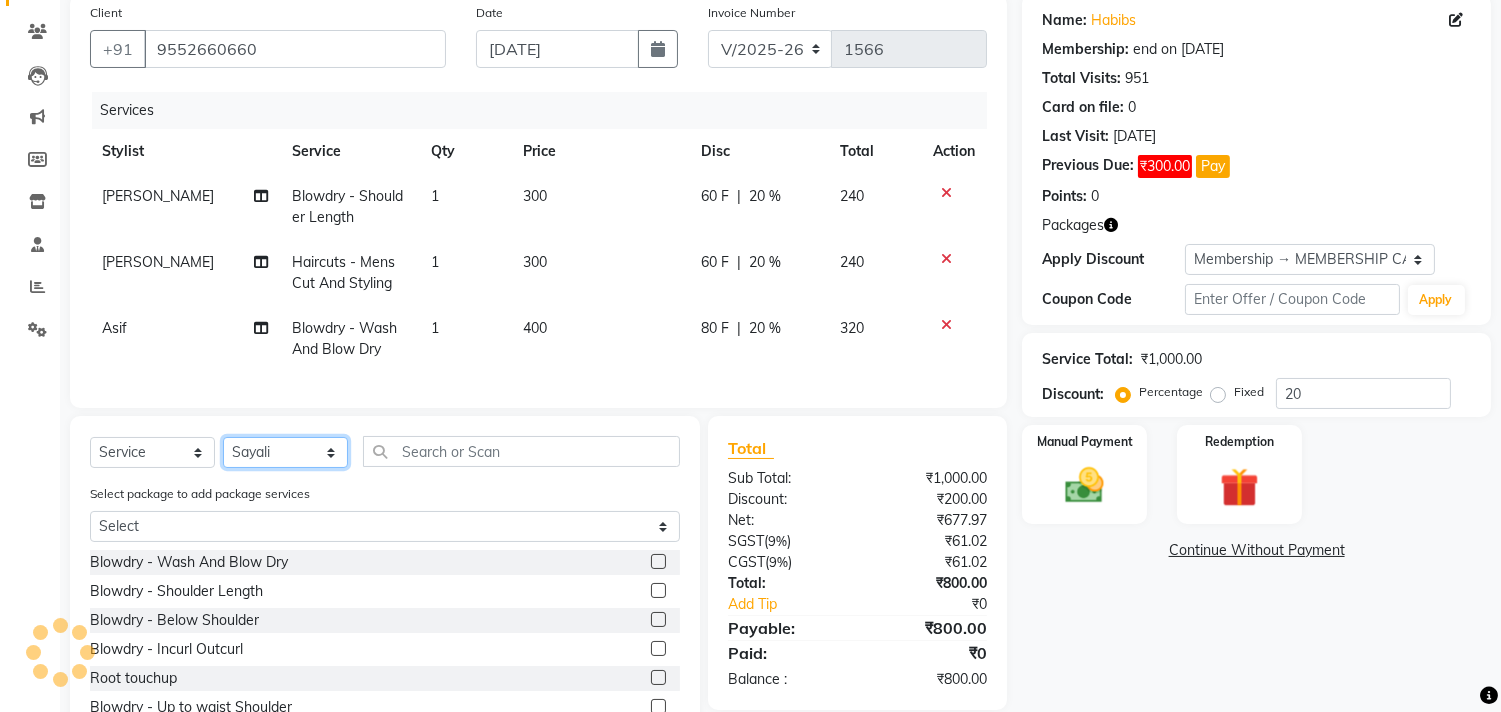 click on "Select Stylist [PERSON_NAME] Manager M M [PERSON_NAME] [PERSON_NAME] Sameer [PERSON_NAME] [PERSON_NAME] [PERSON_NAME]" 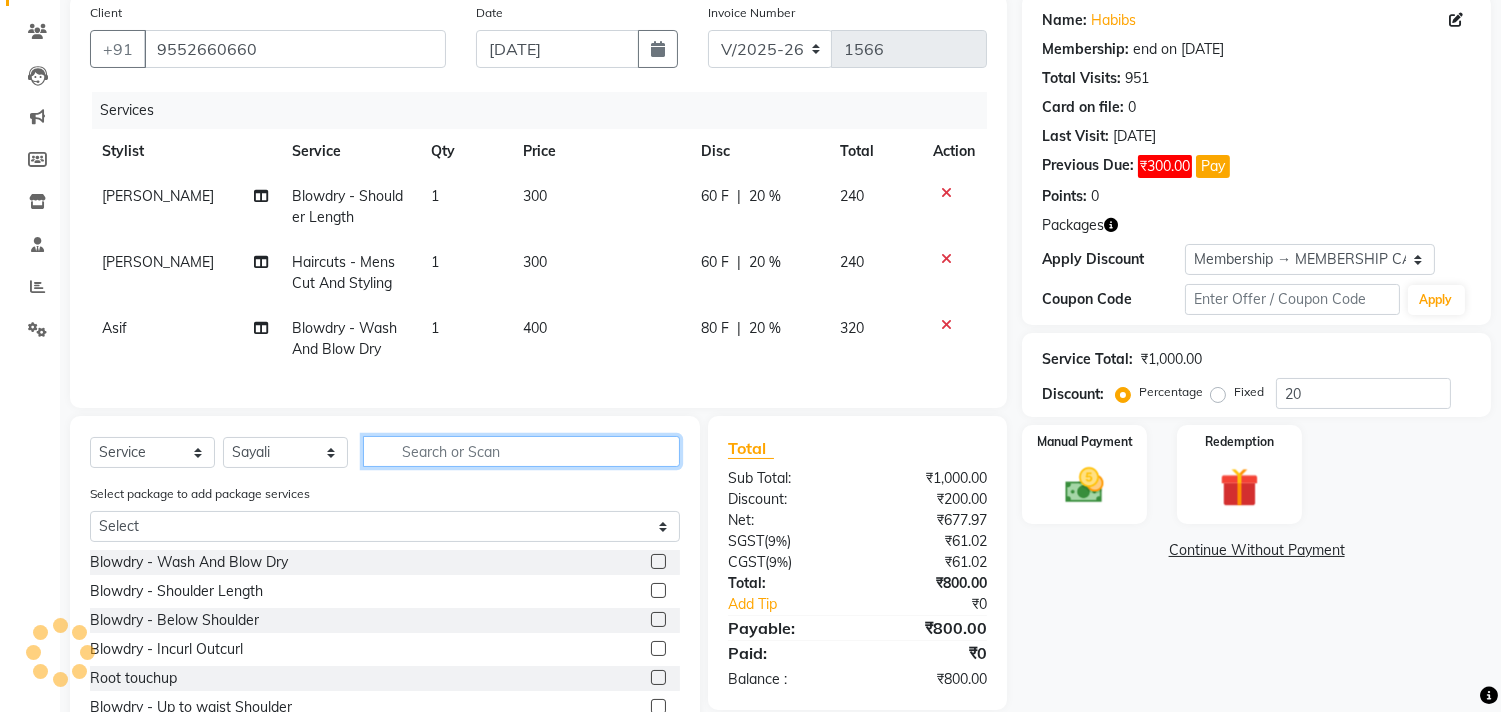 click 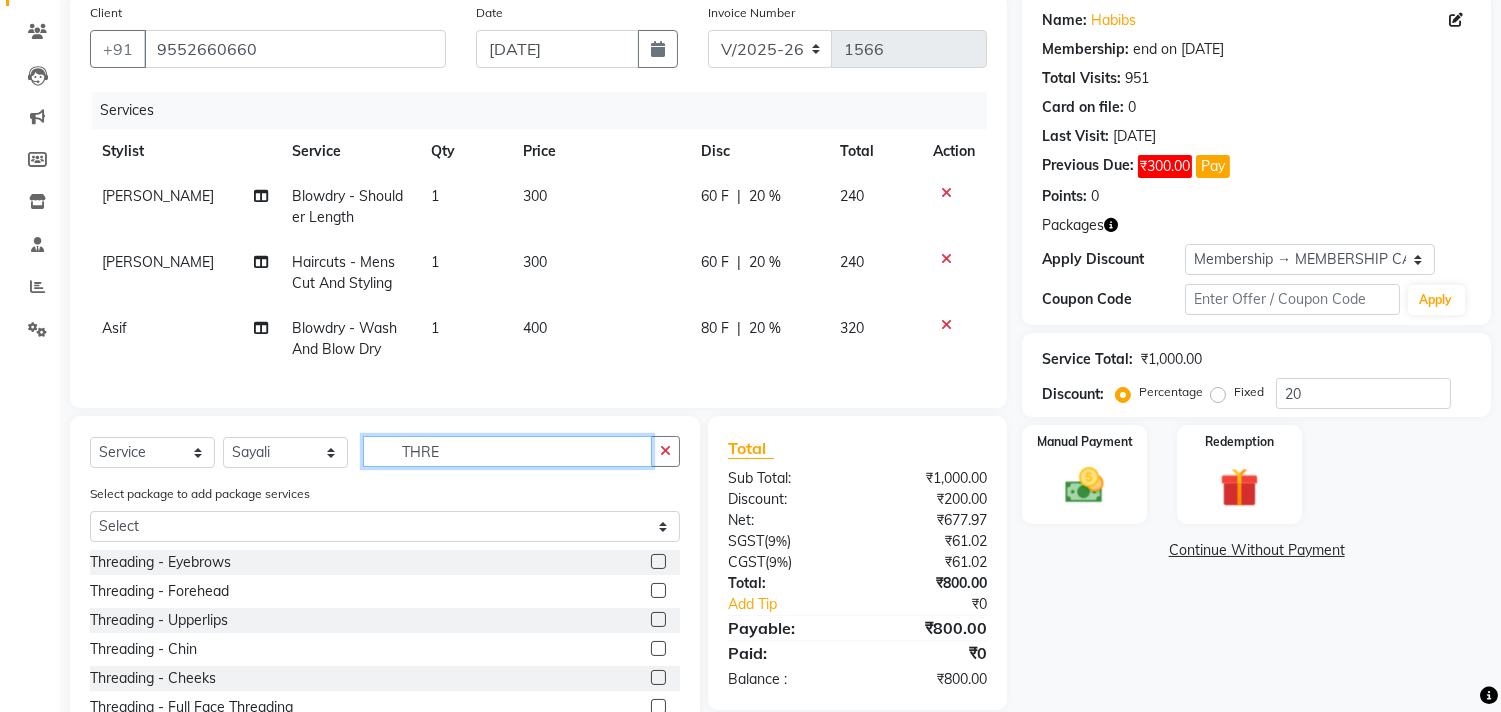 type on "THRE" 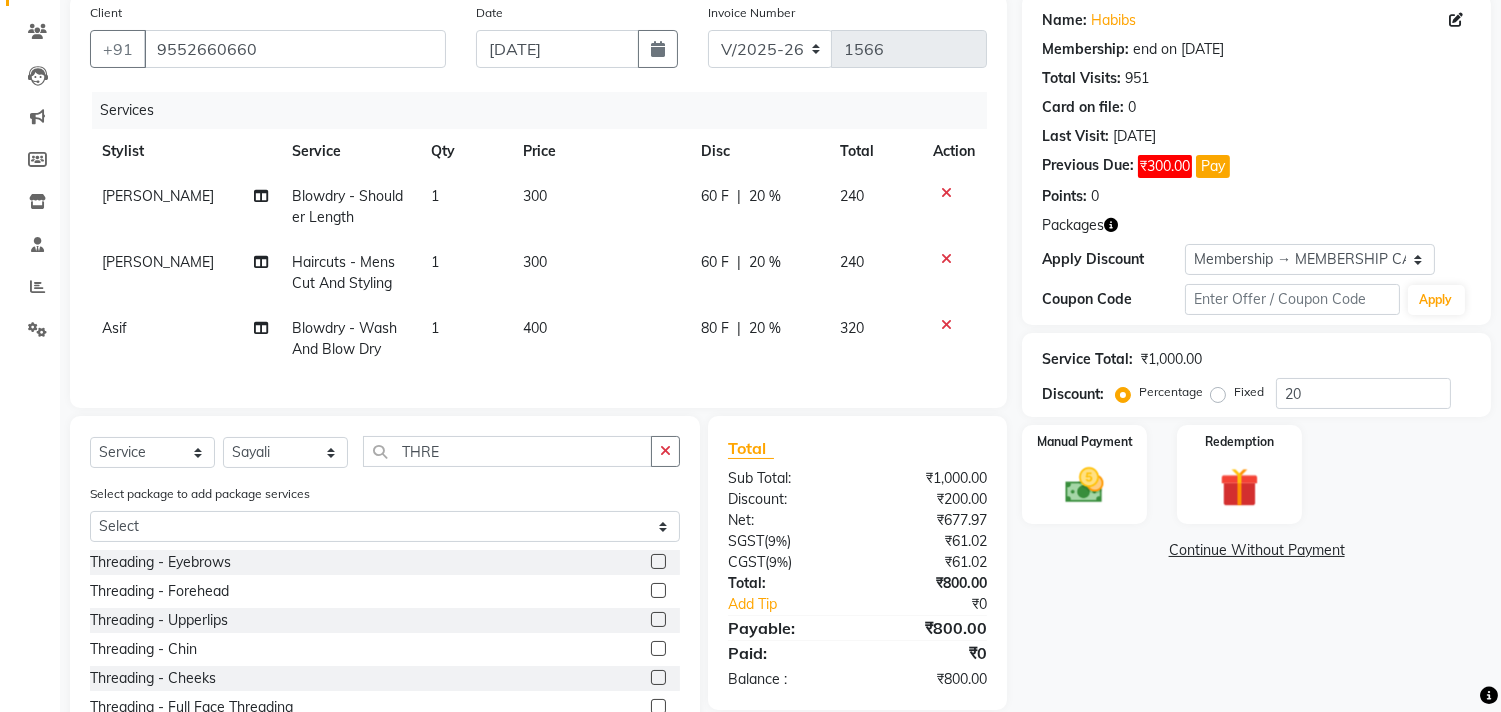 click 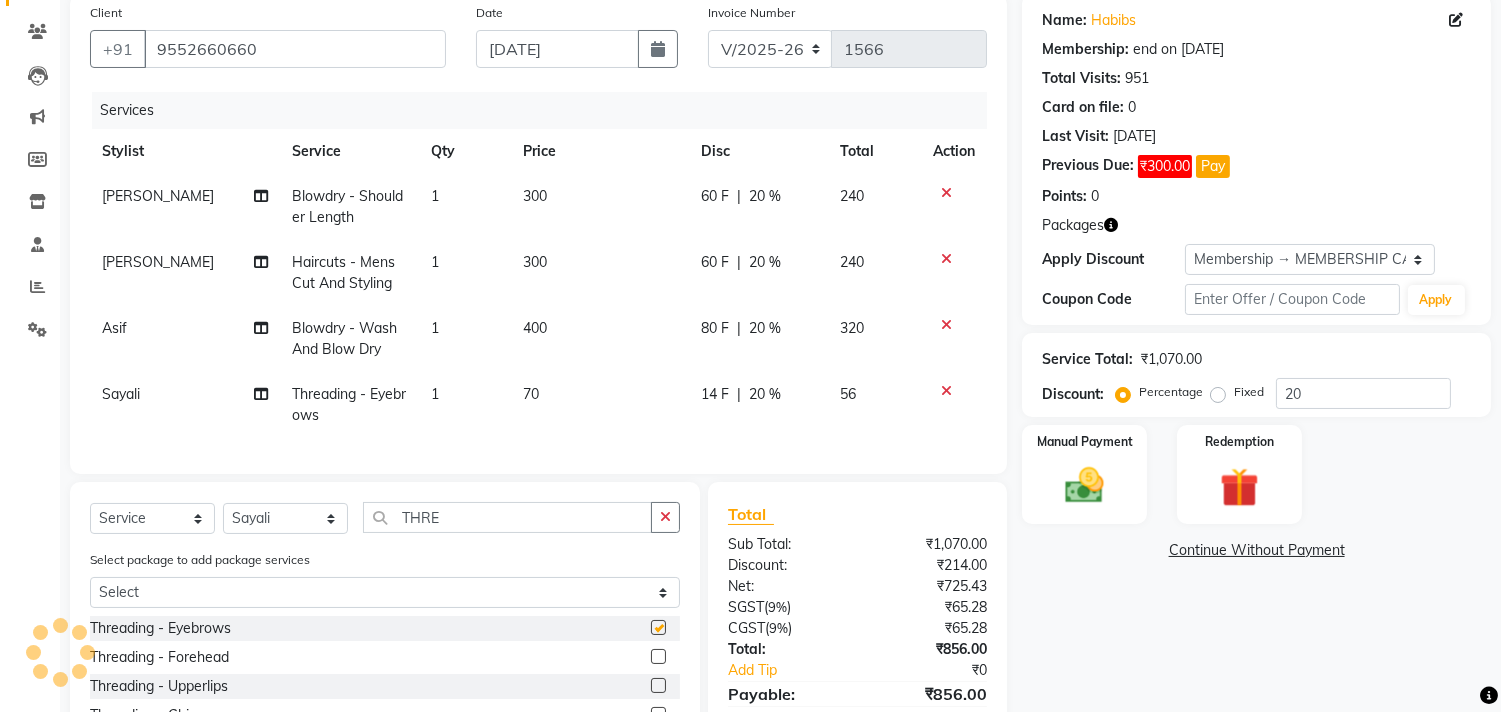 checkbox on "false" 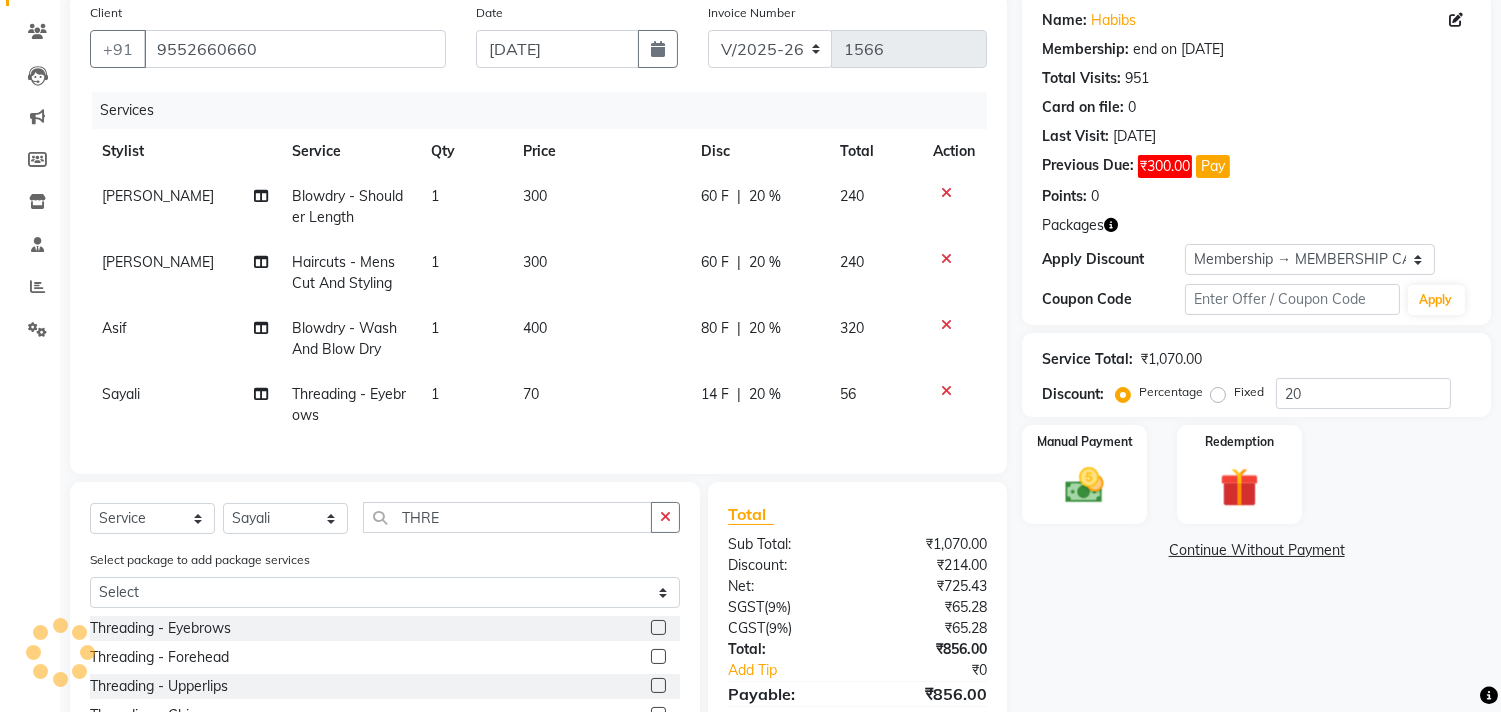click 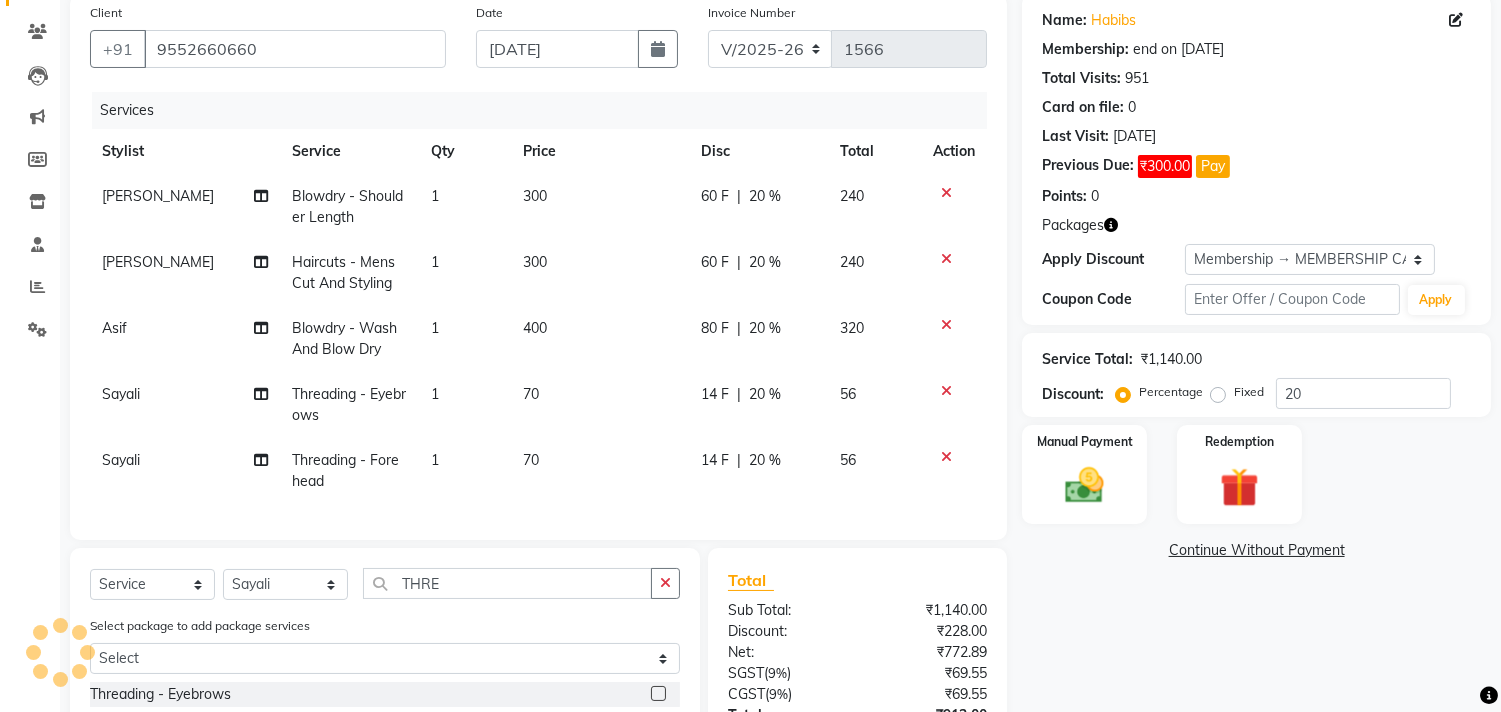checkbox on "false" 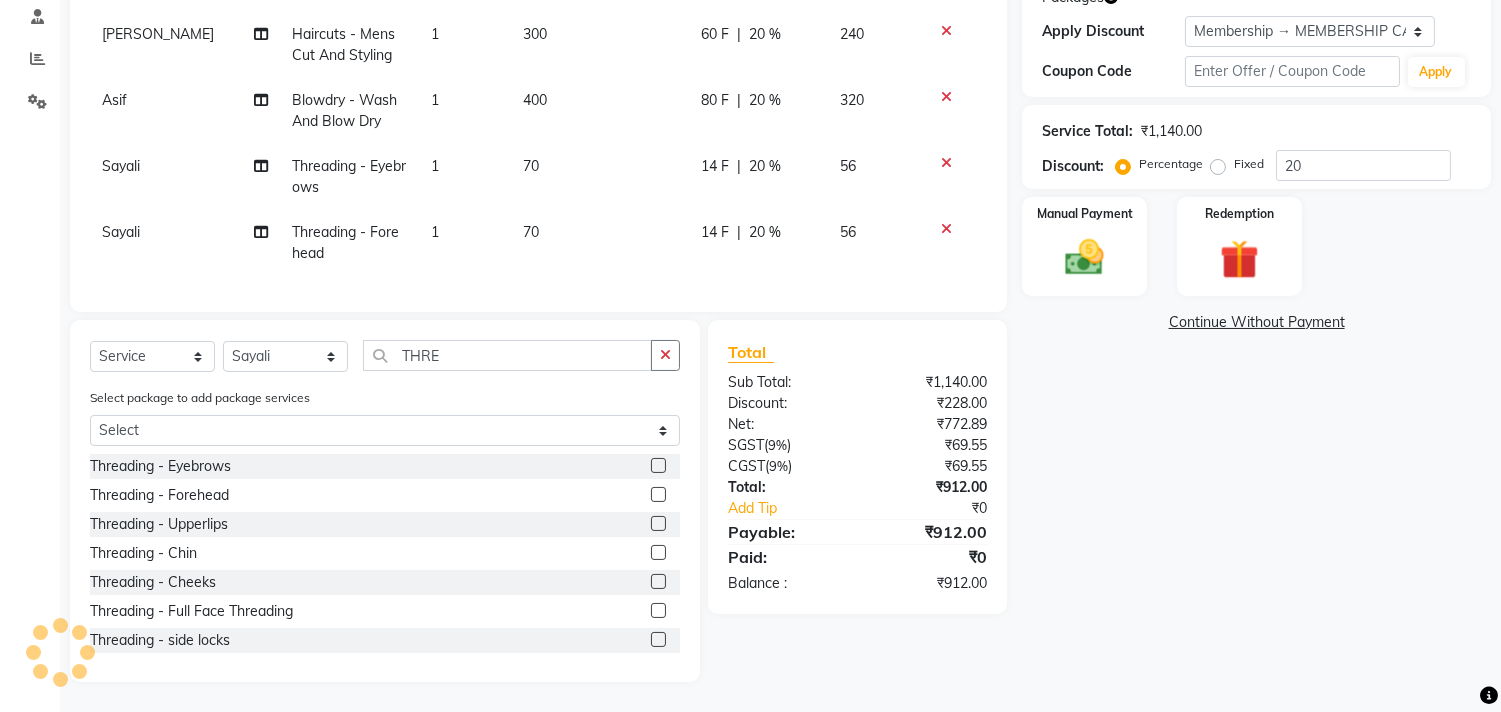 scroll, scrollTop: 401, scrollLeft: 0, axis: vertical 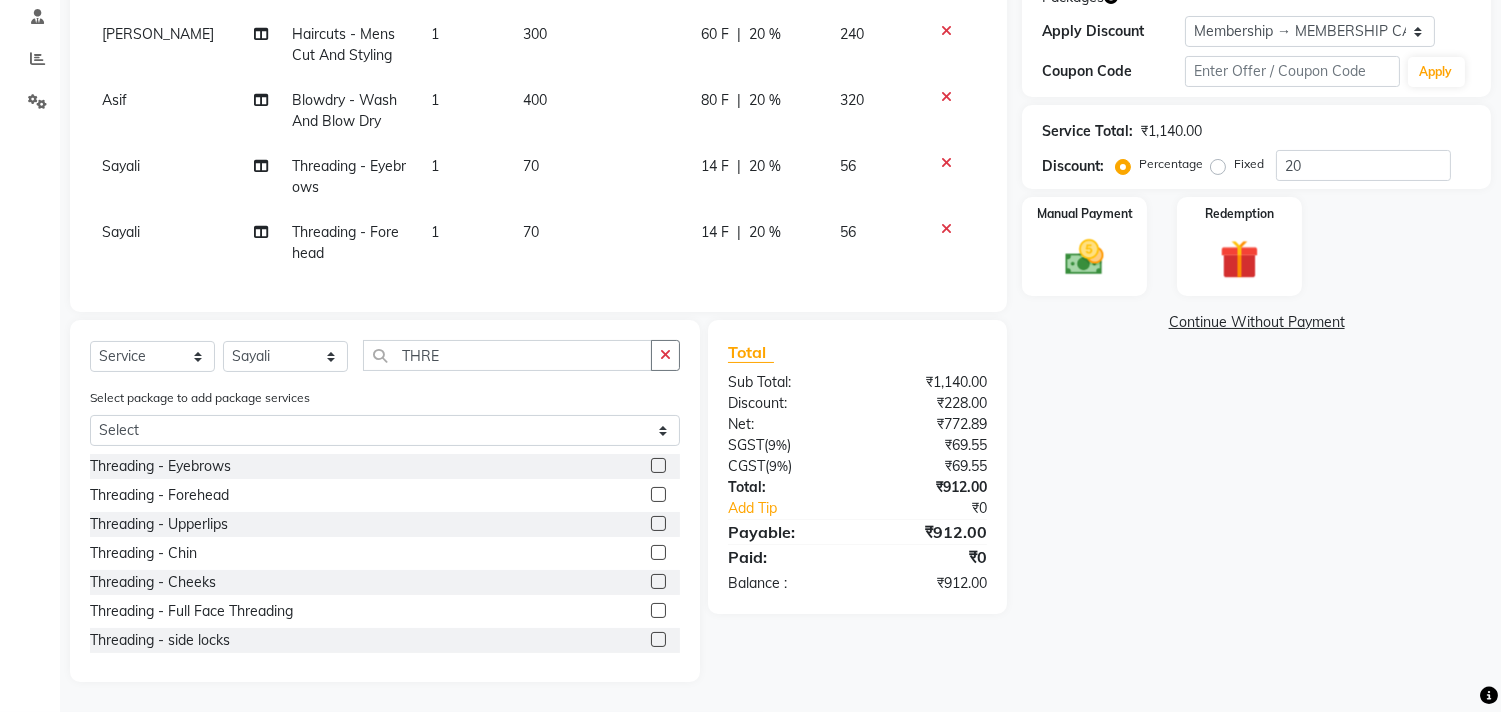 click 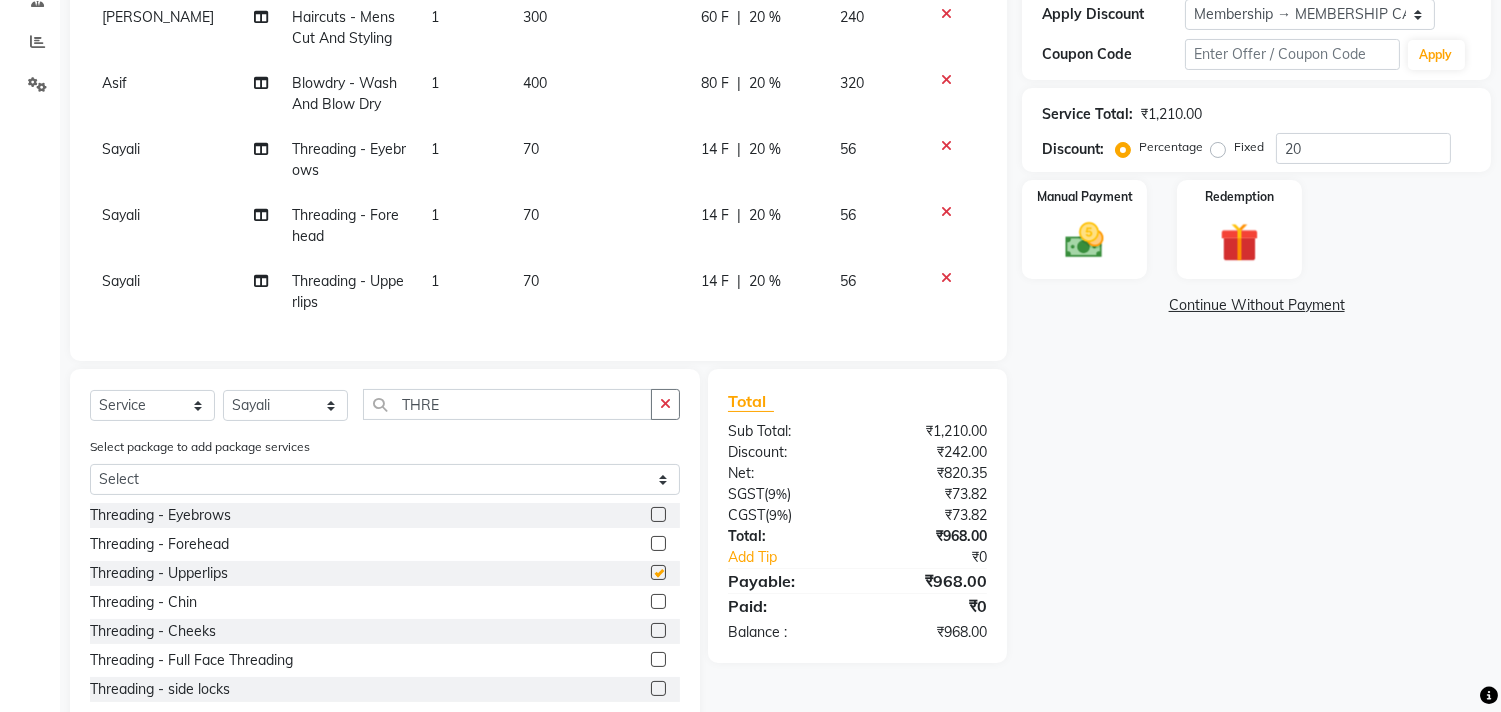 checkbox on "false" 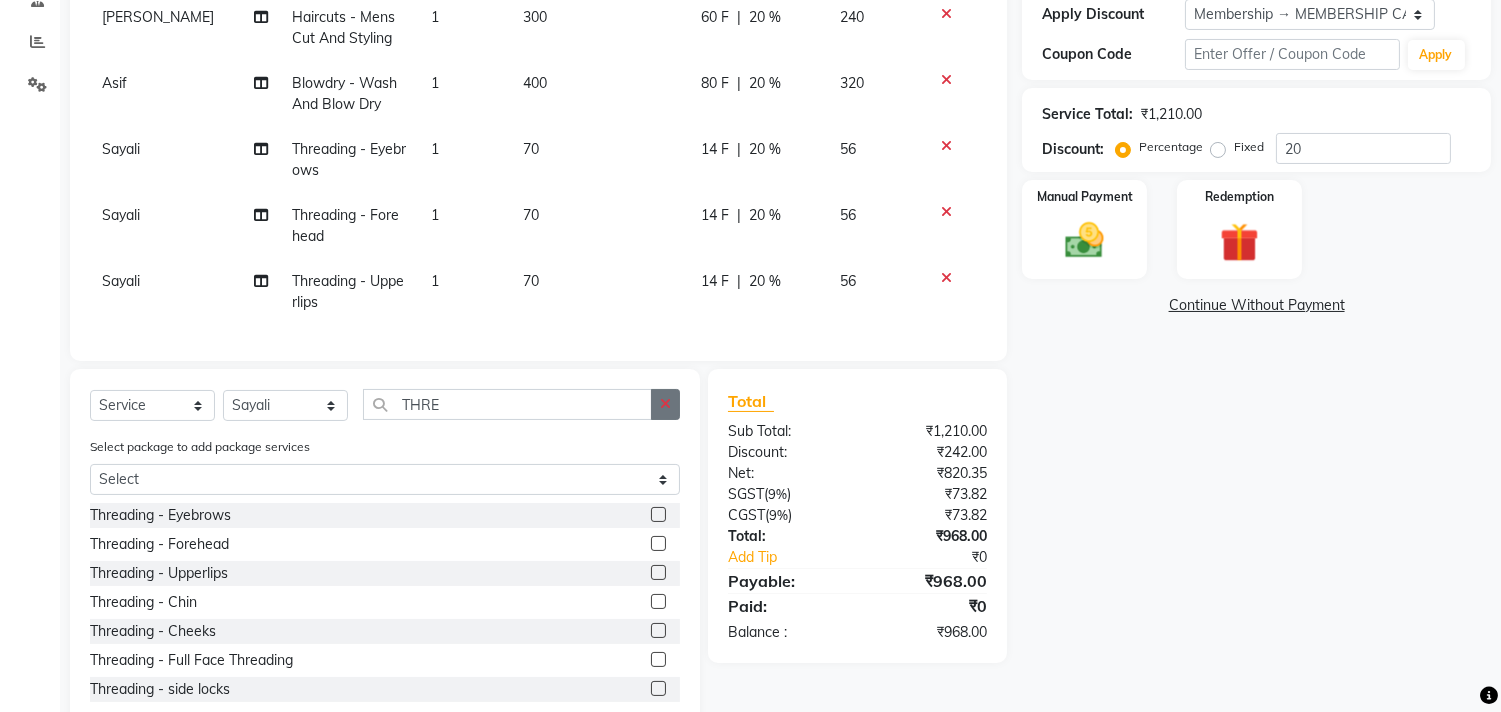 click 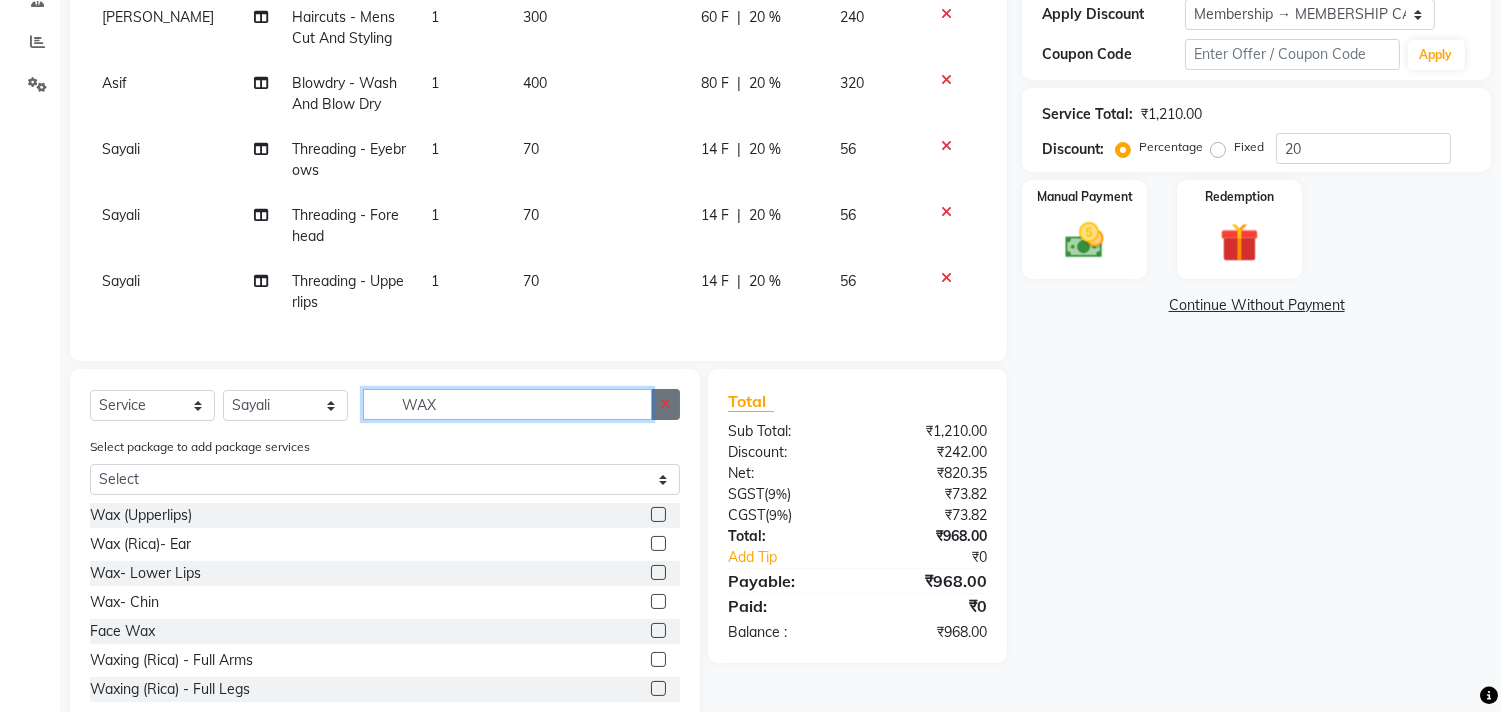 type on "WAX" 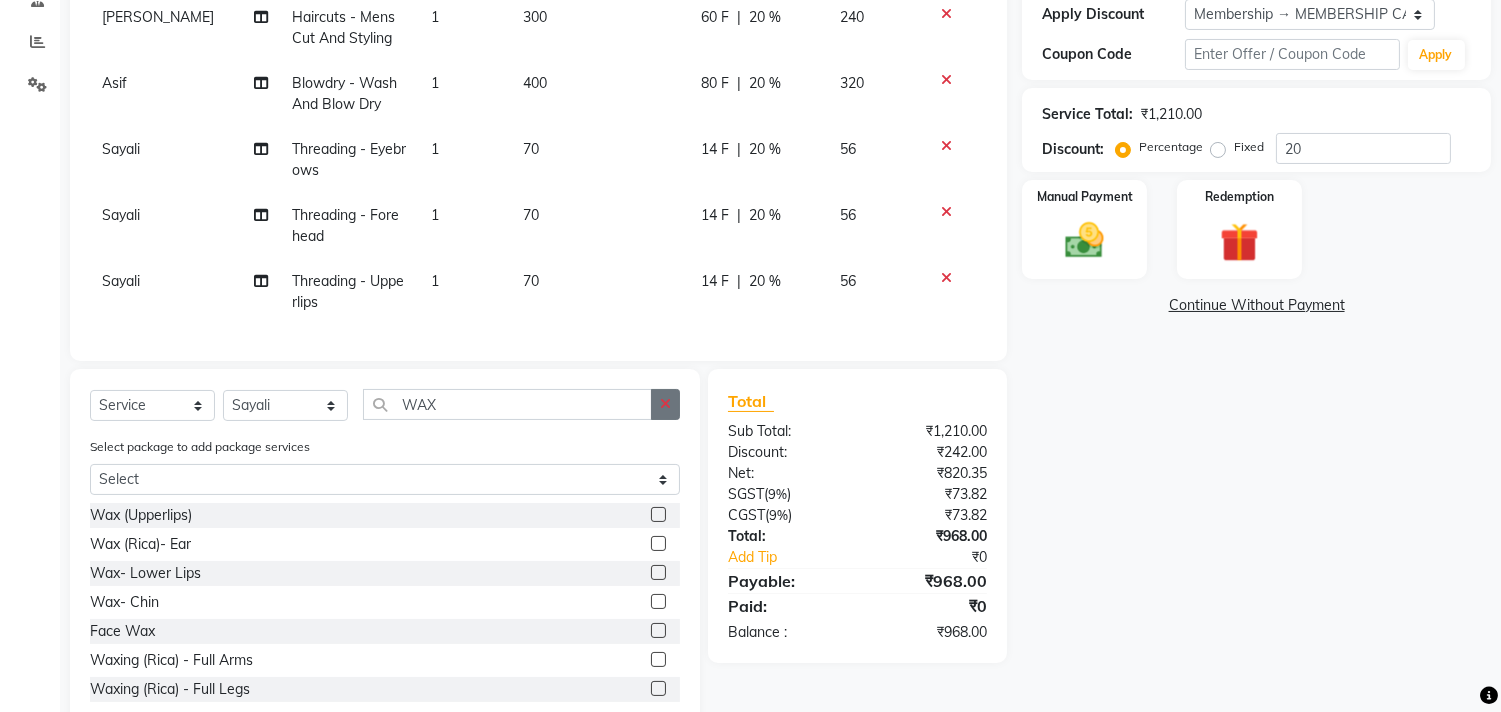 click 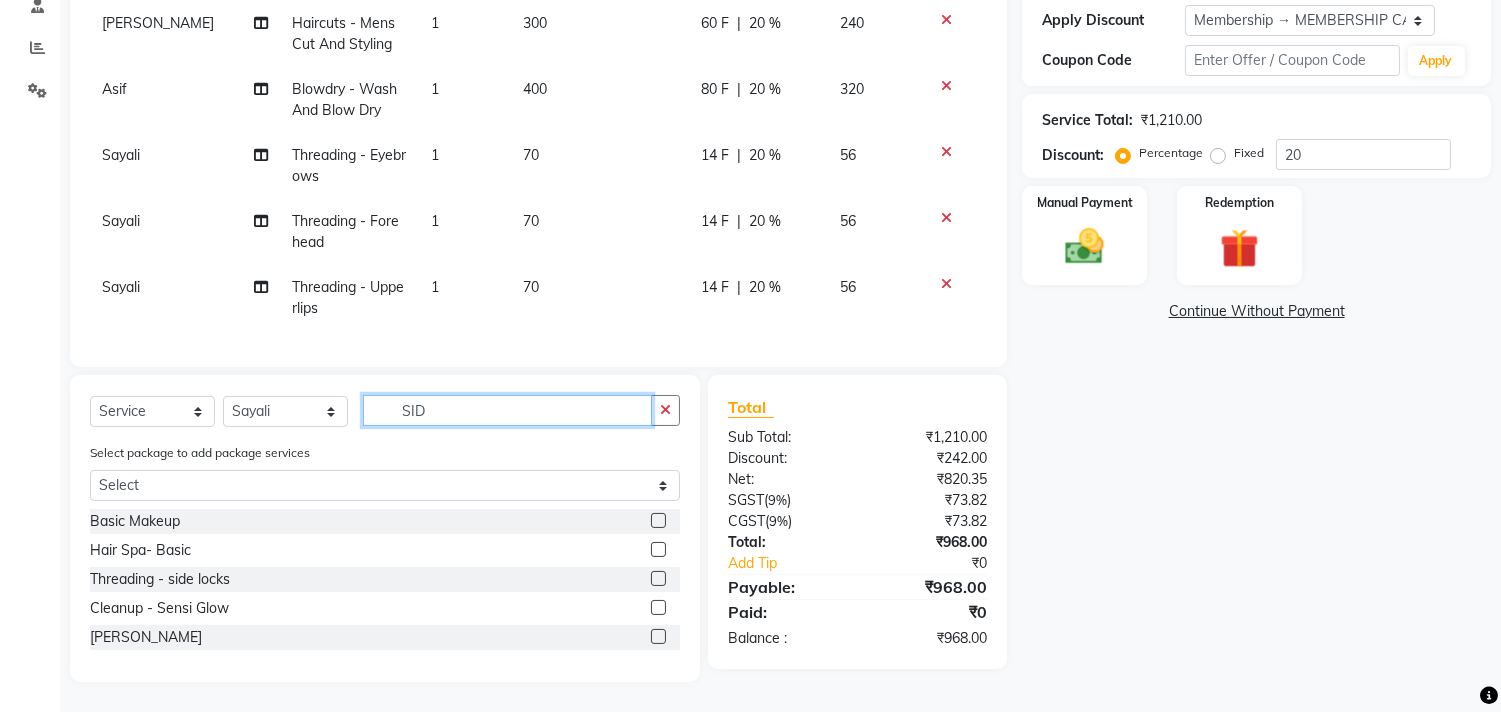 scroll, scrollTop: 387, scrollLeft: 0, axis: vertical 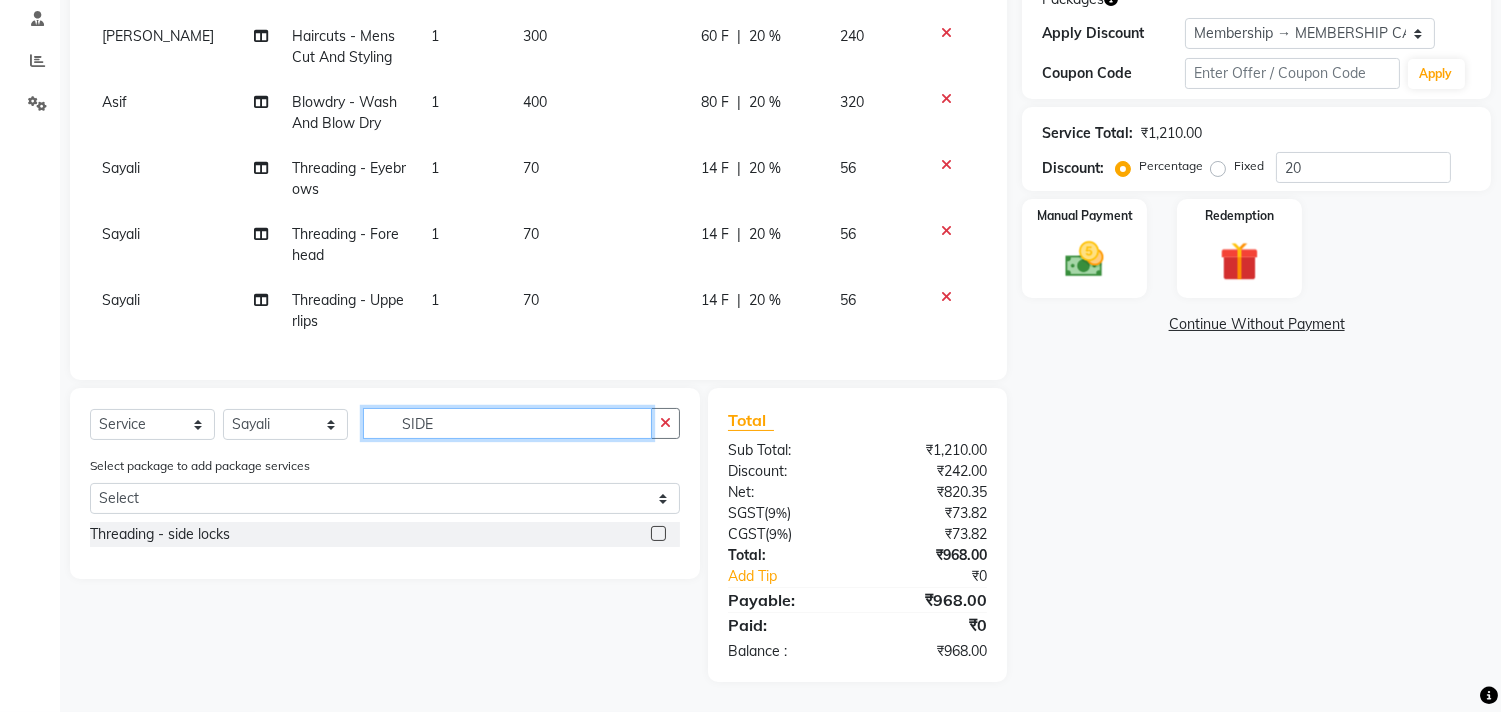 type on "SIDE" 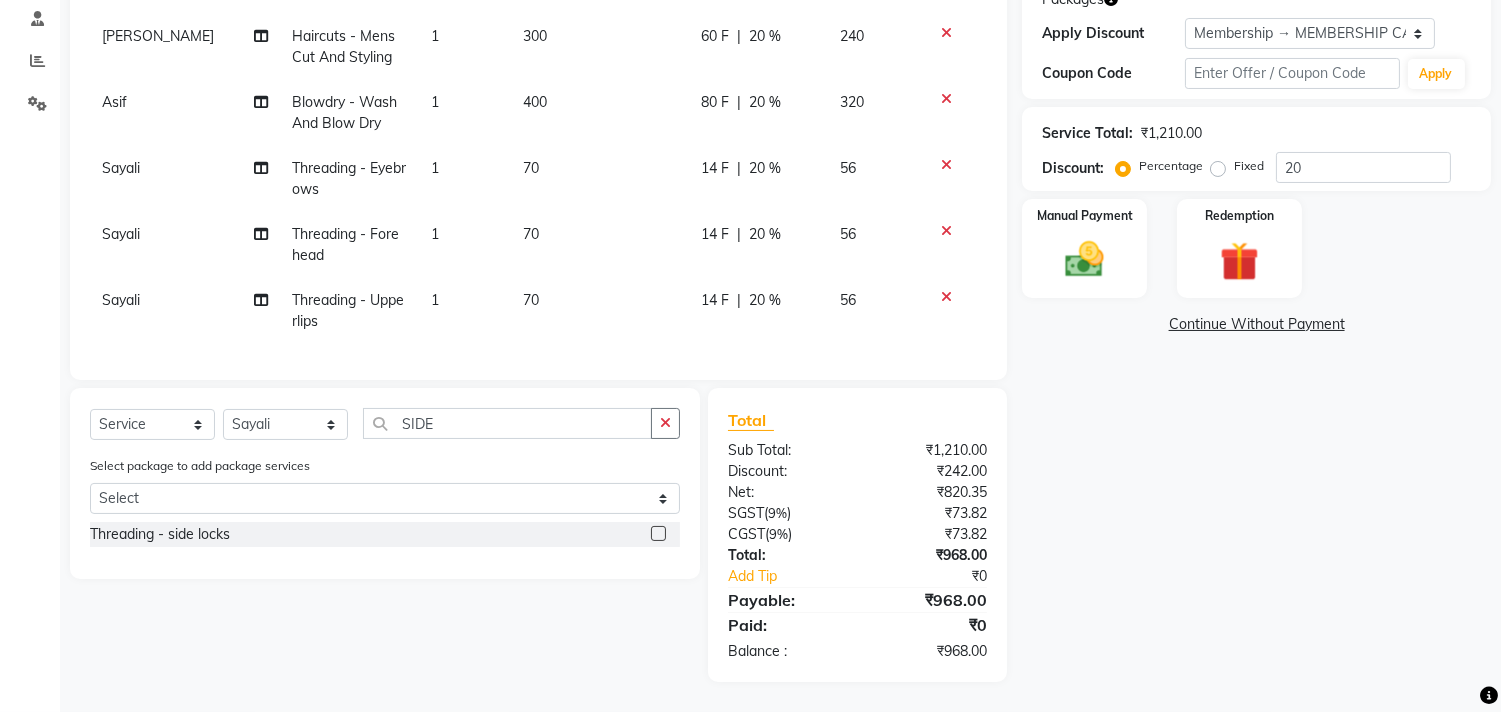 click 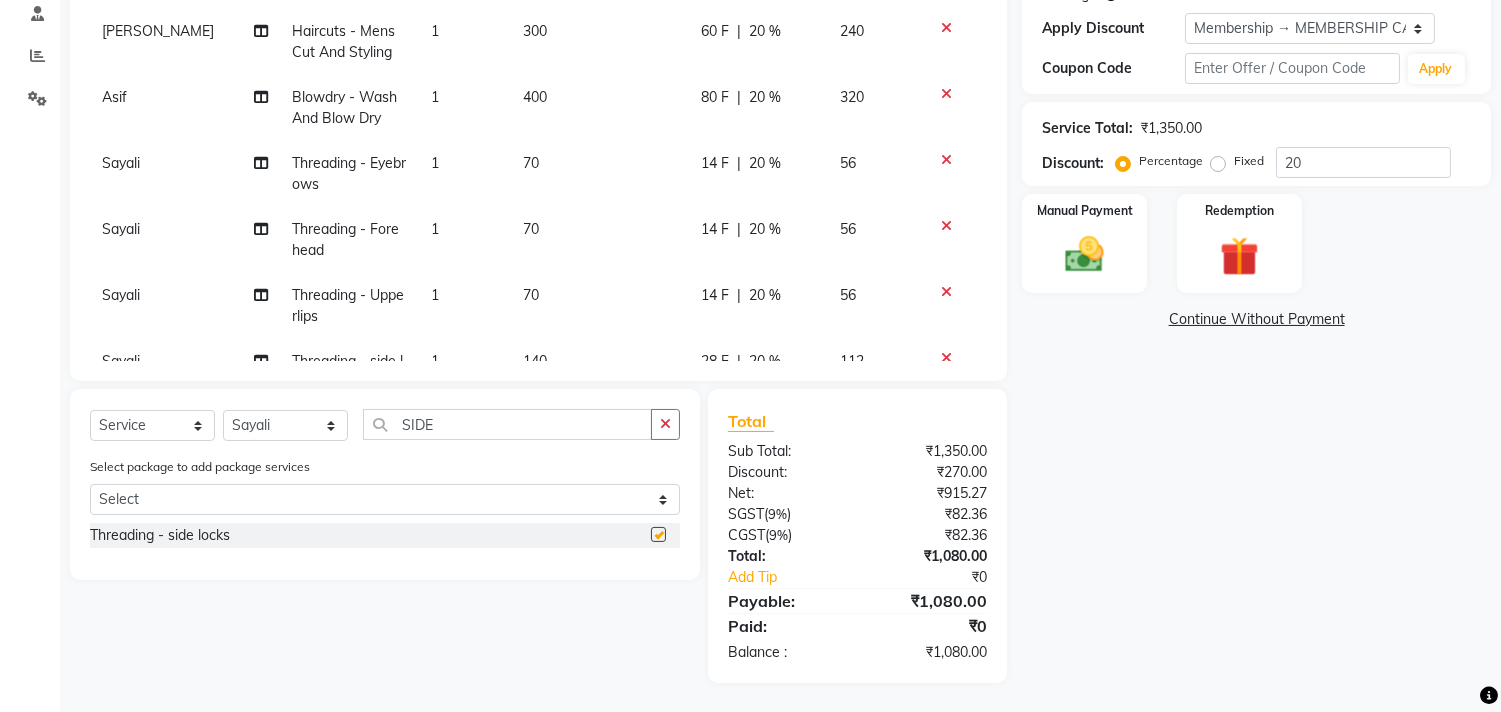 checkbox on "false" 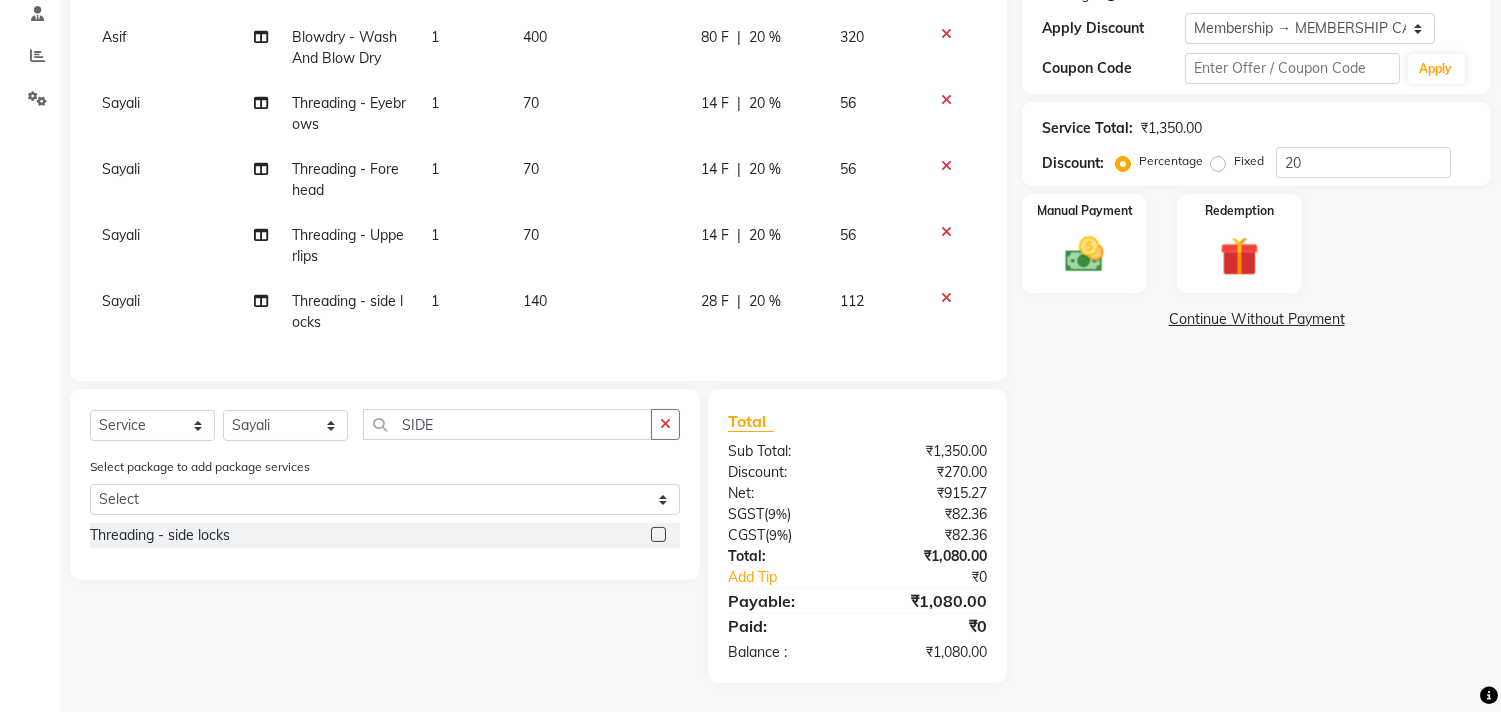 scroll, scrollTop: 76, scrollLeft: 0, axis: vertical 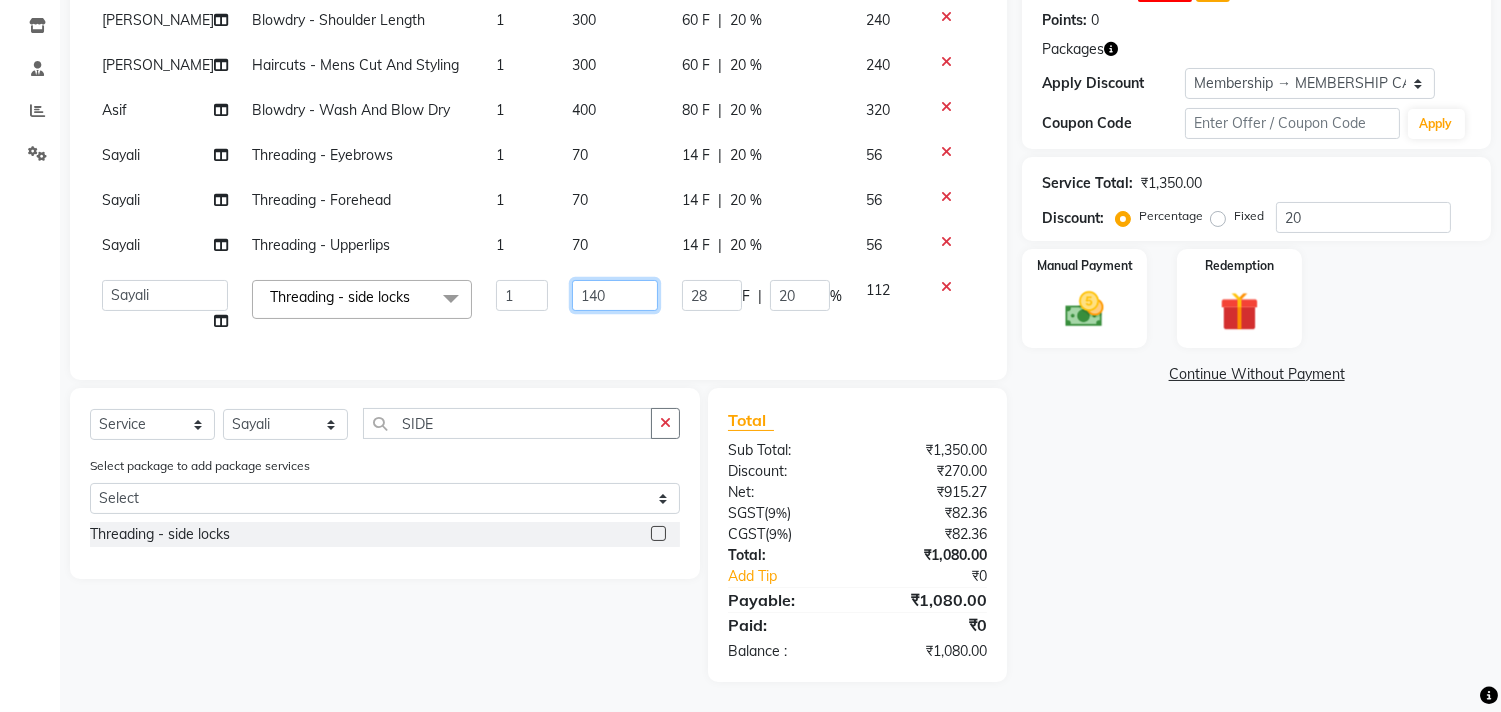 click on "140" 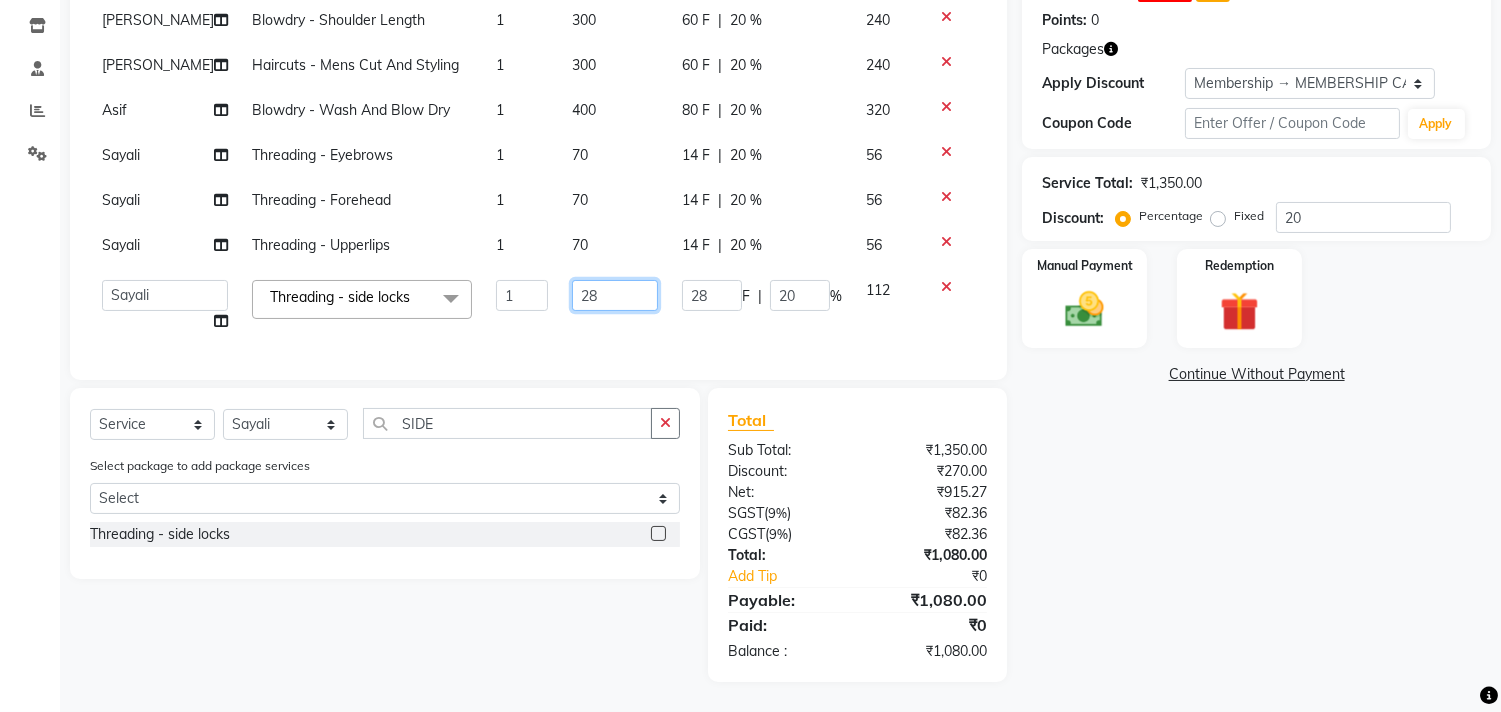 type on "283" 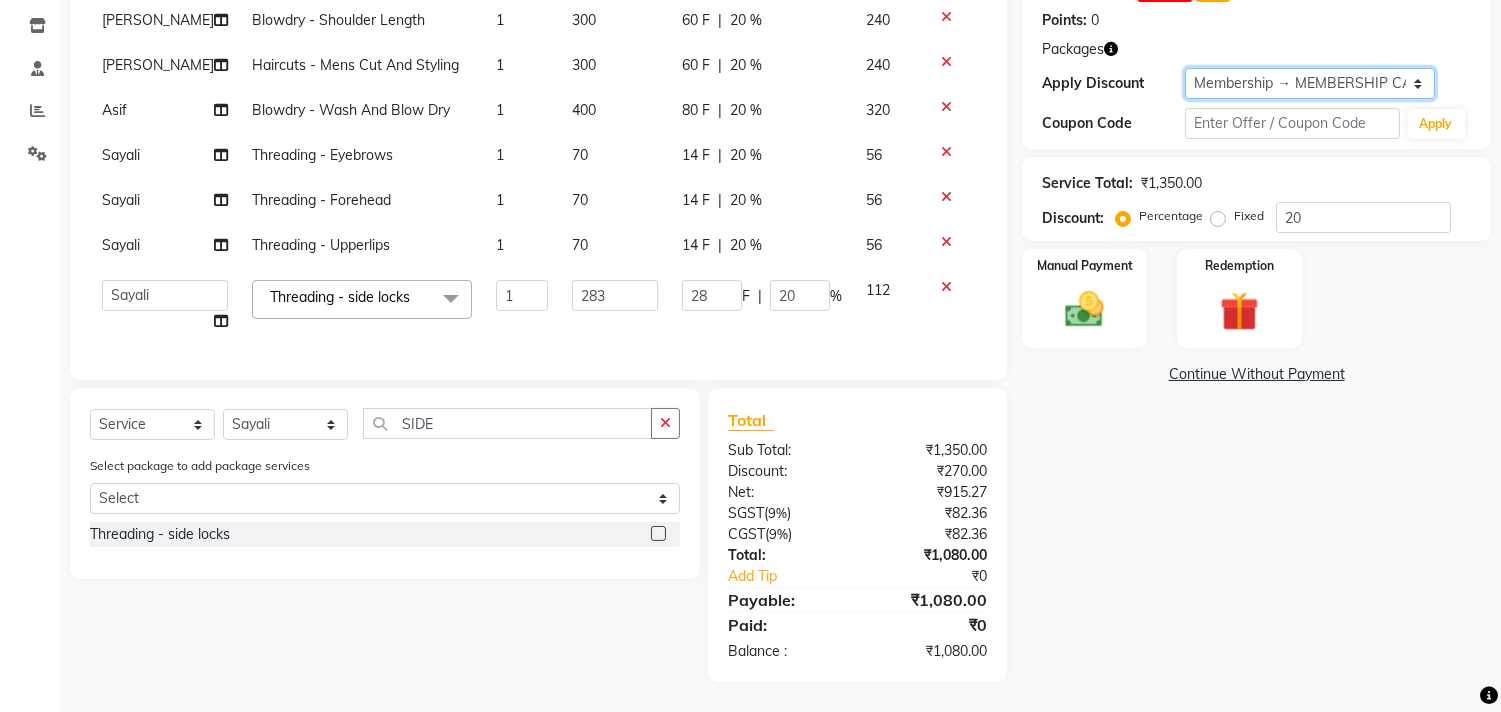 click on "Select Membership → MEMBERSHIP CARD" 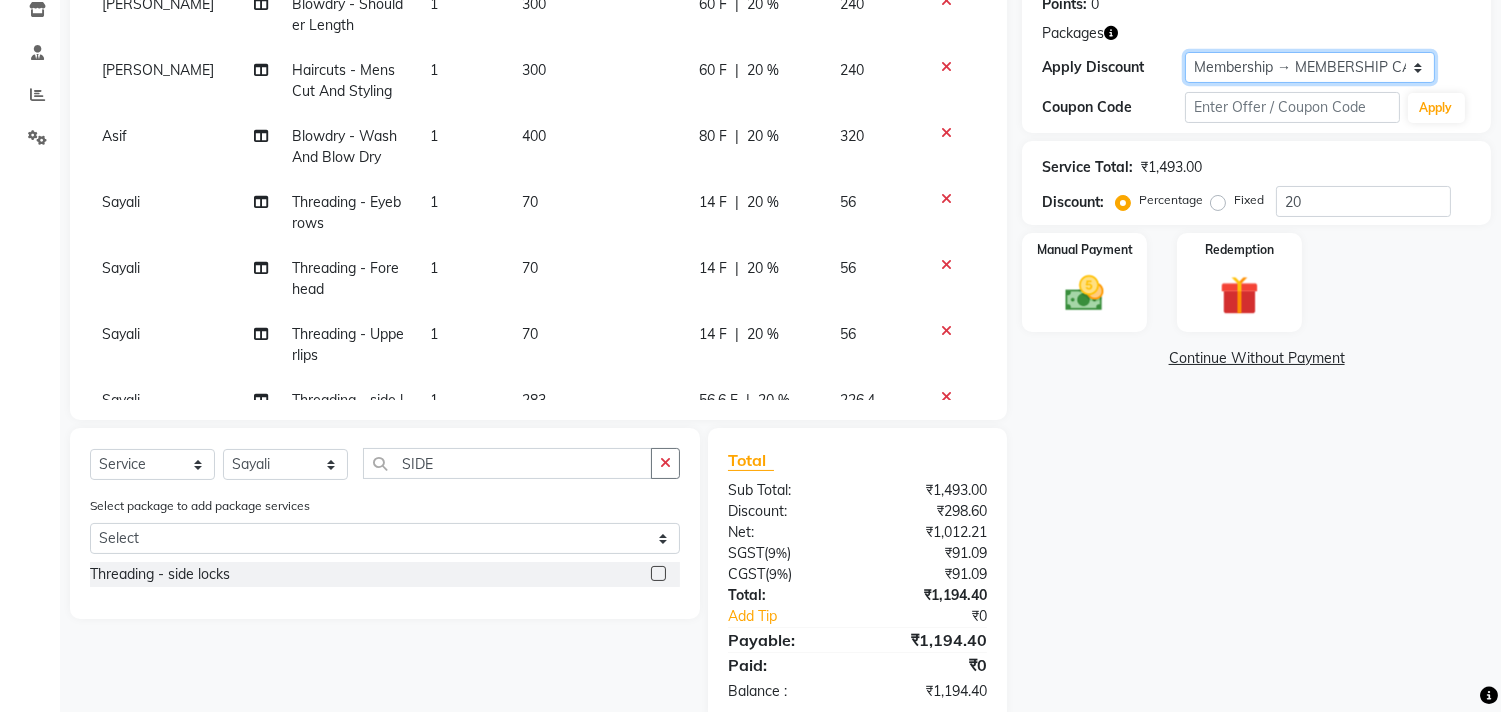 select on "0:" 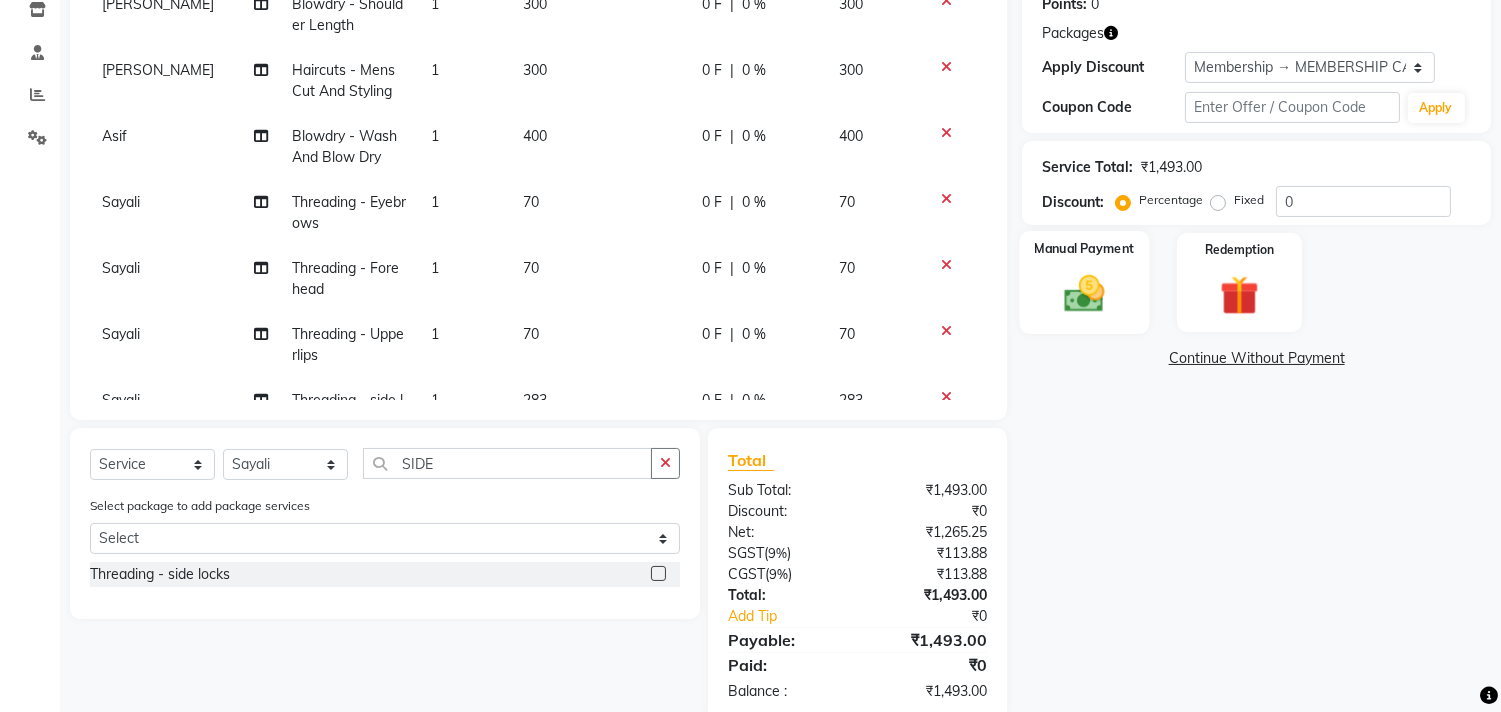 click on "Manual Payment" 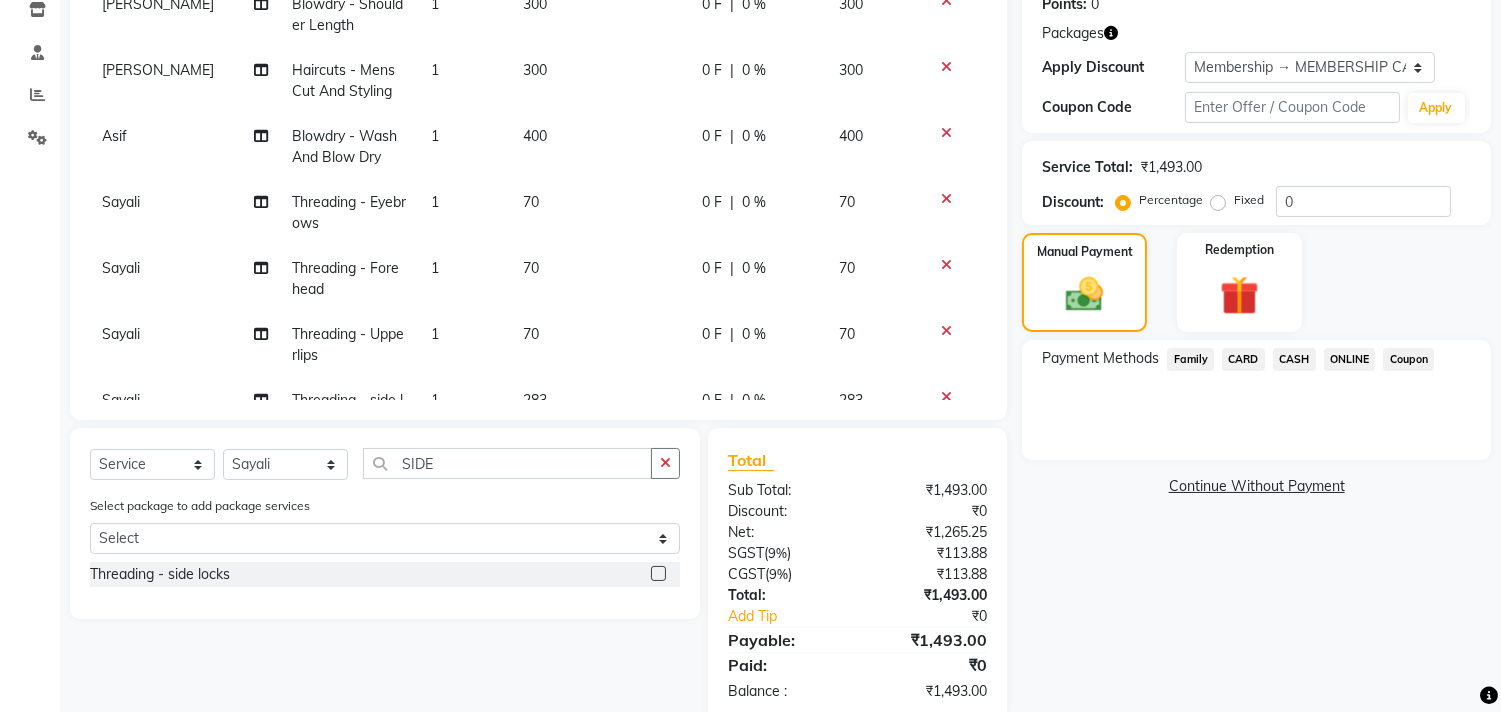 click on "ONLINE" 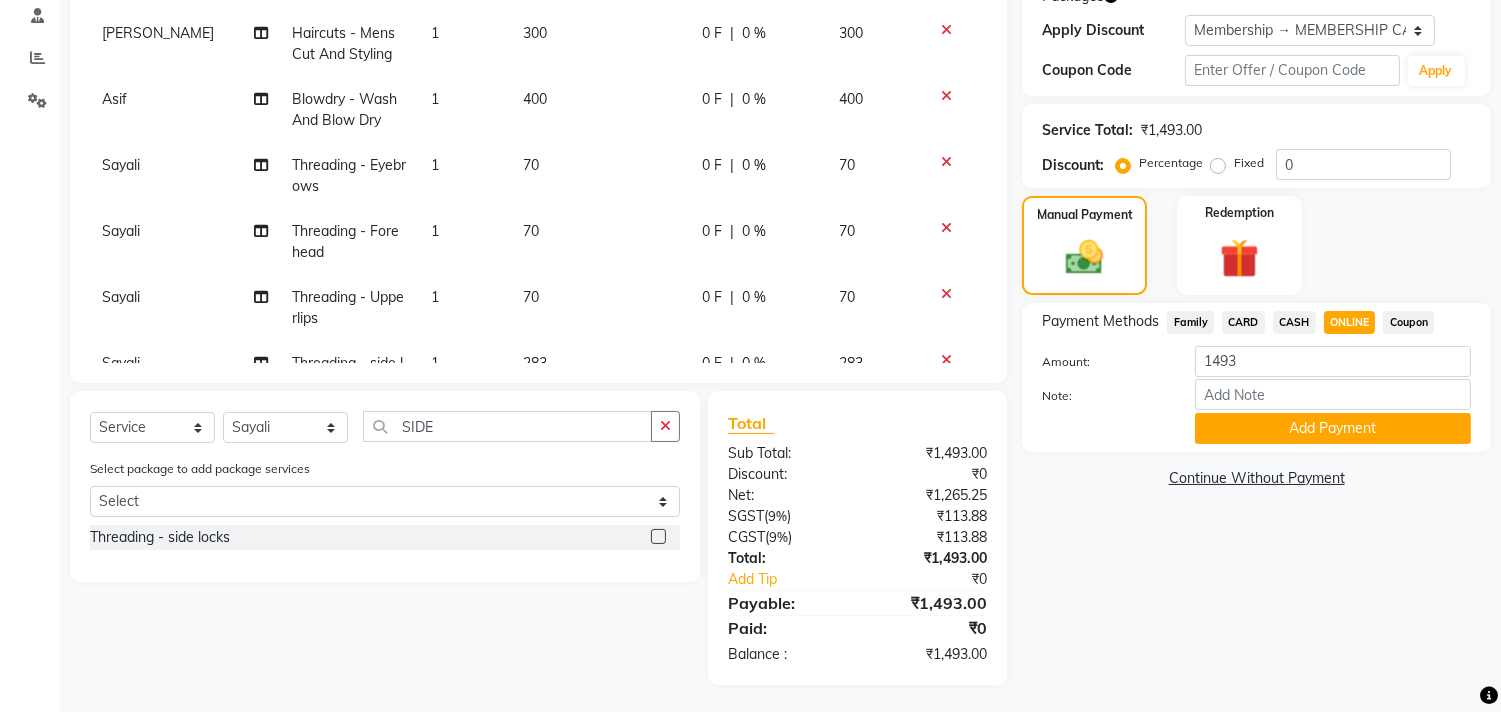 scroll, scrollTop: 387, scrollLeft: 0, axis: vertical 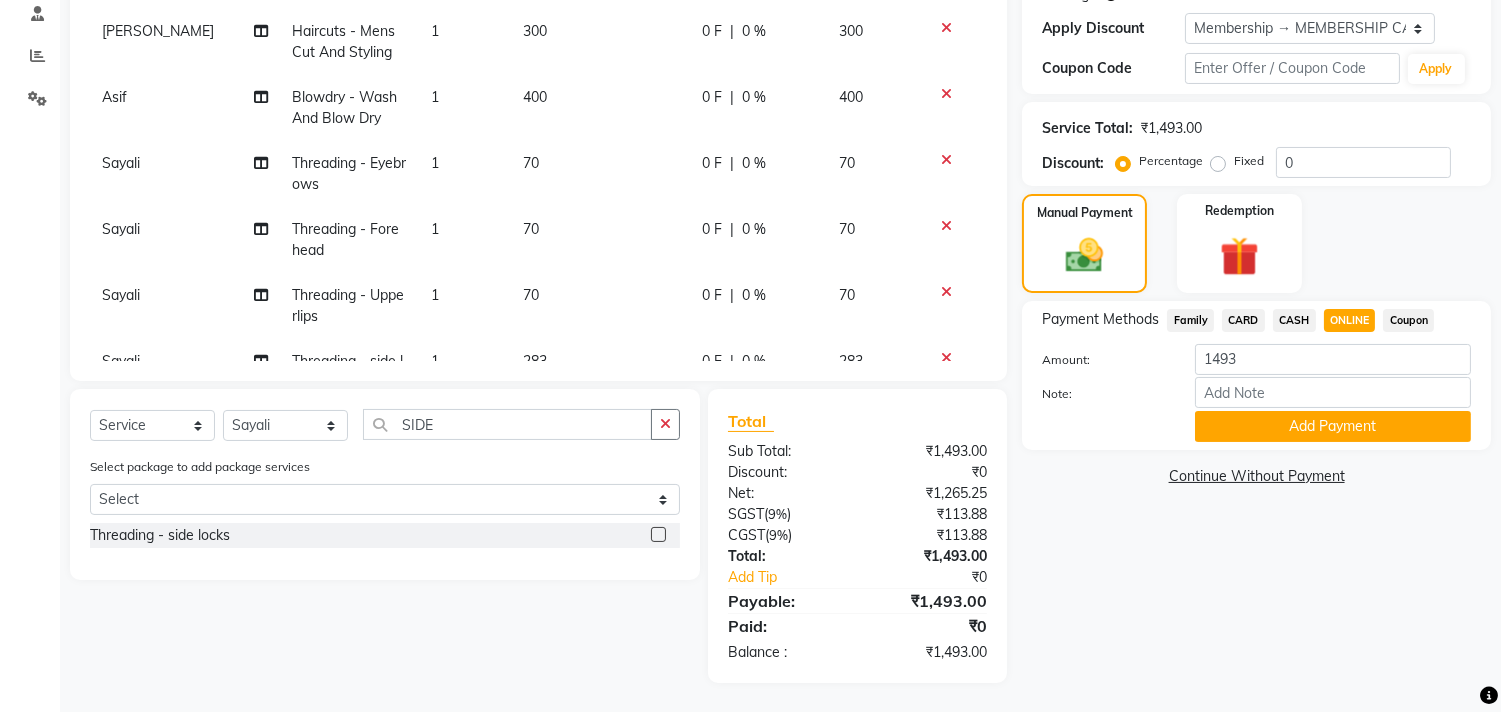 click on "CASH" 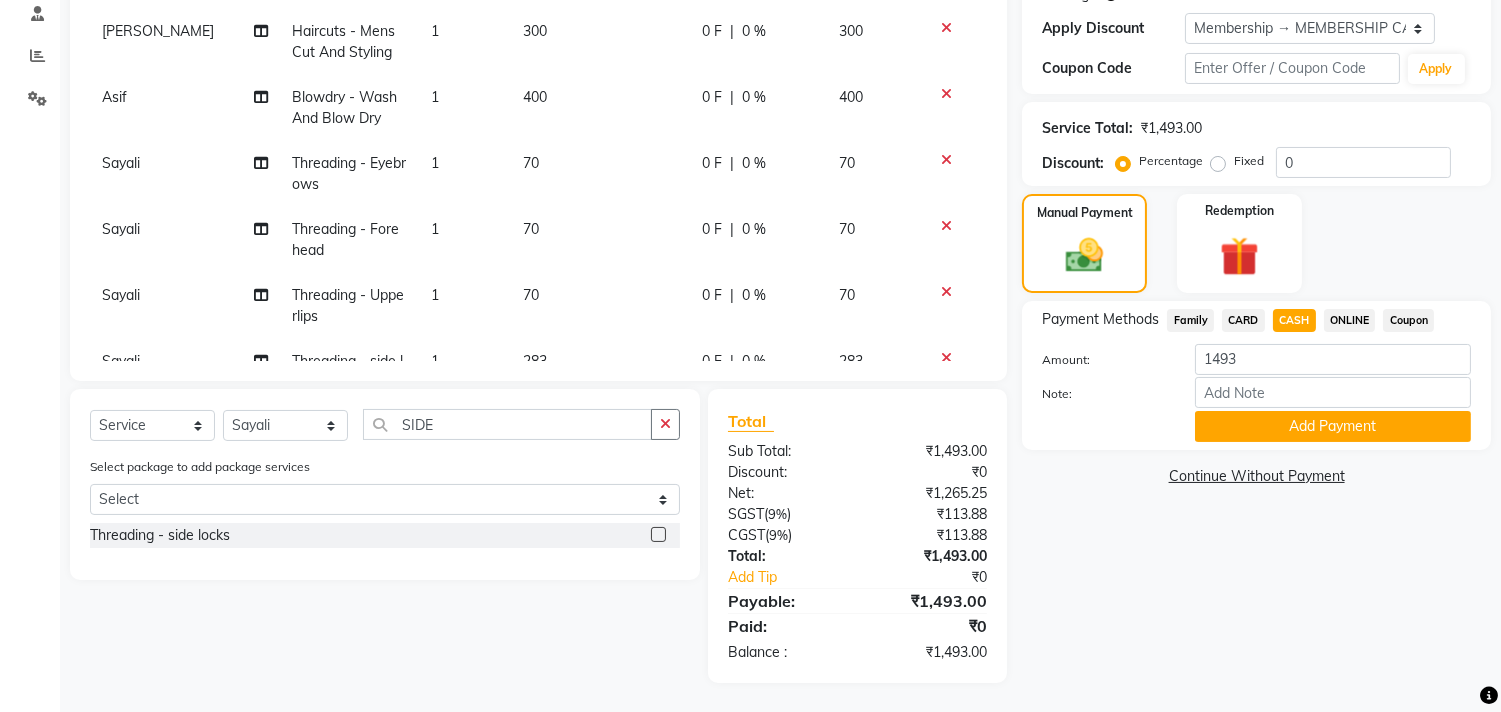 scroll, scrollTop: 71, scrollLeft: 0, axis: vertical 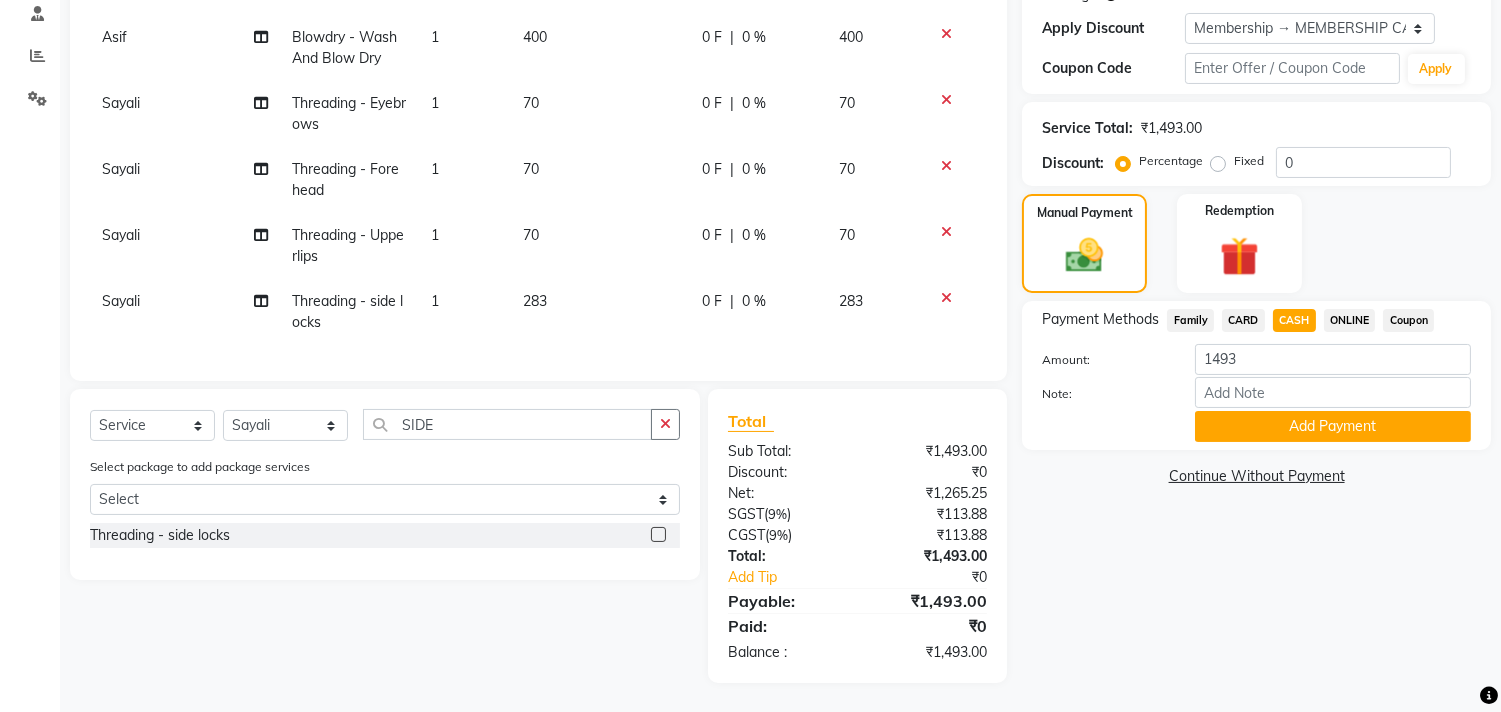 click on "283" 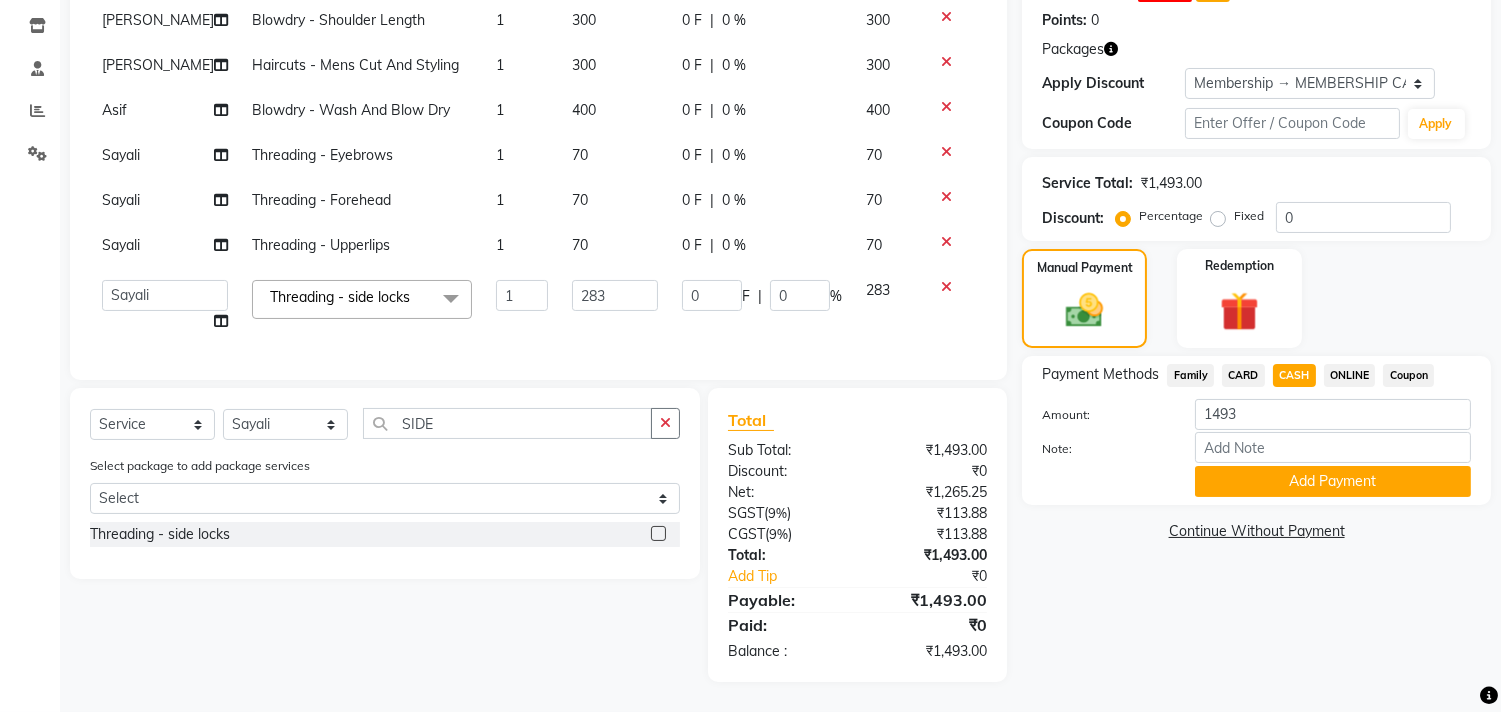 scroll, scrollTop: 348, scrollLeft: 0, axis: vertical 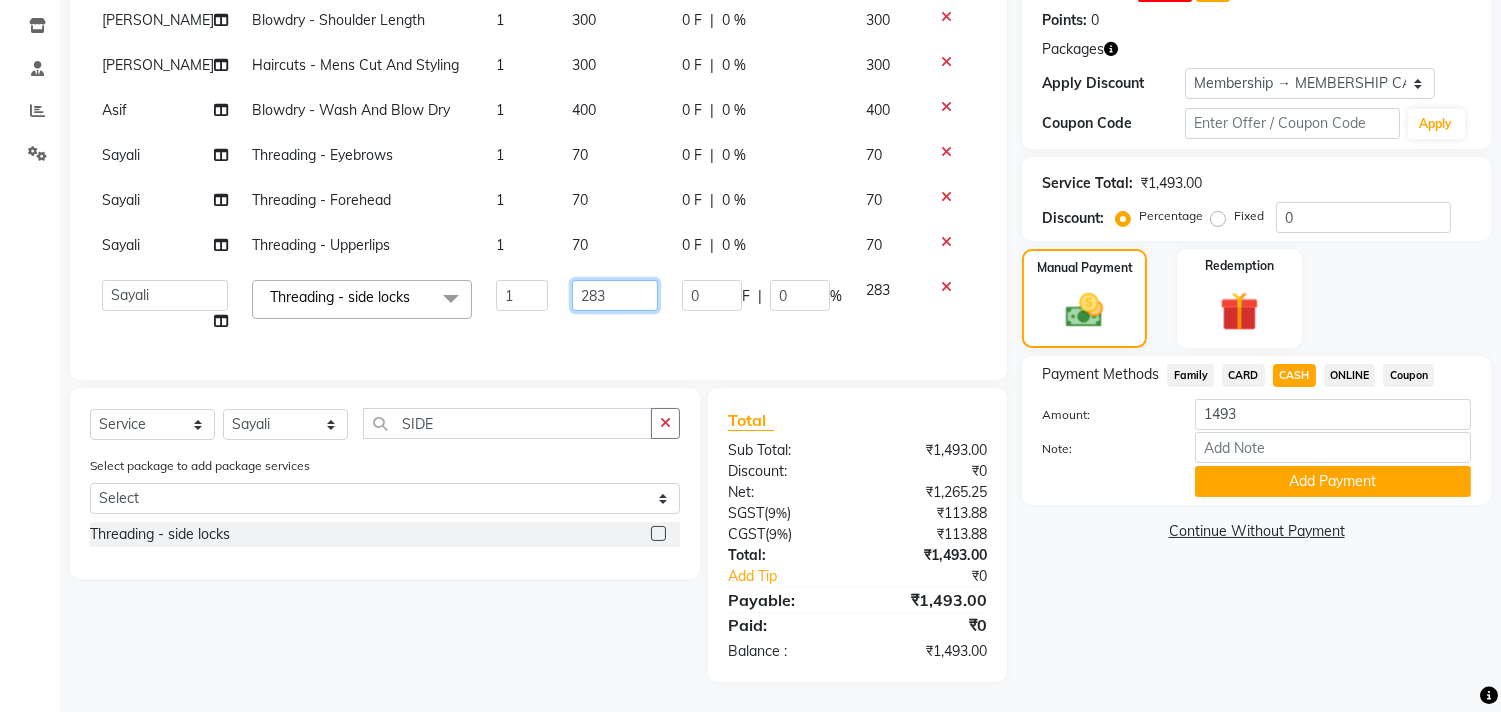 click on "283" 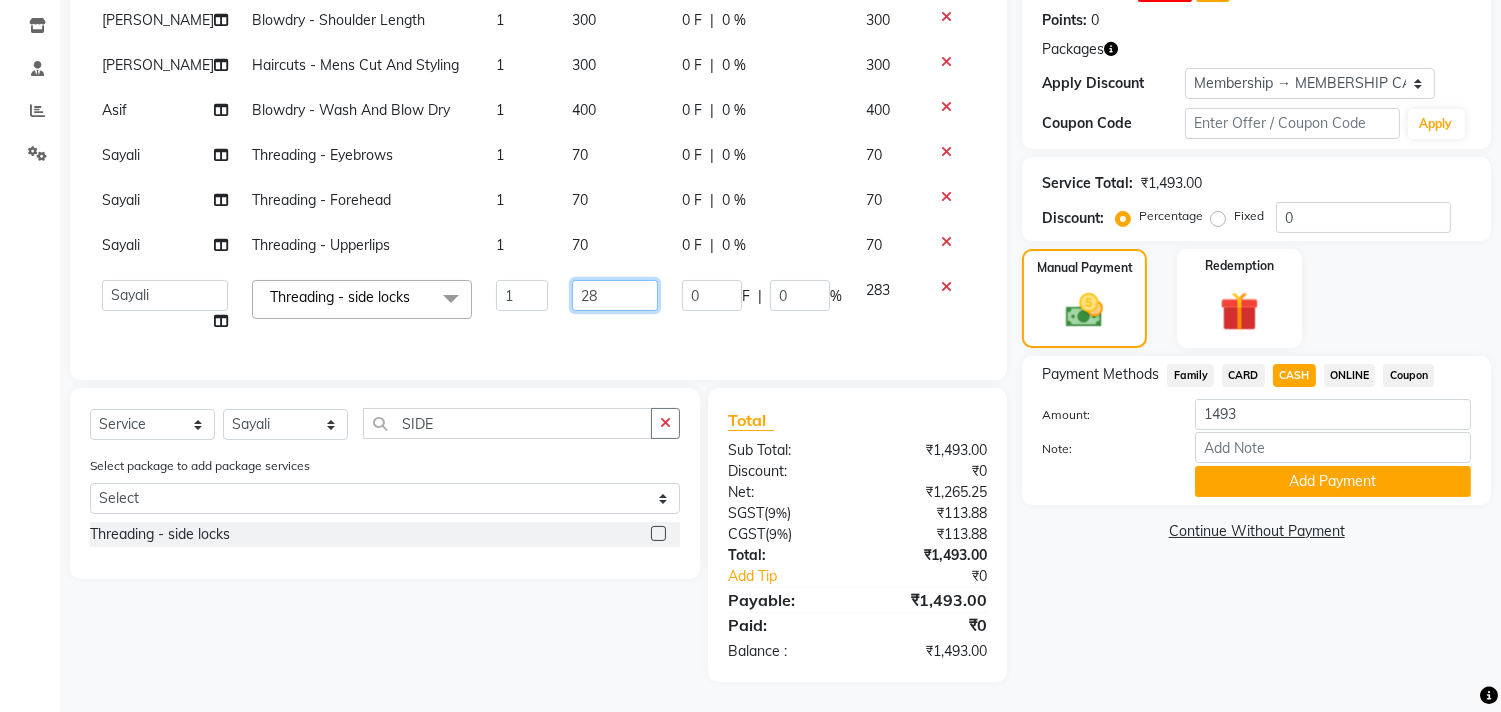 type on "280" 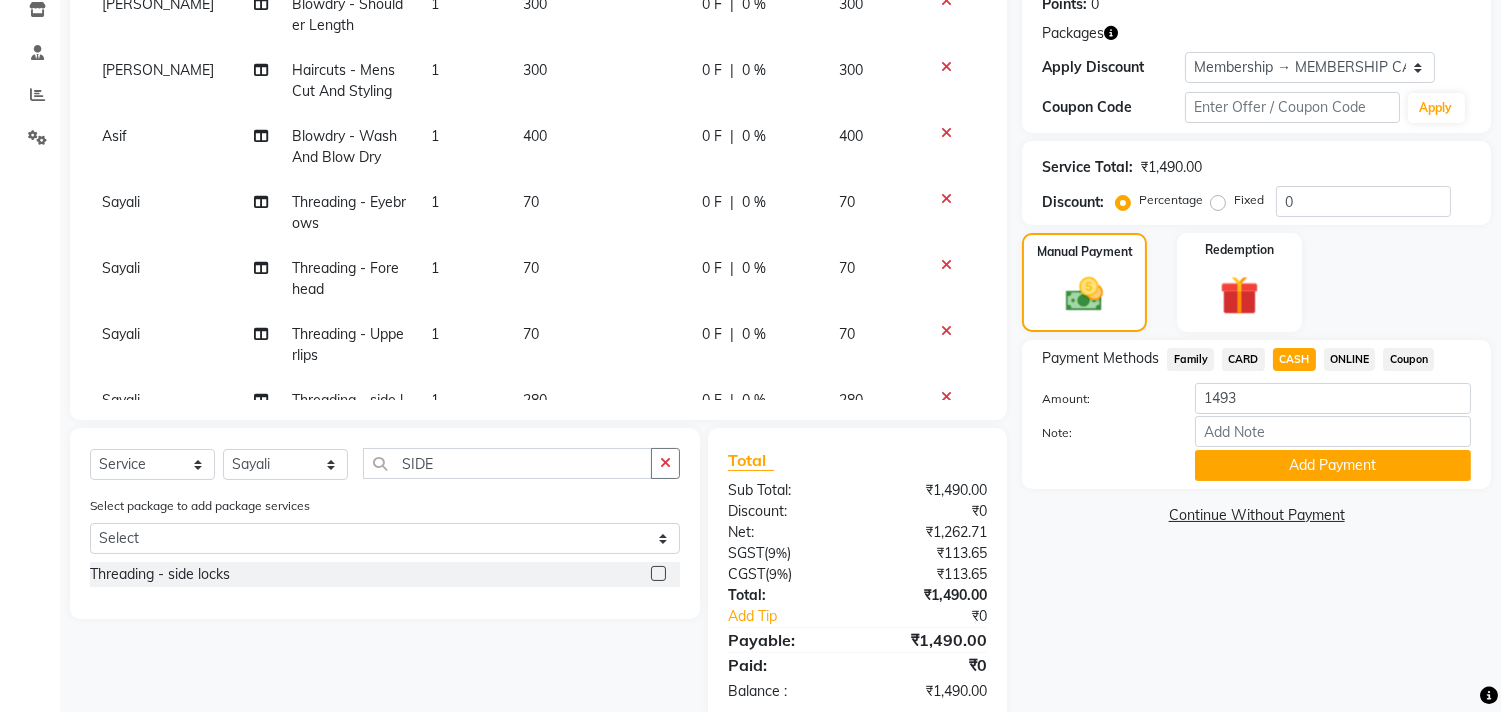 click on "CASH" 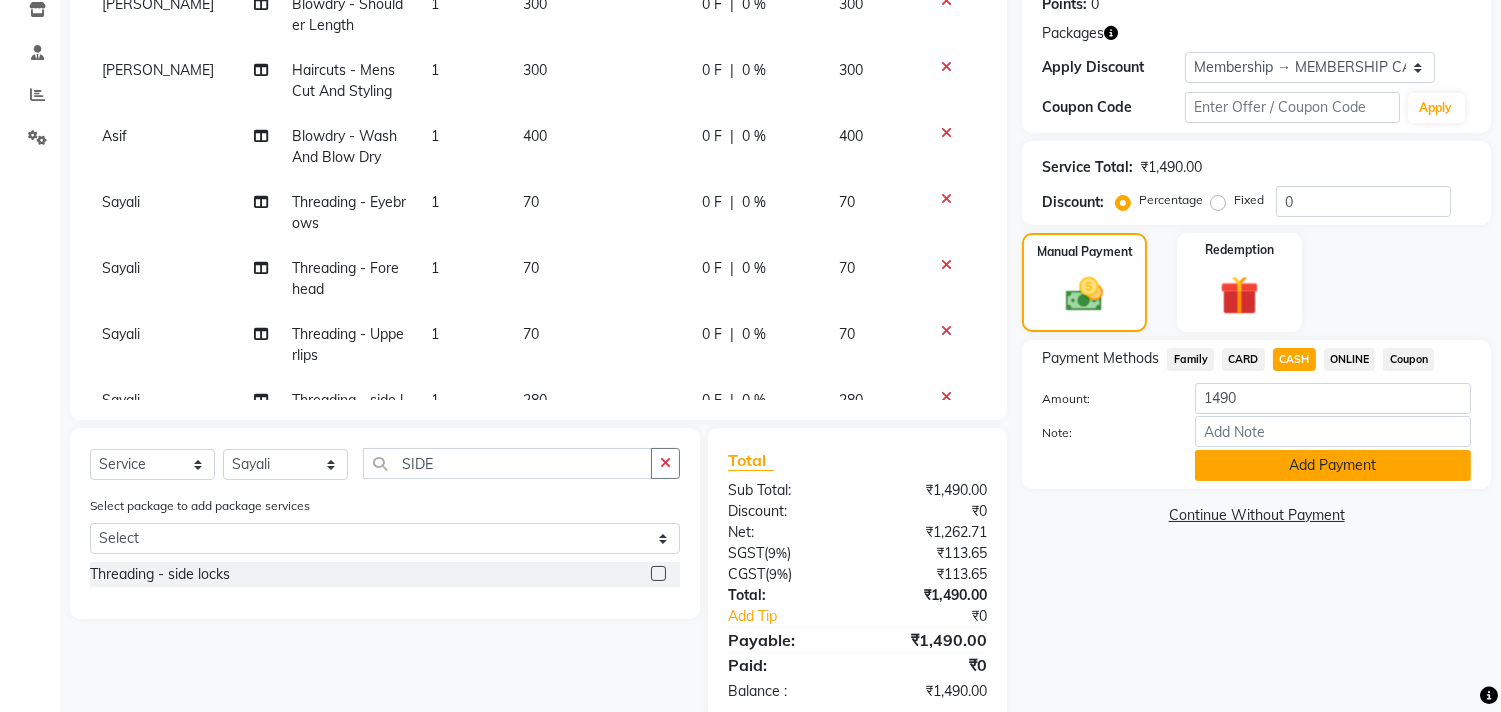 click on "Add Payment" 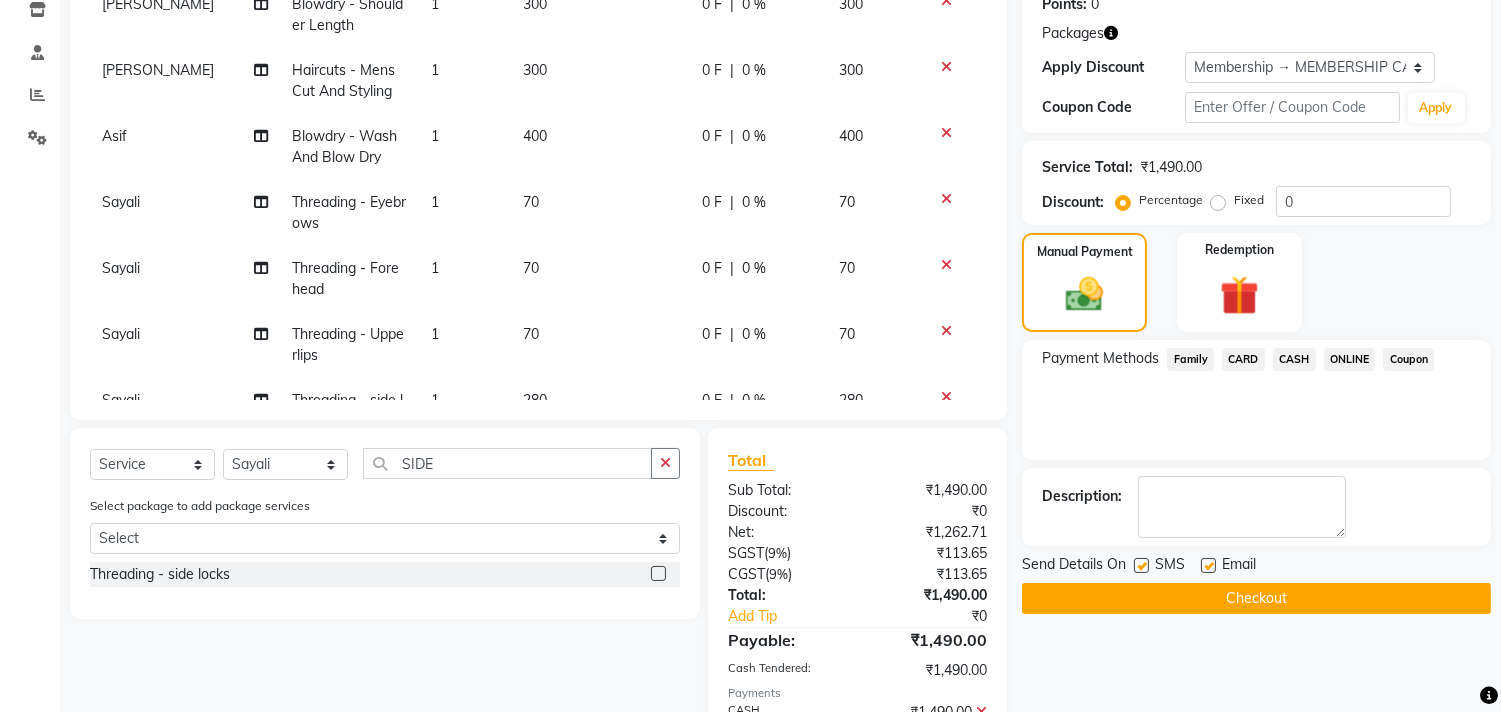 click on "Checkout" 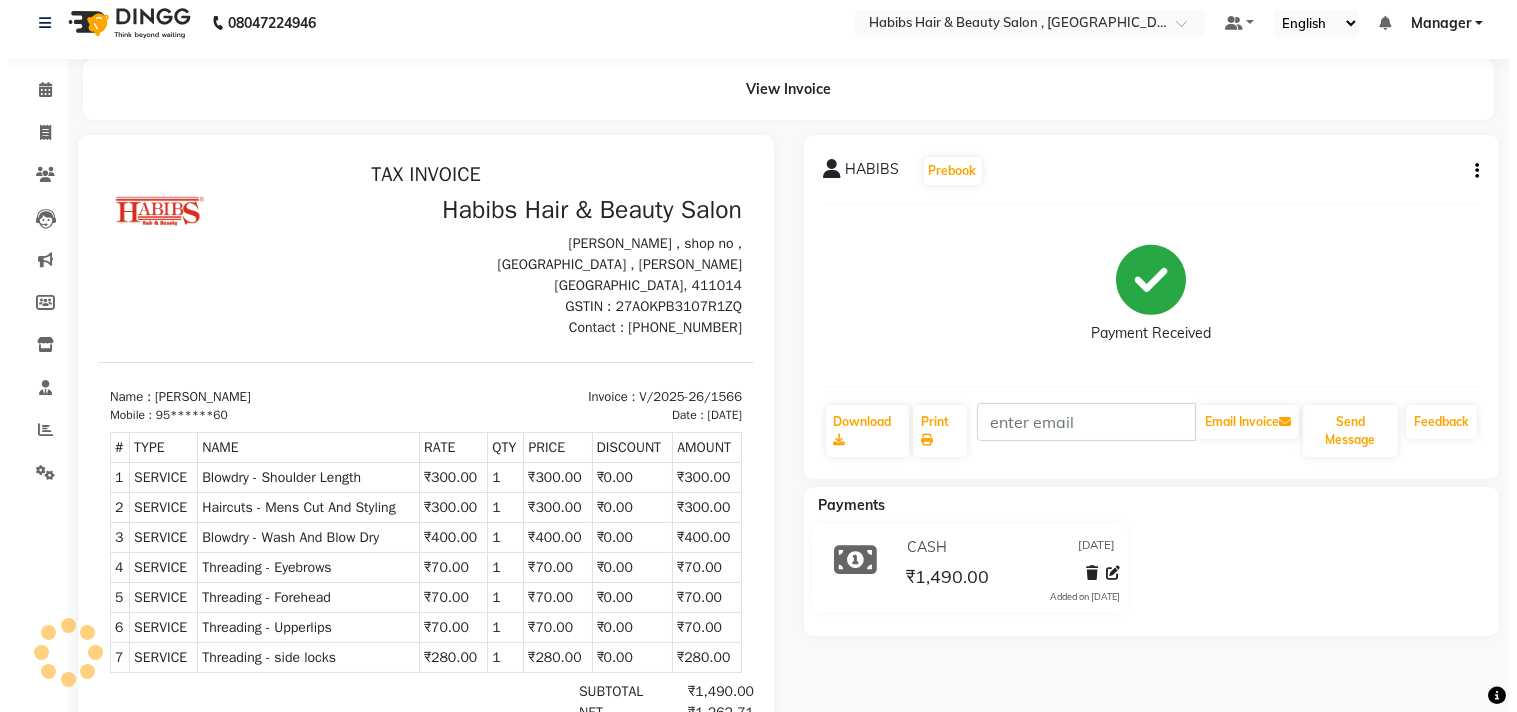 scroll, scrollTop: 0, scrollLeft: 0, axis: both 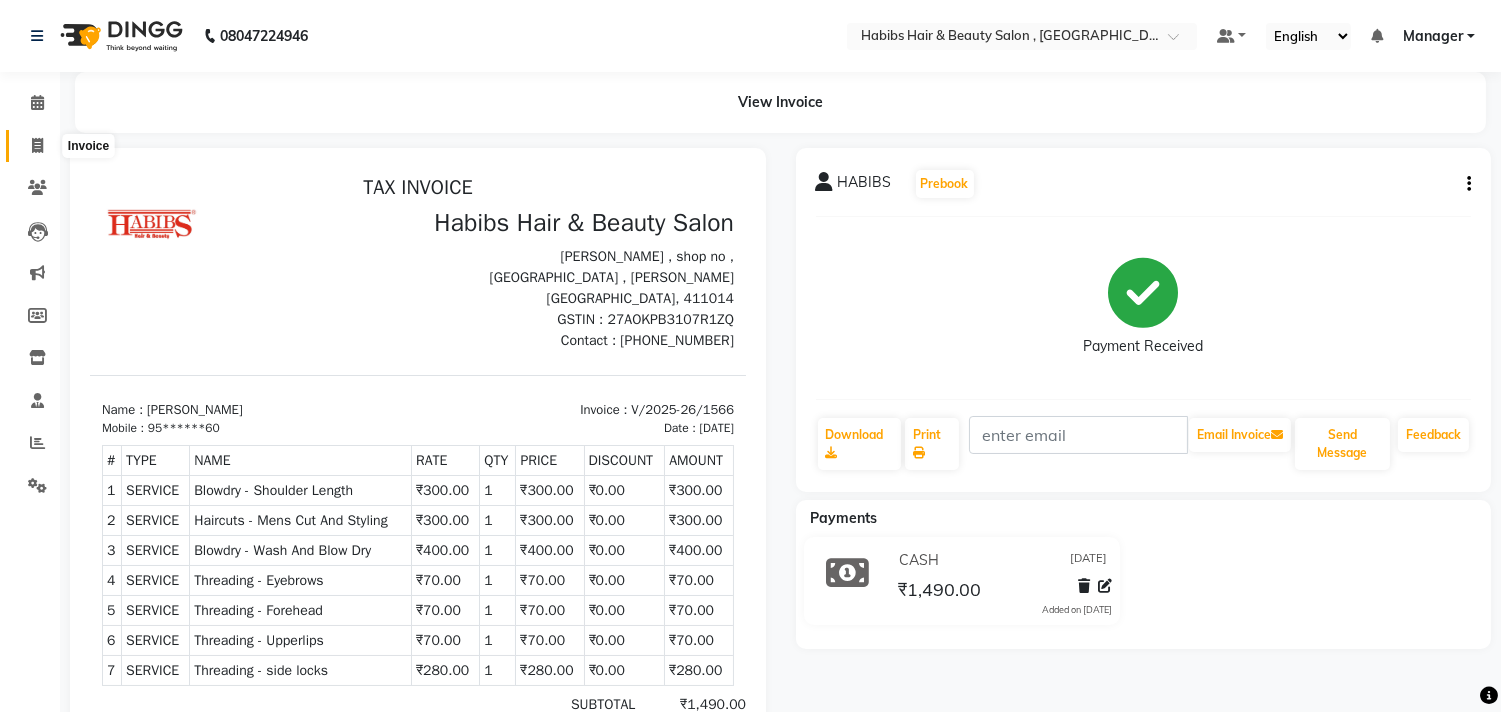 click 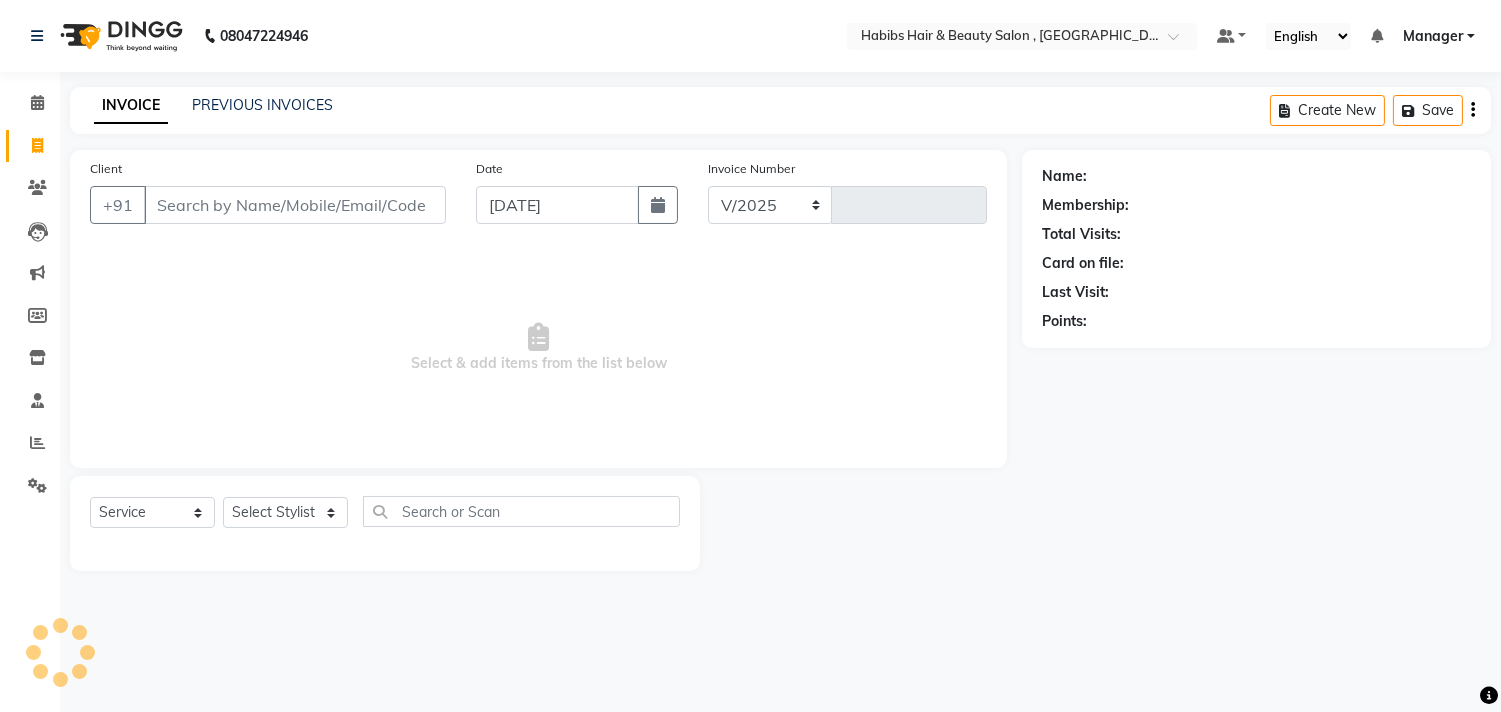 select on "4838" 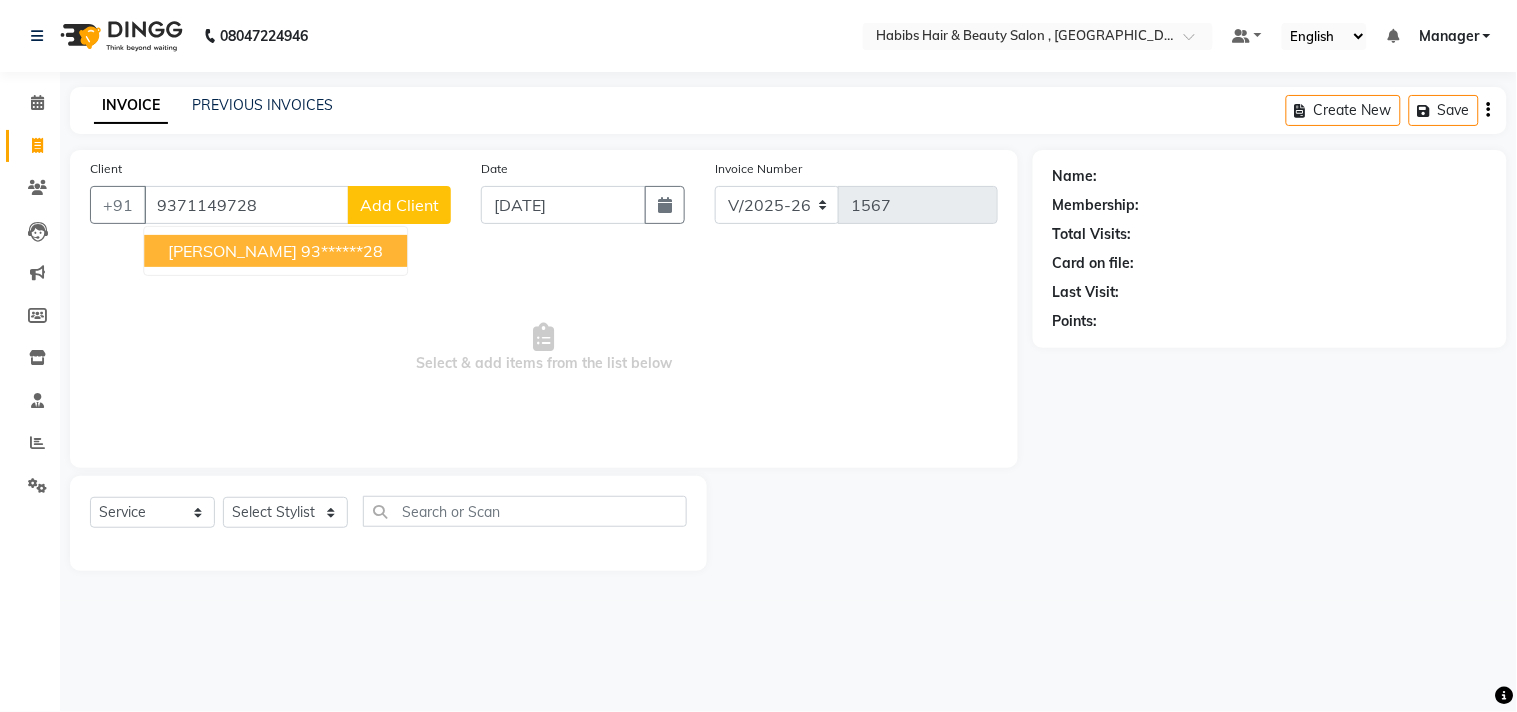 type on "9371149728" 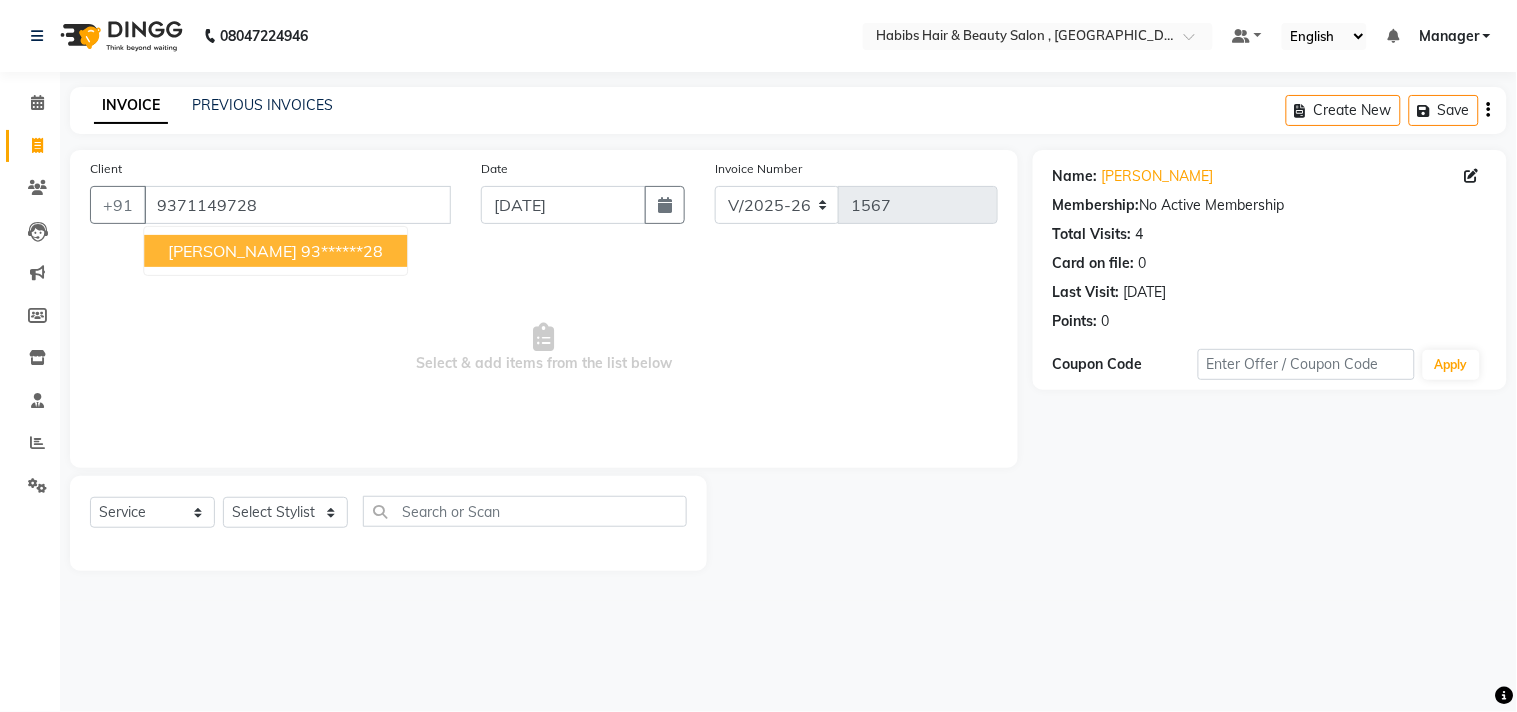 click on "Select & add items from the list below" at bounding box center (544, 348) 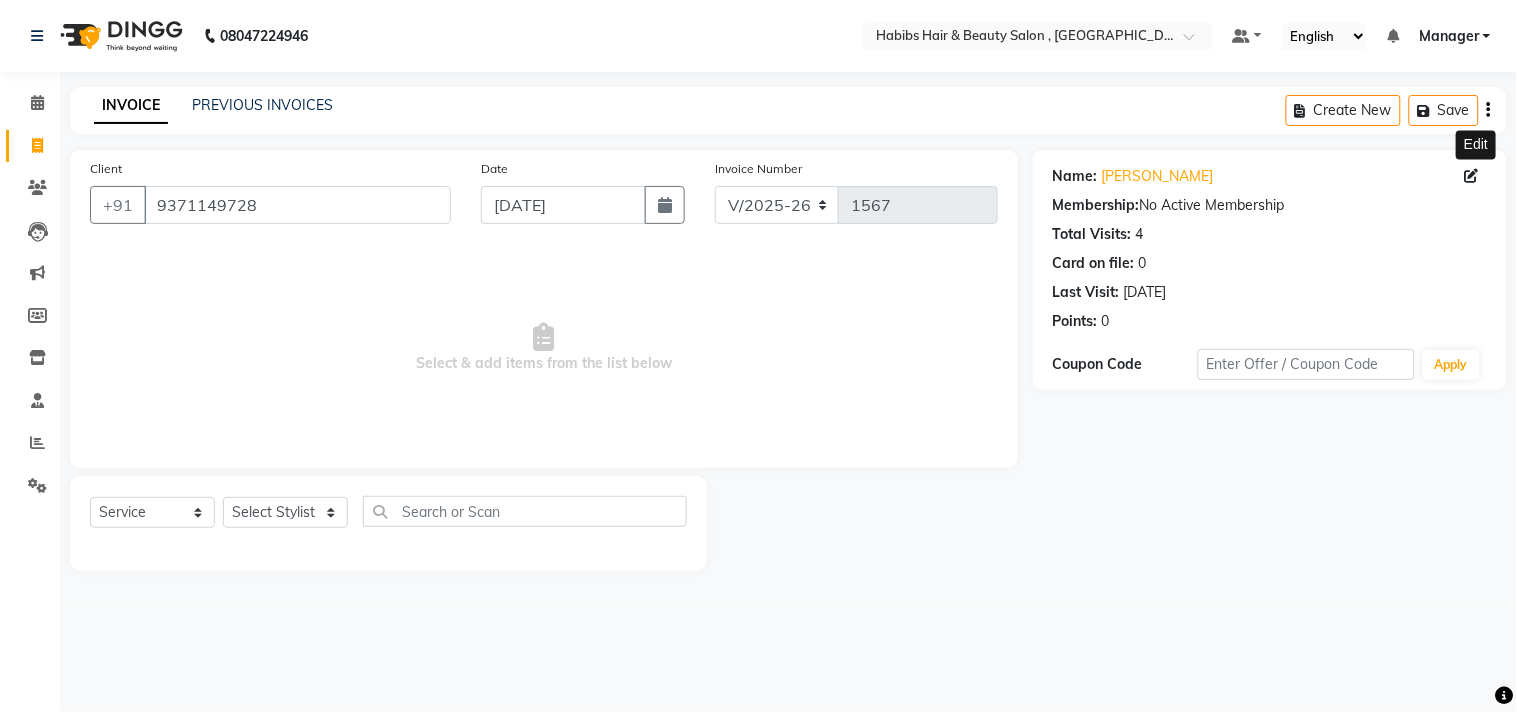 click 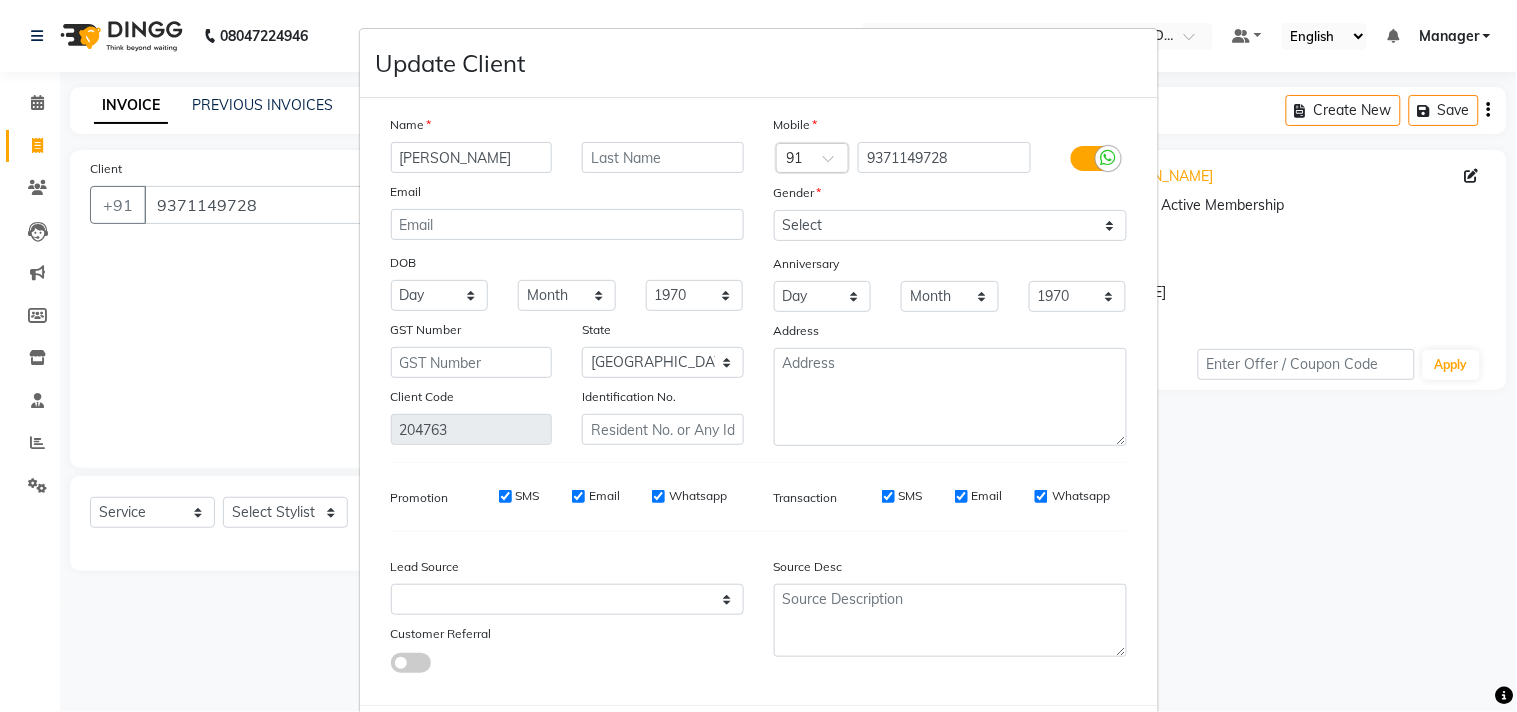 scroll, scrollTop: 0, scrollLeft: 7, axis: horizontal 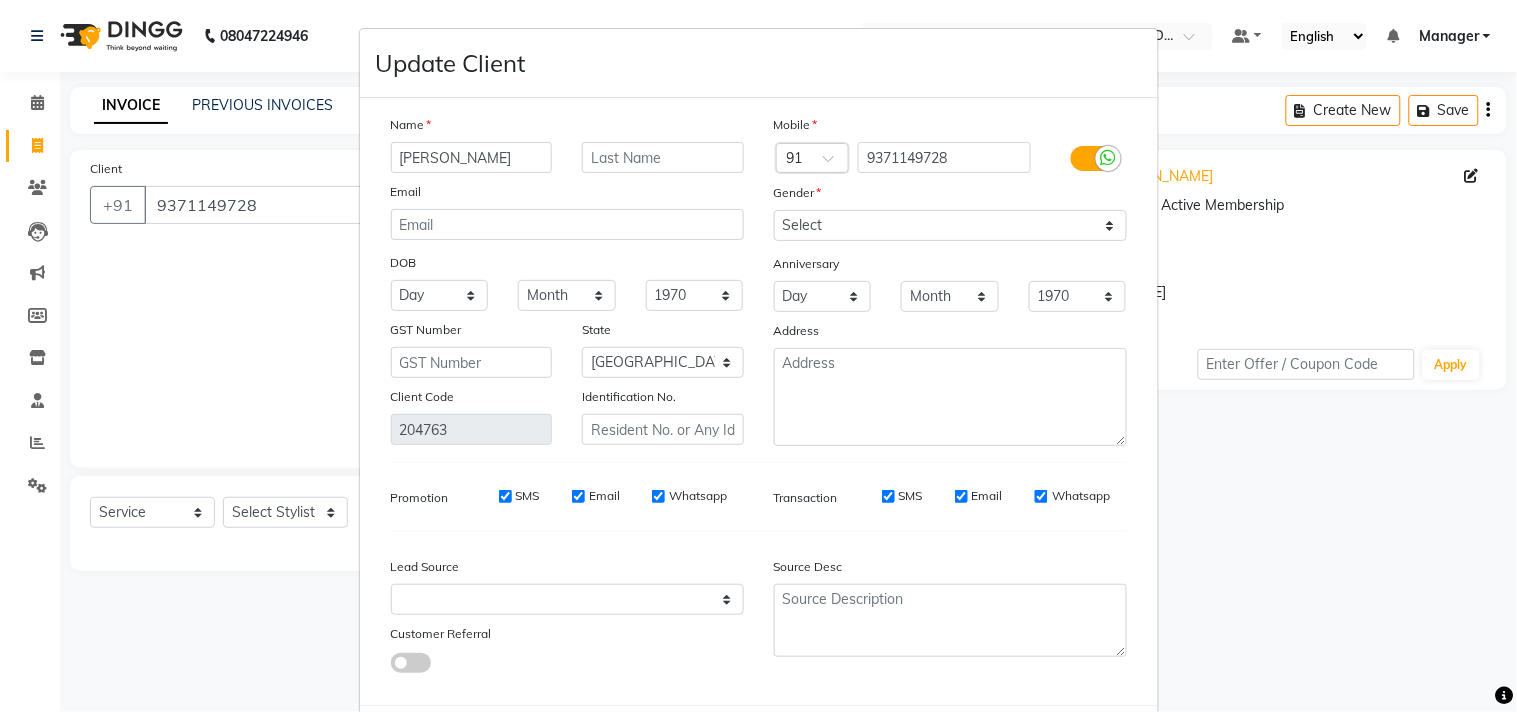 type on "[PERSON_NAME]" 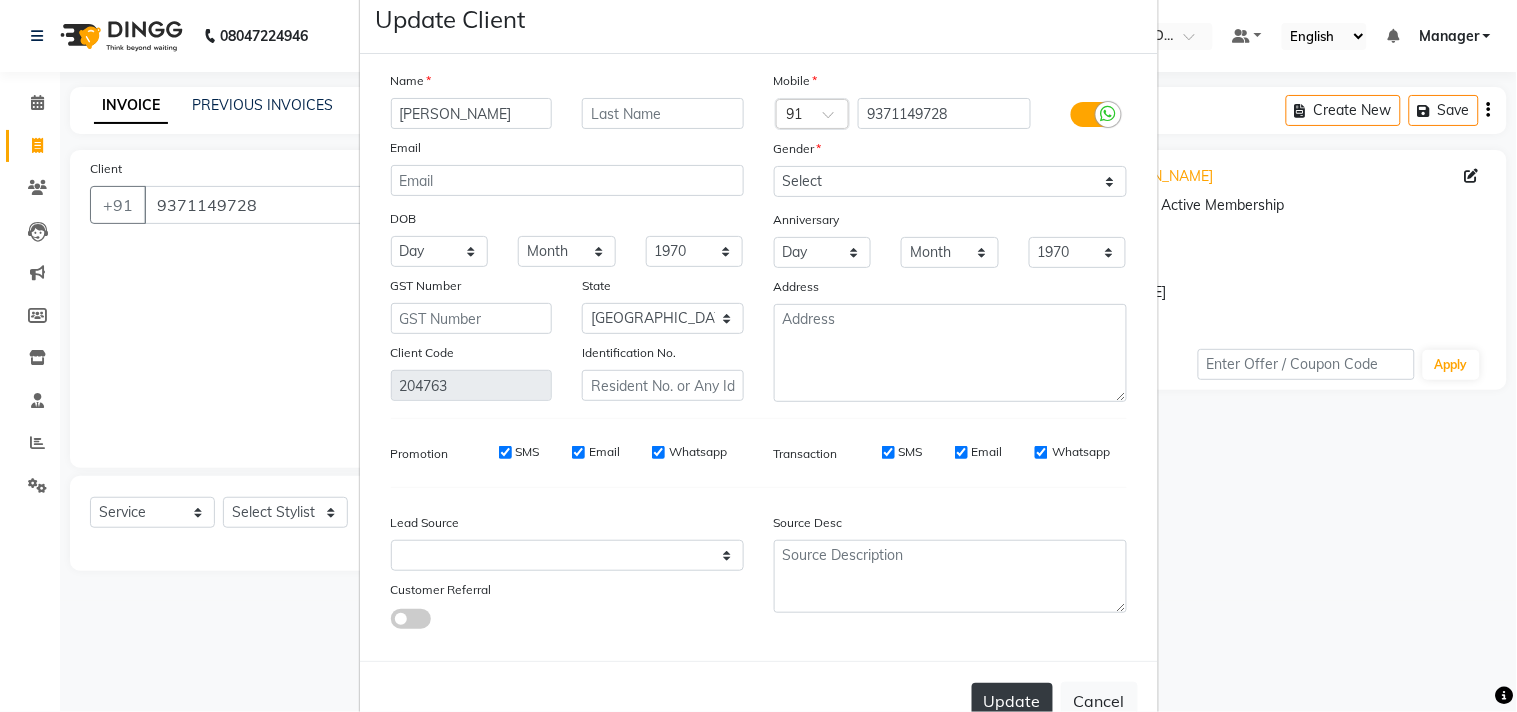 scroll, scrollTop: 103, scrollLeft: 0, axis: vertical 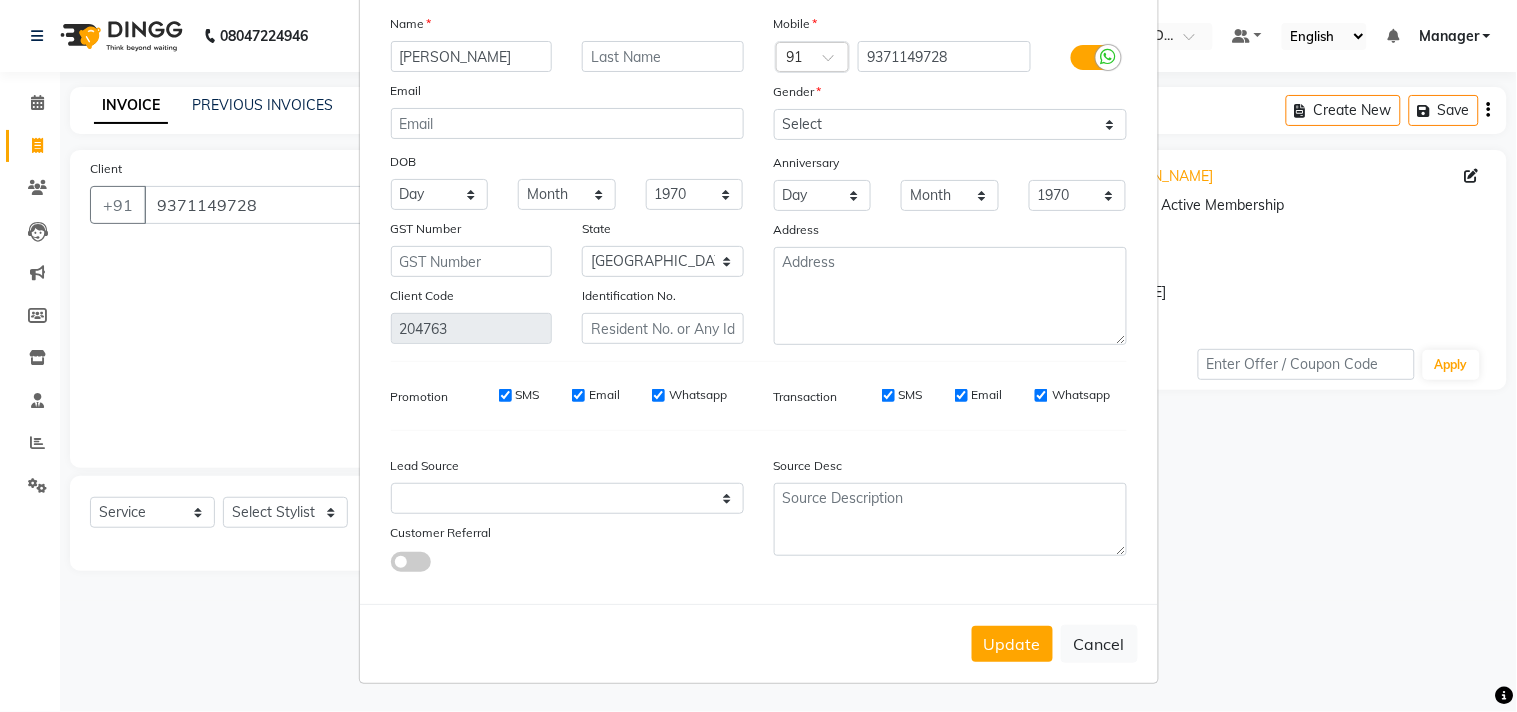 click on "Update   Cancel" at bounding box center [759, 643] 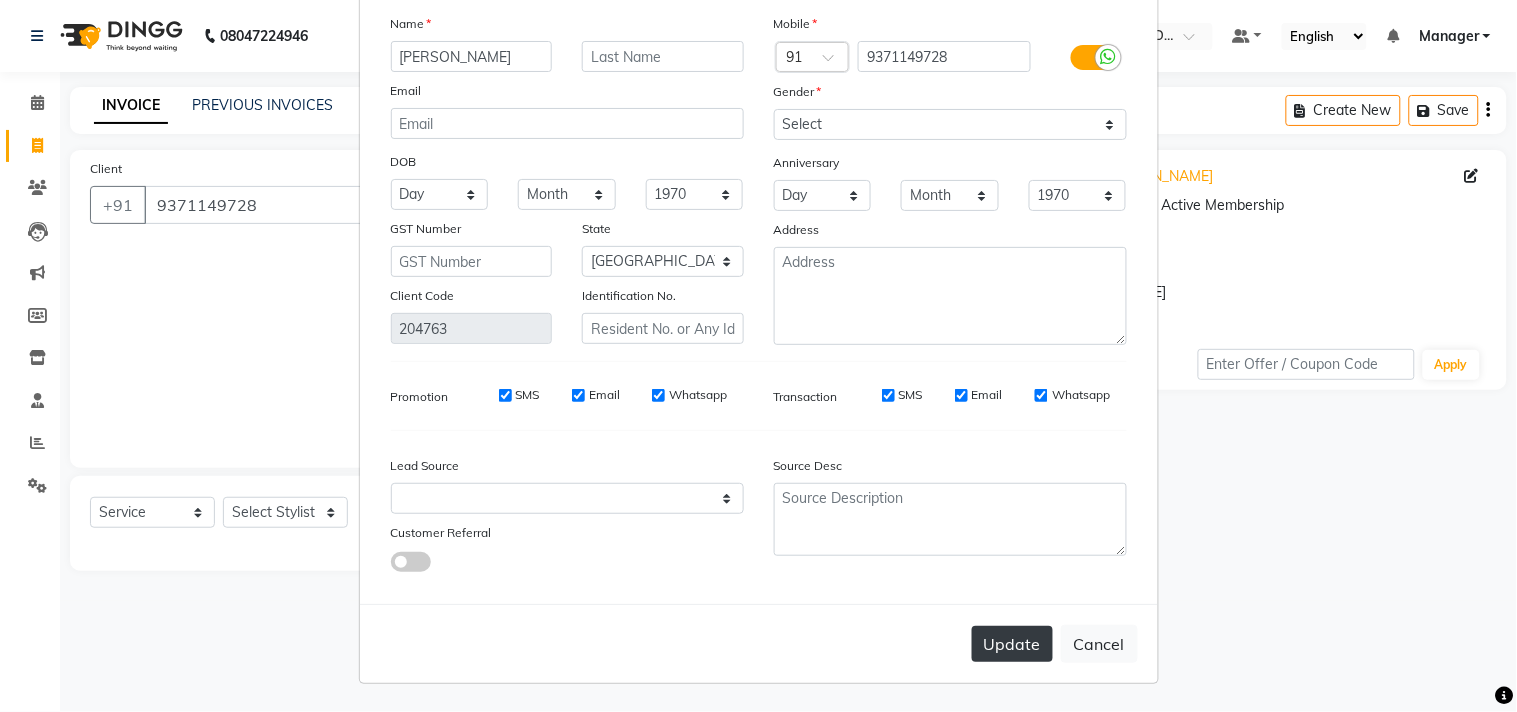 click on "Update" at bounding box center (1012, 644) 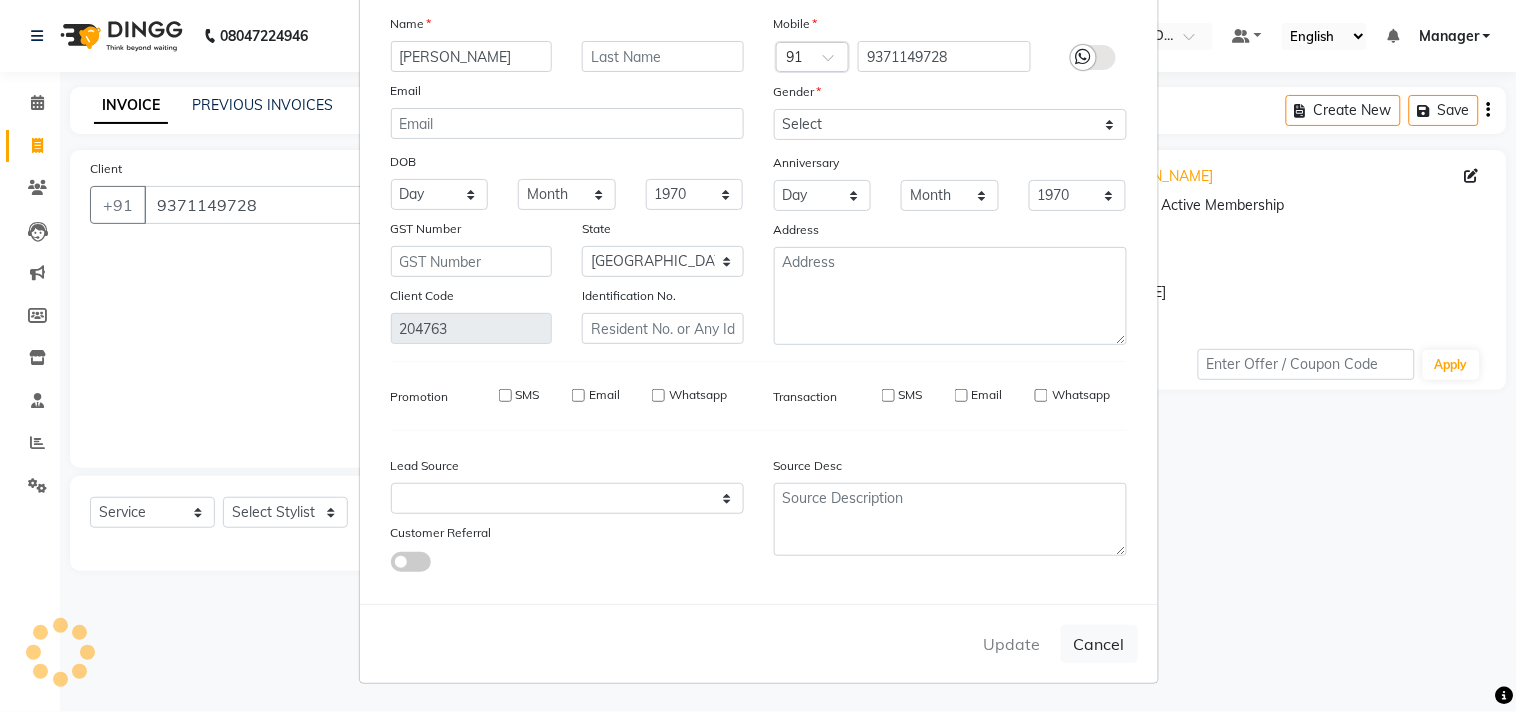 type on "93******28" 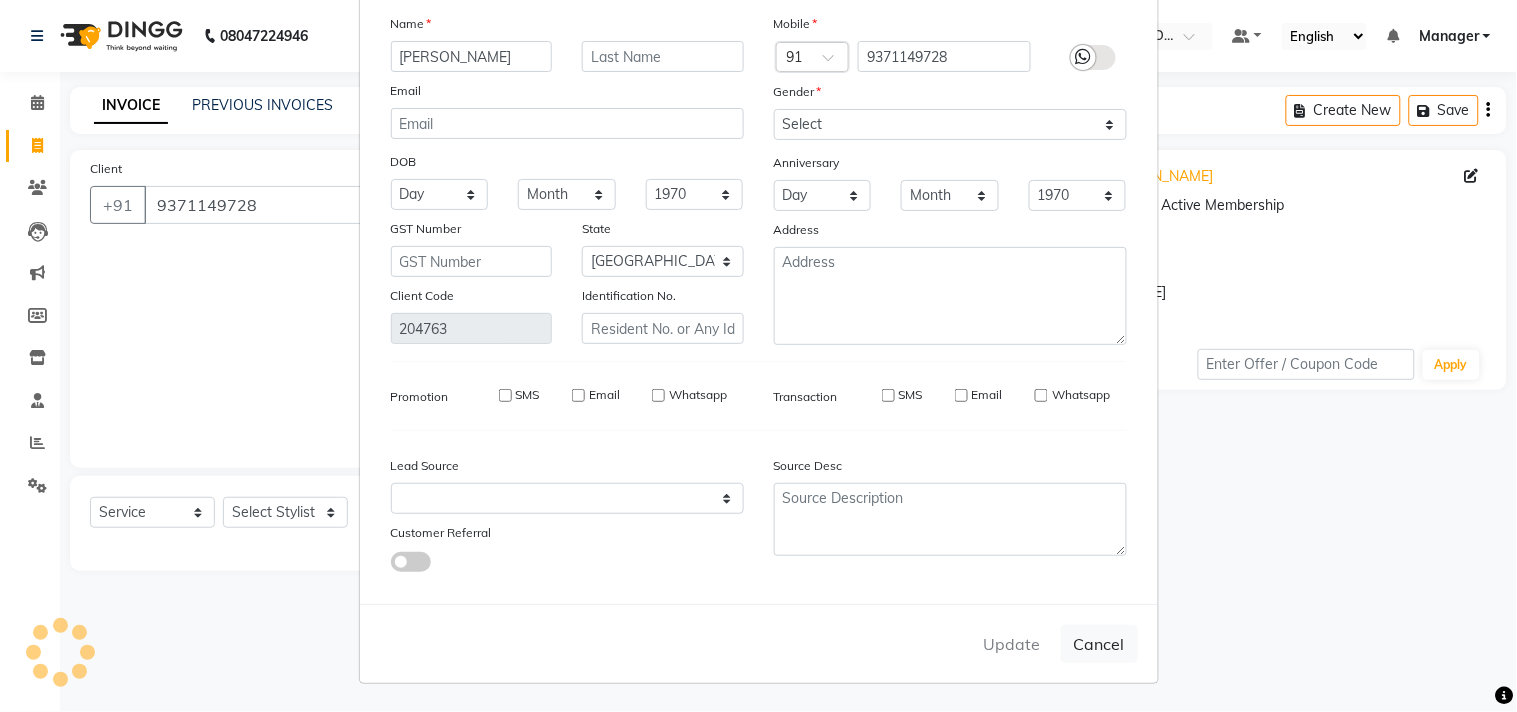 type 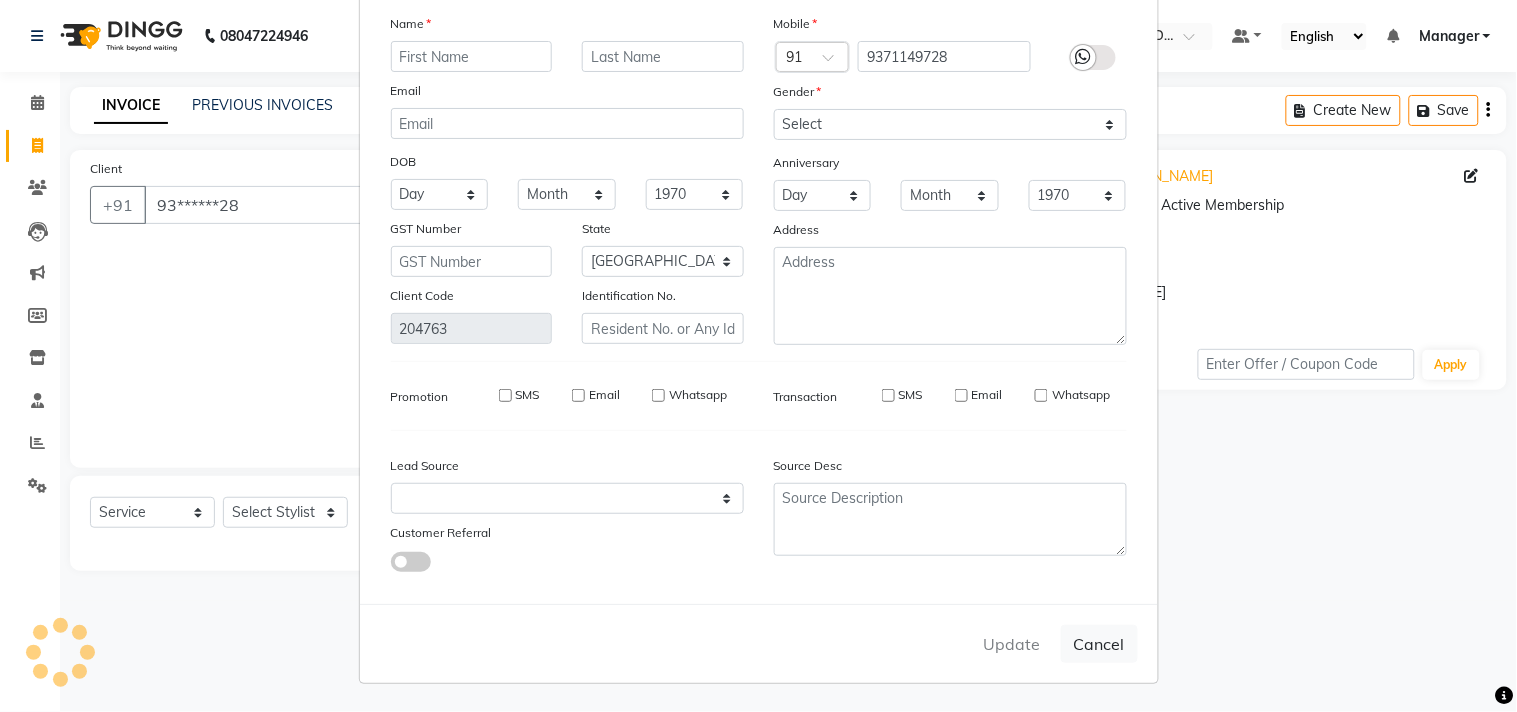 select 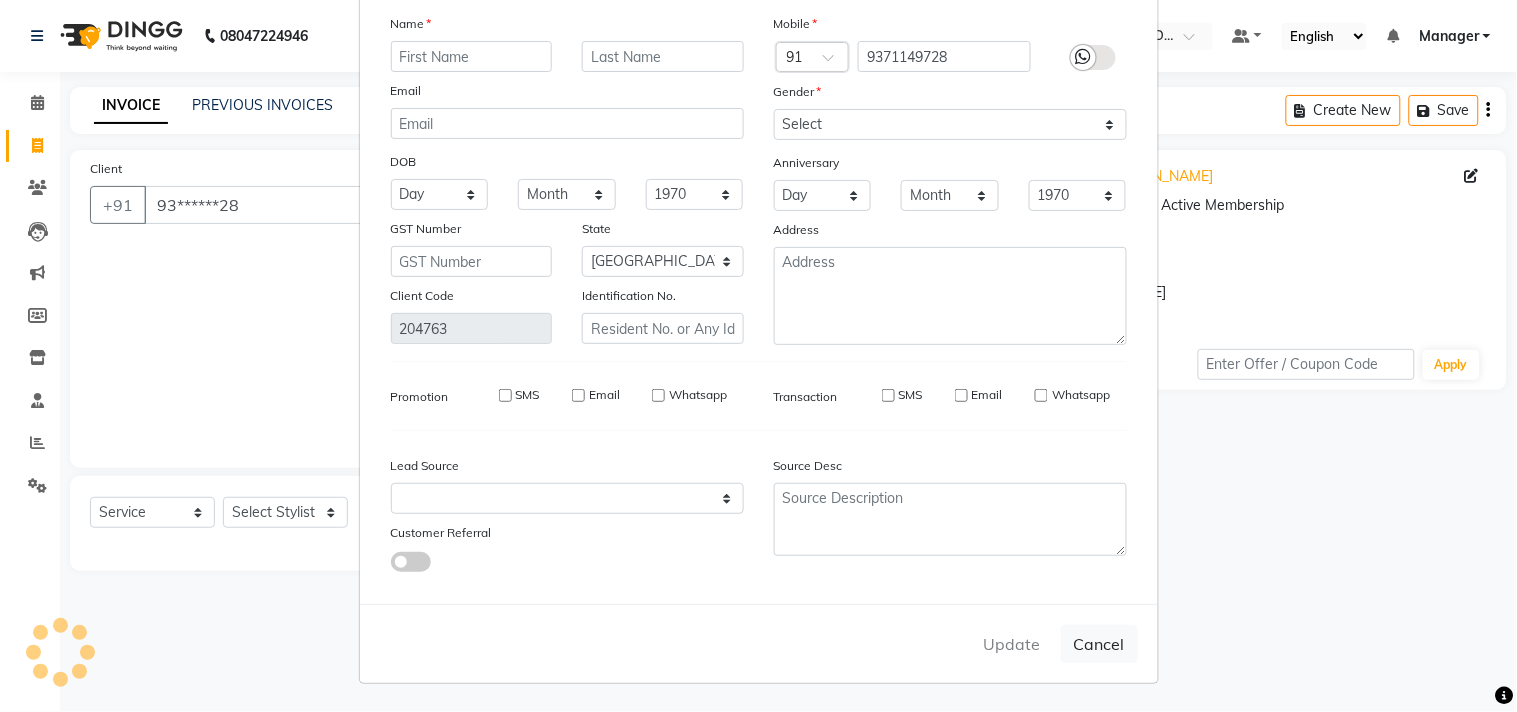 select on "null" 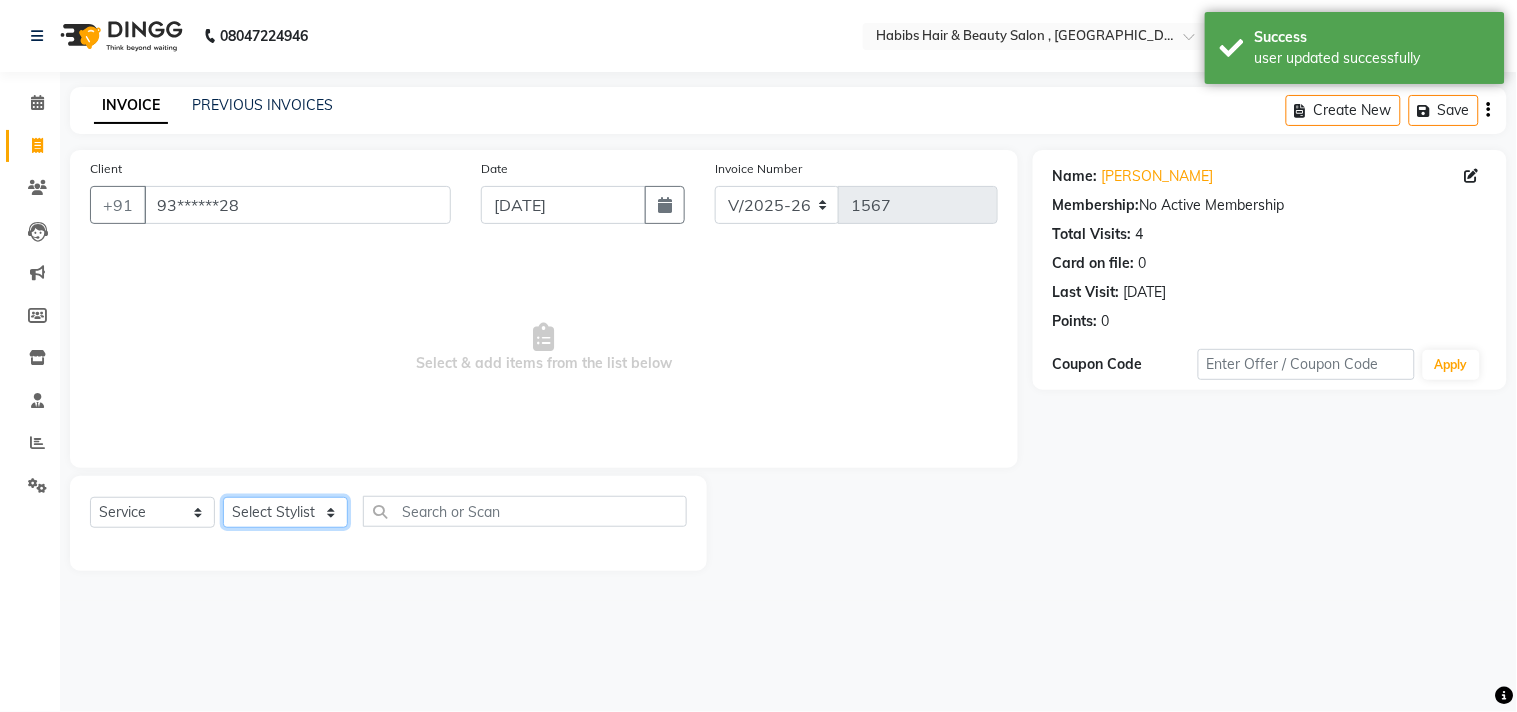 click on "Select Stylist [PERSON_NAME] Manager M M [PERSON_NAME] [PERSON_NAME] Sameer [PERSON_NAME] [PERSON_NAME] [PERSON_NAME]" 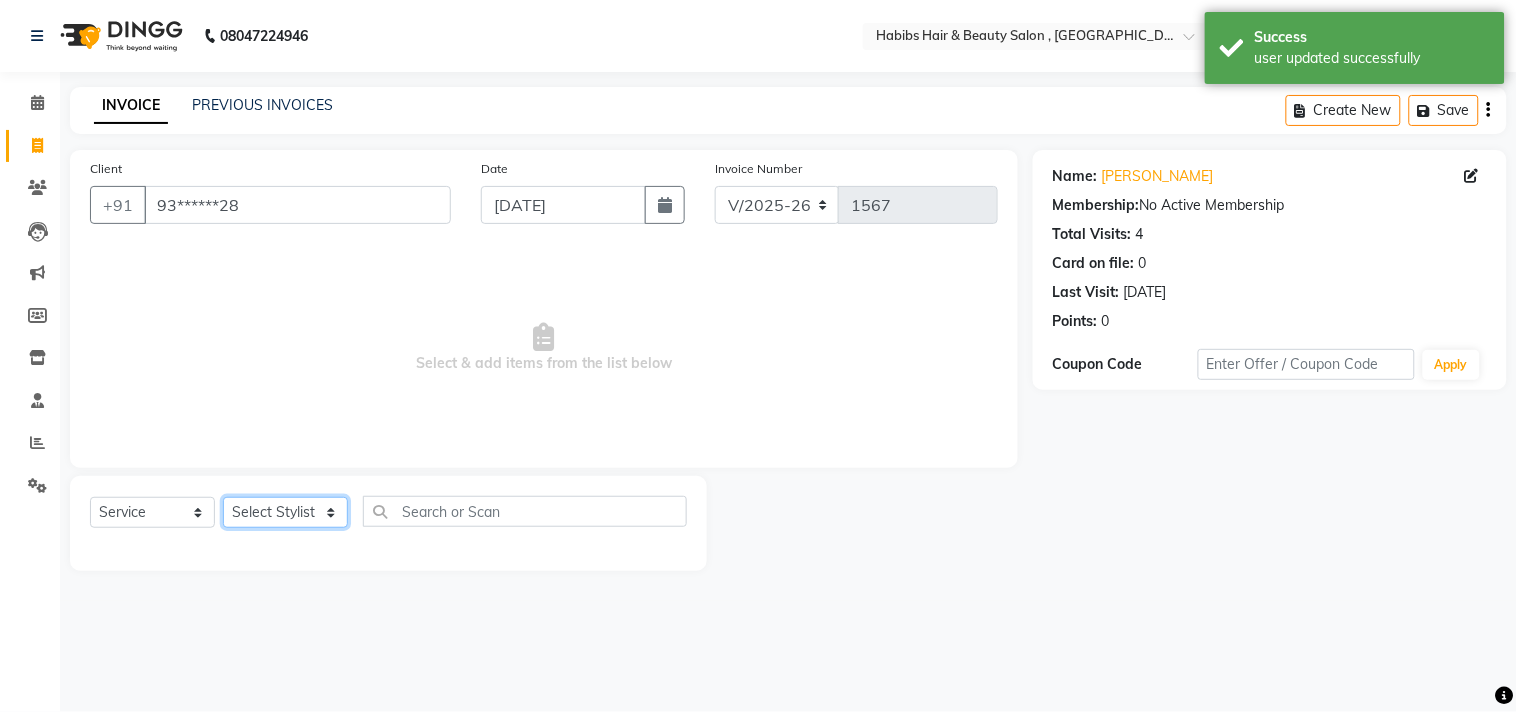 select on "29957" 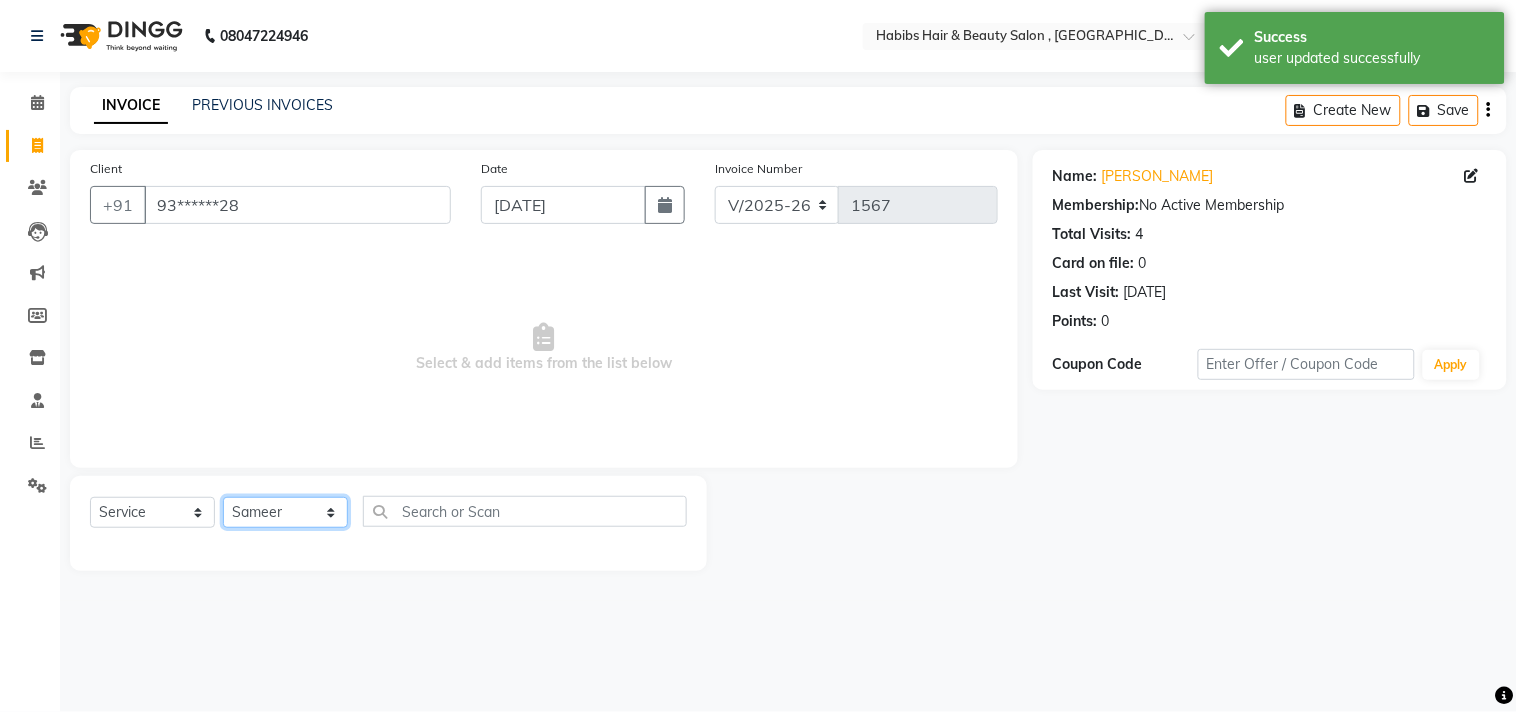 click on "Select Stylist [PERSON_NAME] Manager M M [PERSON_NAME] [PERSON_NAME] Sameer [PERSON_NAME] [PERSON_NAME] [PERSON_NAME]" 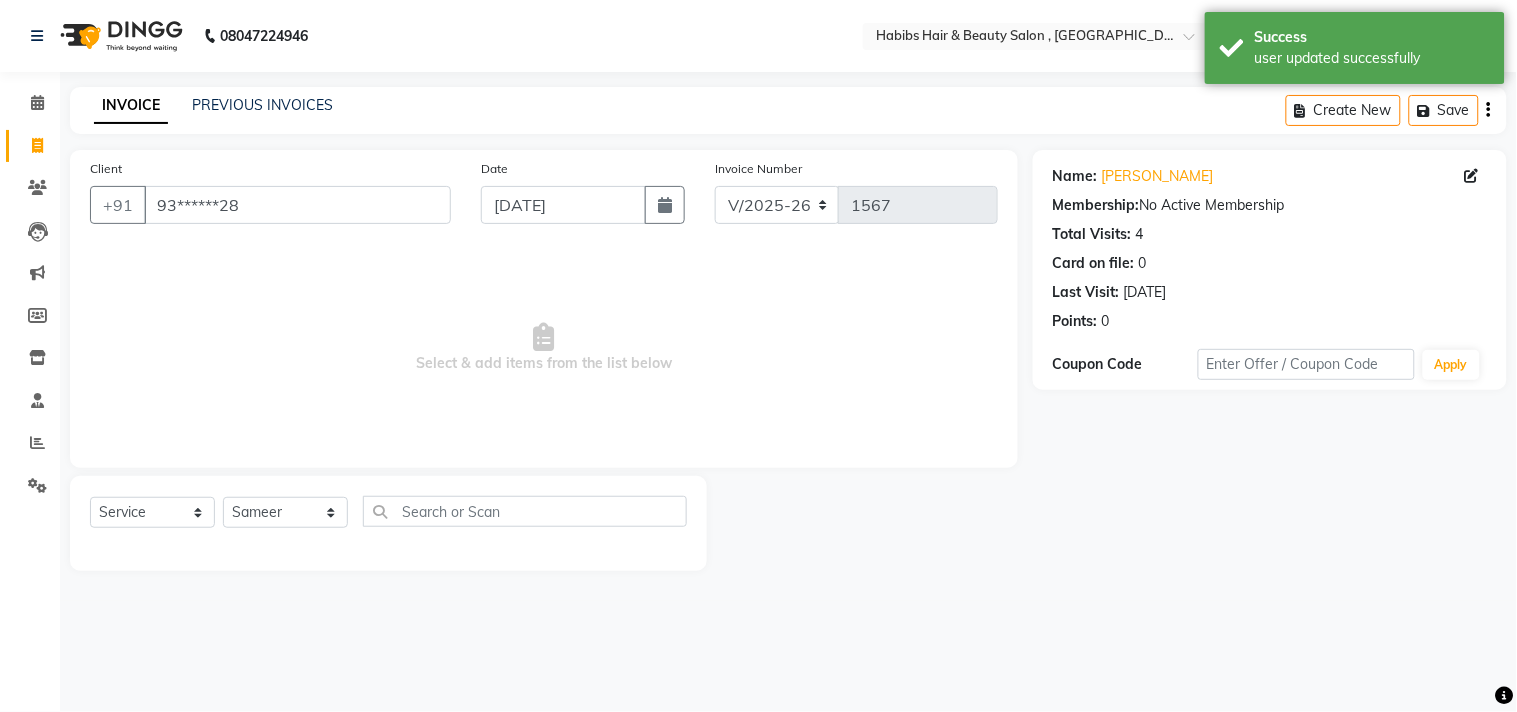 click on "Select & add items from the list below" at bounding box center (544, 348) 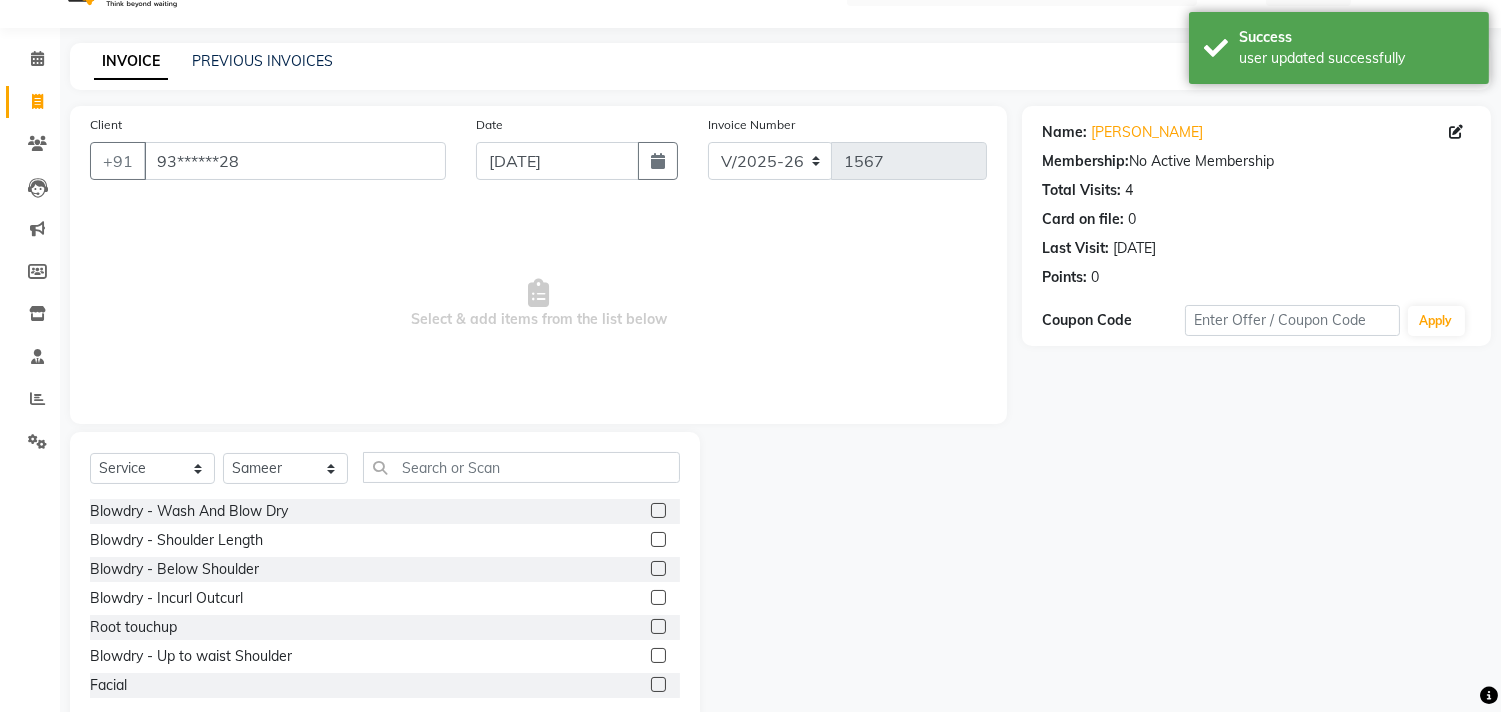 scroll, scrollTop: 88, scrollLeft: 0, axis: vertical 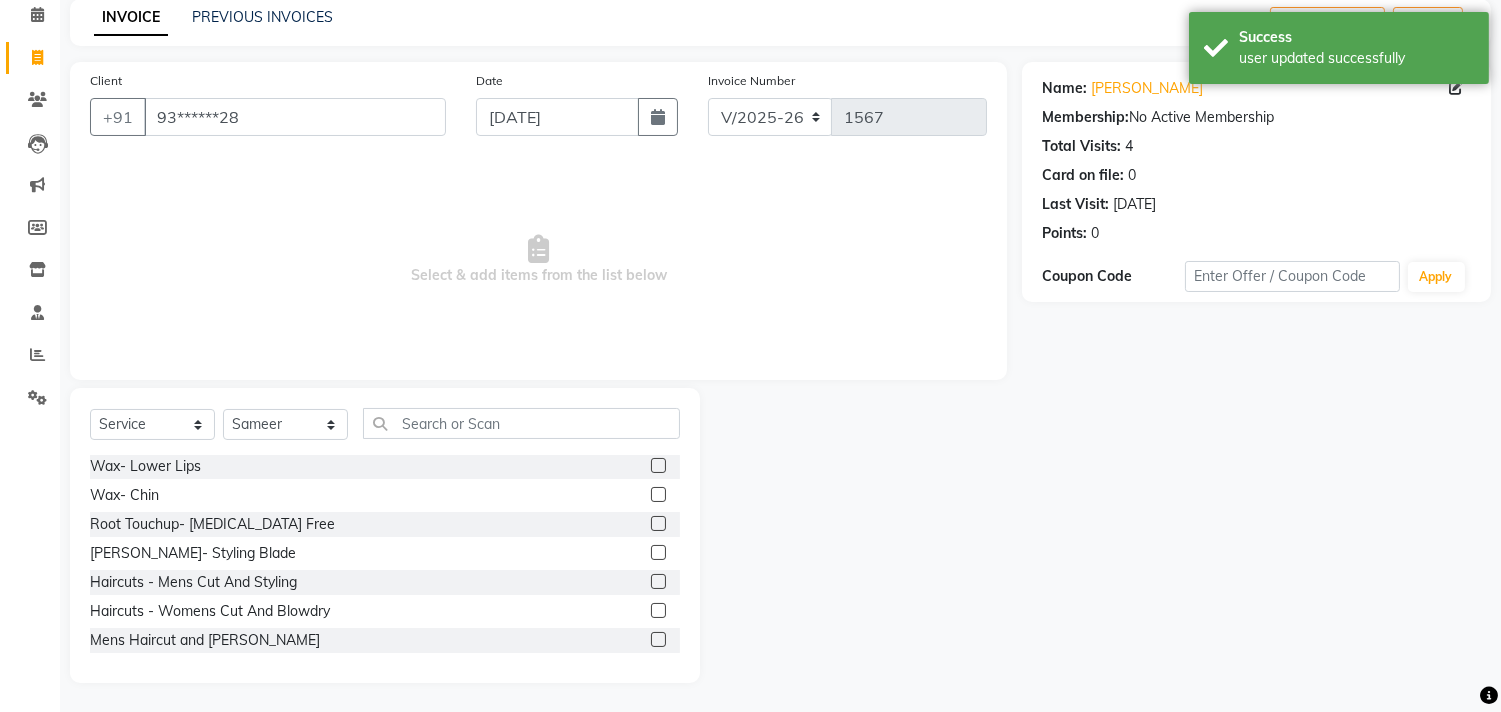click 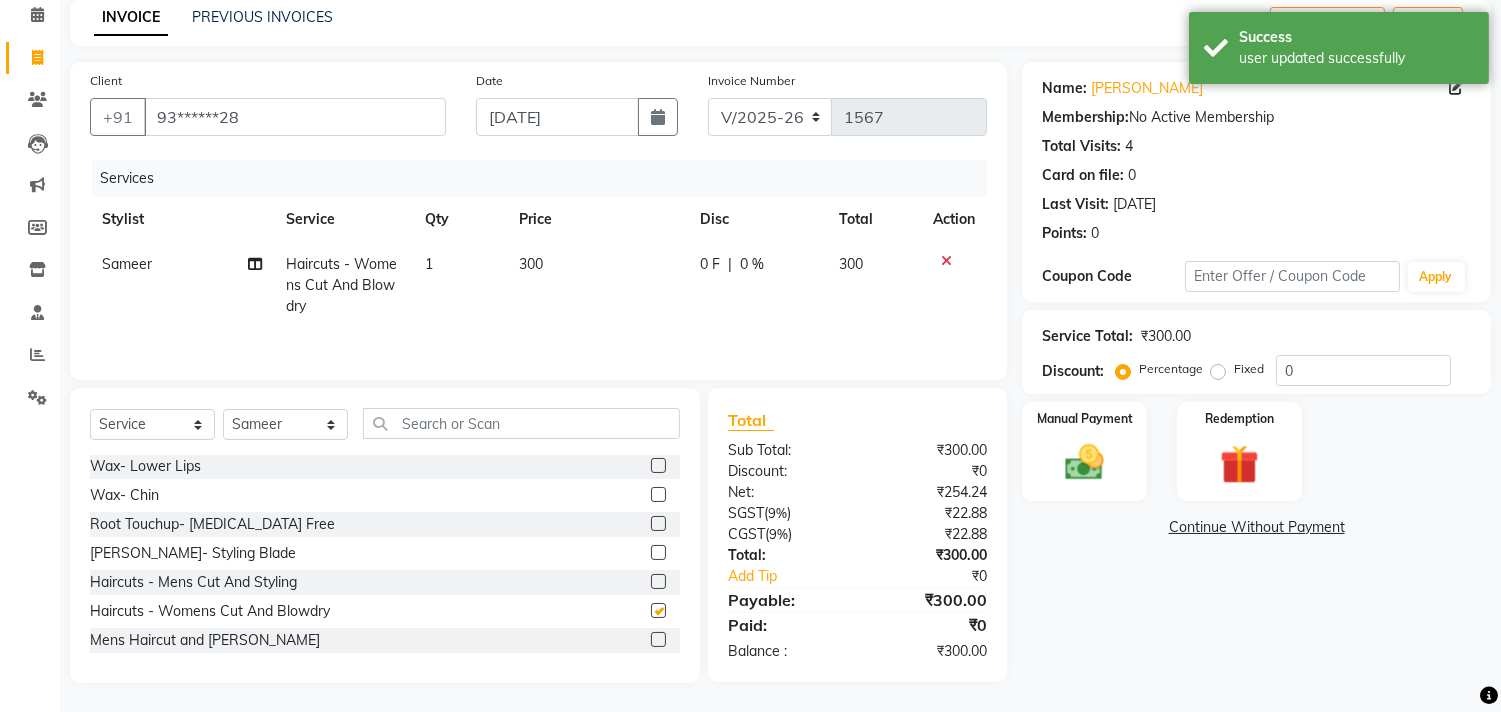 checkbox on "false" 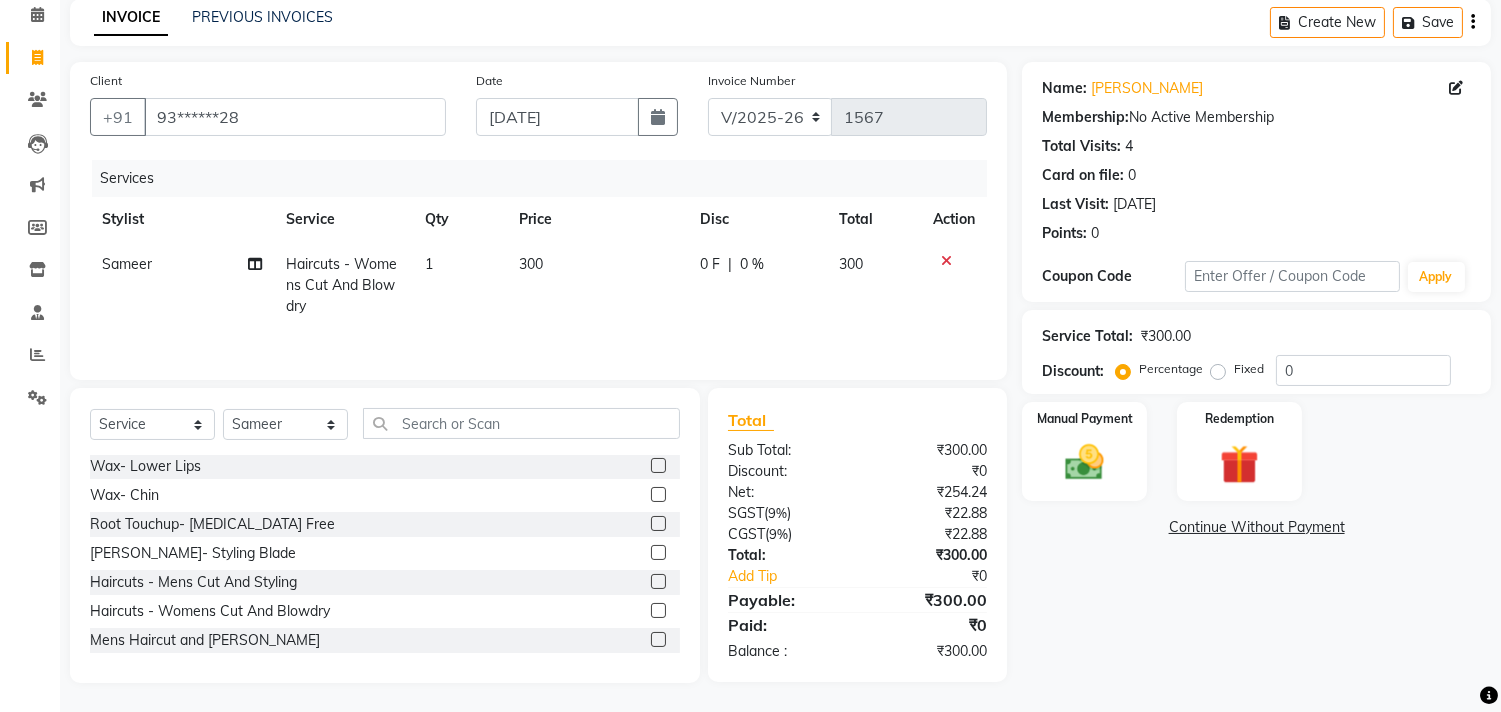 scroll, scrollTop: 872, scrollLeft: 0, axis: vertical 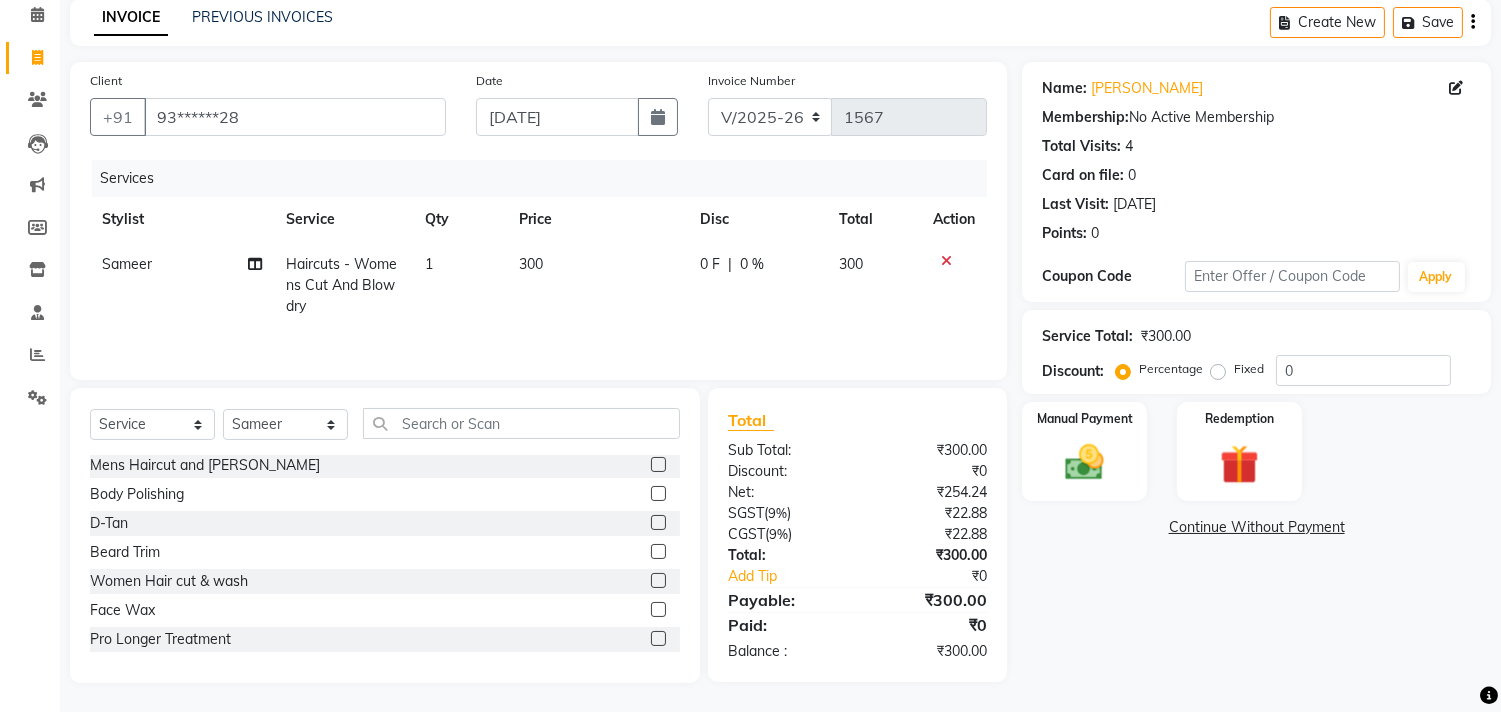 click 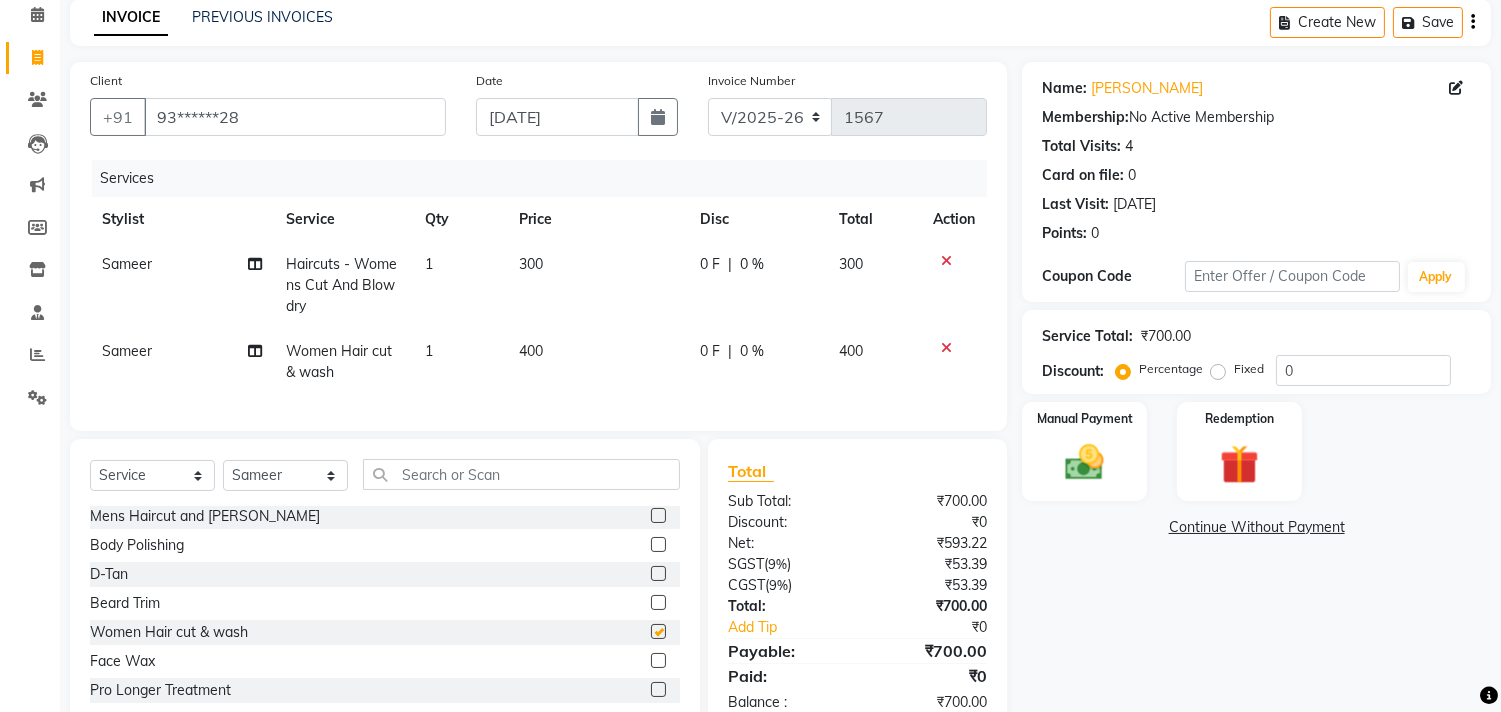checkbox on "false" 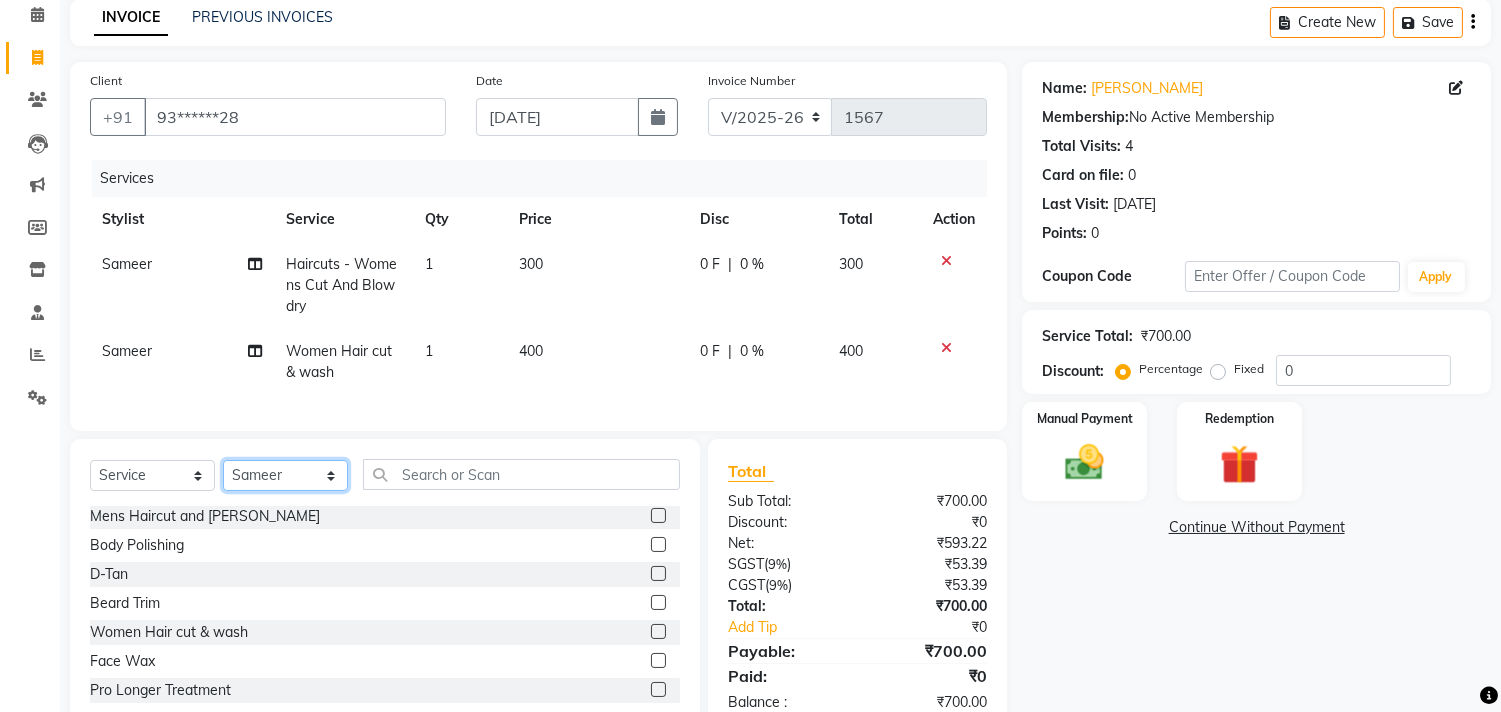 click on "Select Stylist [PERSON_NAME] Manager M M [PERSON_NAME] [PERSON_NAME] Sameer [PERSON_NAME] [PERSON_NAME] [PERSON_NAME]" 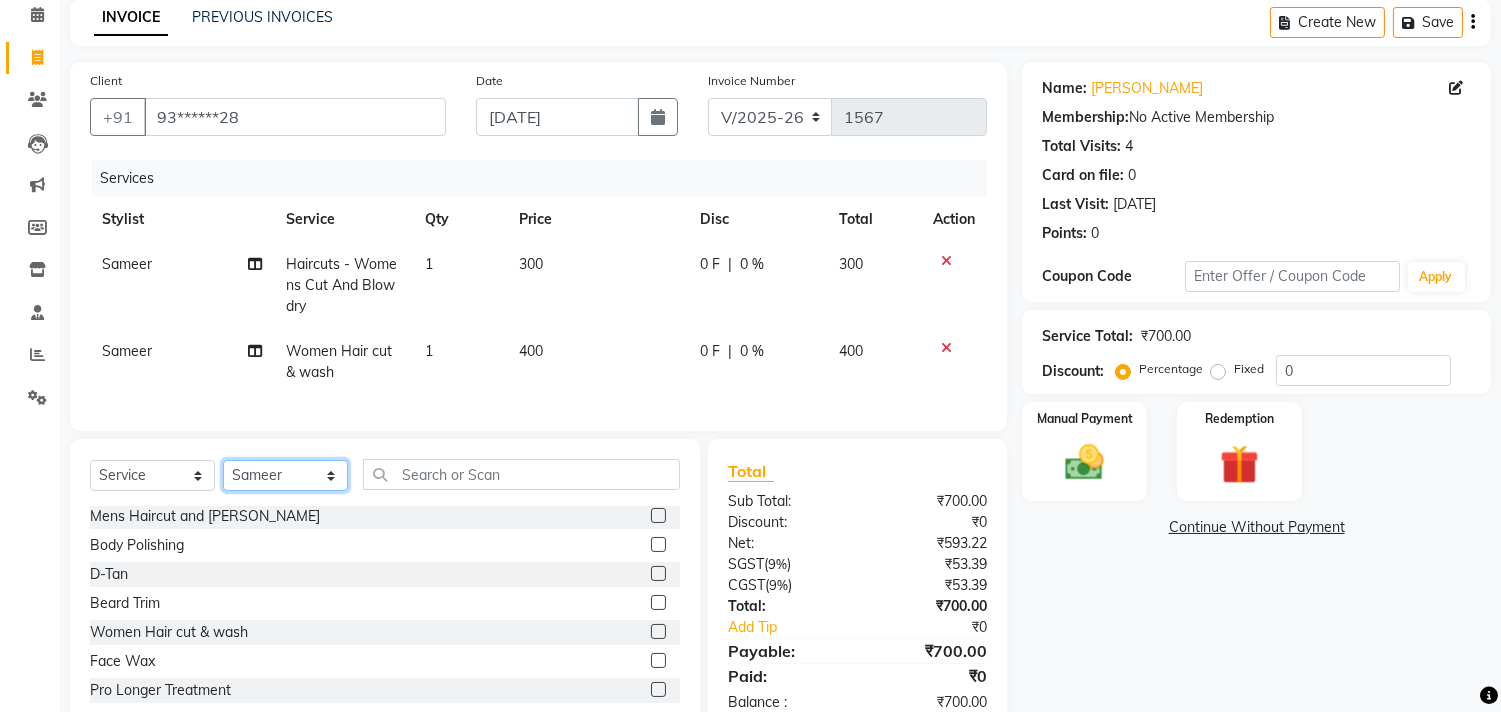 select on "85592" 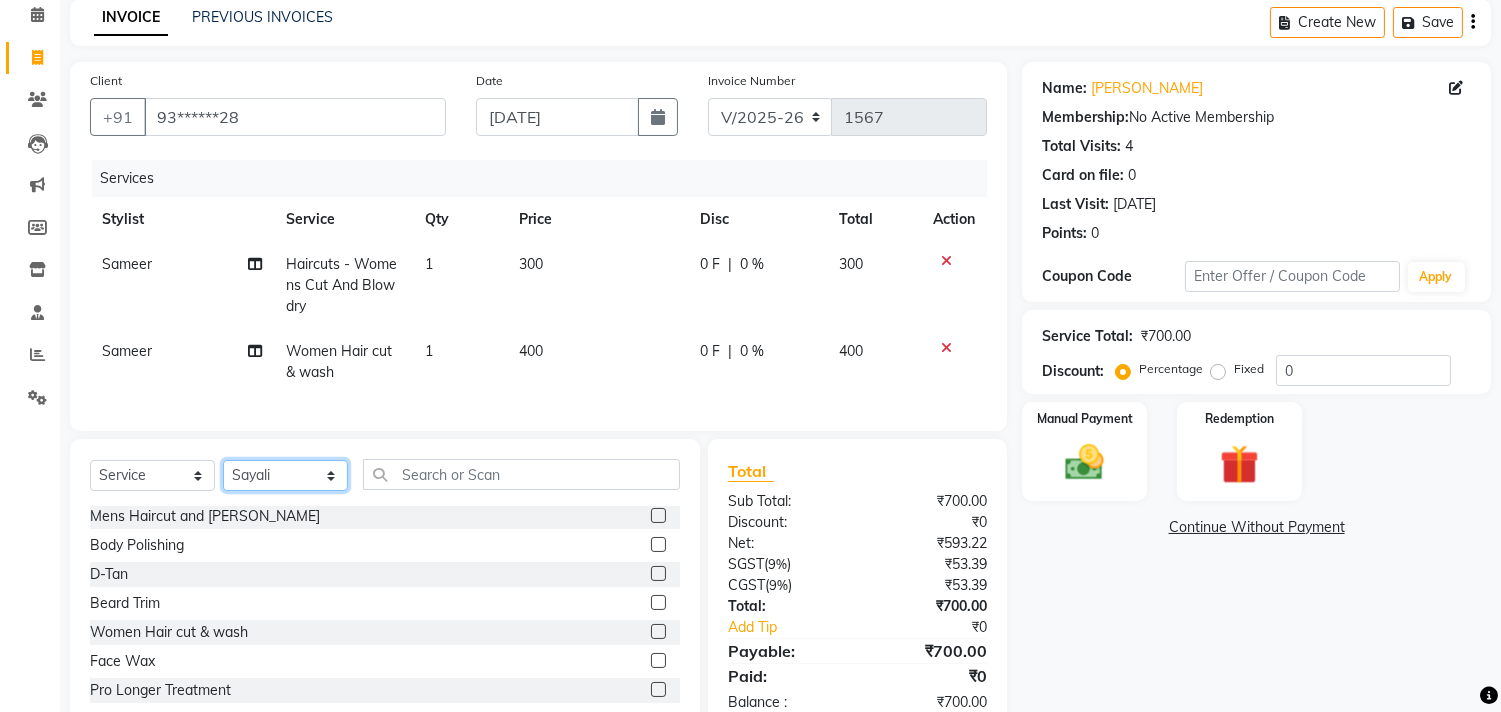 click on "Select Stylist [PERSON_NAME] Manager M M [PERSON_NAME] [PERSON_NAME] Sameer [PERSON_NAME] [PERSON_NAME] [PERSON_NAME]" 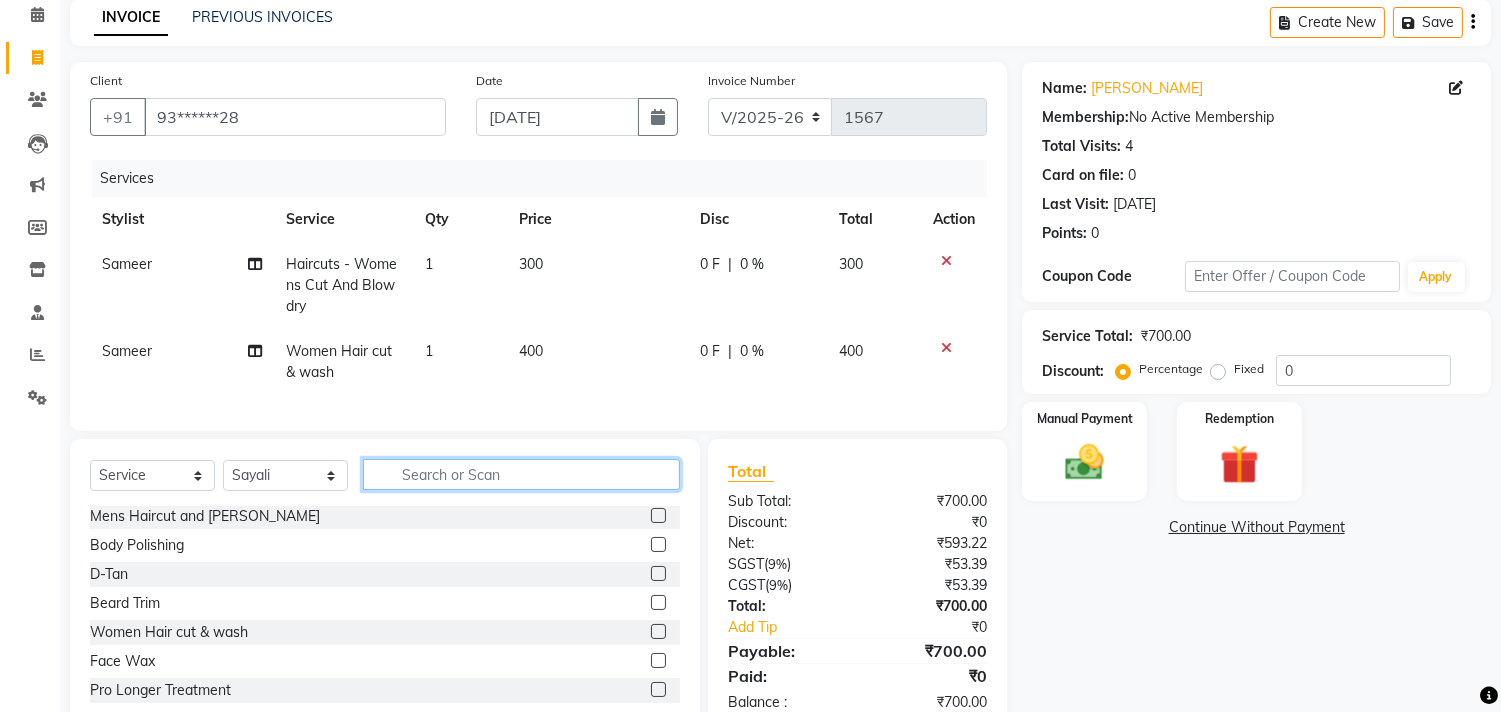 click 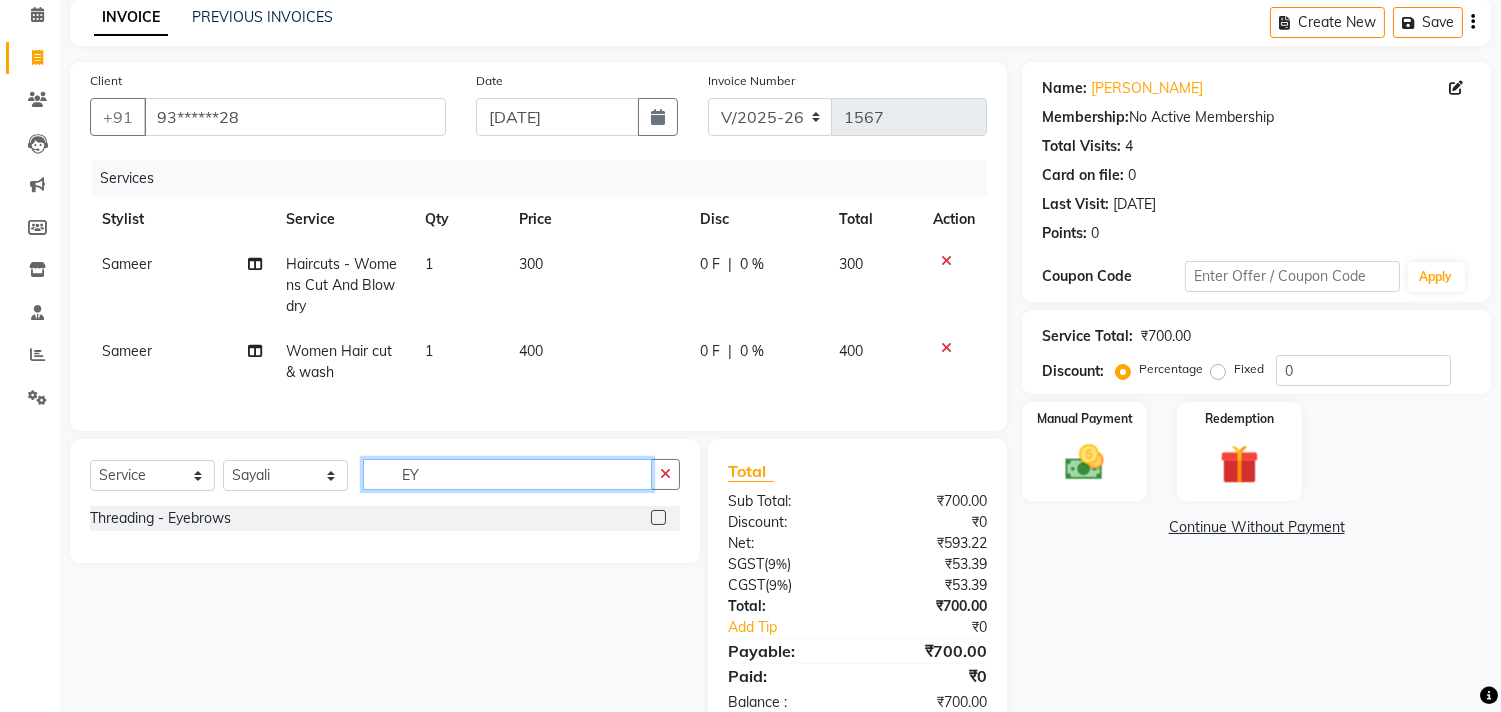 scroll, scrollTop: 0, scrollLeft: 0, axis: both 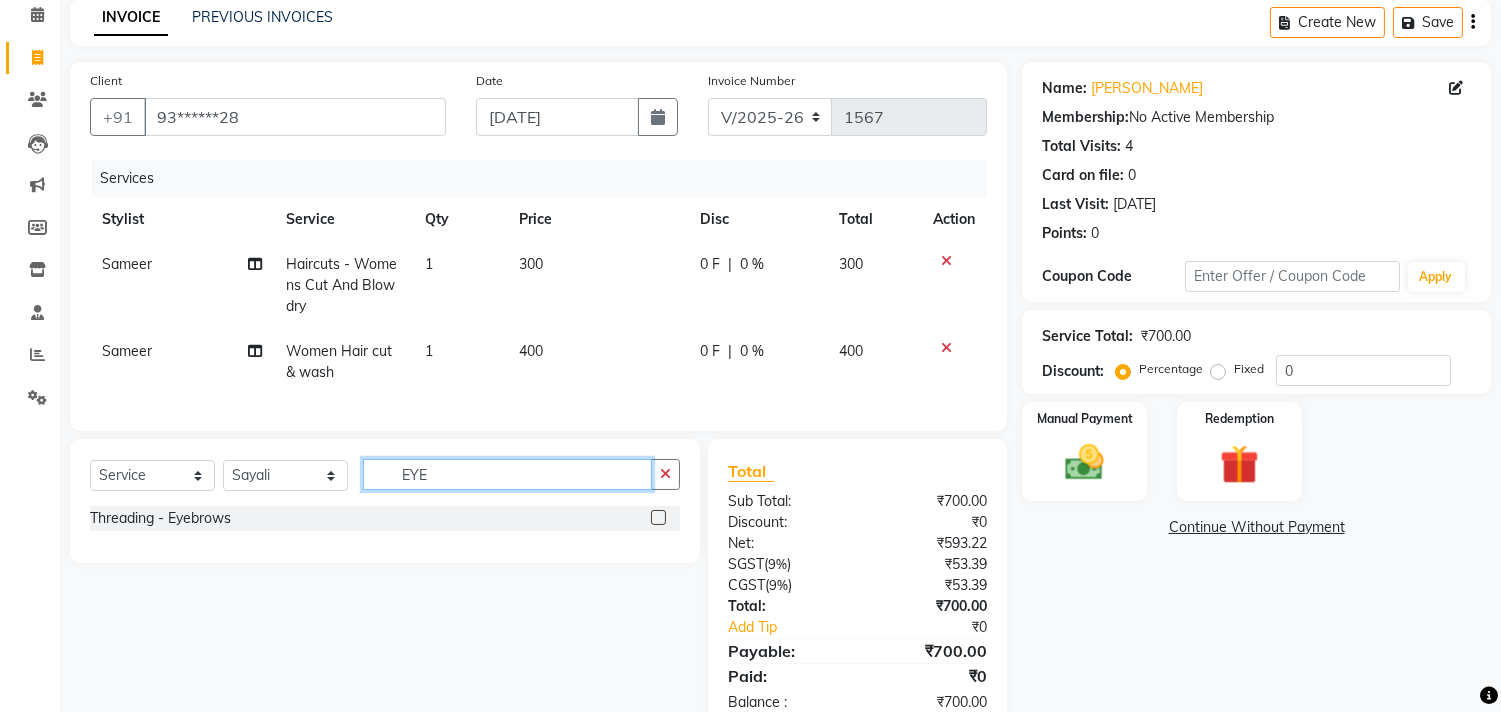 type on "EYE" 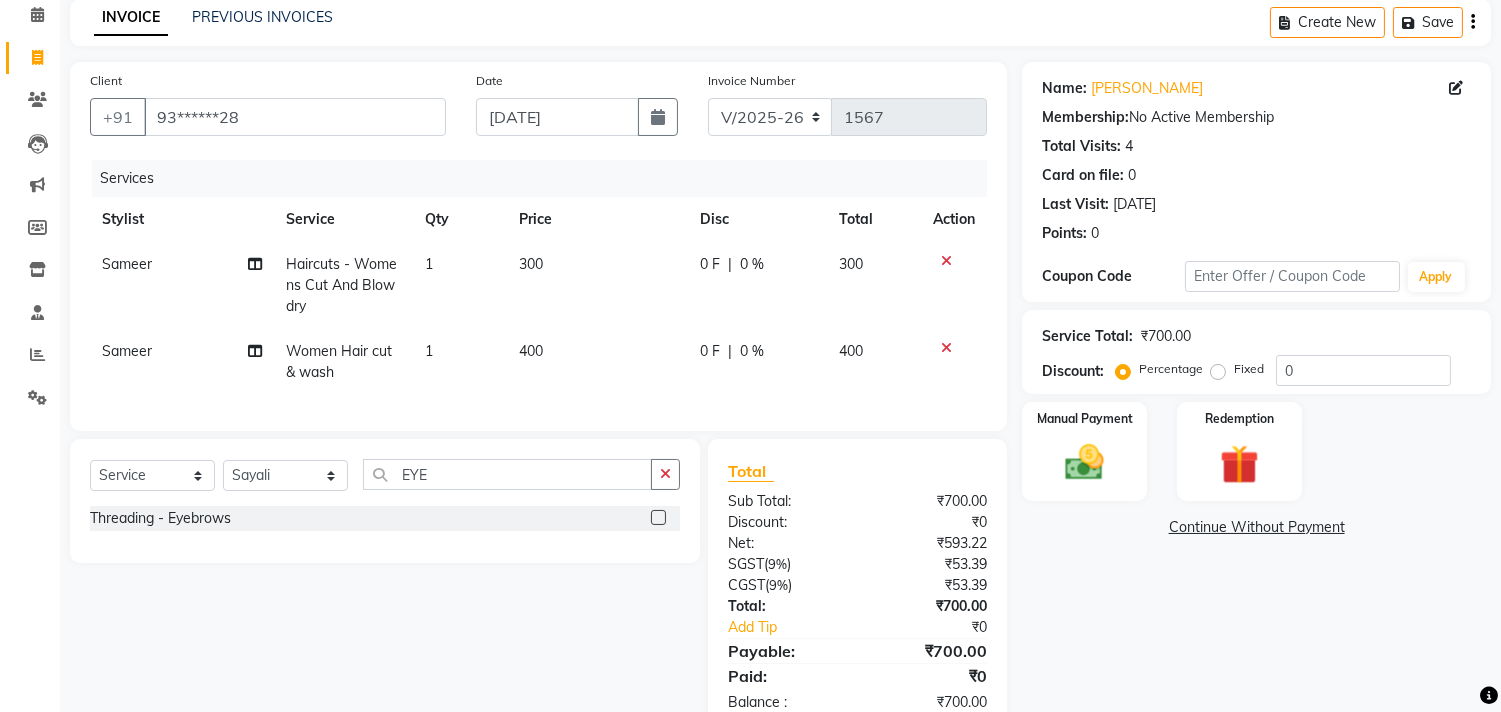 click 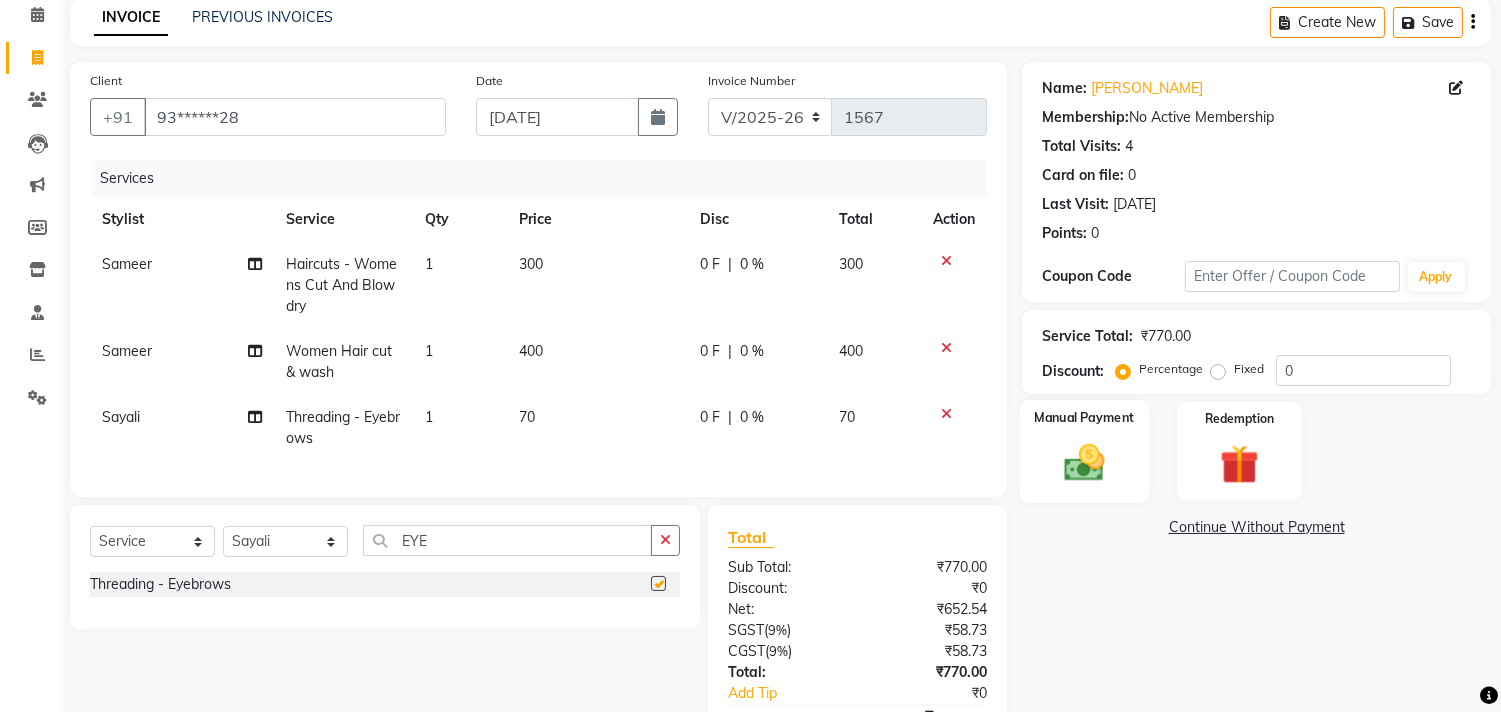 checkbox on "false" 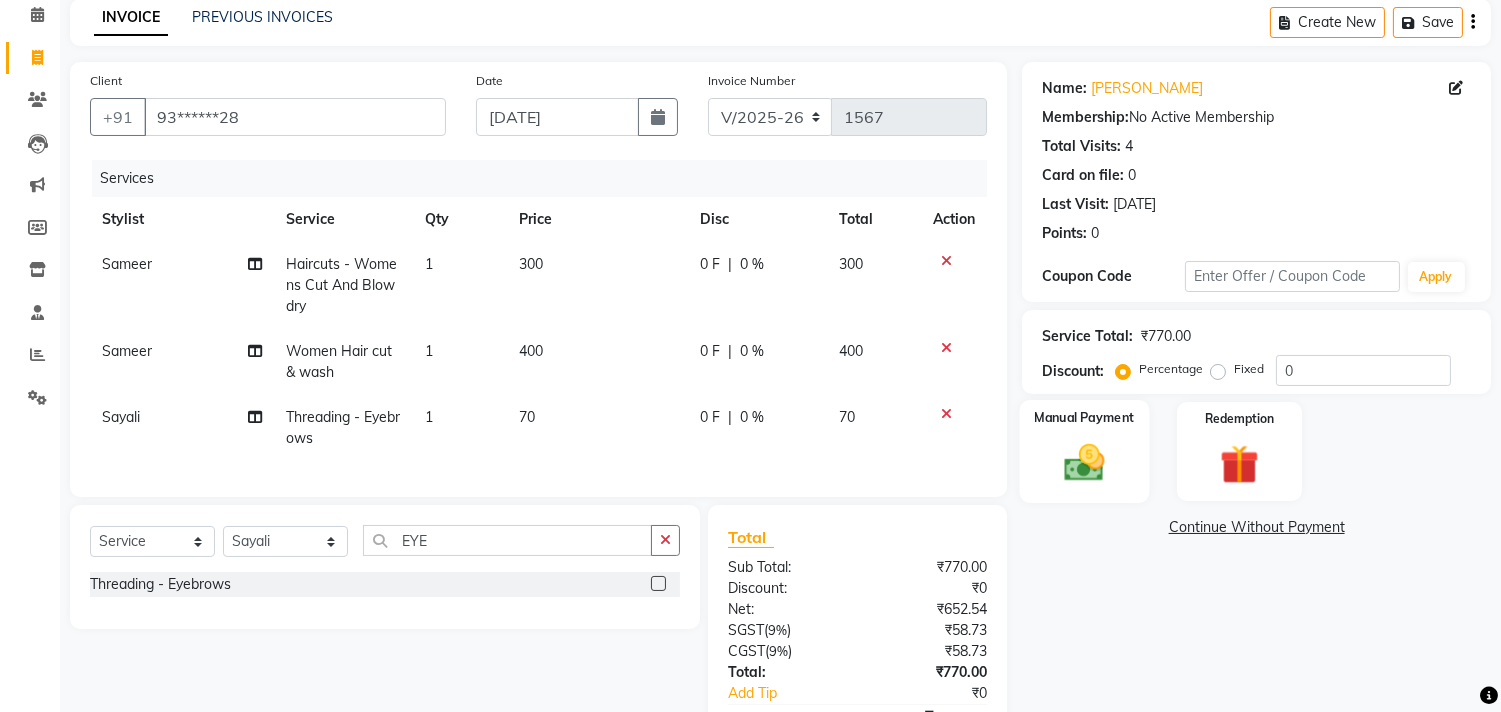 click 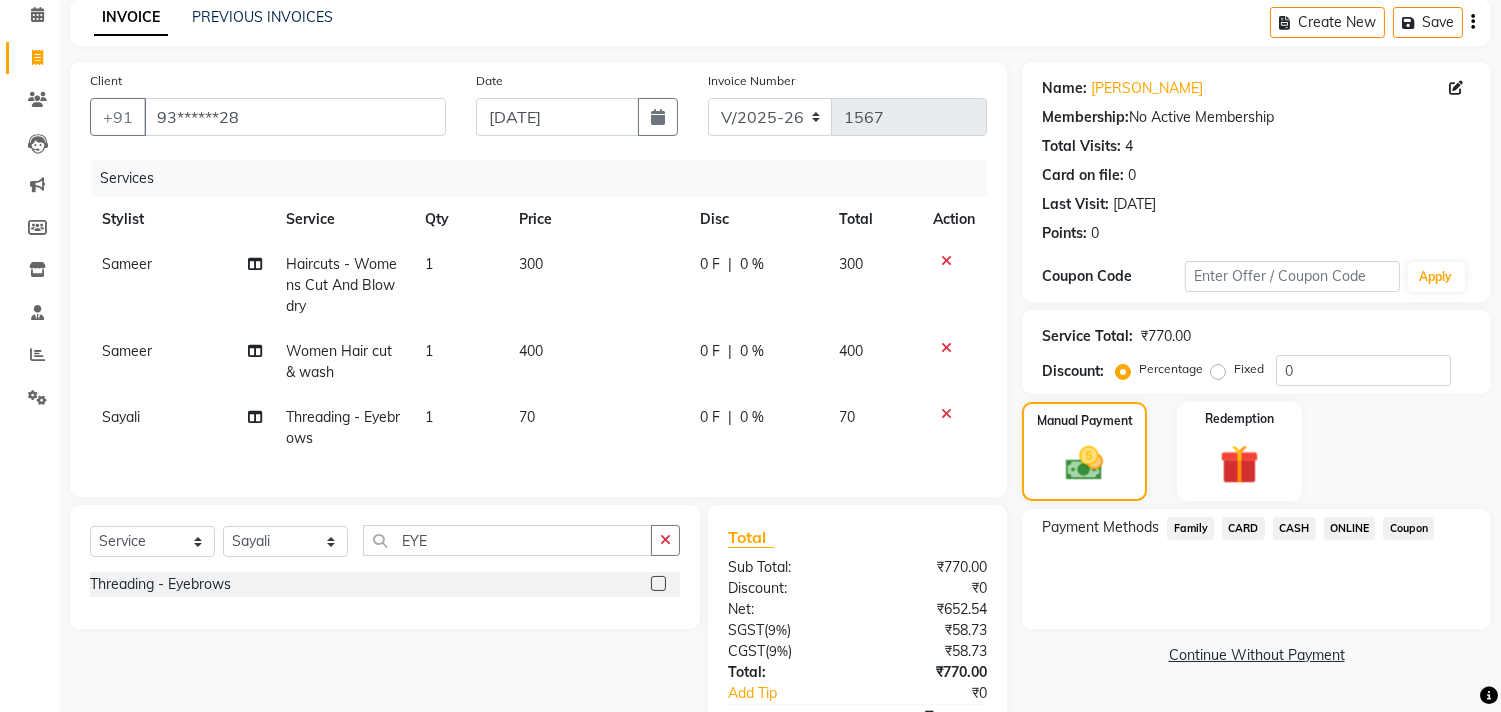 click on "ONLINE" 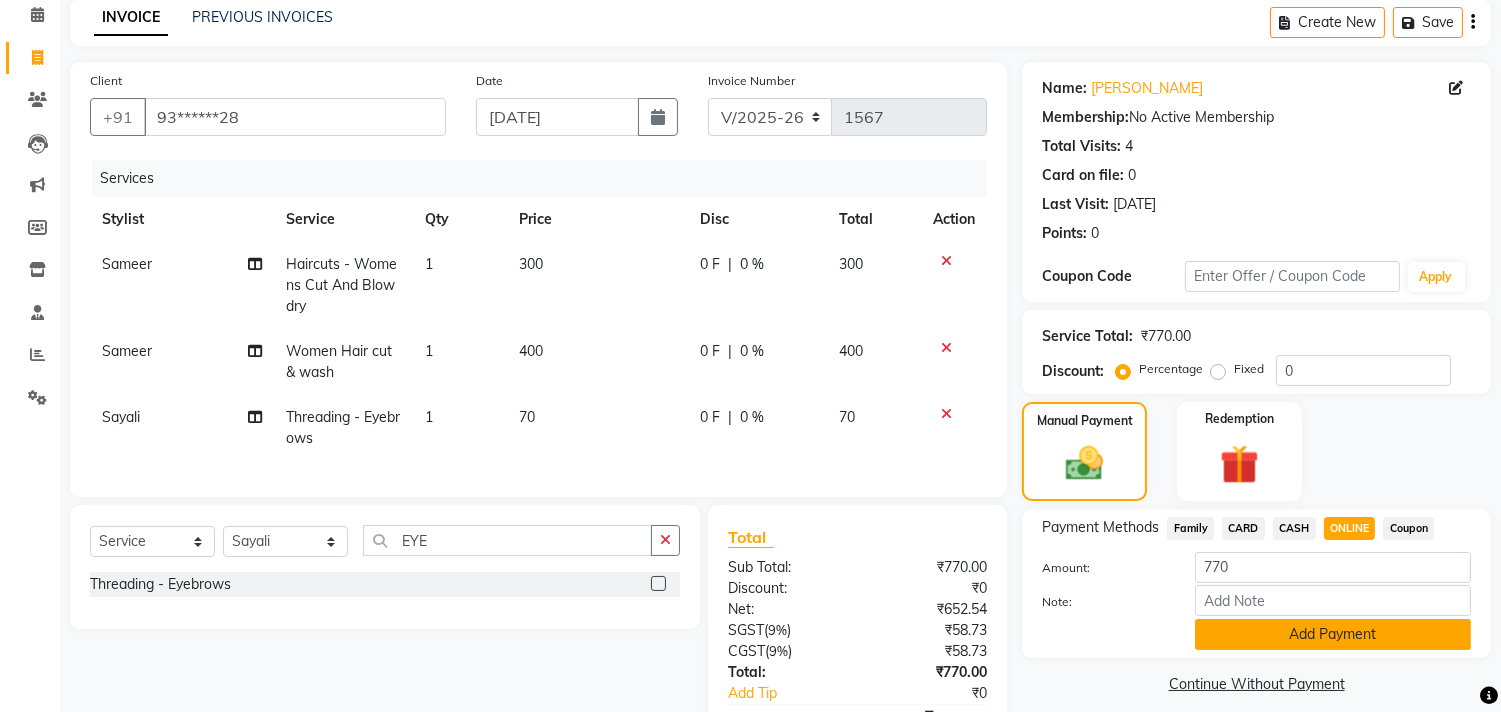 click on "Add Payment" 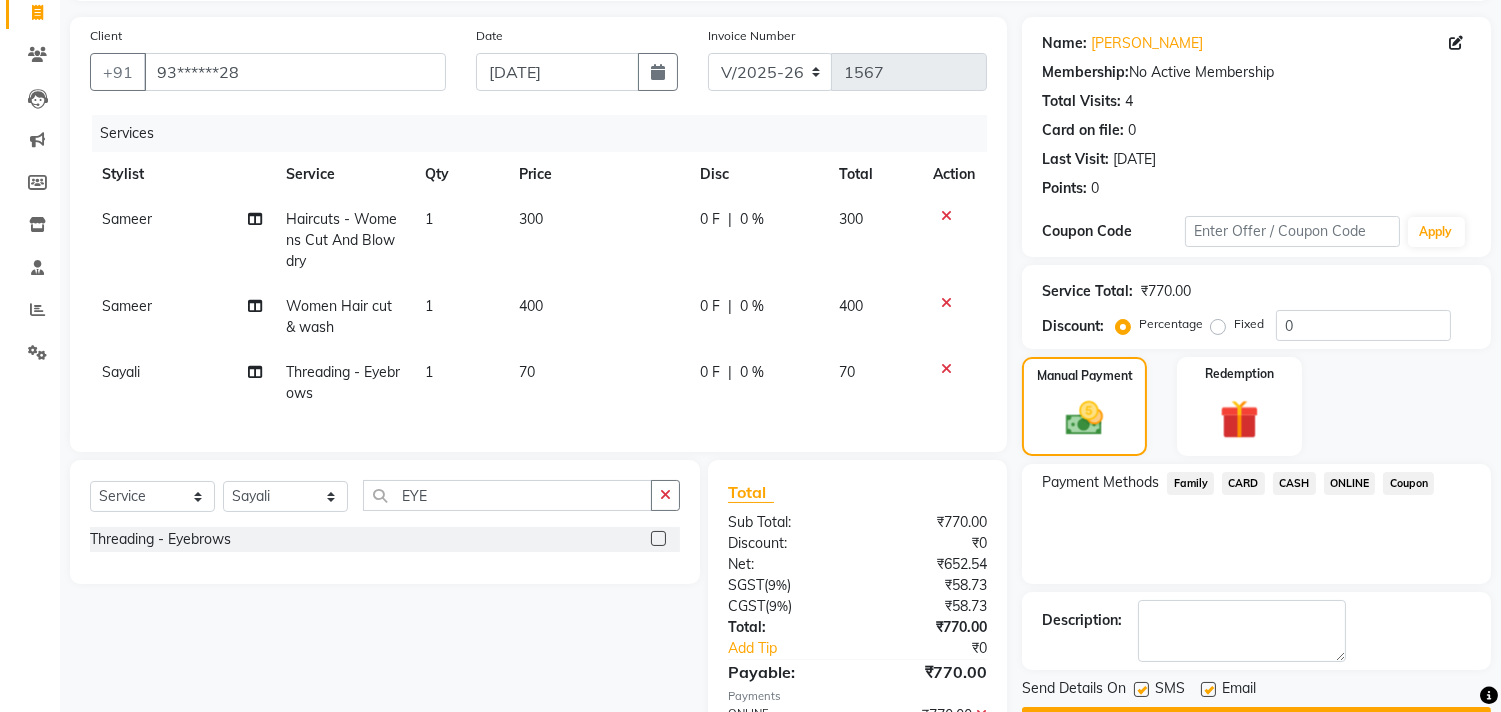 scroll, scrollTop: 263, scrollLeft: 0, axis: vertical 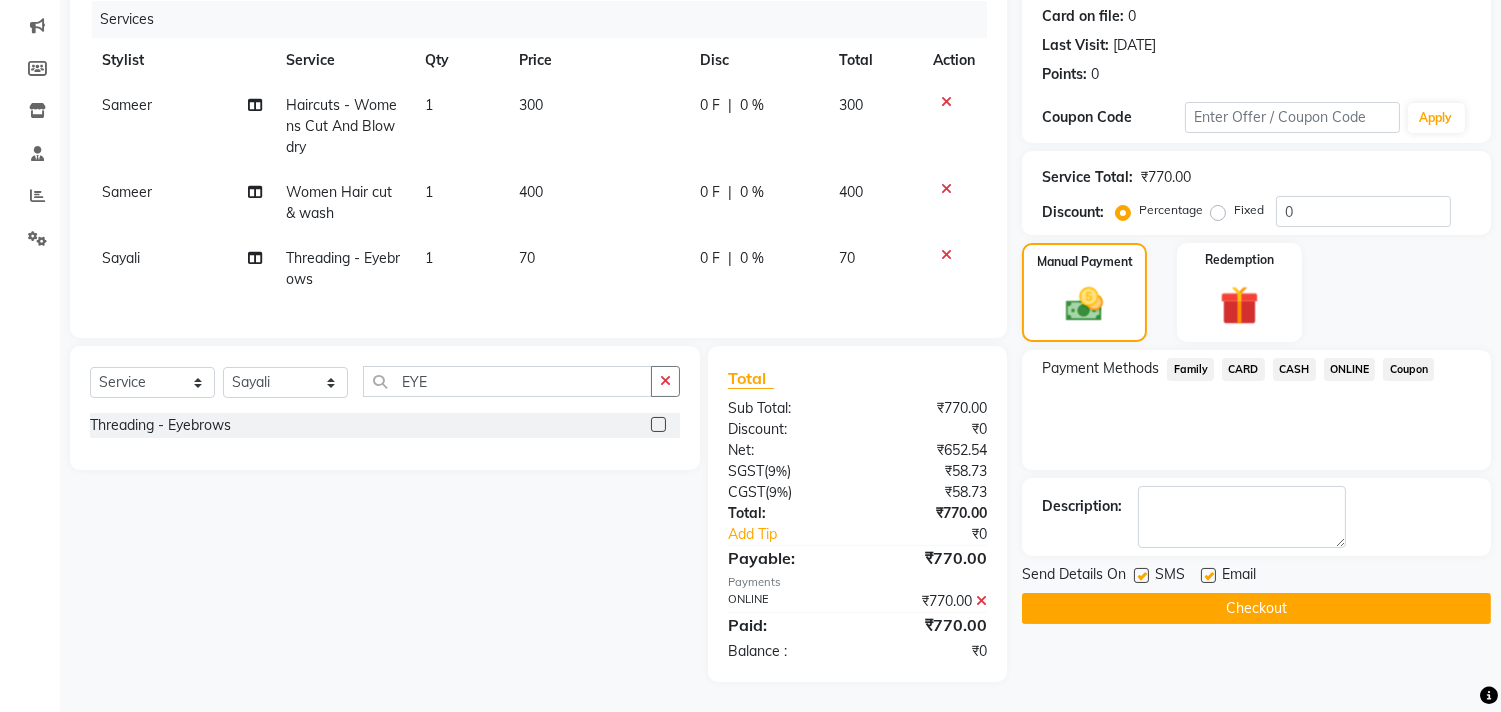 click on "Name: [PERSON_NAME]  Membership:  No Active Membership  Total Visits:  4 Card on file:  0 Last Visit:   [DATE] Points:   0  Coupon Code Apply Service Total:  ₹770.00  Discount:  Percentage   Fixed  0 Manual Payment Redemption Payment Methods  Family   CARD   CASH   ONLINE   Coupon  Description:                  Send Details On SMS Email  Checkout" 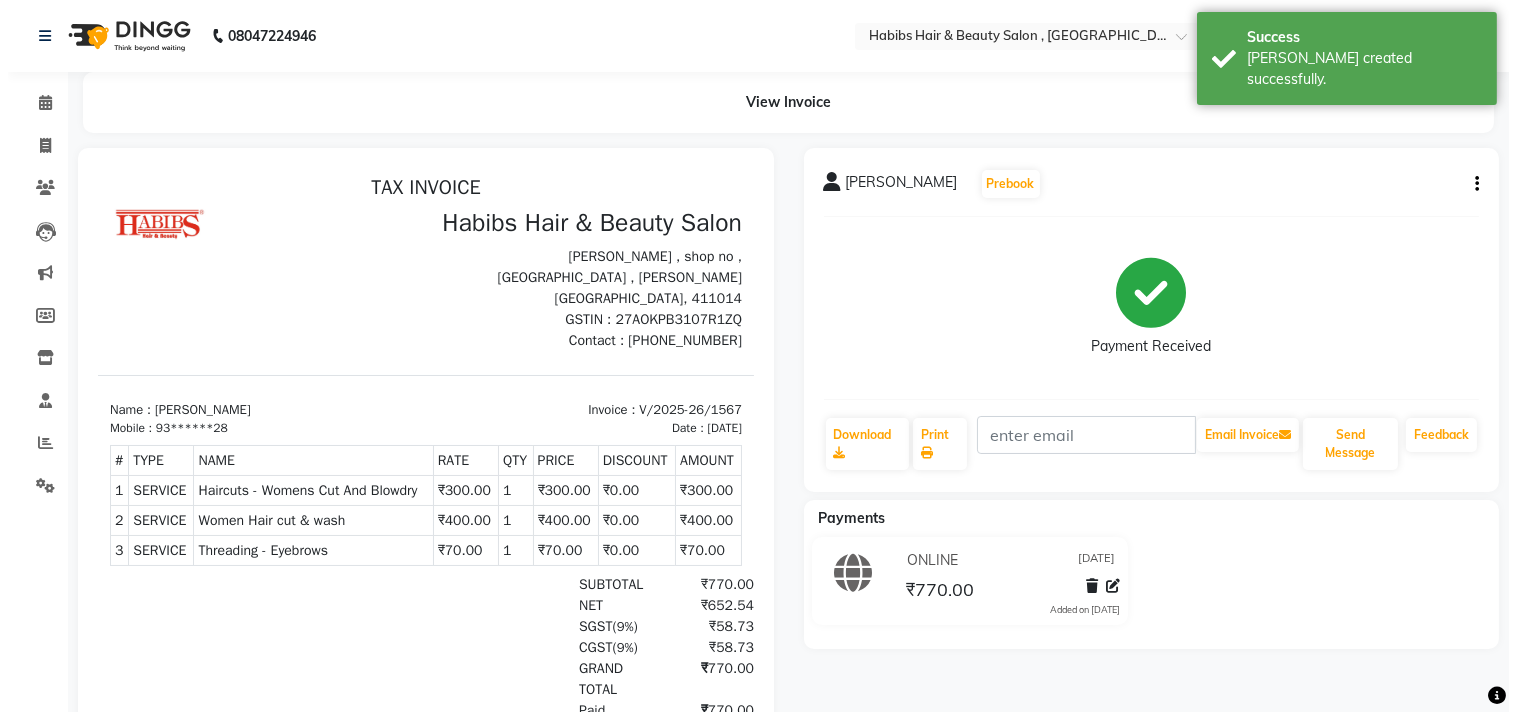 scroll, scrollTop: 0, scrollLeft: 0, axis: both 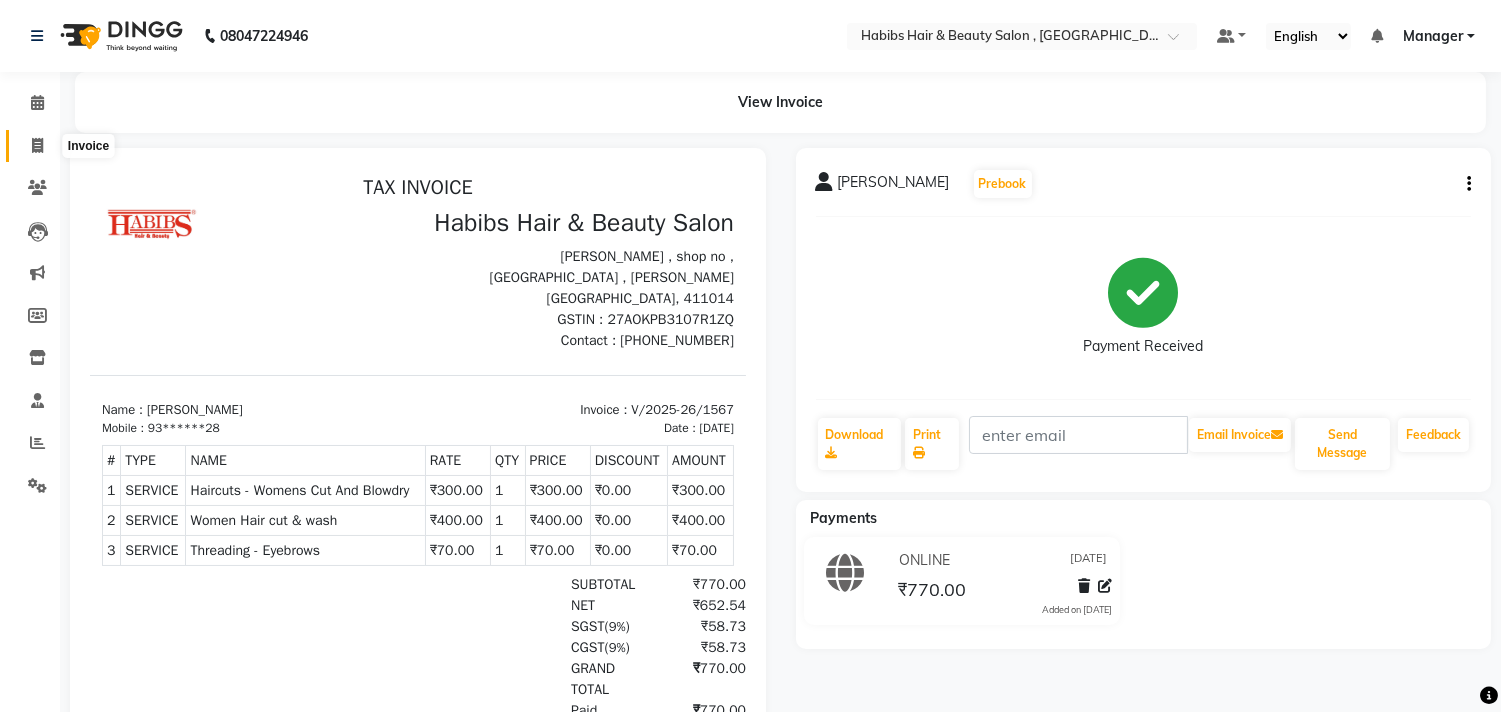 click 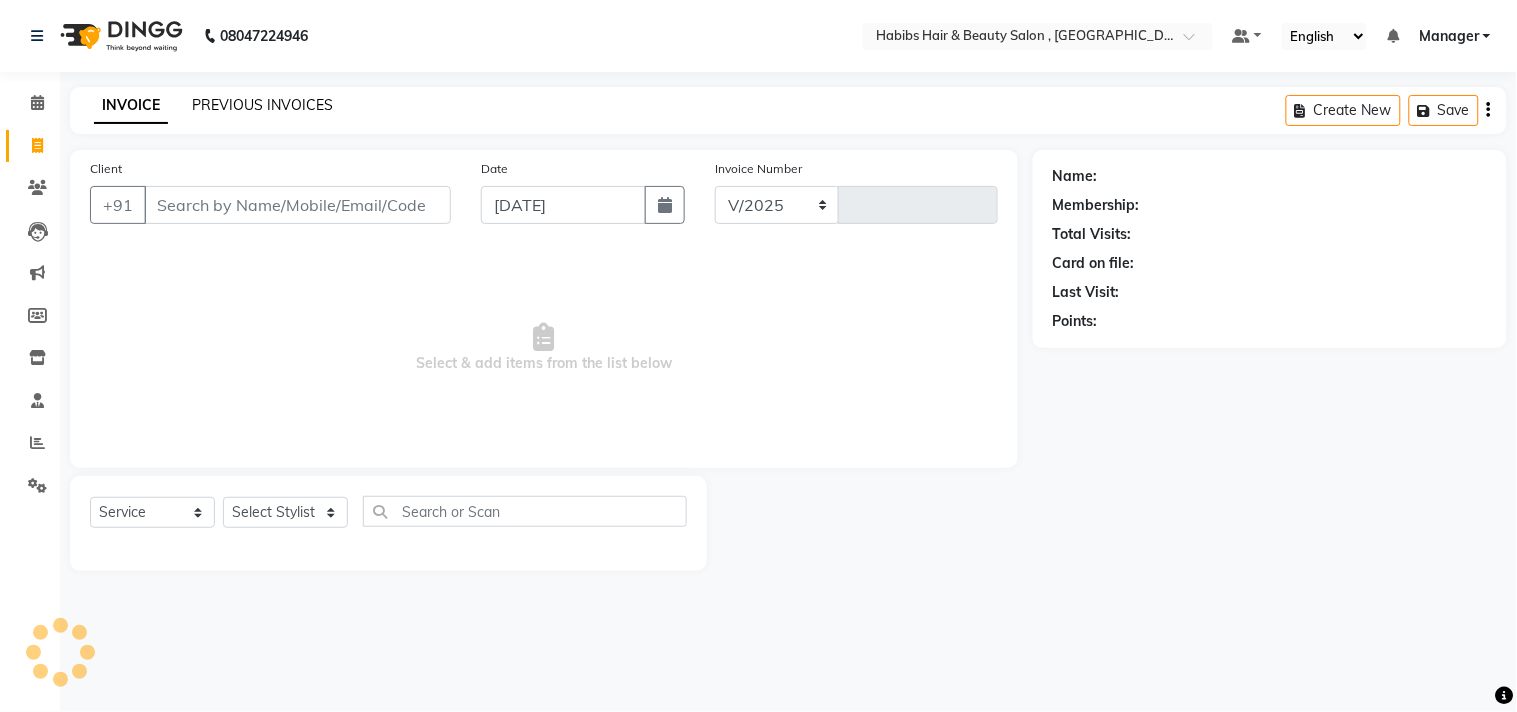 select on "4838" 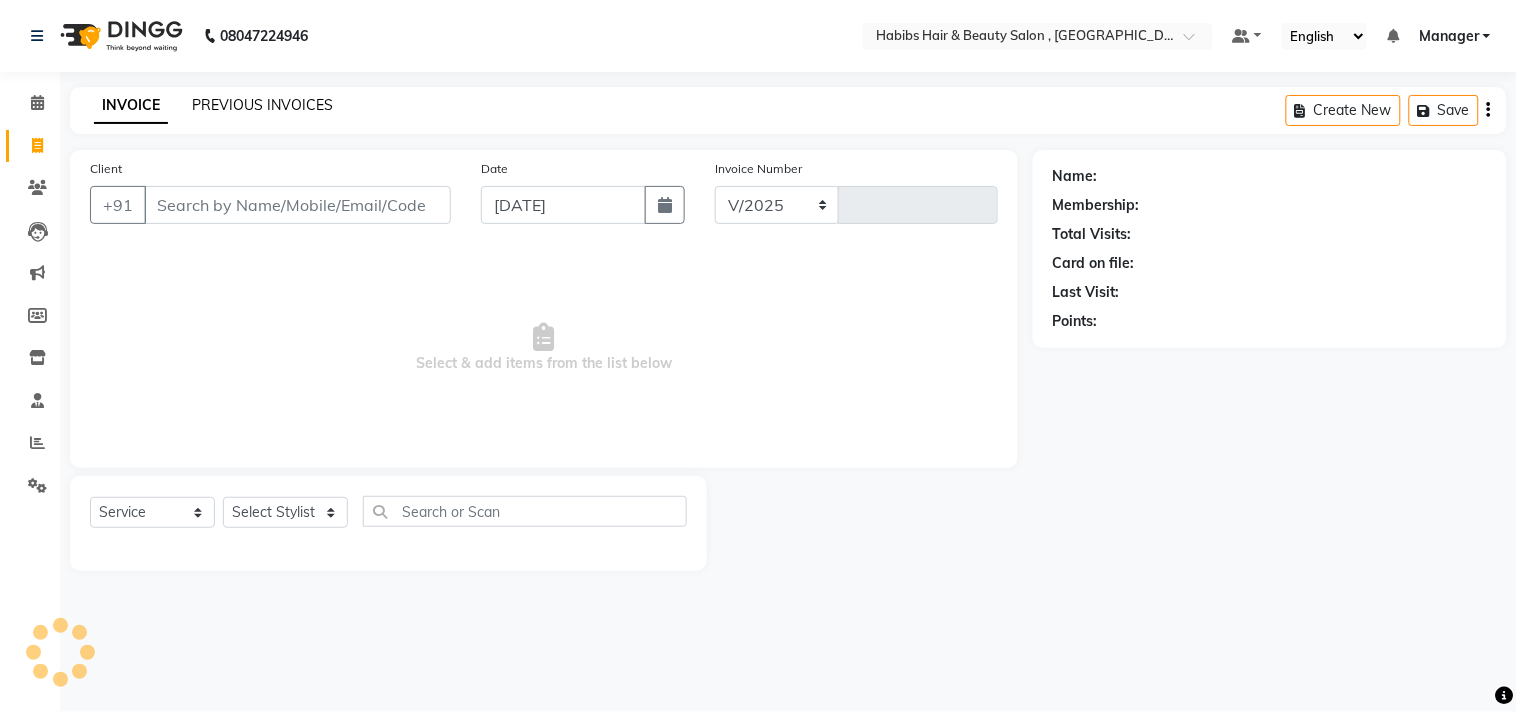 type on "1568" 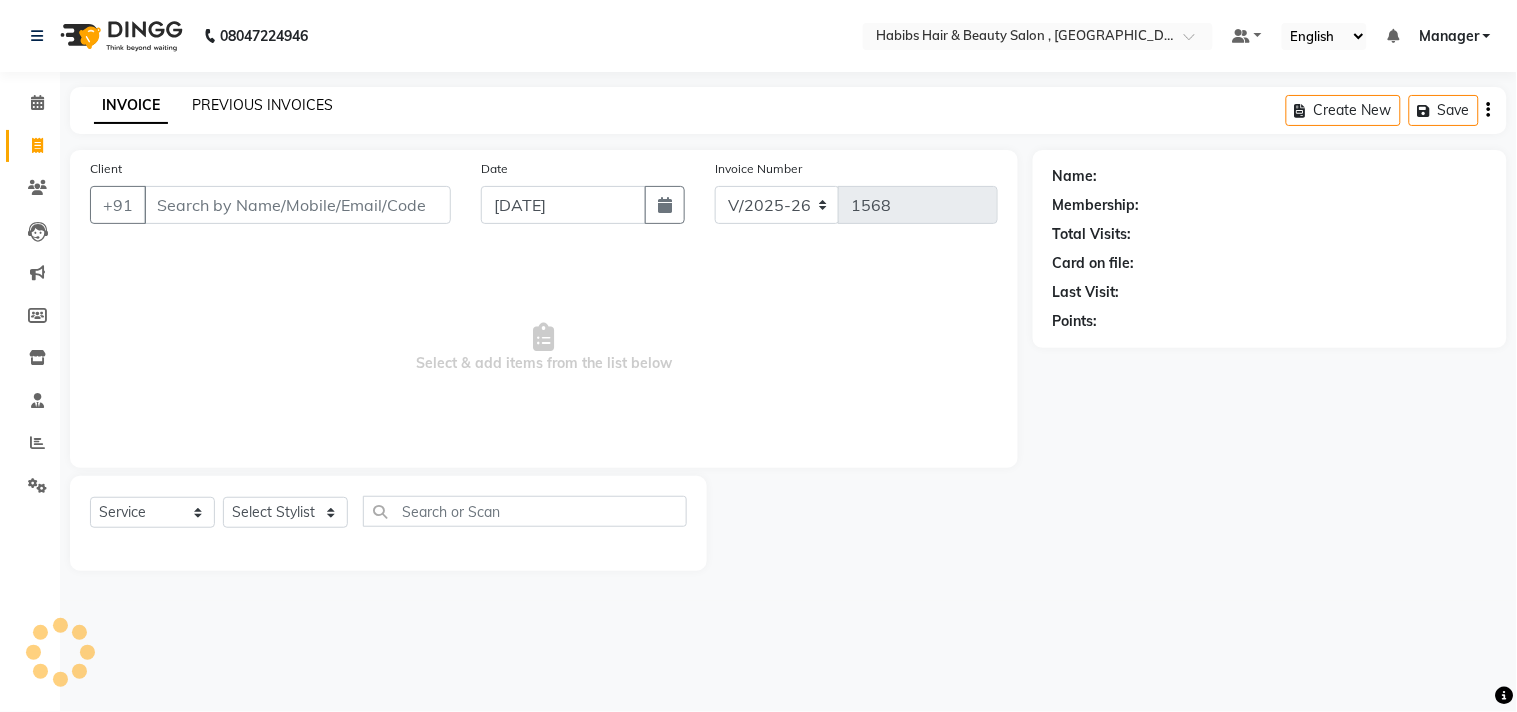 click on "PREVIOUS INVOICES" 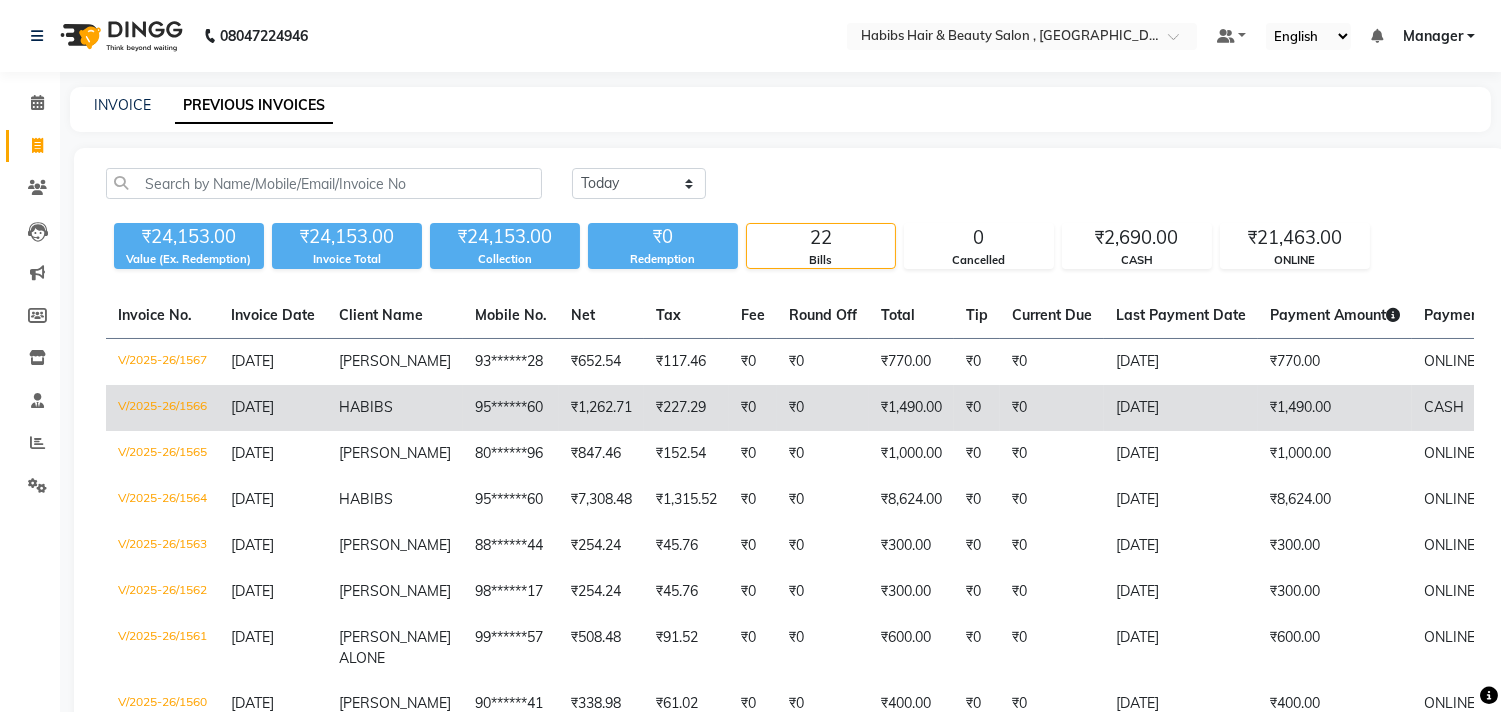click on "₹1,262.71" 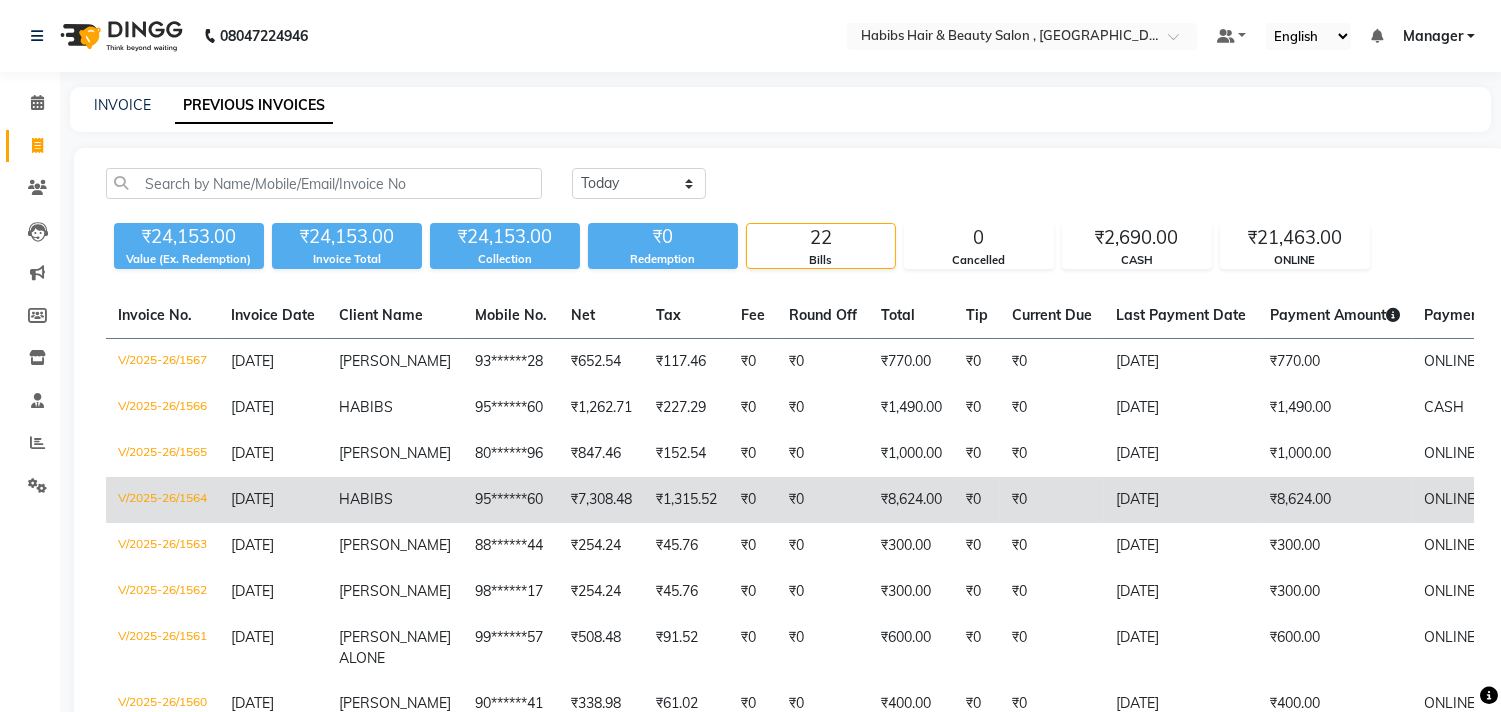 click on "HABIBS" 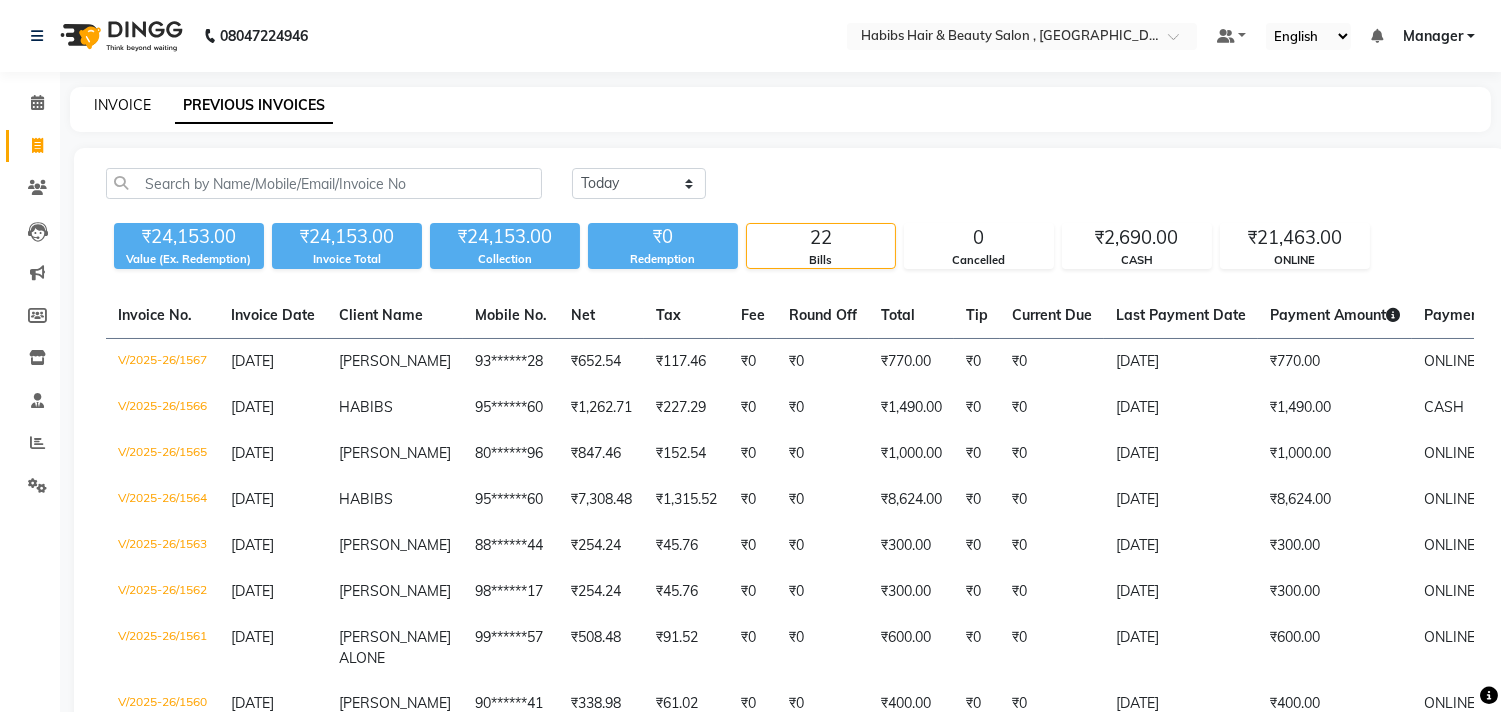 click on "INVOICE" 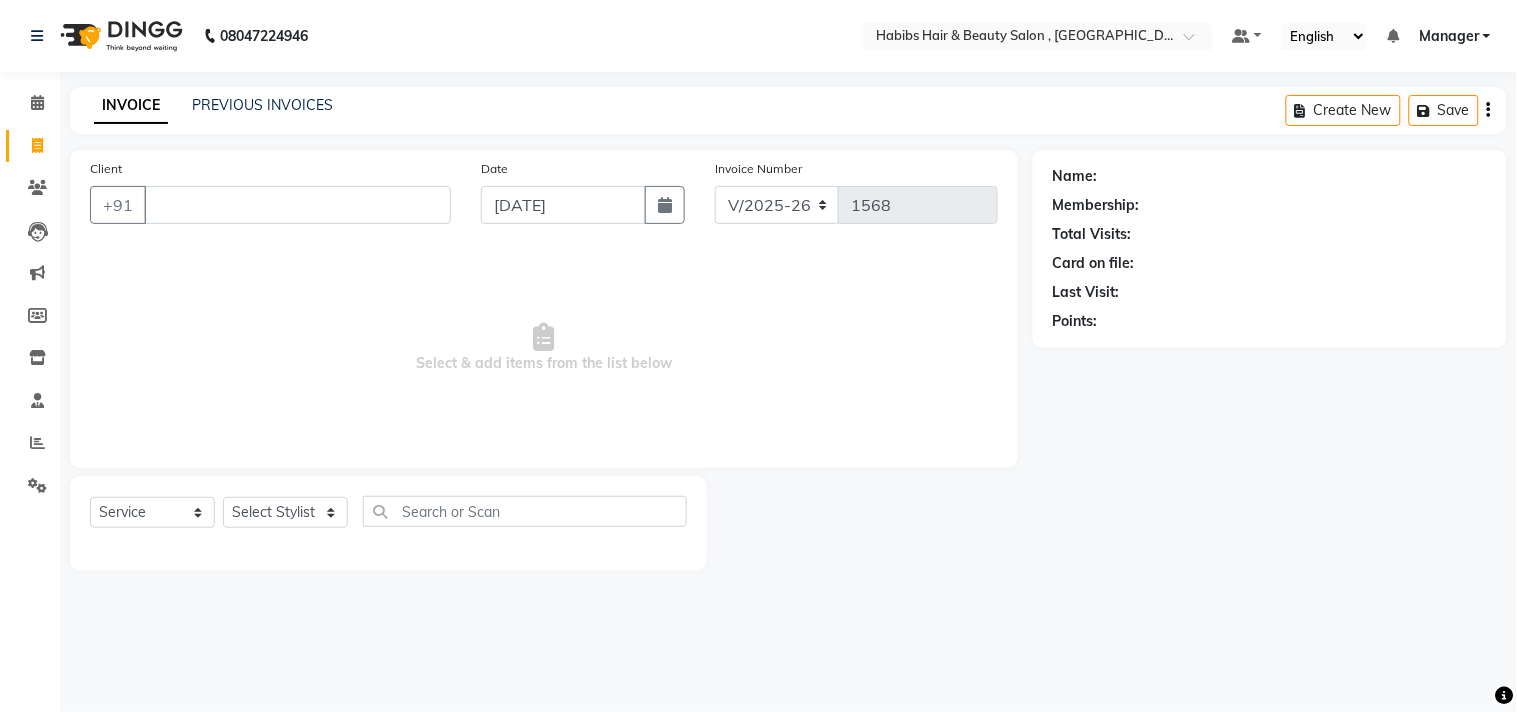 type 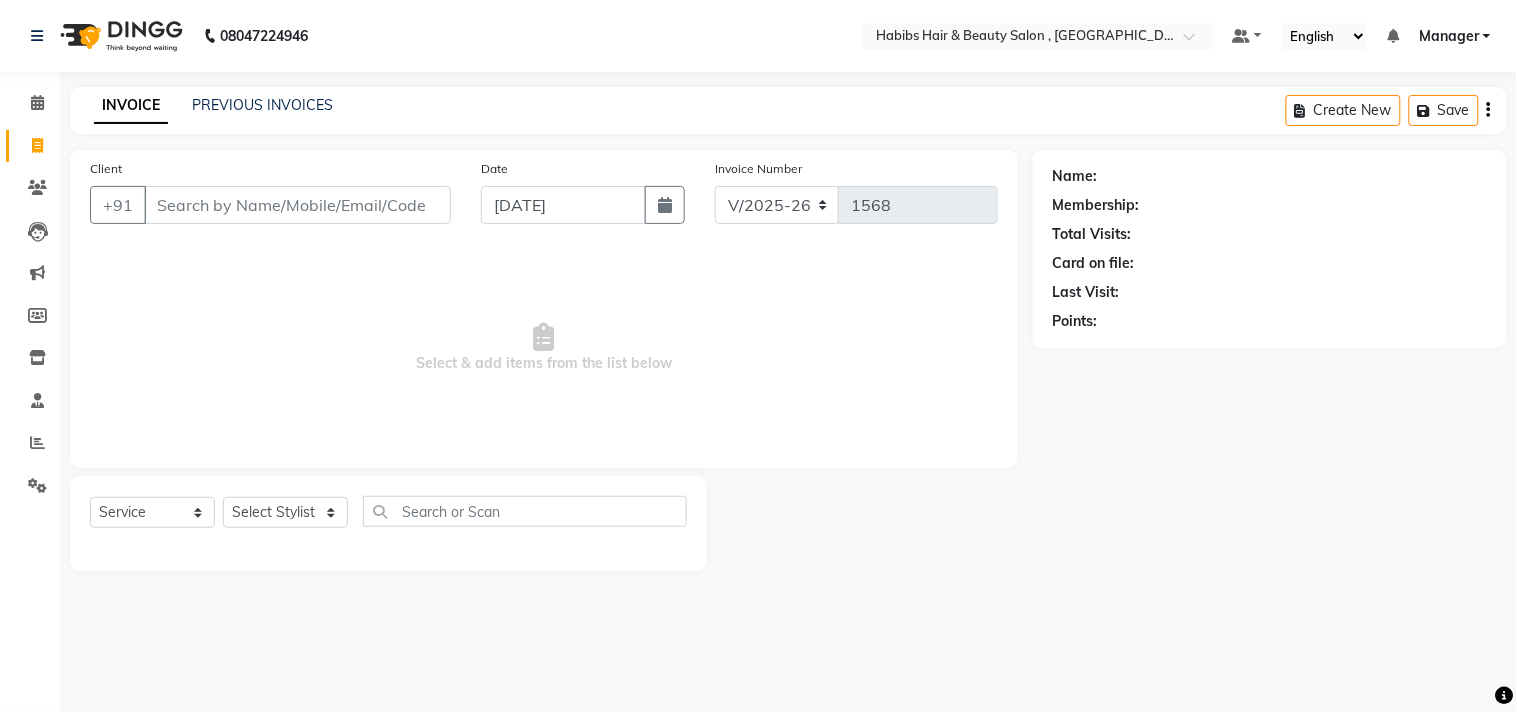 click on "Client +91 Date [DATE] Invoice Number V/2025 V/[PHONE_NUMBER]  Select & add items from the list below" 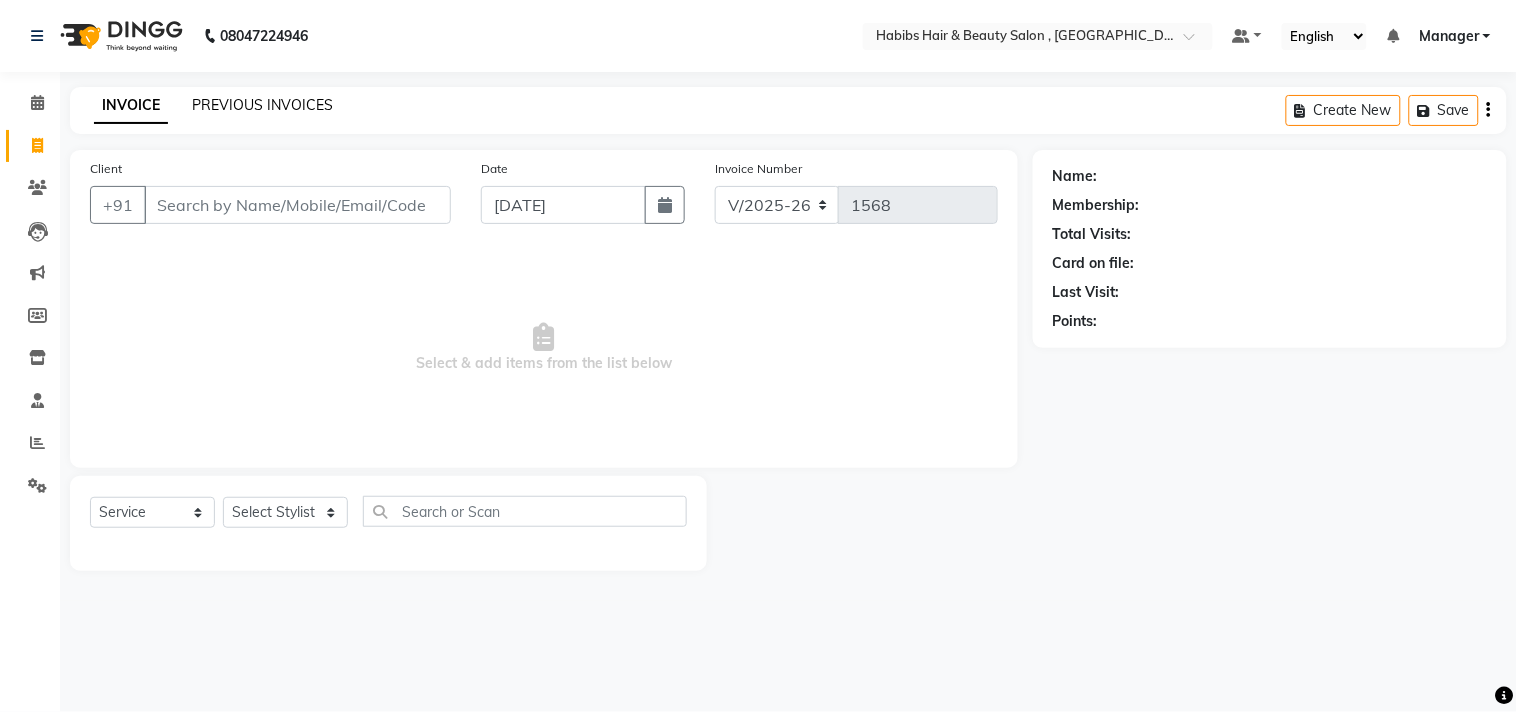 click on "PREVIOUS INVOICES" 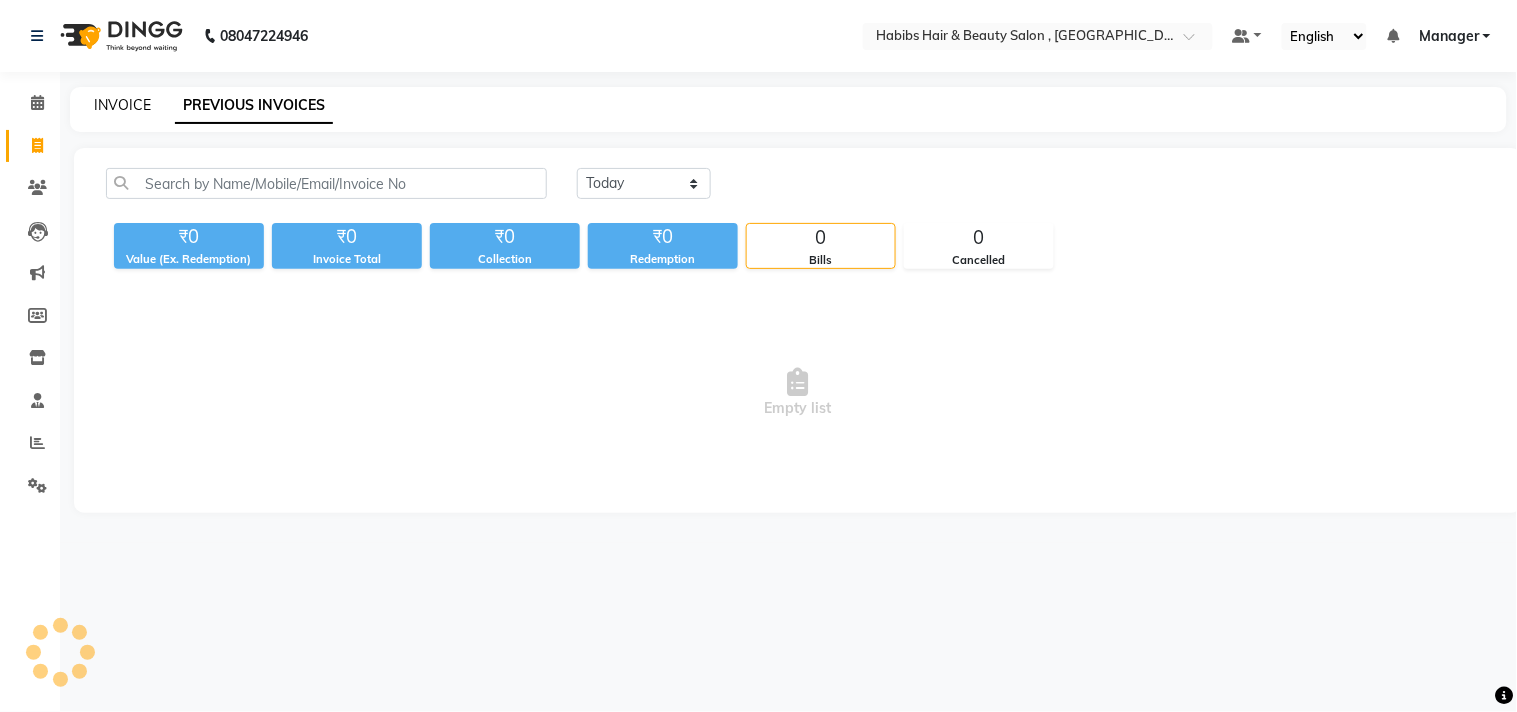 click on "INVOICE" 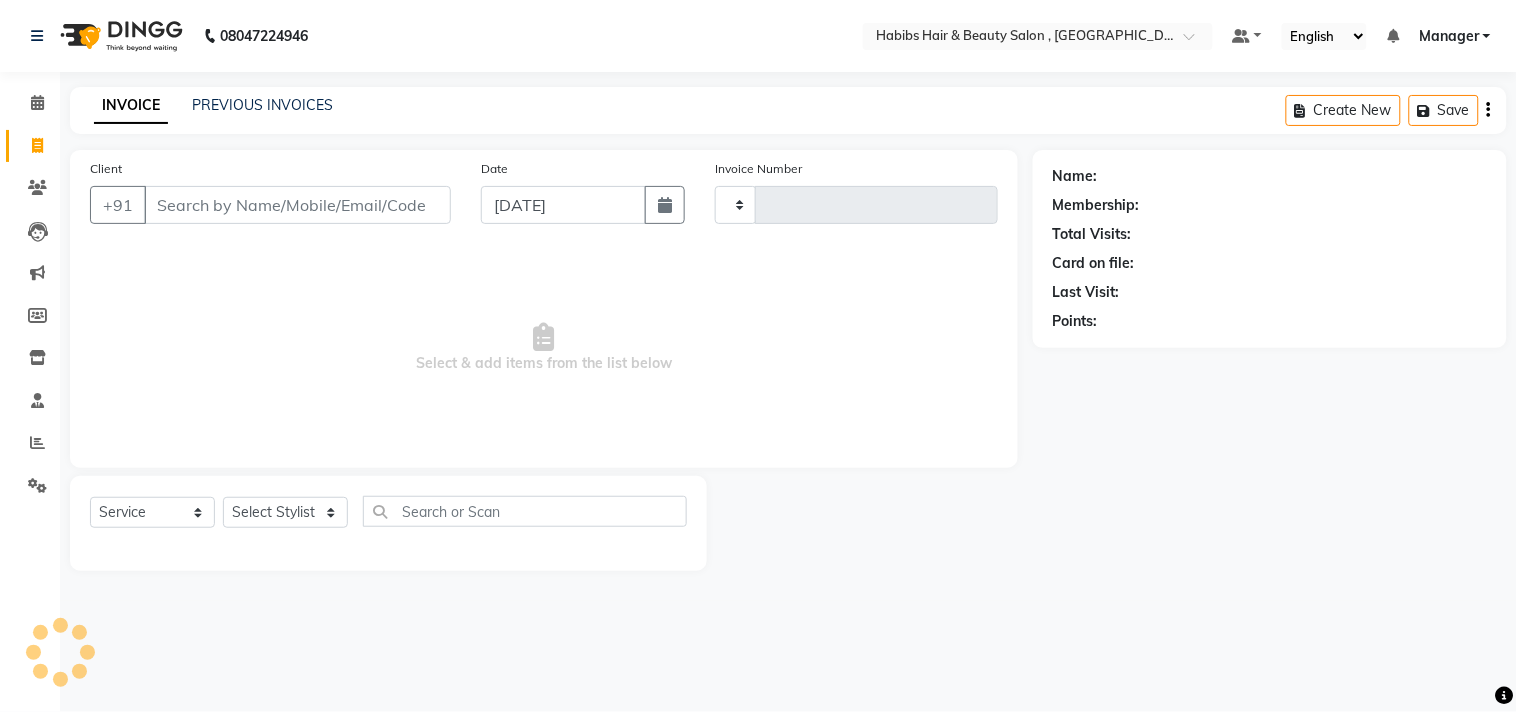 click on "INVOICE PREVIOUS INVOICES Create New   Save" 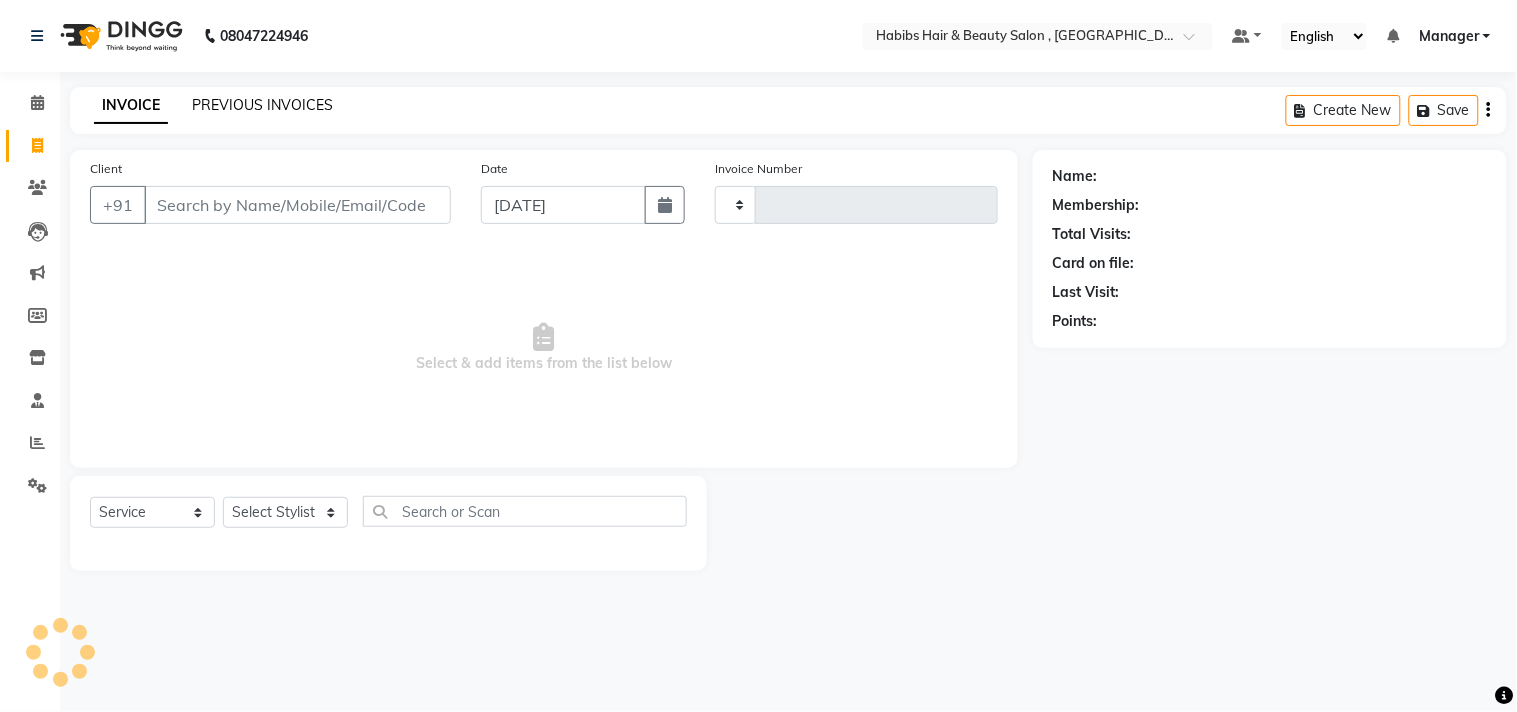 click on "PREVIOUS INVOICES" 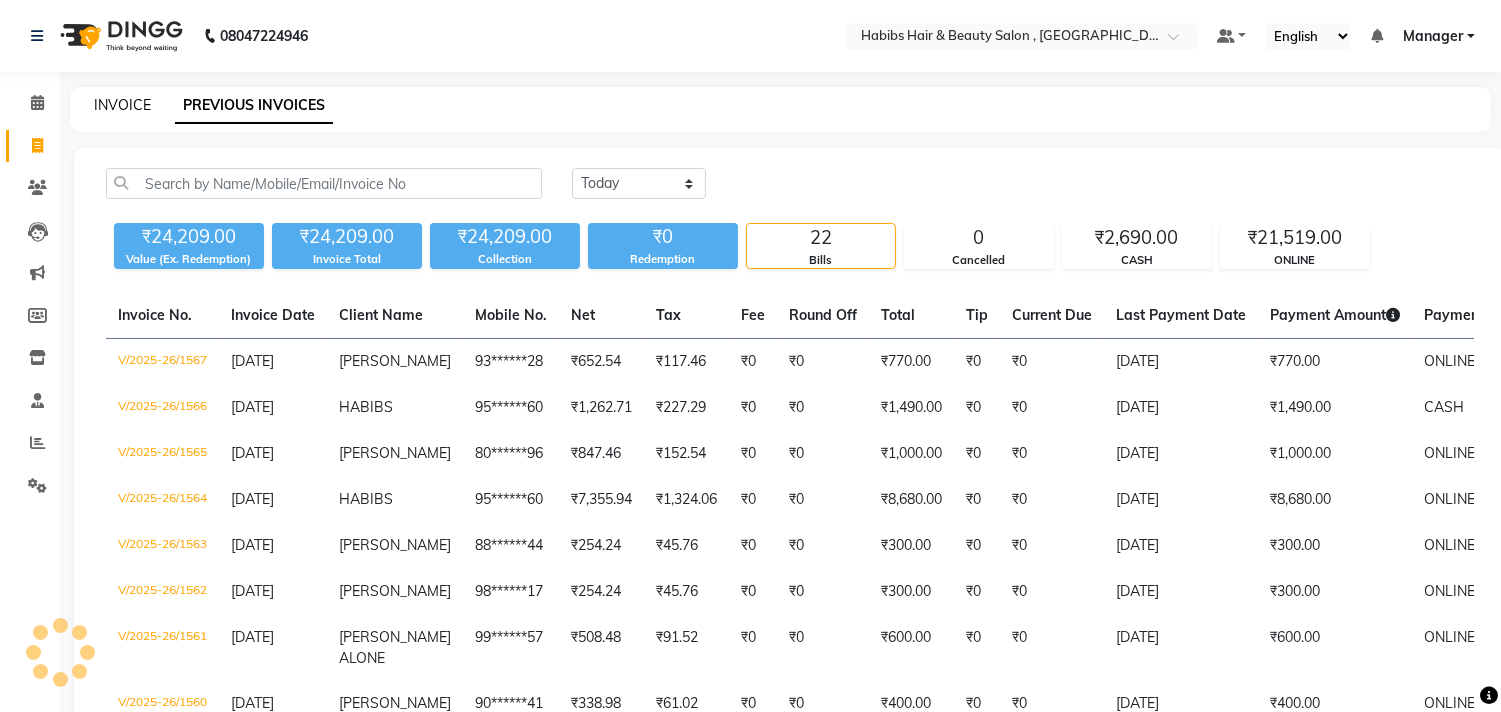click on "INVOICE" 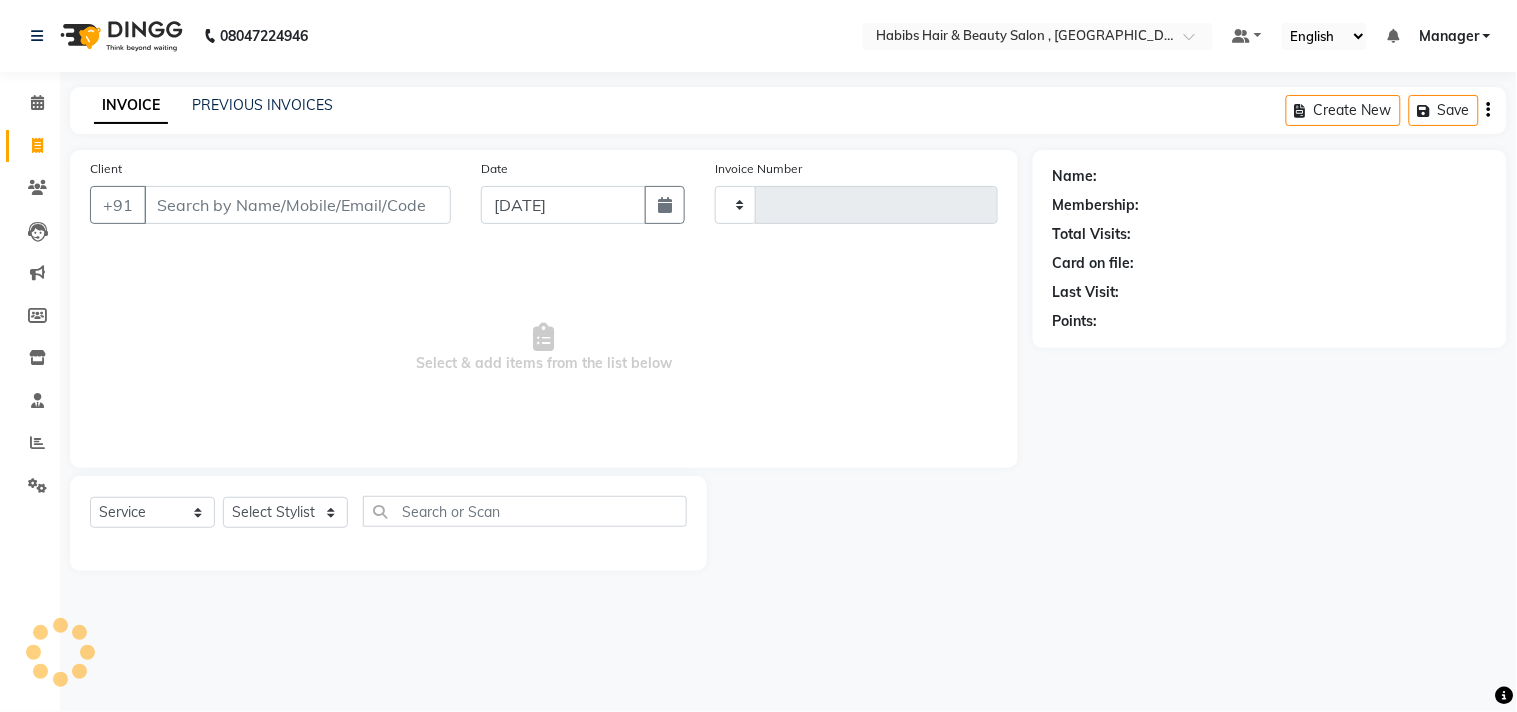 type on "1568" 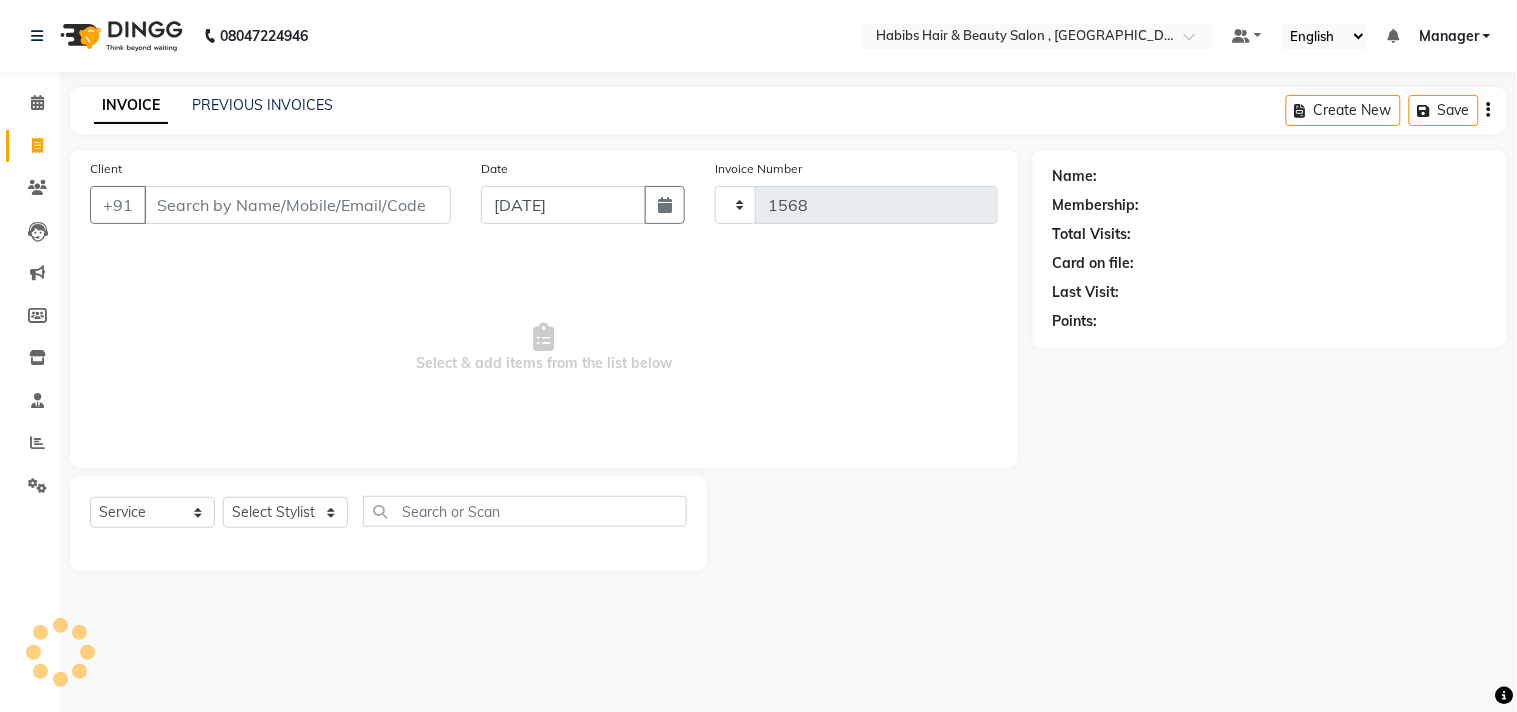 select on "4838" 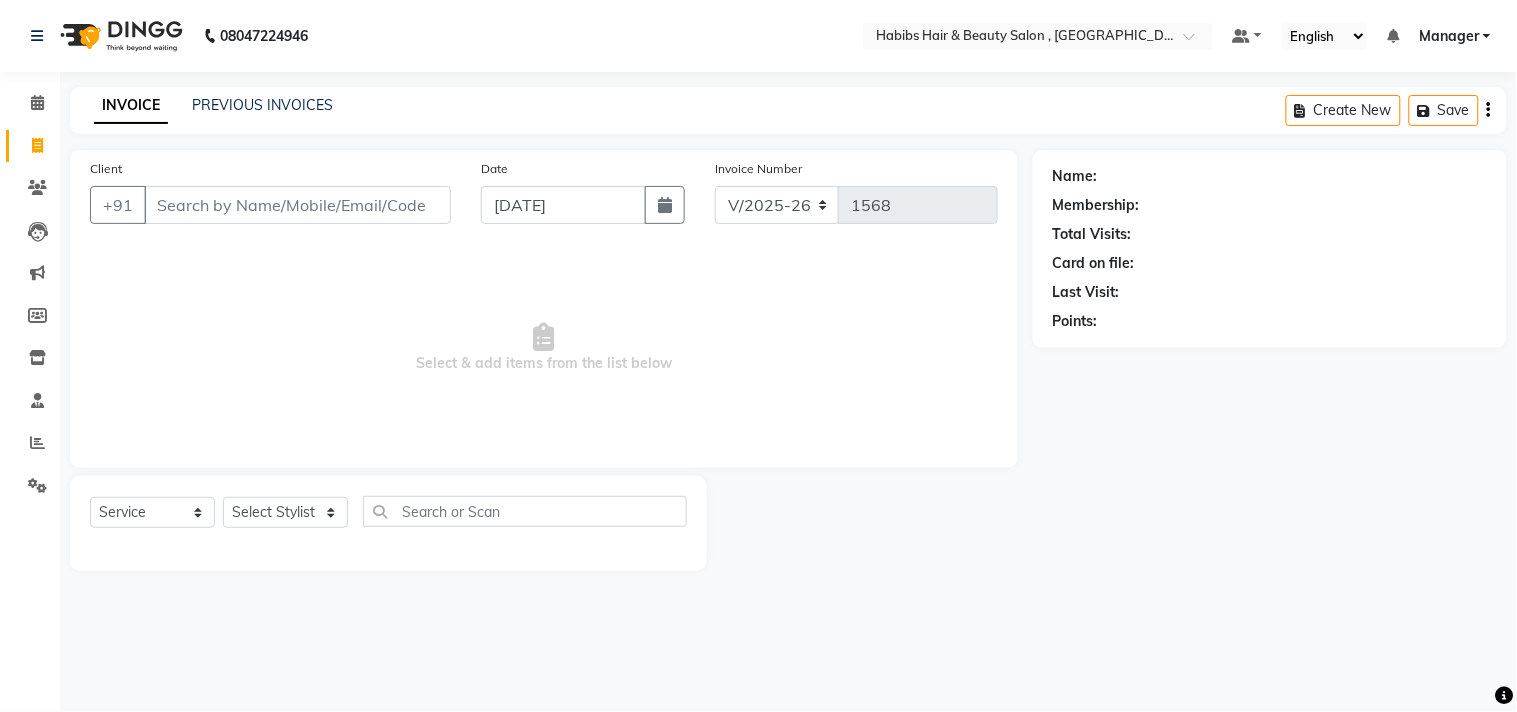 click on "INVOICE PREVIOUS INVOICES Create New   Save" 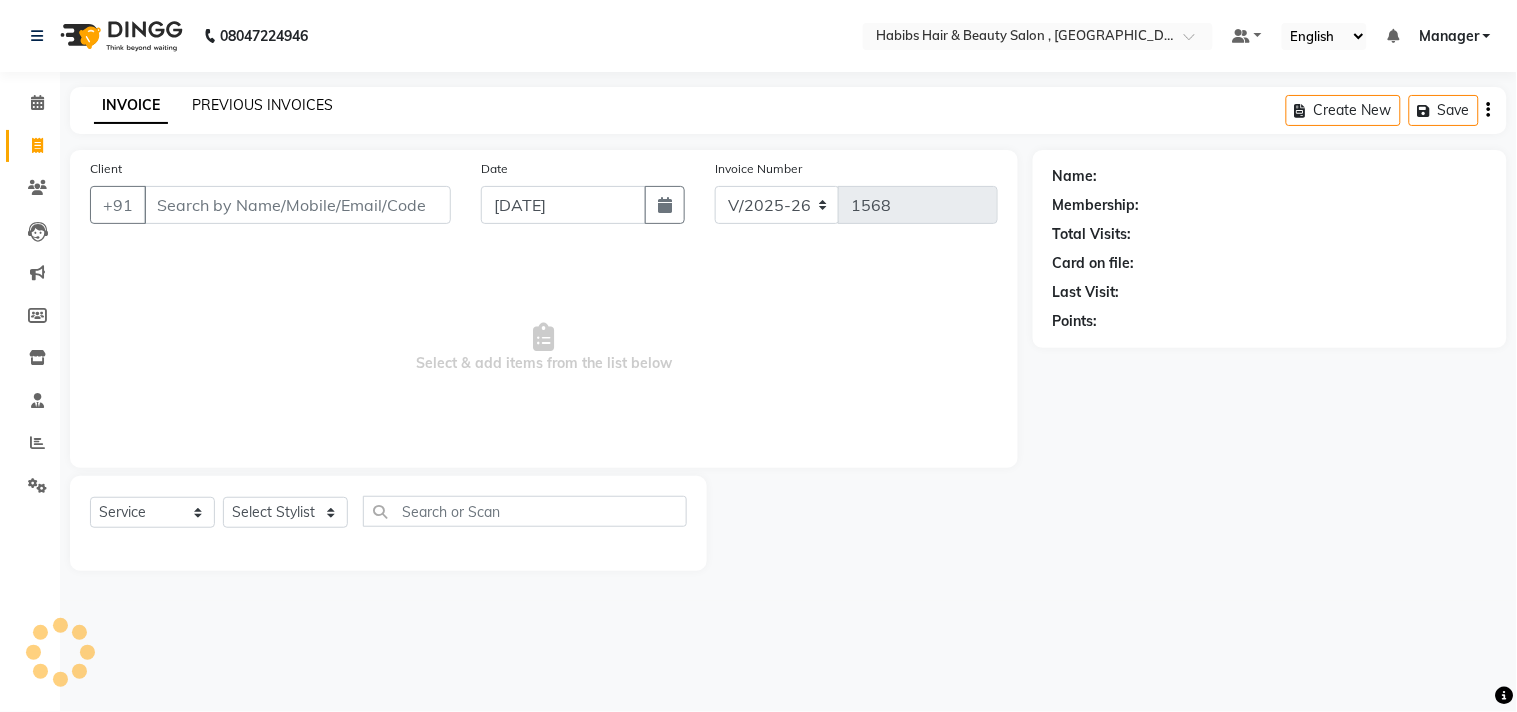 click on "PREVIOUS INVOICES" 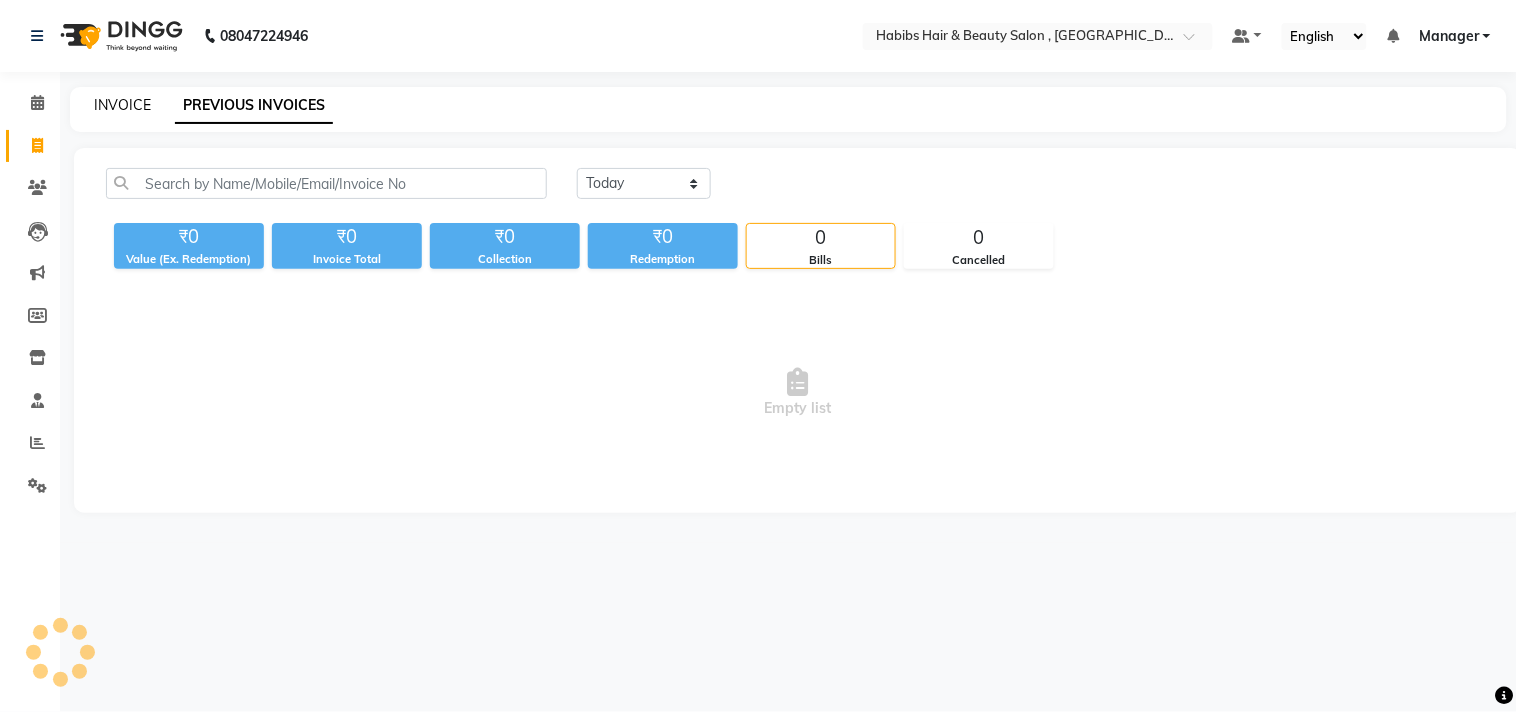 click on "INVOICE" 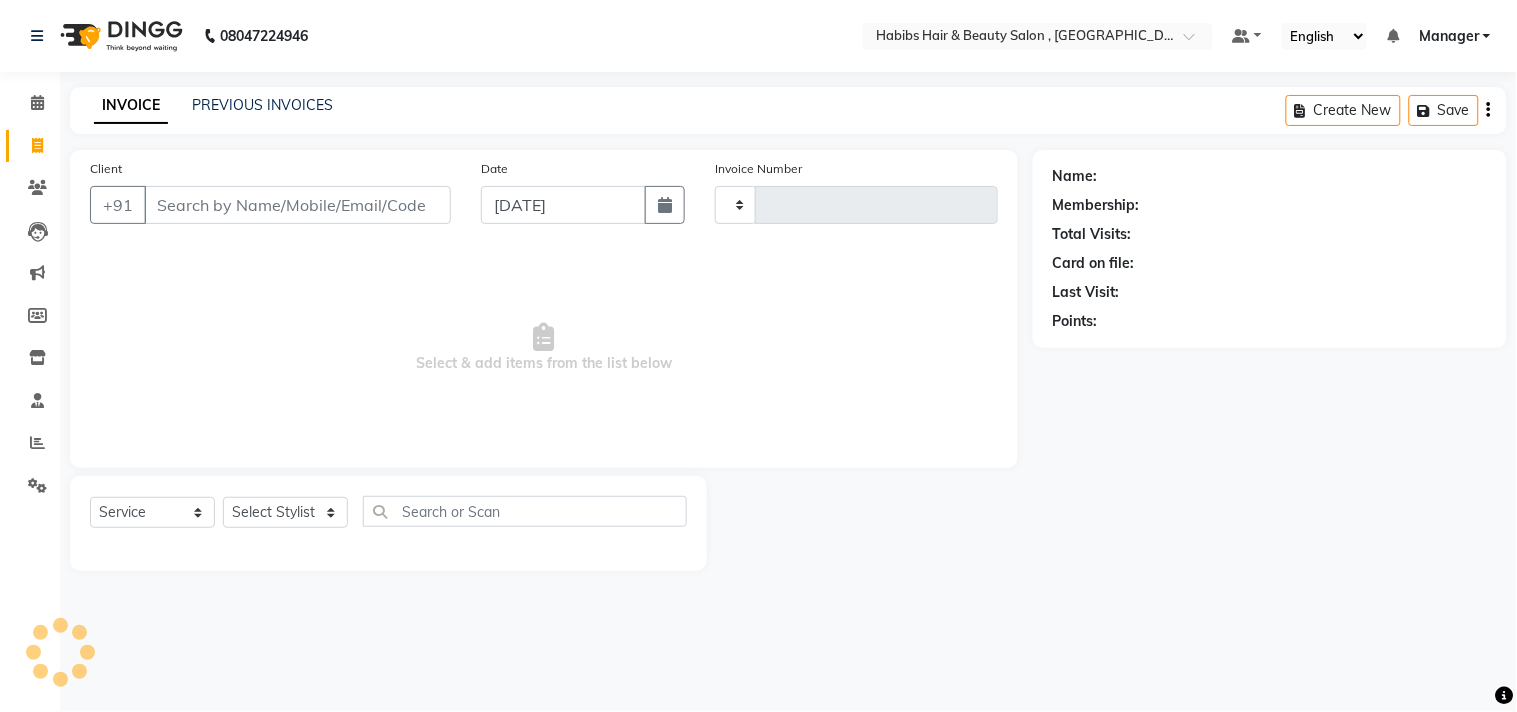 click on "INVOICE PREVIOUS INVOICES Create New   Save" 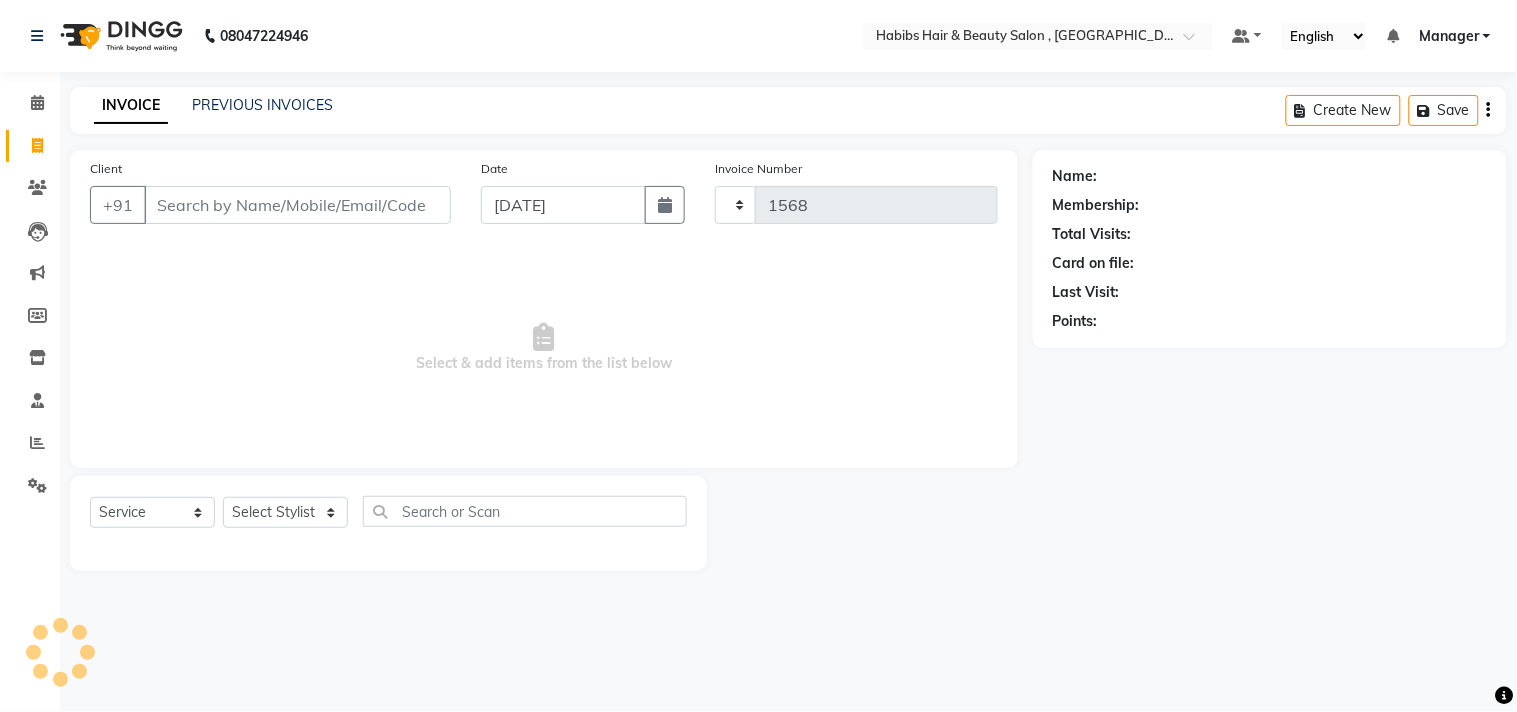 select on "4838" 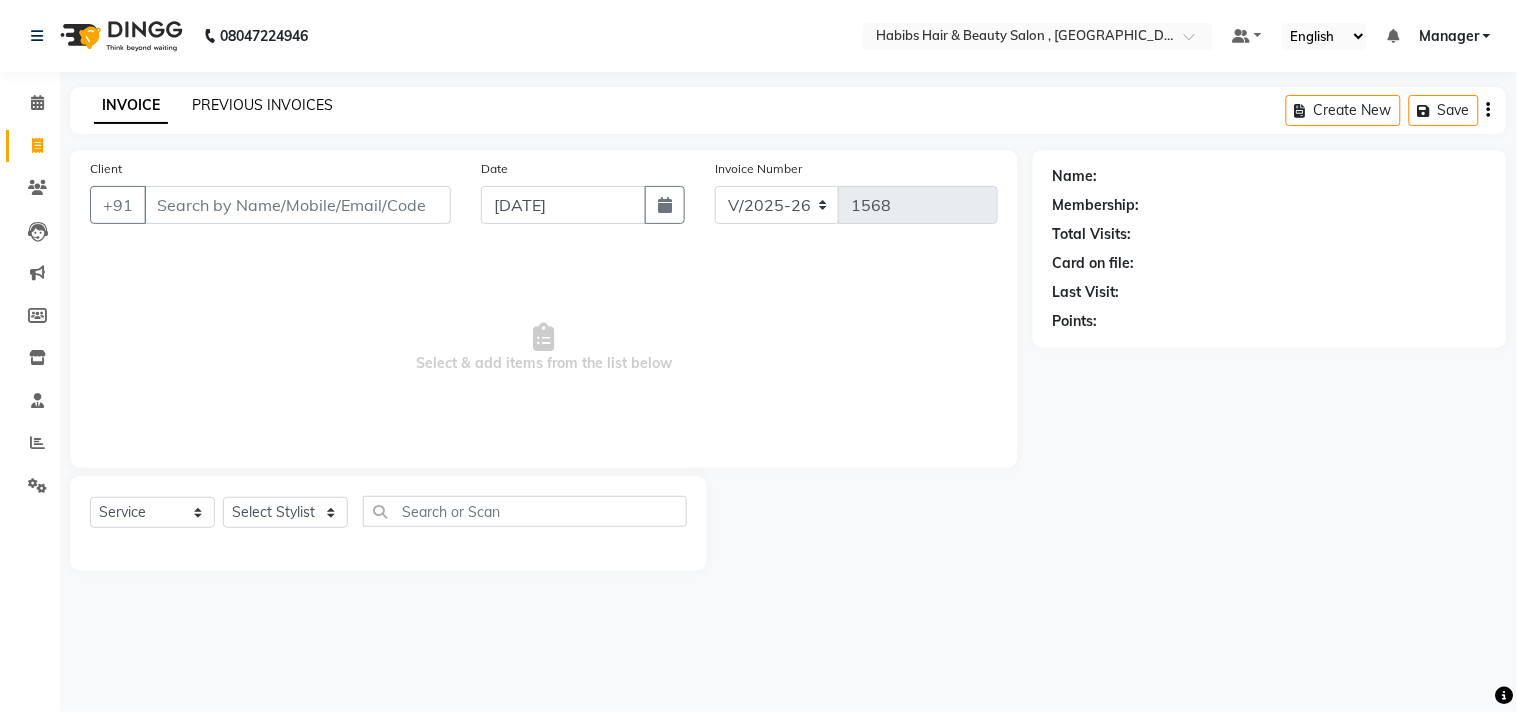 click on "PREVIOUS INVOICES" 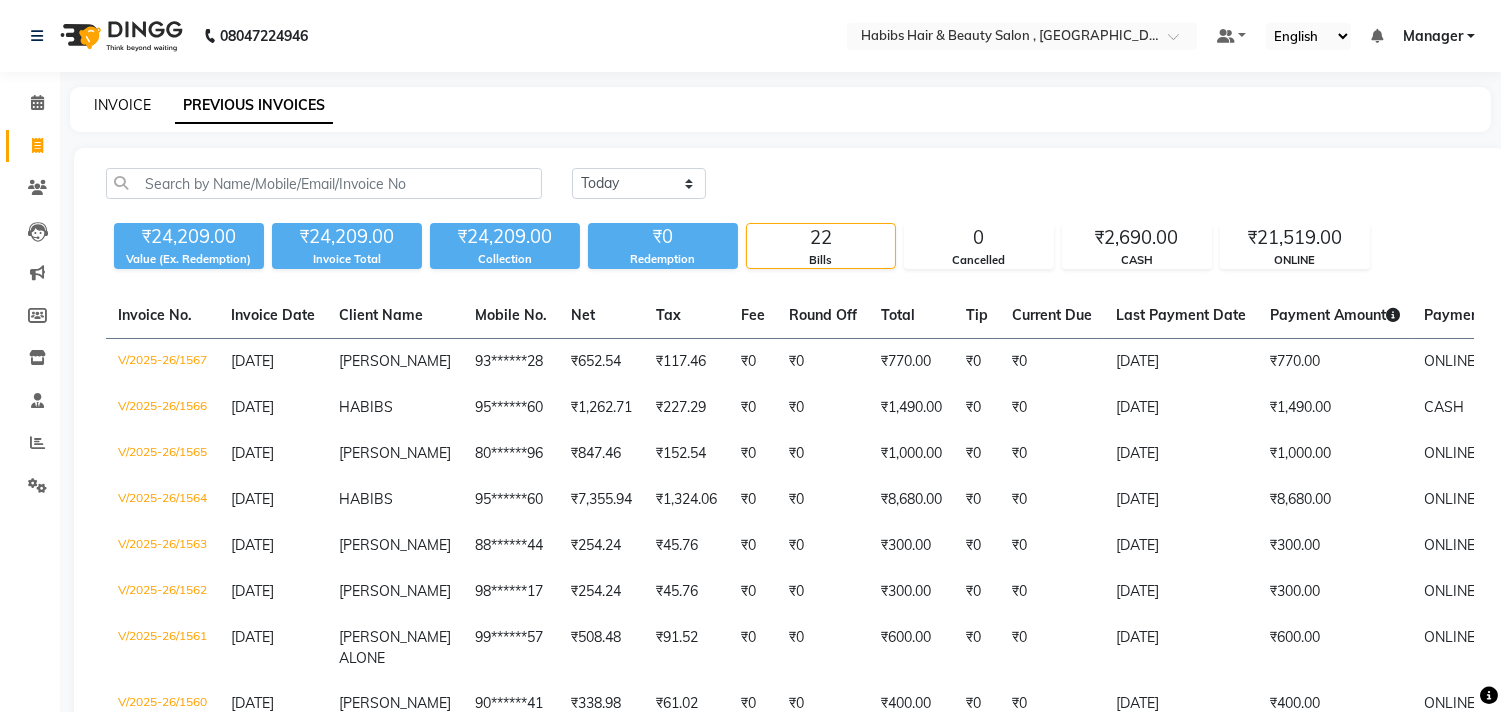 click on "INVOICE" 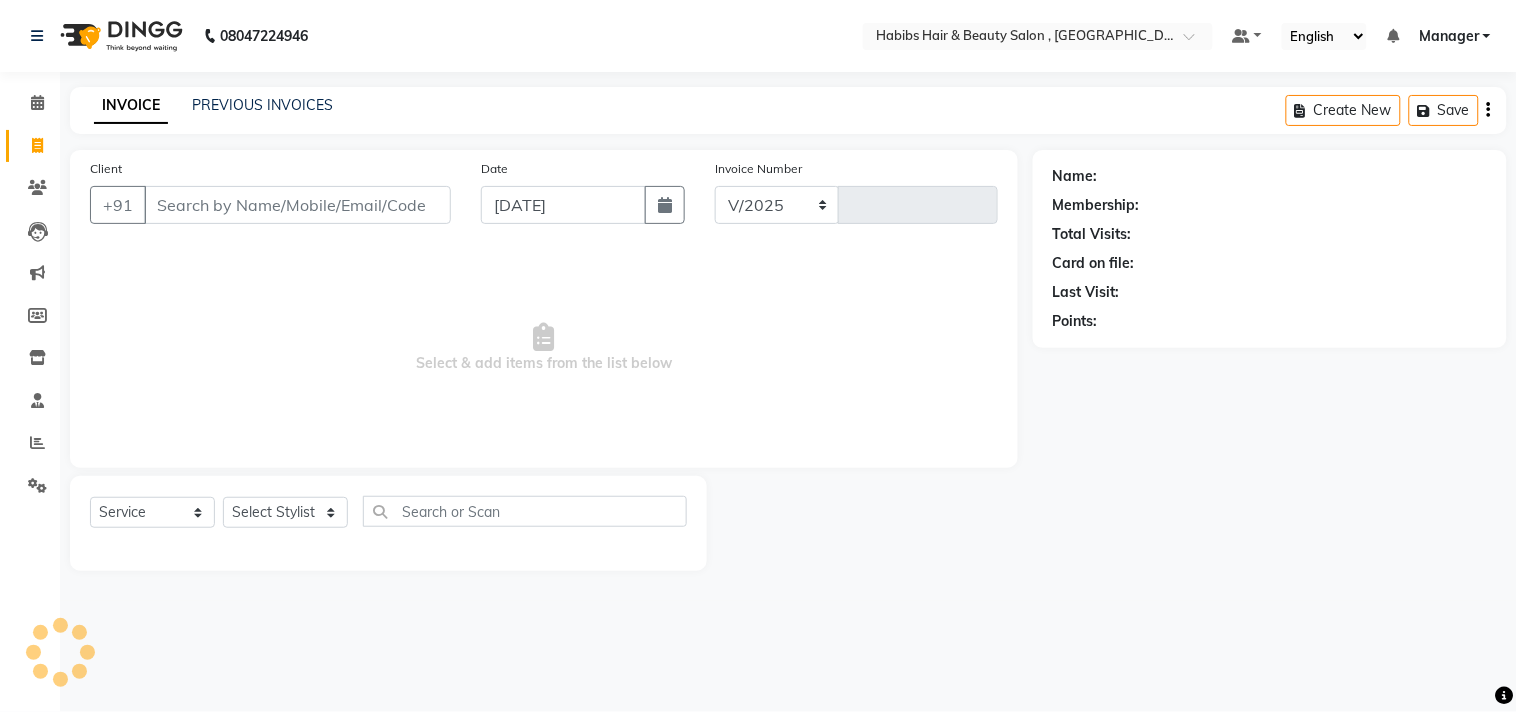 select on "4838" 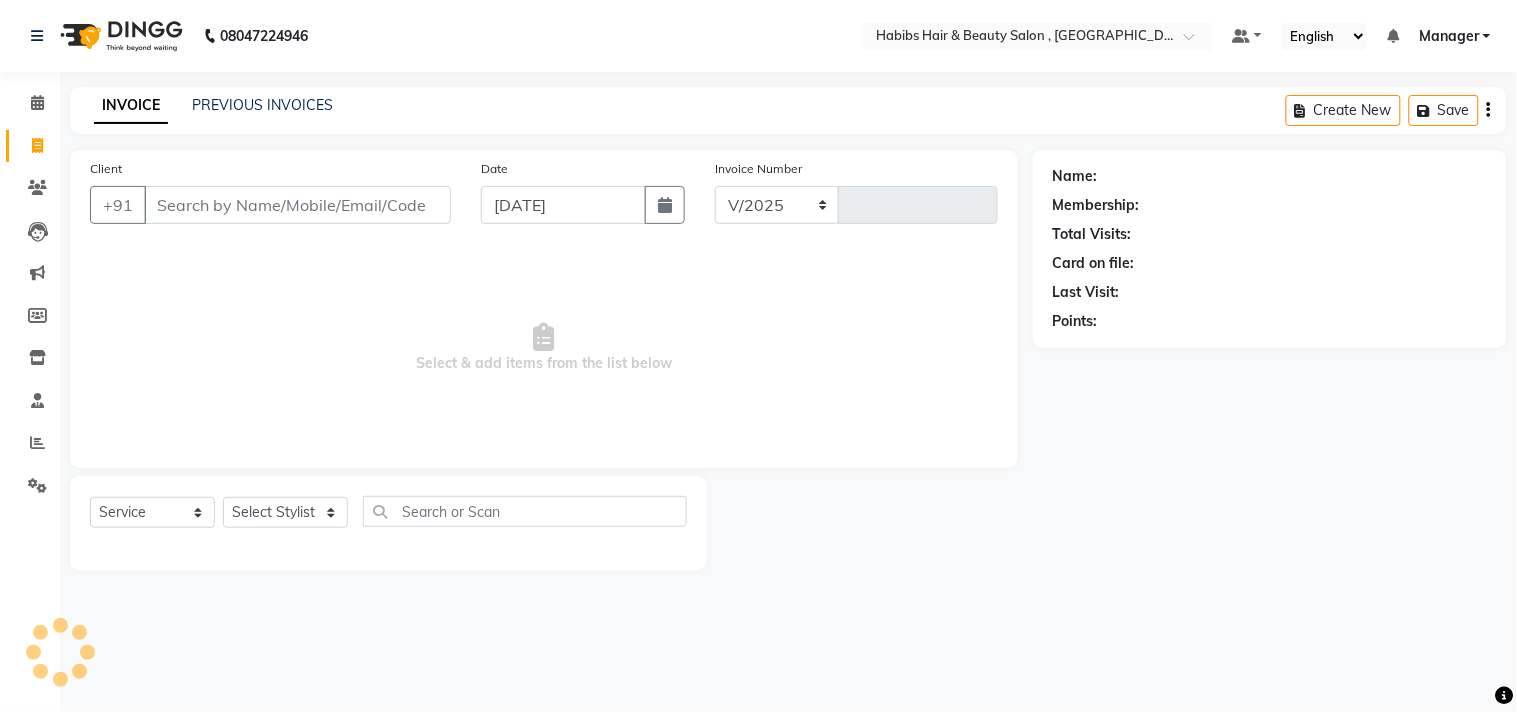 type on "1568" 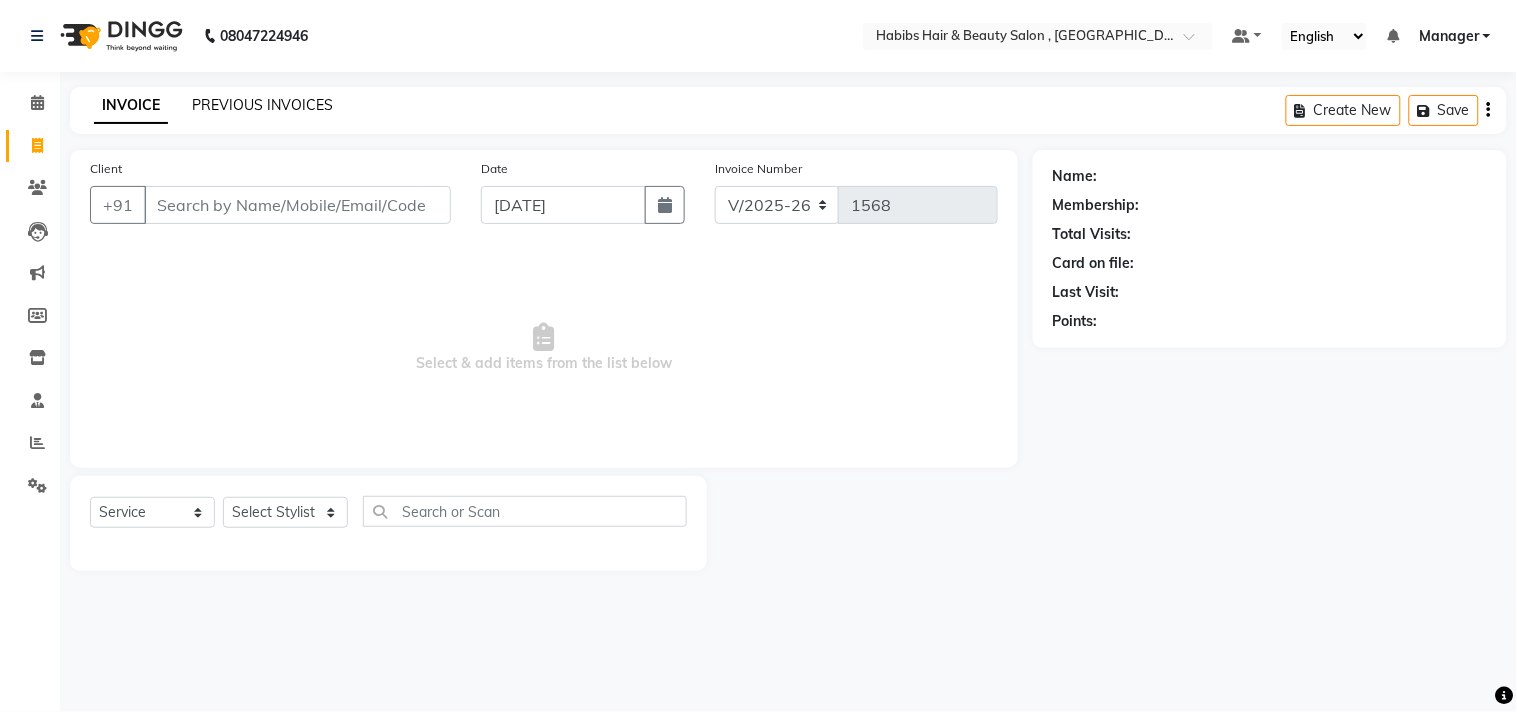click on "PREVIOUS INVOICES" 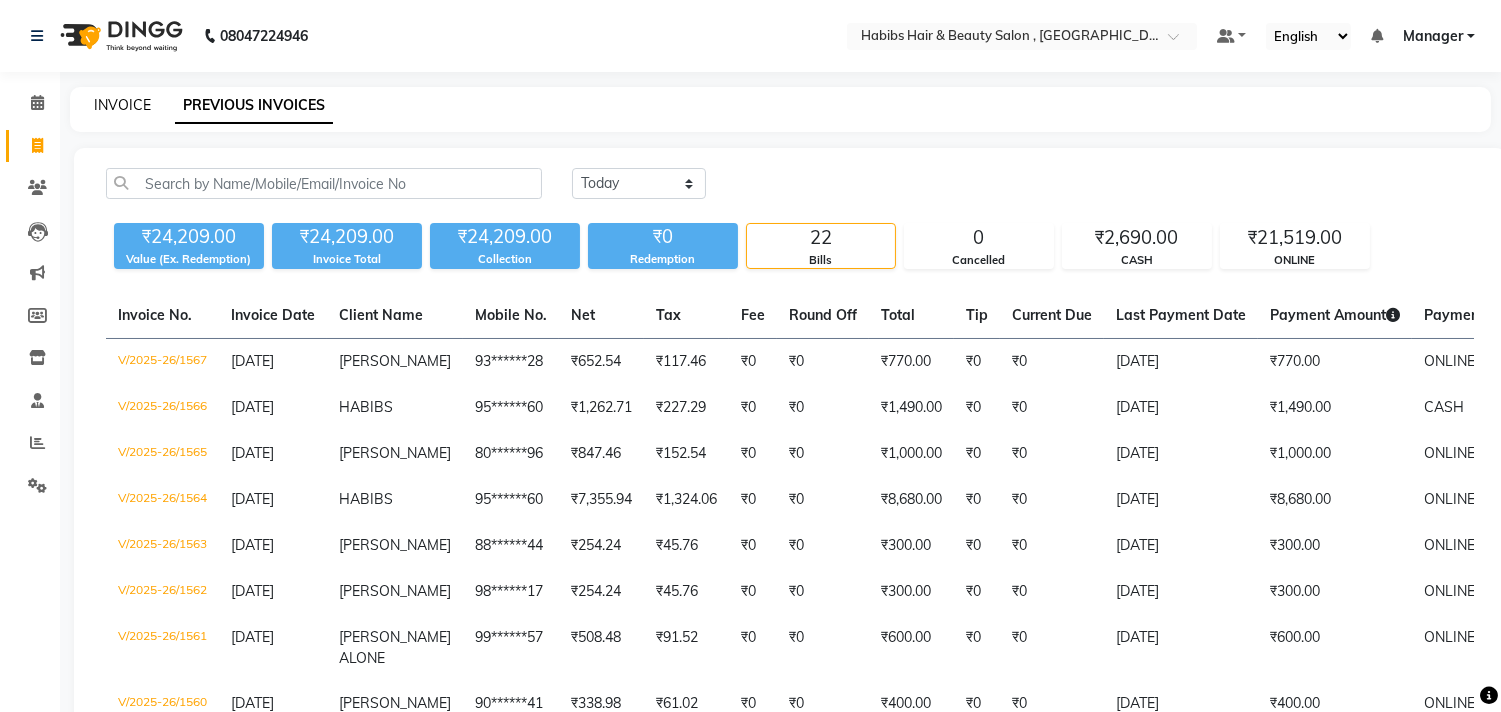click on "INVOICE" 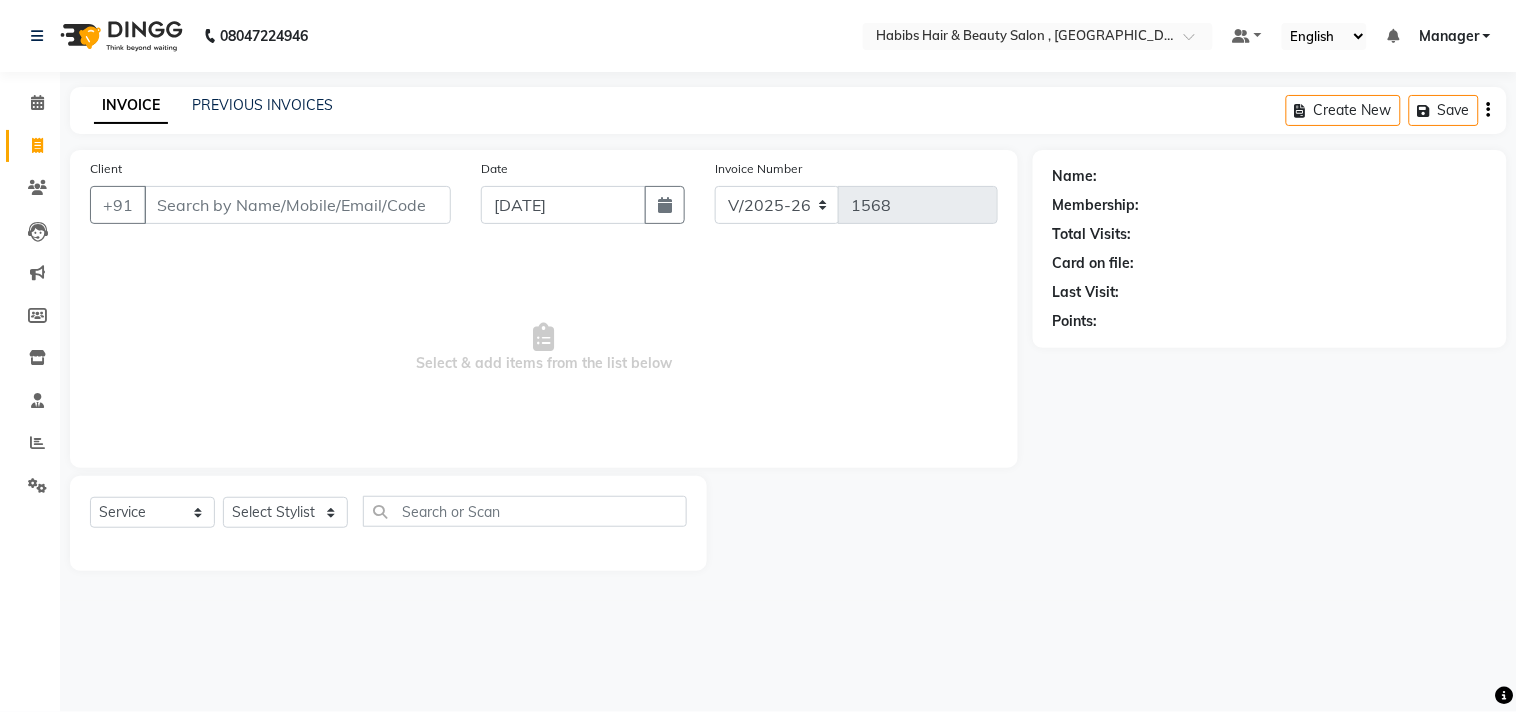 click on "INVOICE PREVIOUS INVOICES Create New   Save" 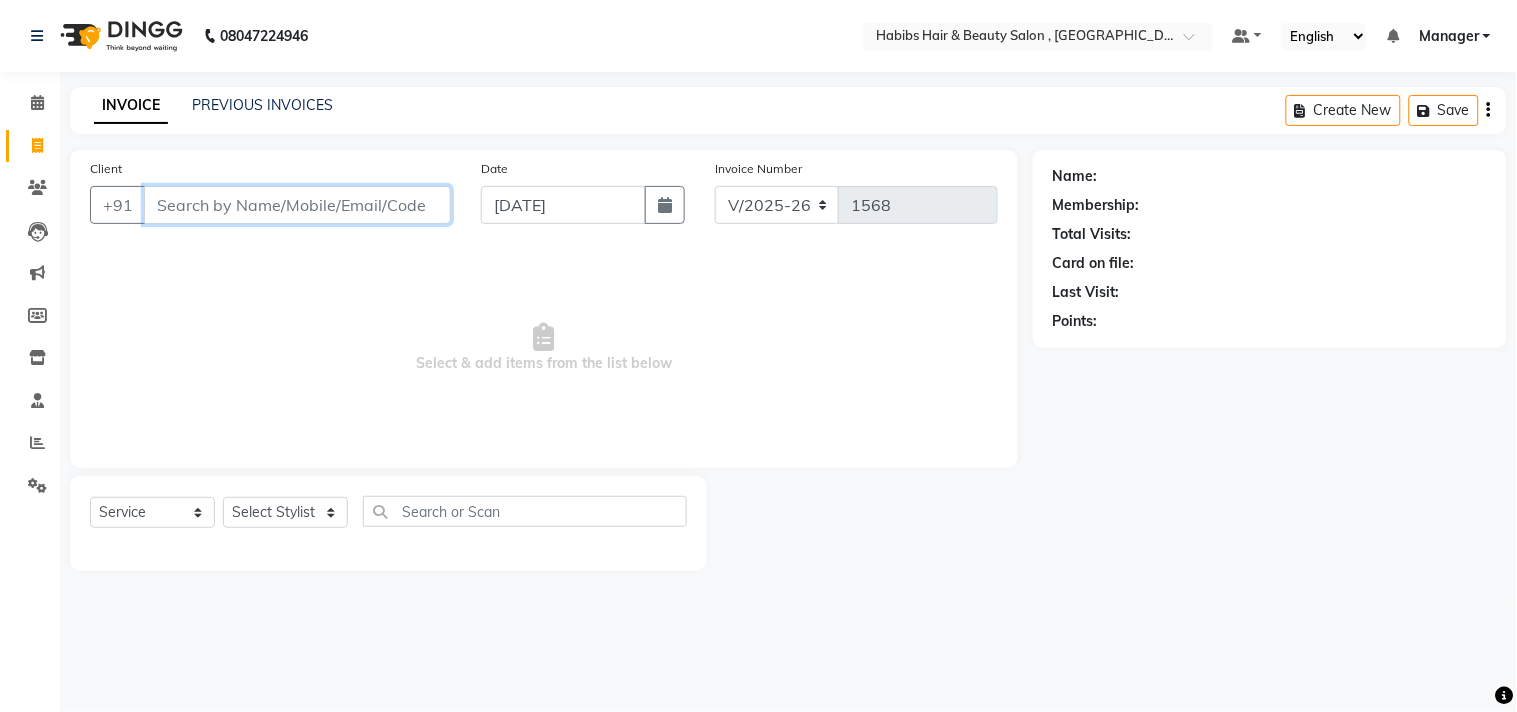 click on "Client" at bounding box center [297, 205] 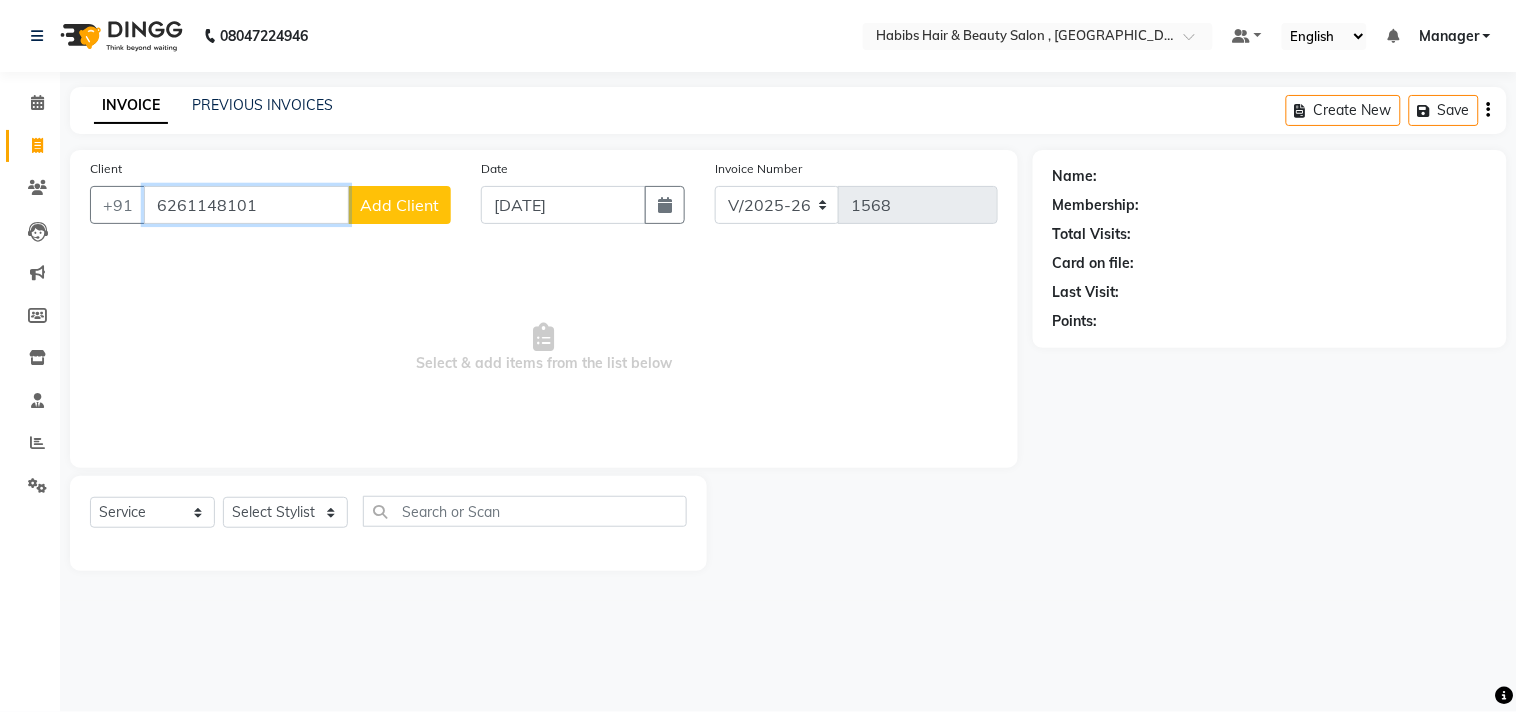 type on "6261148101" 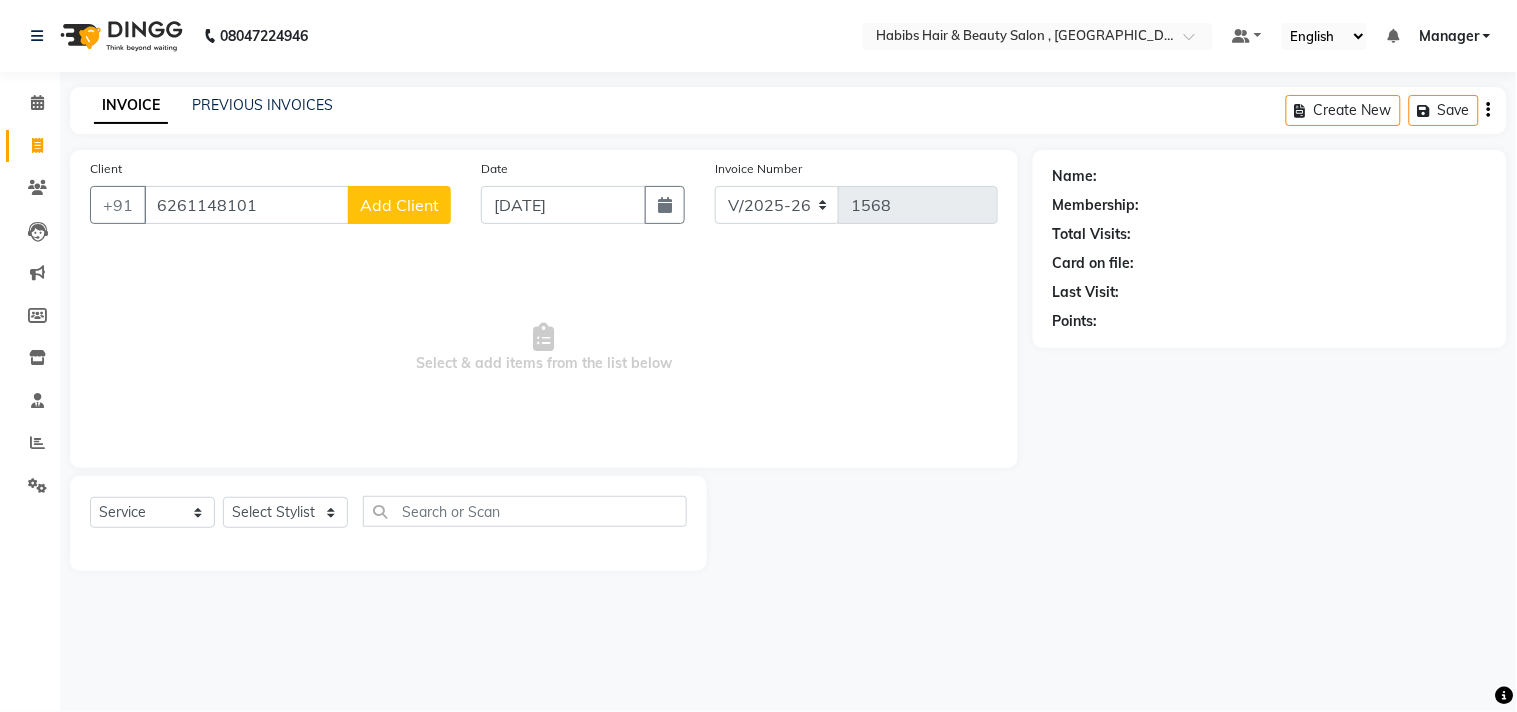 click on "Add Client" 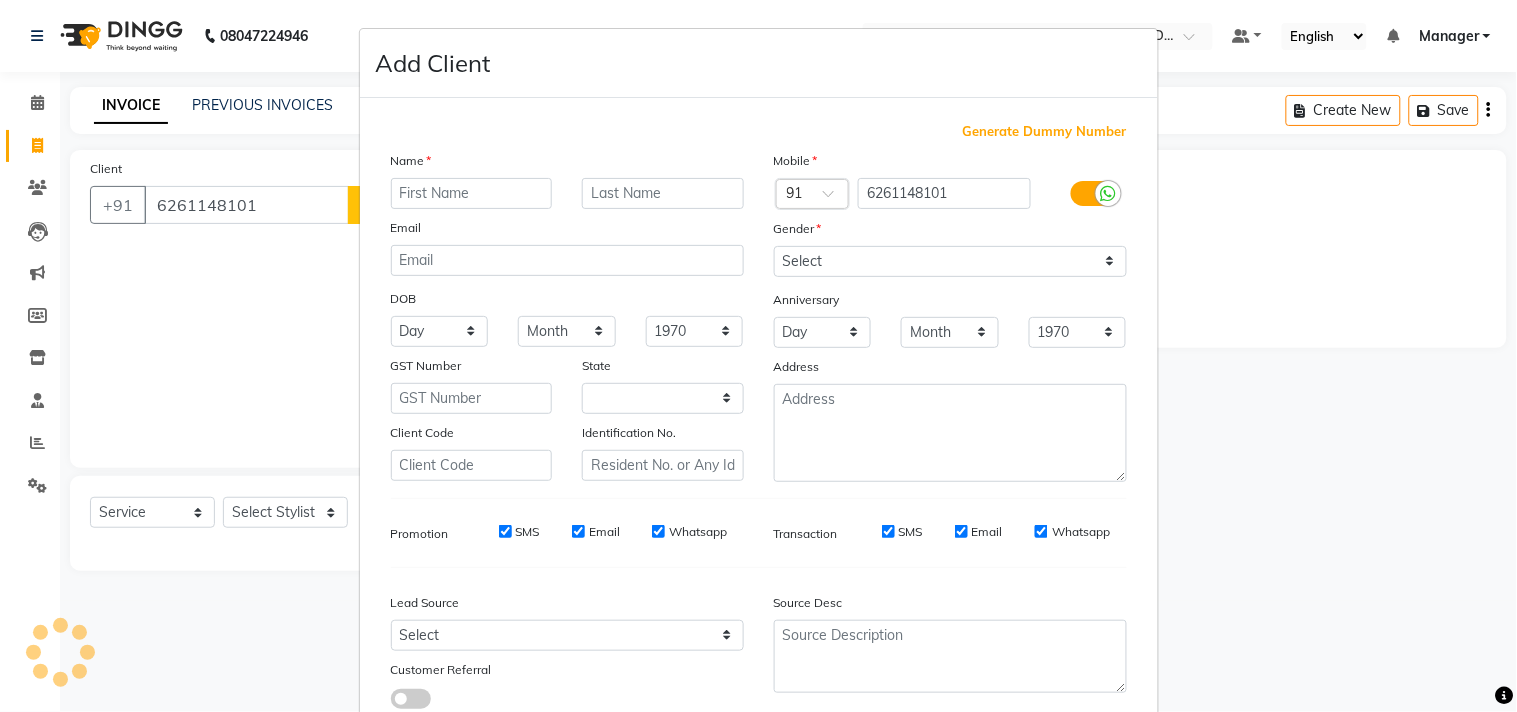 select on "22" 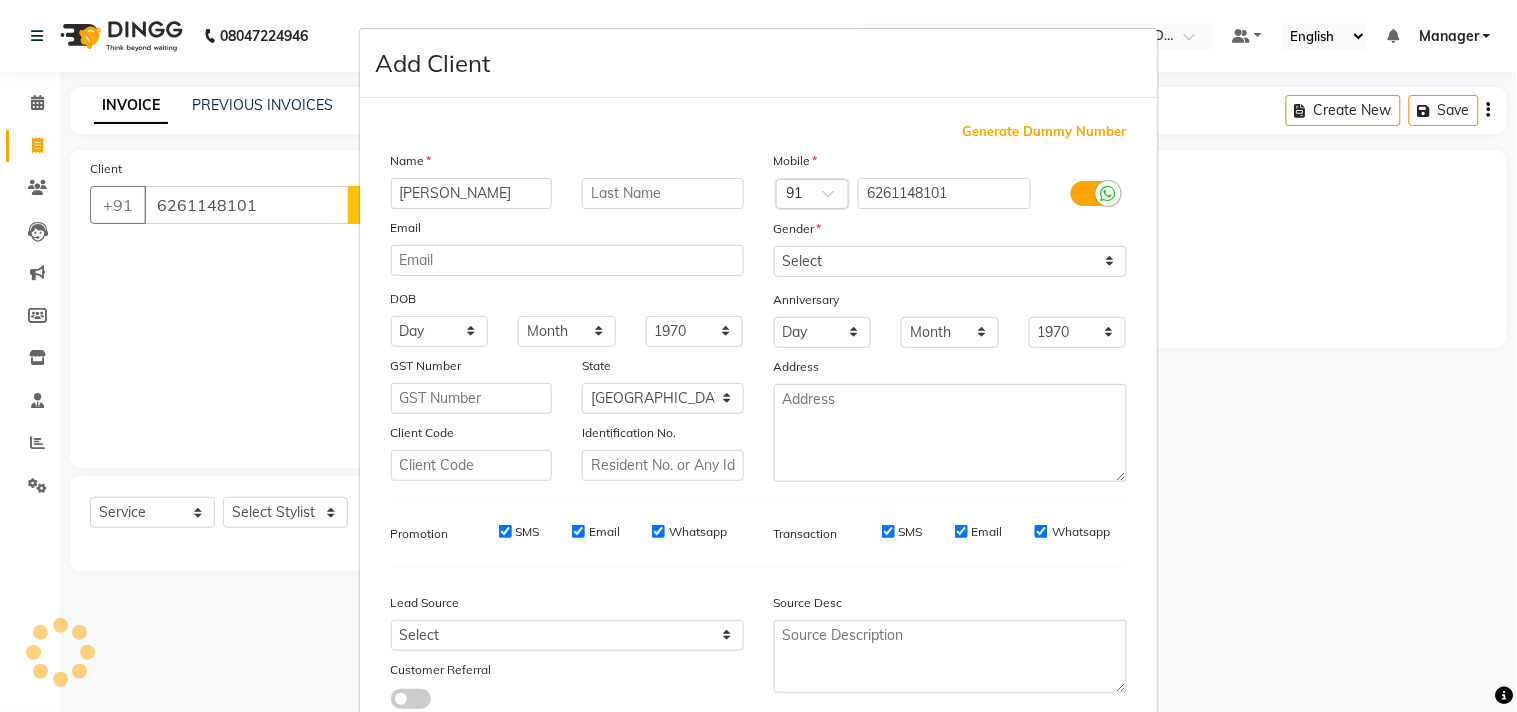 type on "[PERSON_NAME]" 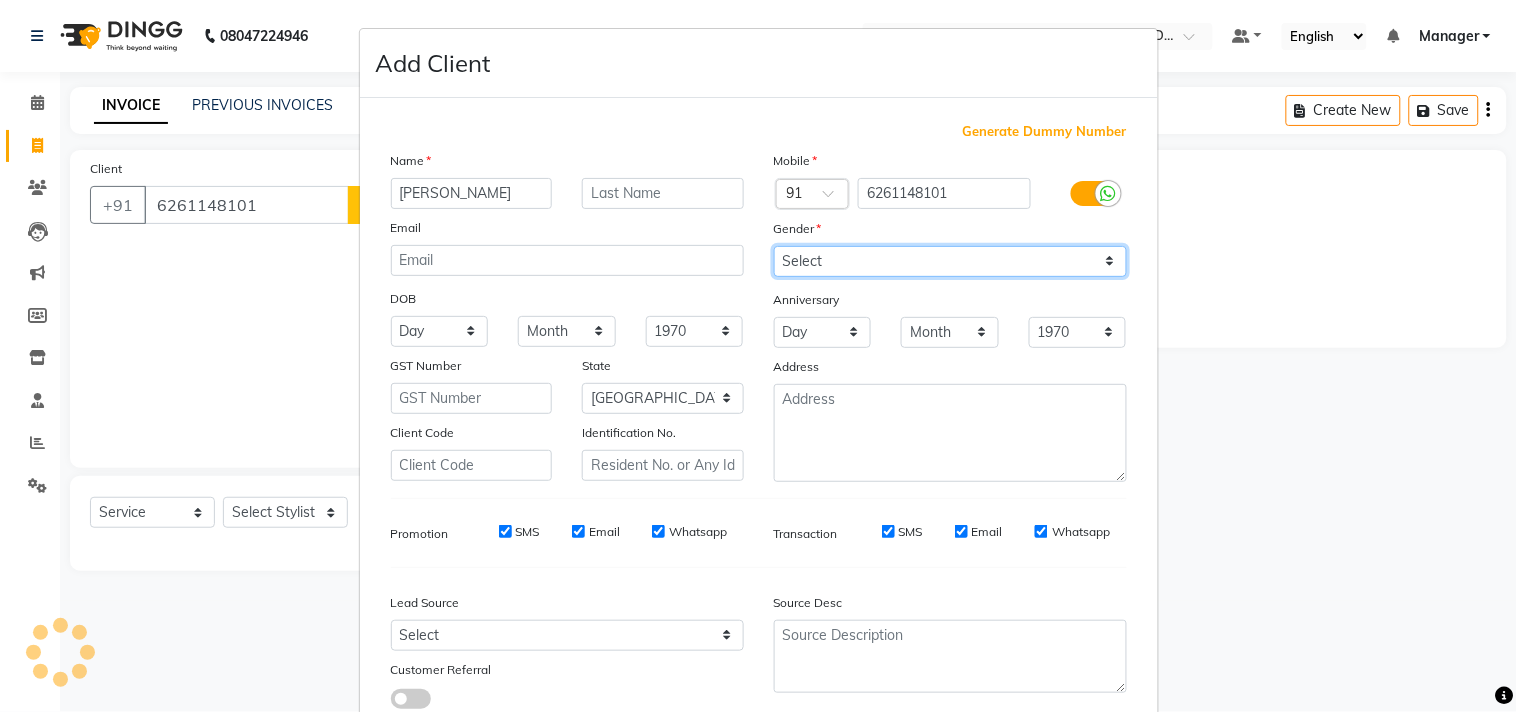drag, startPoint x: 903, startPoint y: 252, endPoint x: 885, endPoint y: 344, distance: 93.74433 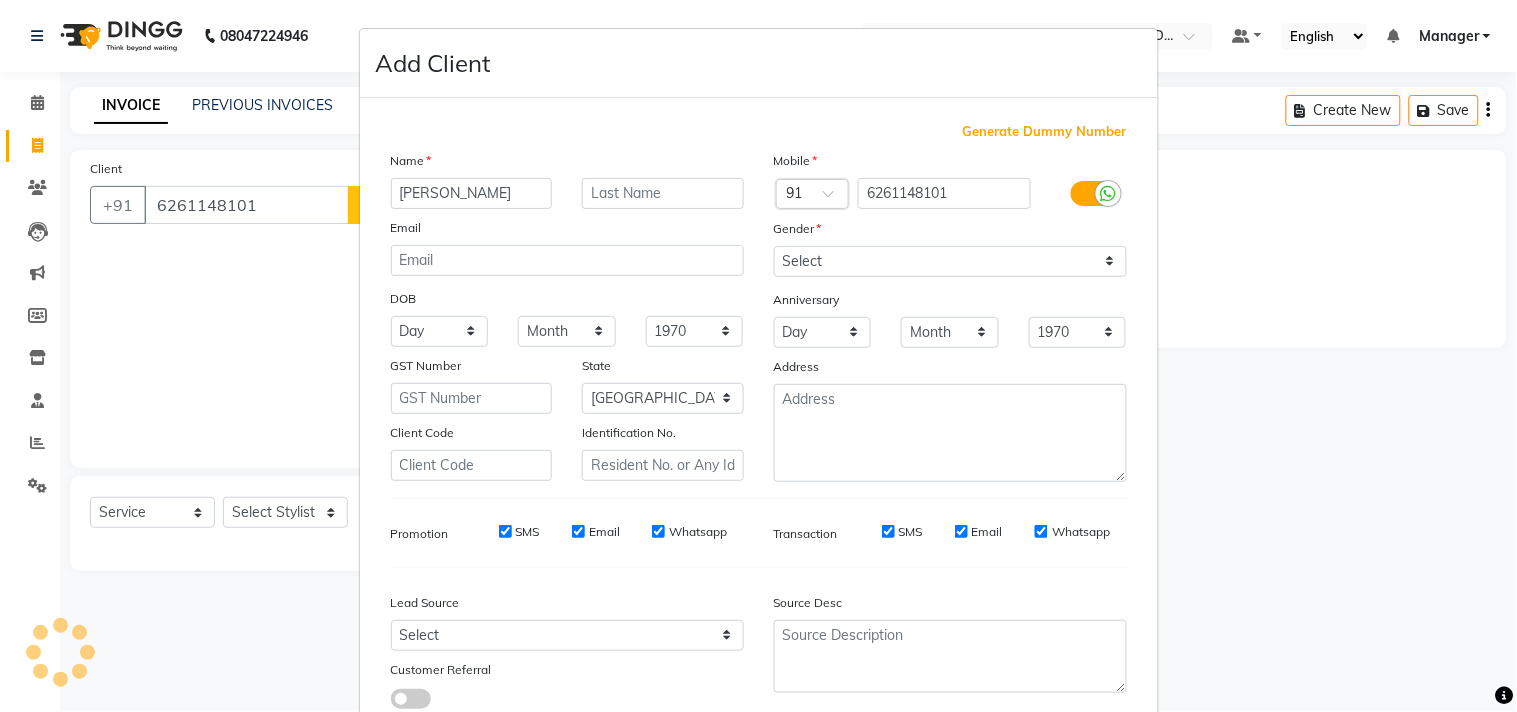 click on "Generate Dummy Number Name [PERSON_NAME] Email DOB Day 01 02 03 04 05 06 07 08 09 10 11 12 13 14 15 16 17 18 19 20 21 22 23 24 25 26 27 28 29 30 31 Month January February March April May June July August September October November [DATE] 1941 1942 1943 1944 1945 1946 1947 1948 1949 1950 1951 1952 1953 1954 1955 1956 1957 1958 1959 1960 1961 1962 1963 1964 1965 1966 1967 1968 1969 1970 1971 1972 1973 1974 1975 1976 1977 1978 1979 1980 1981 1982 1983 1984 1985 1986 1987 1988 1989 1990 1991 1992 1993 1994 1995 1996 1997 1998 1999 2000 2001 2002 2003 2004 2005 2006 2007 2008 2009 2010 2011 2012 2013 2014 2015 2016 2017 2018 2019 2020 2021 2022 2023 2024 GST Number State Select [GEOGRAPHIC_DATA] [GEOGRAPHIC_DATA] [GEOGRAPHIC_DATA] [GEOGRAPHIC_DATA] [GEOGRAPHIC_DATA] [GEOGRAPHIC_DATA] [GEOGRAPHIC_DATA] [GEOGRAPHIC_DATA] and [GEOGRAPHIC_DATA] [GEOGRAPHIC_DATA] [GEOGRAPHIC_DATA] [GEOGRAPHIC_DATA] [GEOGRAPHIC_DATA] [GEOGRAPHIC_DATA] [GEOGRAPHIC_DATA] [GEOGRAPHIC_DATA] [GEOGRAPHIC_DATA] [GEOGRAPHIC_DATA] [GEOGRAPHIC_DATA] [GEOGRAPHIC_DATA] [GEOGRAPHIC_DATA] [GEOGRAPHIC_DATA] [GEOGRAPHIC_DATA] [GEOGRAPHIC_DATA] [GEOGRAPHIC_DATA] [GEOGRAPHIC_DATA] [GEOGRAPHIC_DATA] [GEOGRAPHIC_DATA] [GEOGRAPHIC_DATA] [GEOGRAPHIC_DATA] ×" at bounding box center [759, 423] 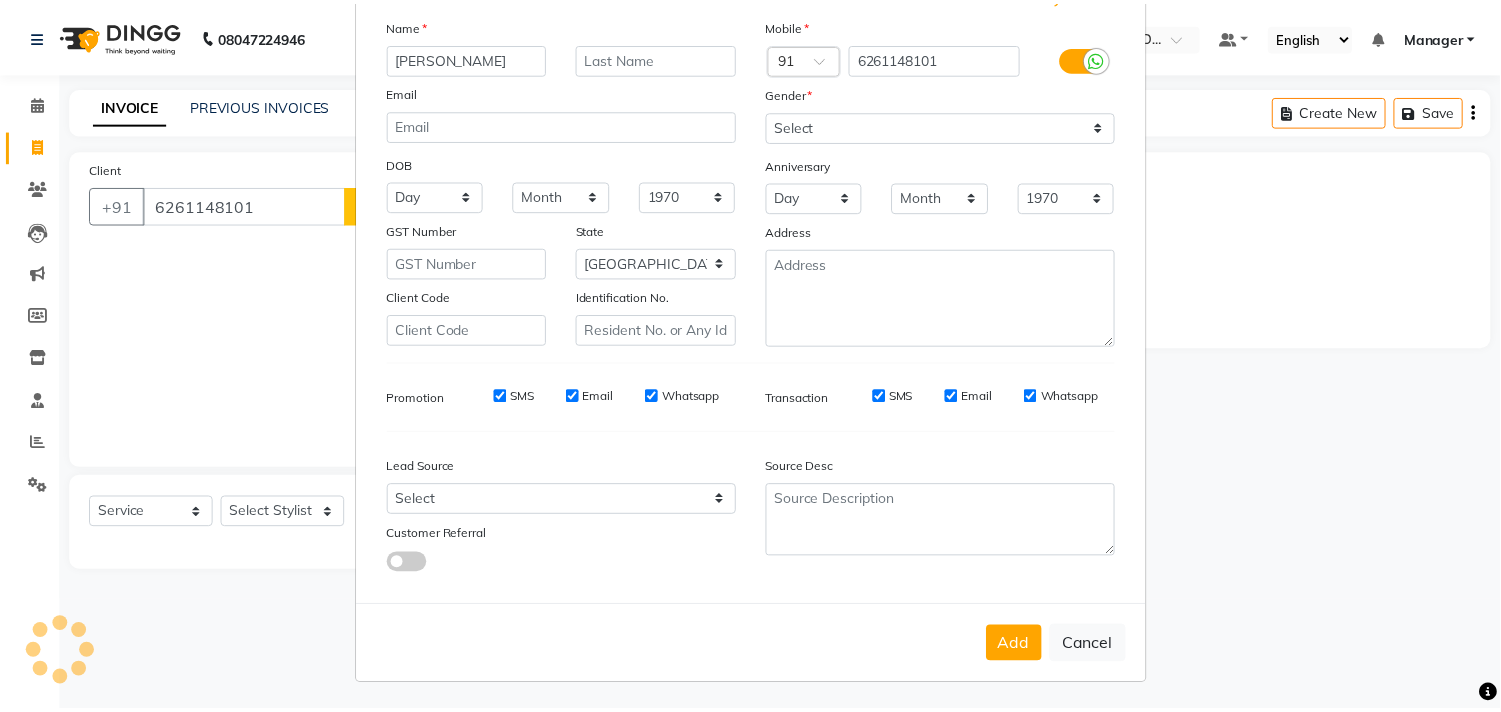 scroll, scrollTop: 138, scrollLeft: 0, axis: vertical 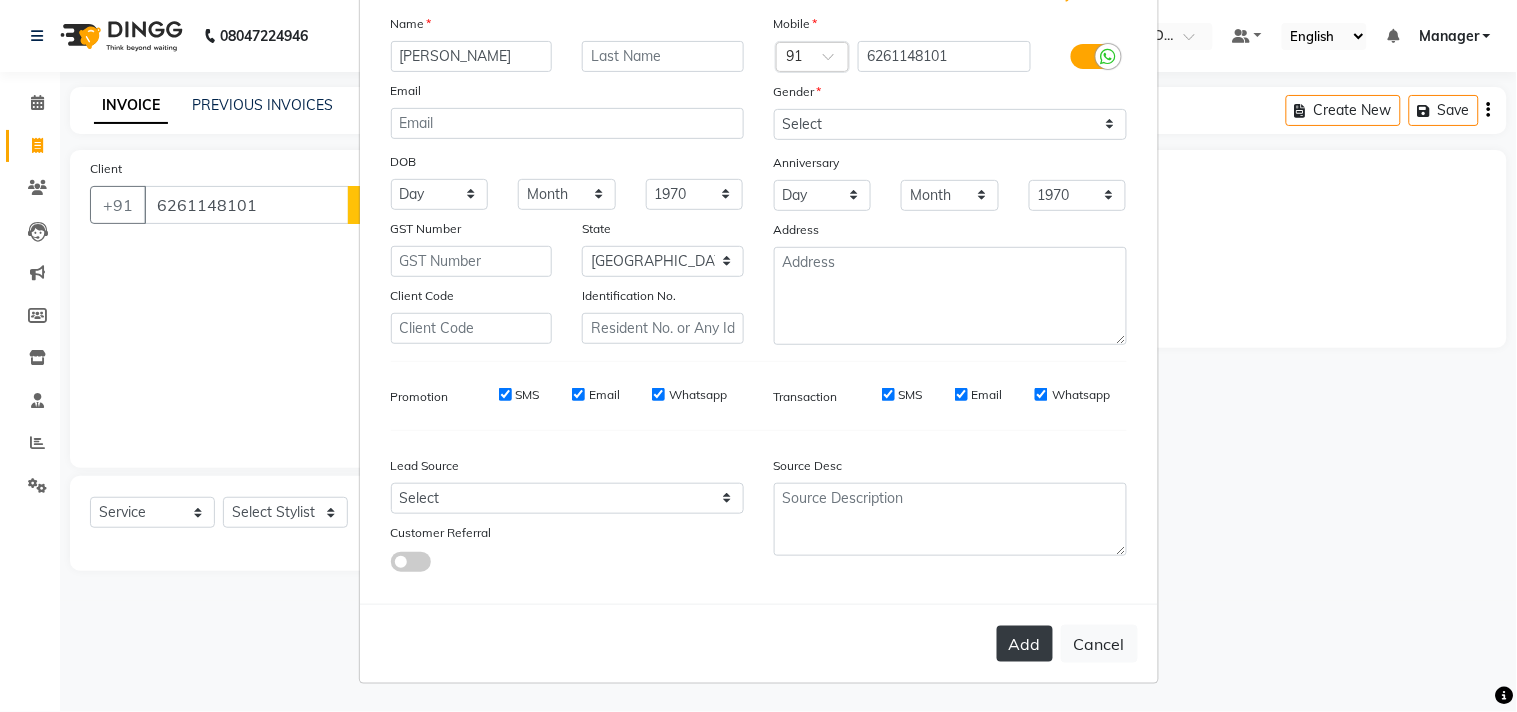 click on "Add" at bounding box center (1025, 644) 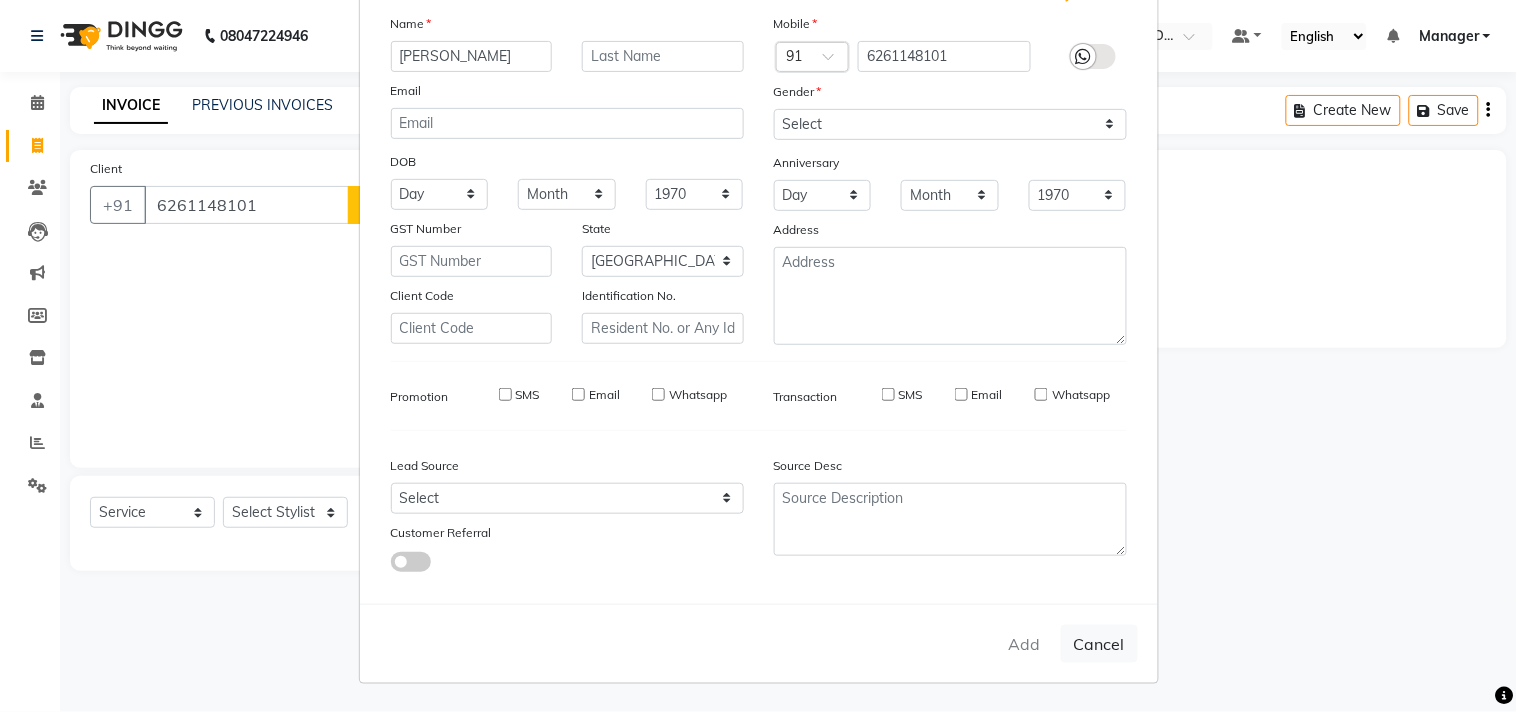 type on "62******01" 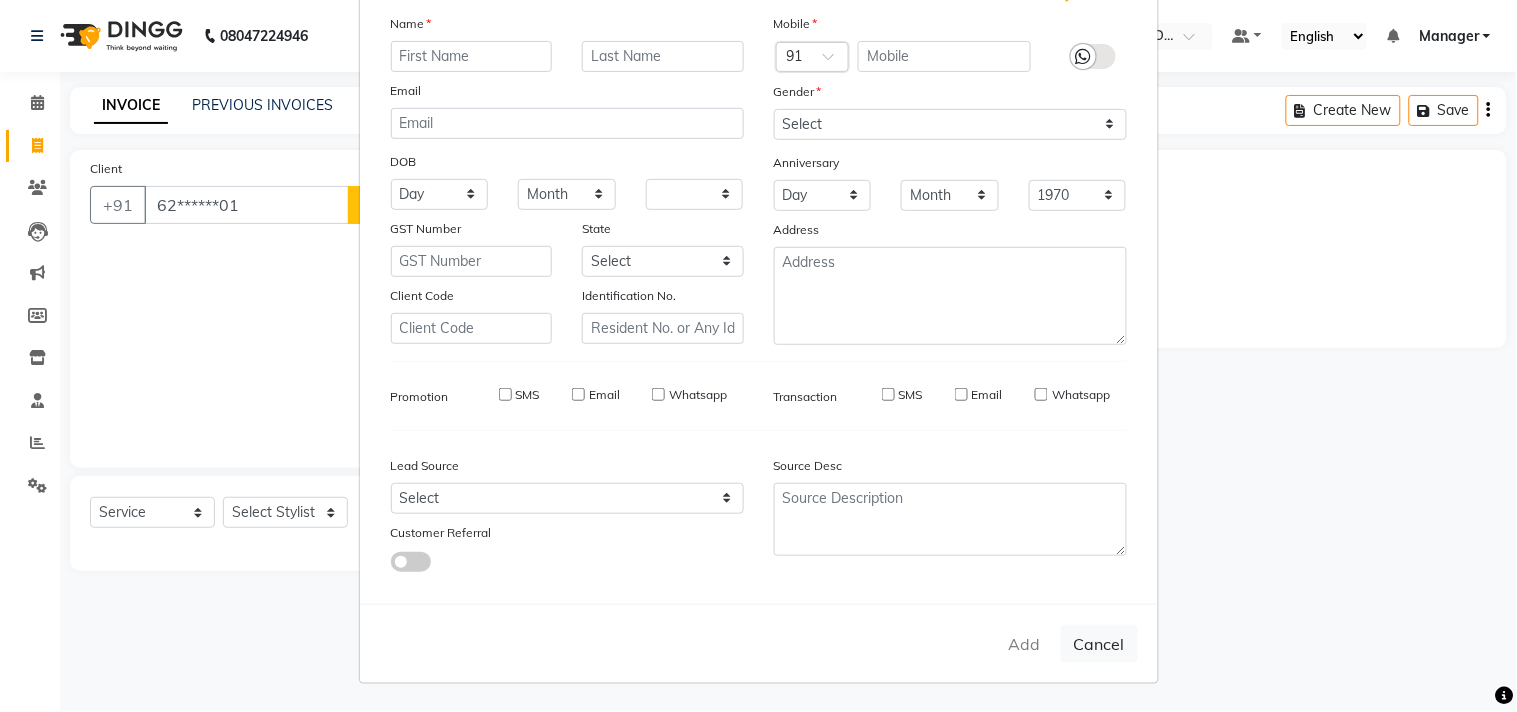 select 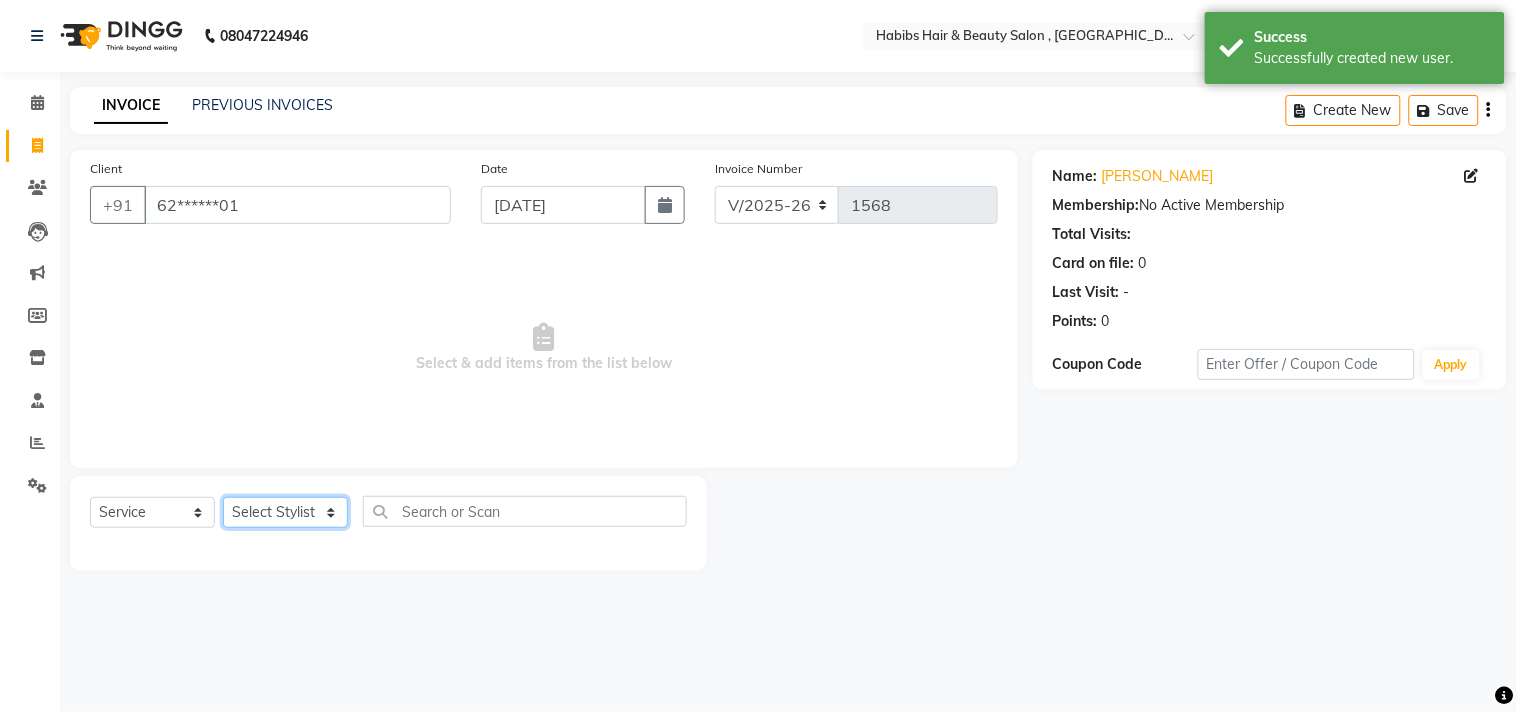 click on "Select Stylist [PERSON_NAME] Manager M M [PERSON_NAME] [PERSON_NAME] Sameer [PERSON_NAME] [PERSON_NAME] [PERSON_NAME]" 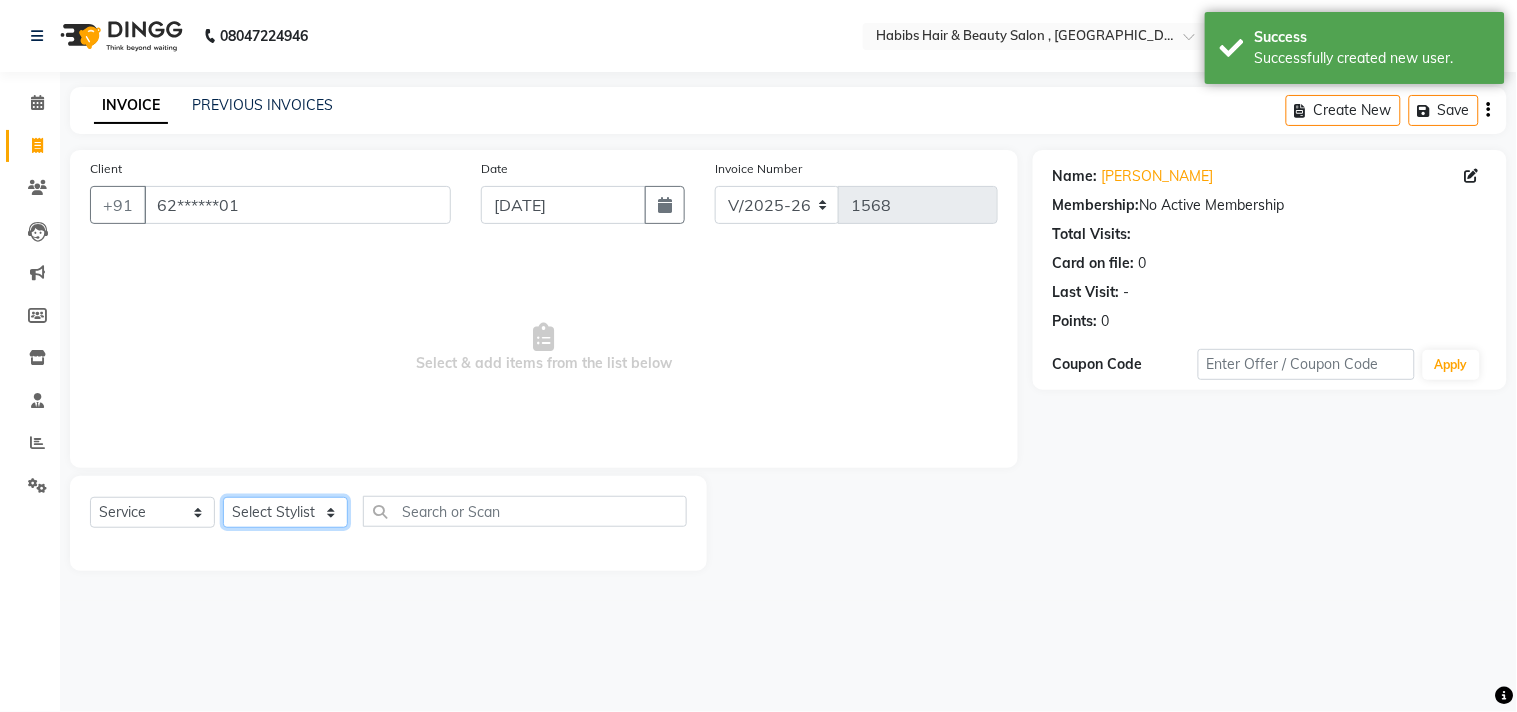 select on "85592" 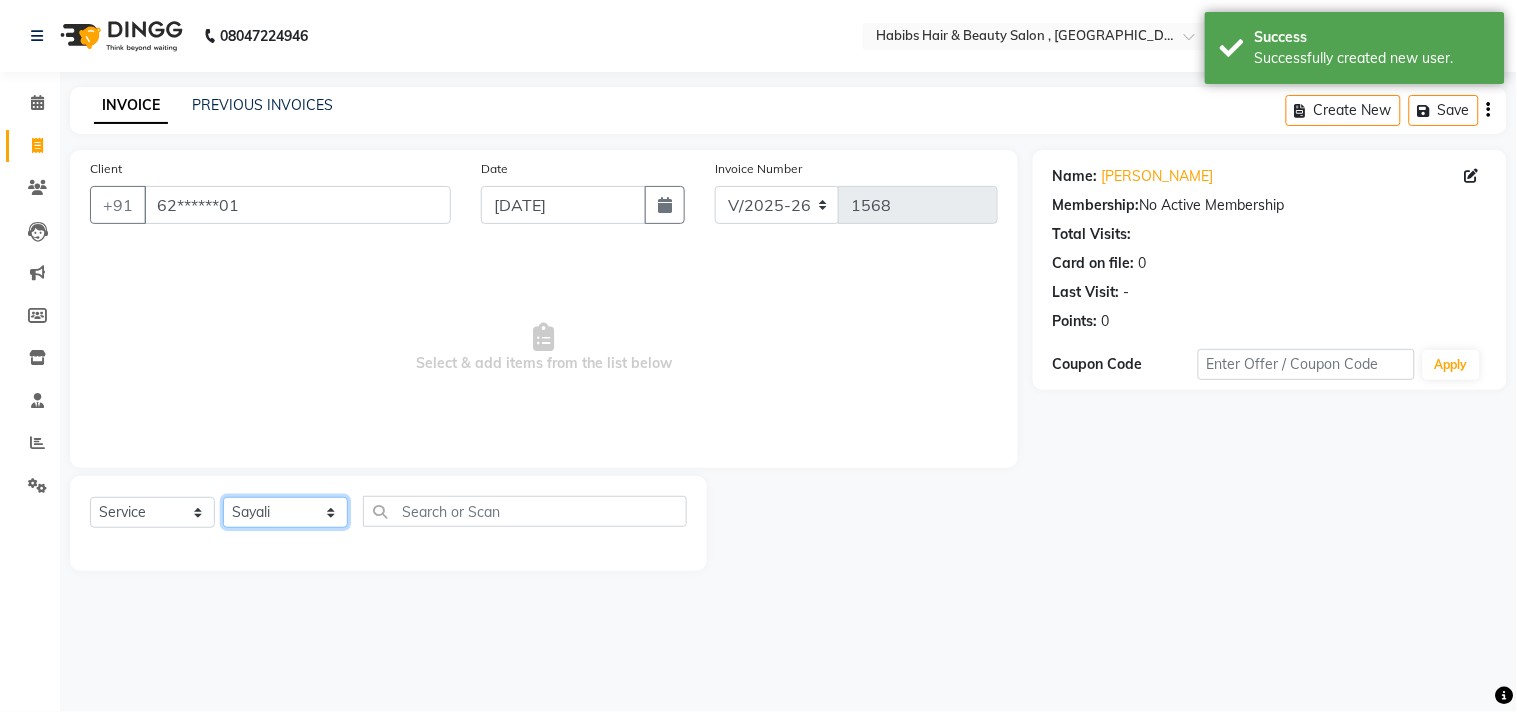 click on "Select Stylist [PERSON_NAME] Manager M M [PERSON_NAME] [PERSON_NAME] Sameer [PERSON_NAME] [PERSON_NAME] [PERSON_NAME]" 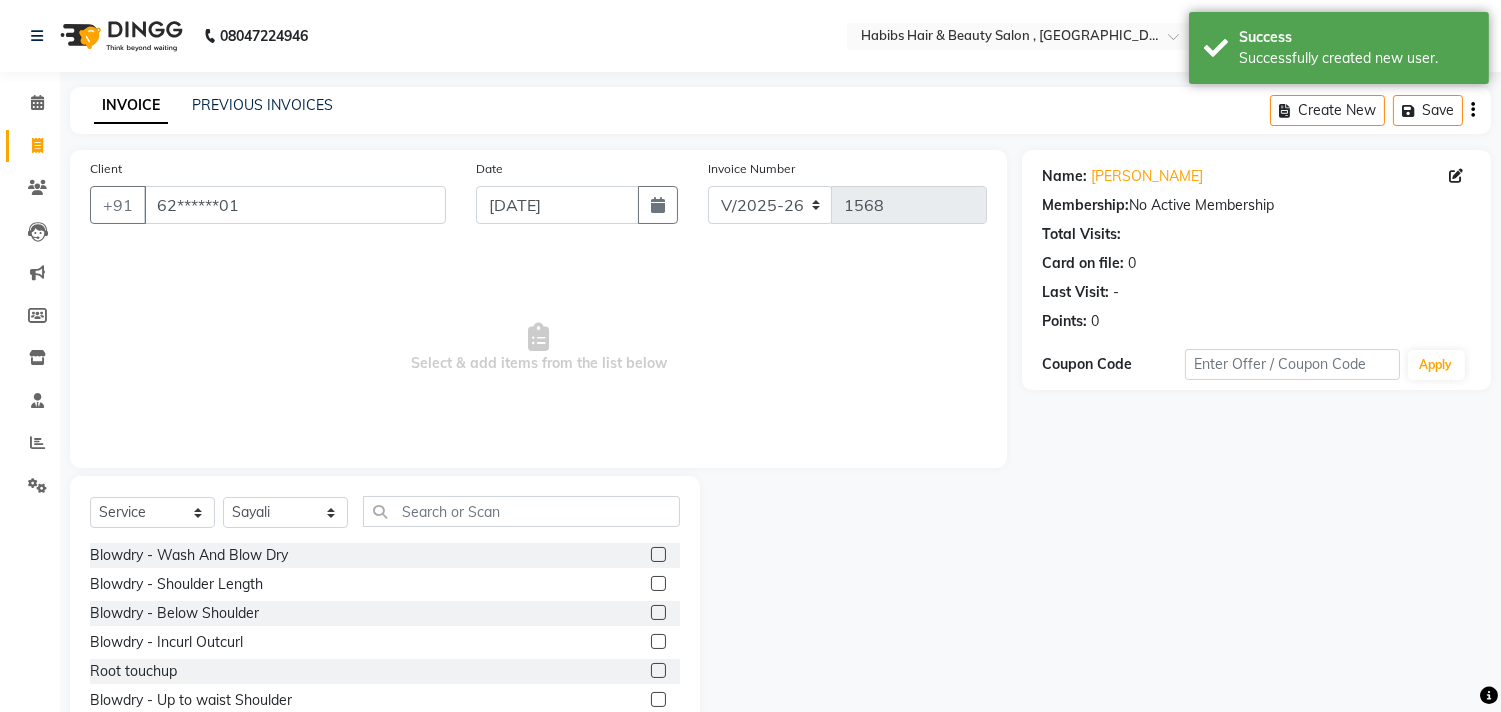 click on "Select & add items from the list below" at bounding box center [538, 348] 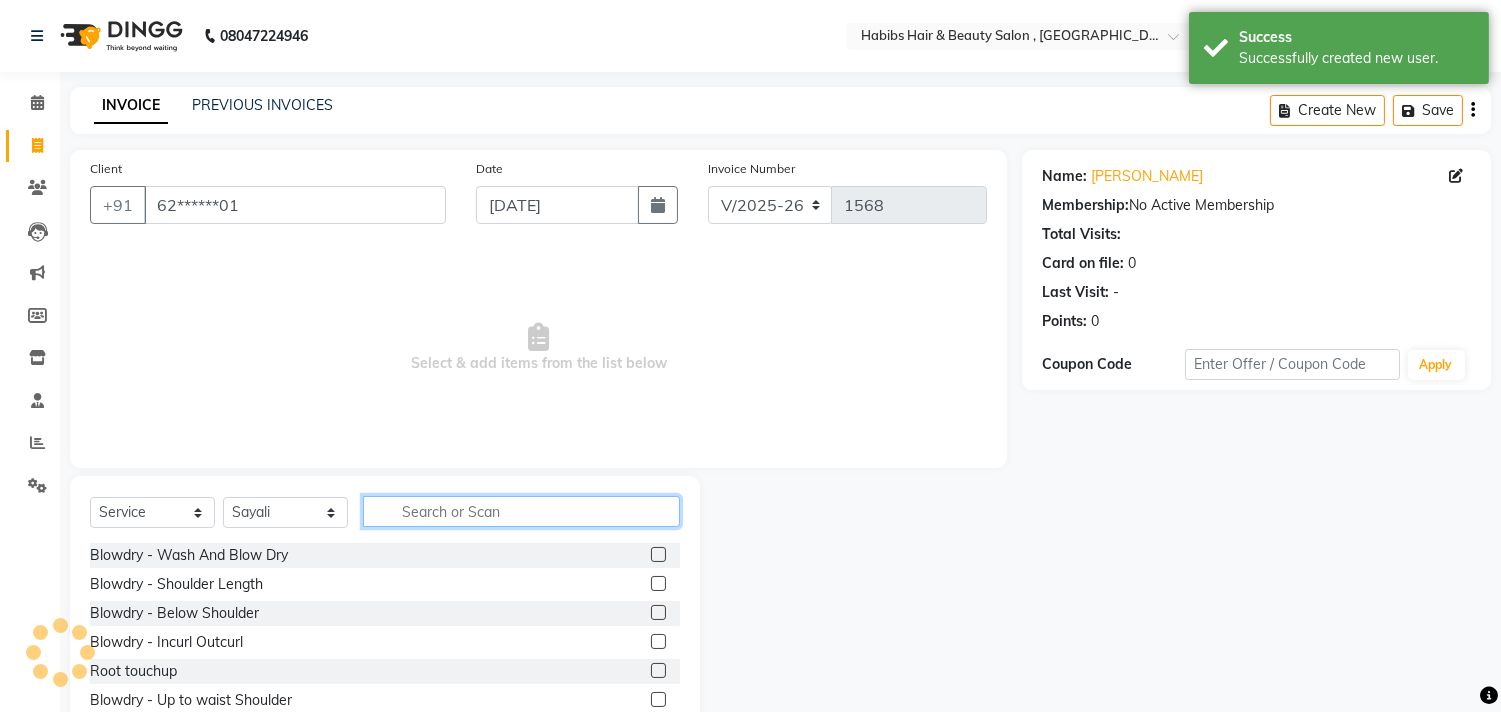 click 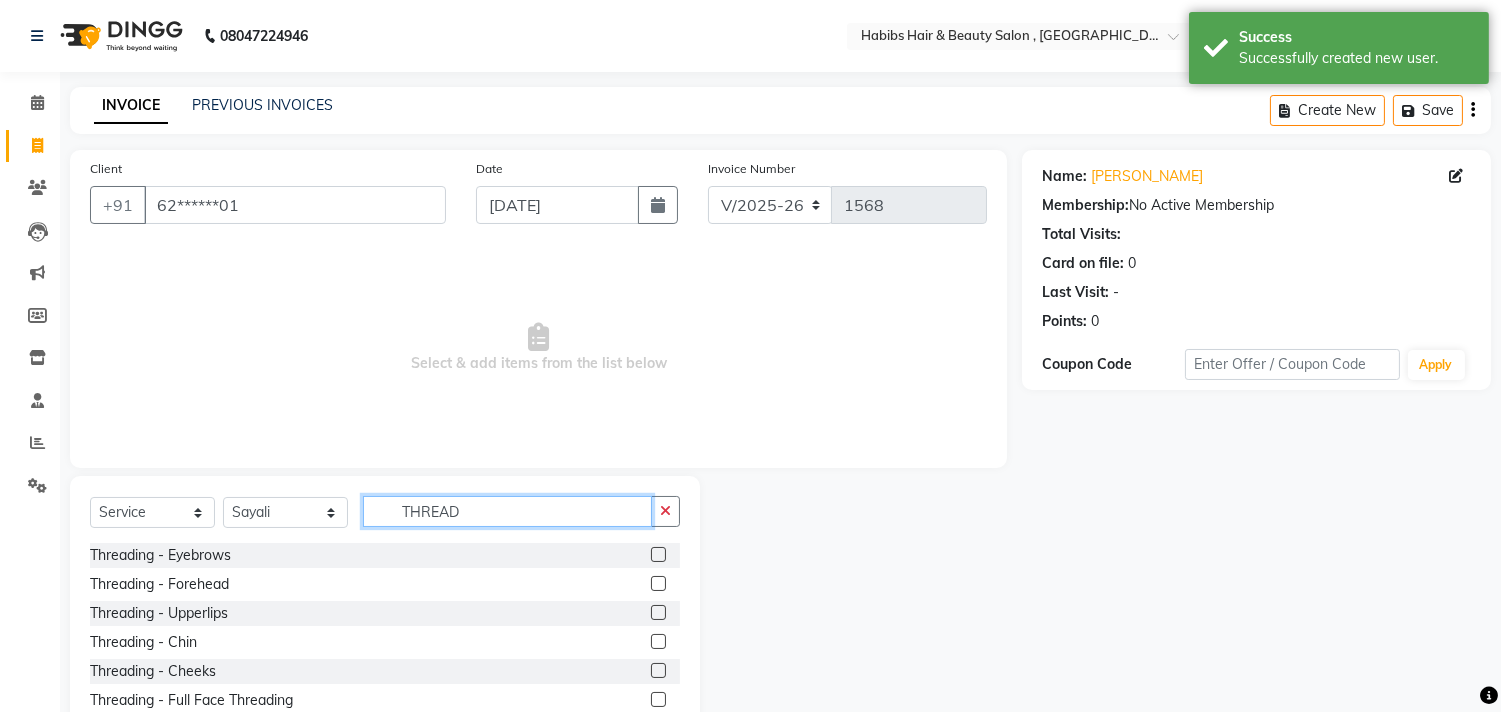 type on "THREAD" 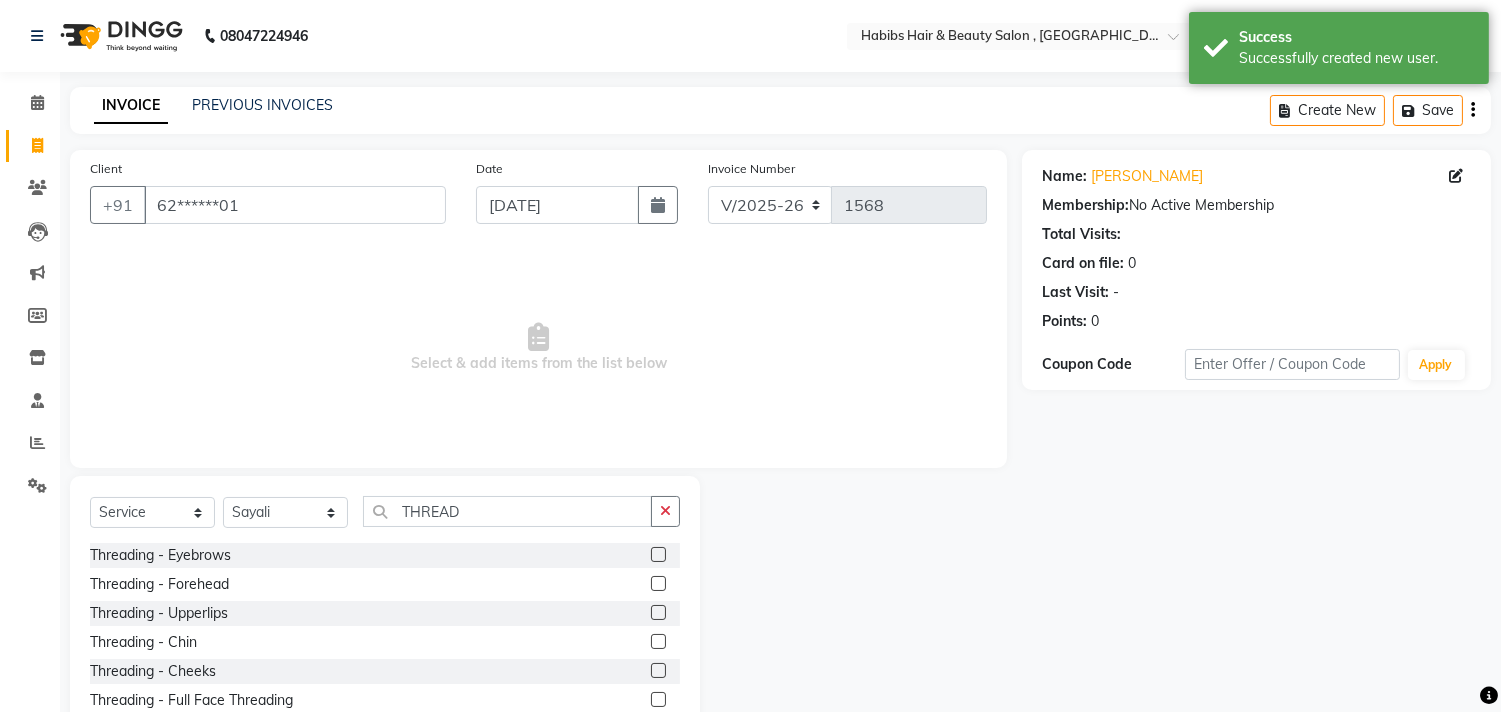 click 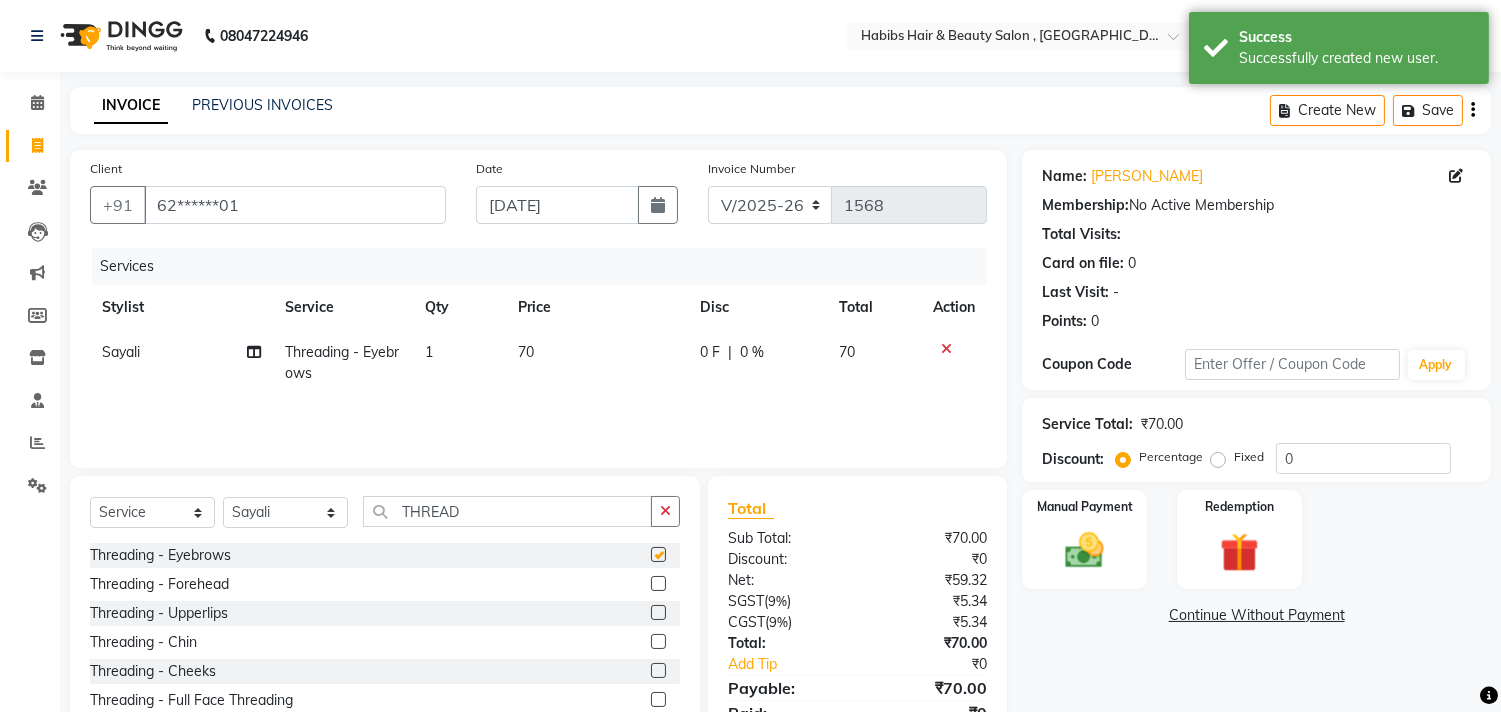 checkbox on "false" 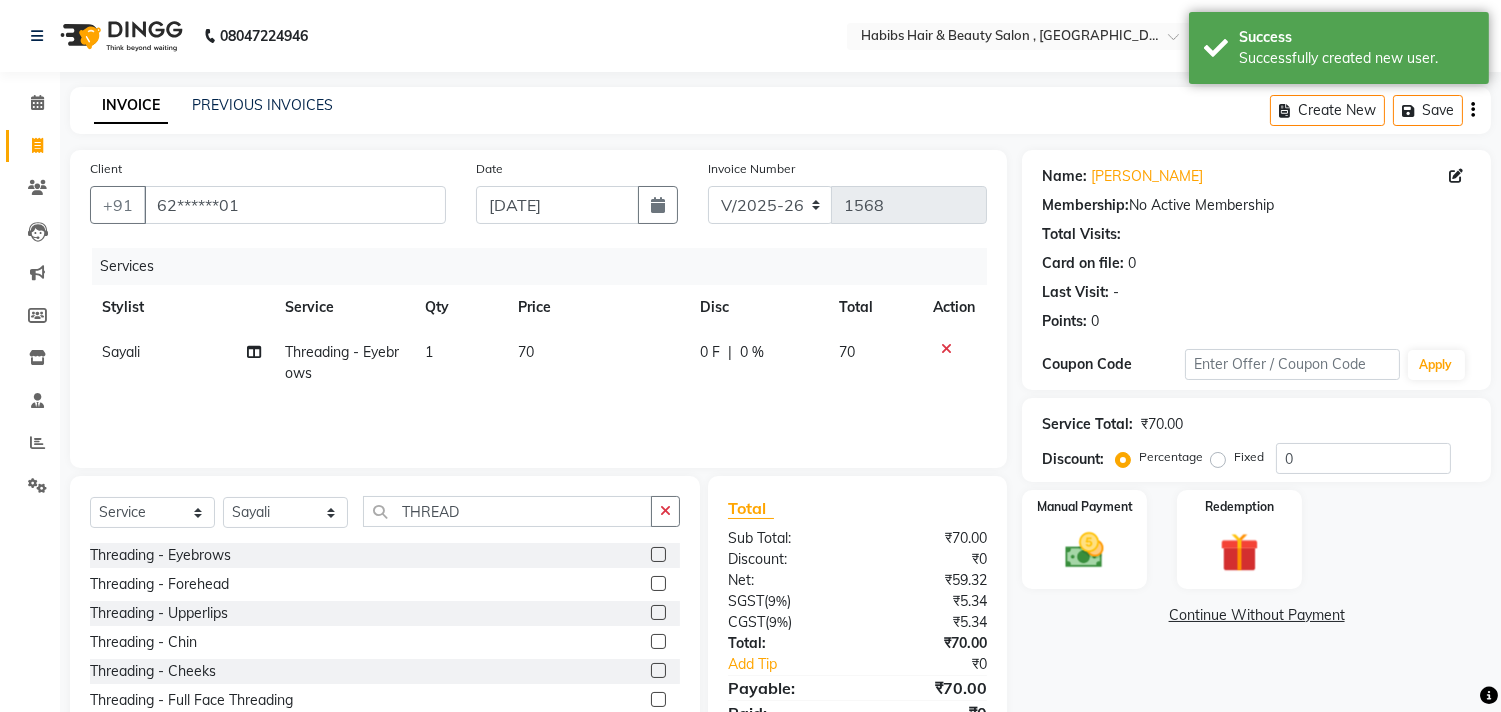 click 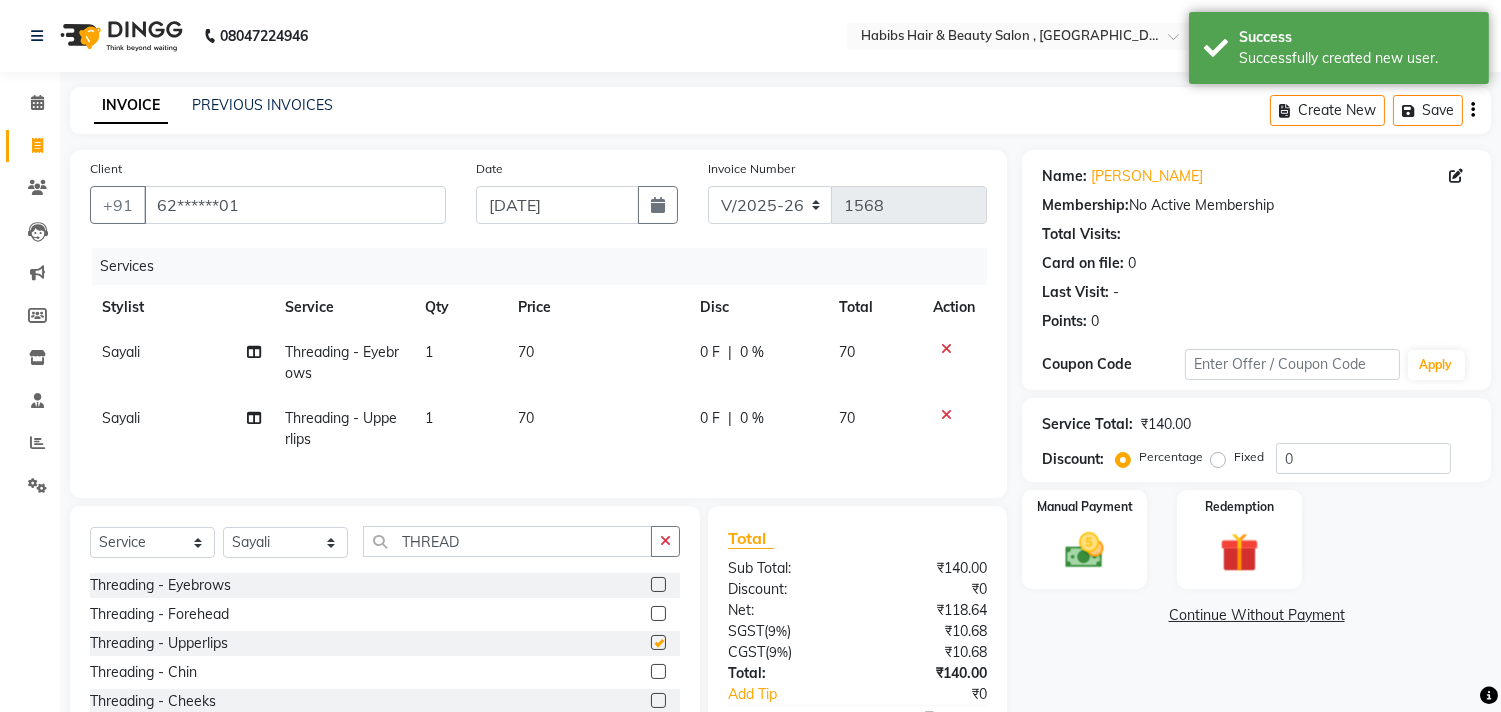 checkbox on "false" 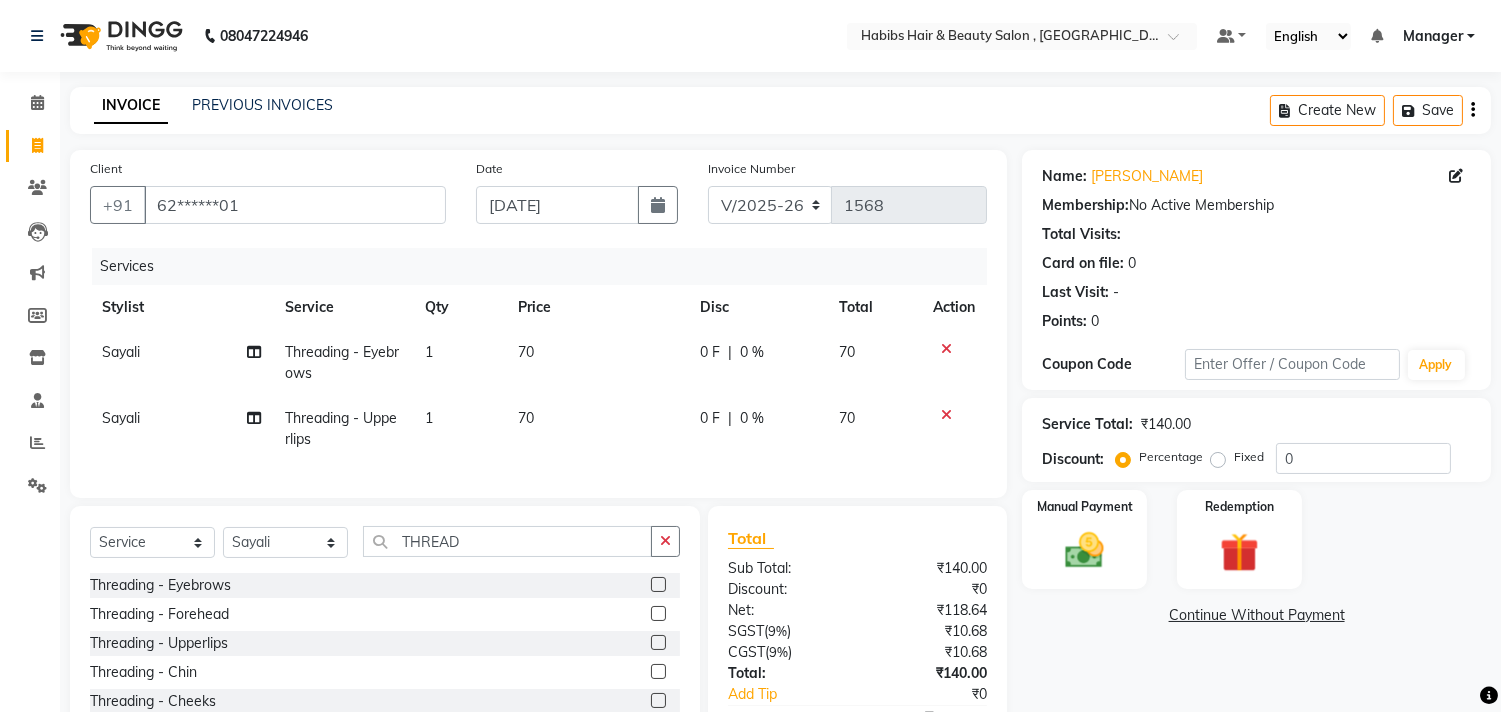 click 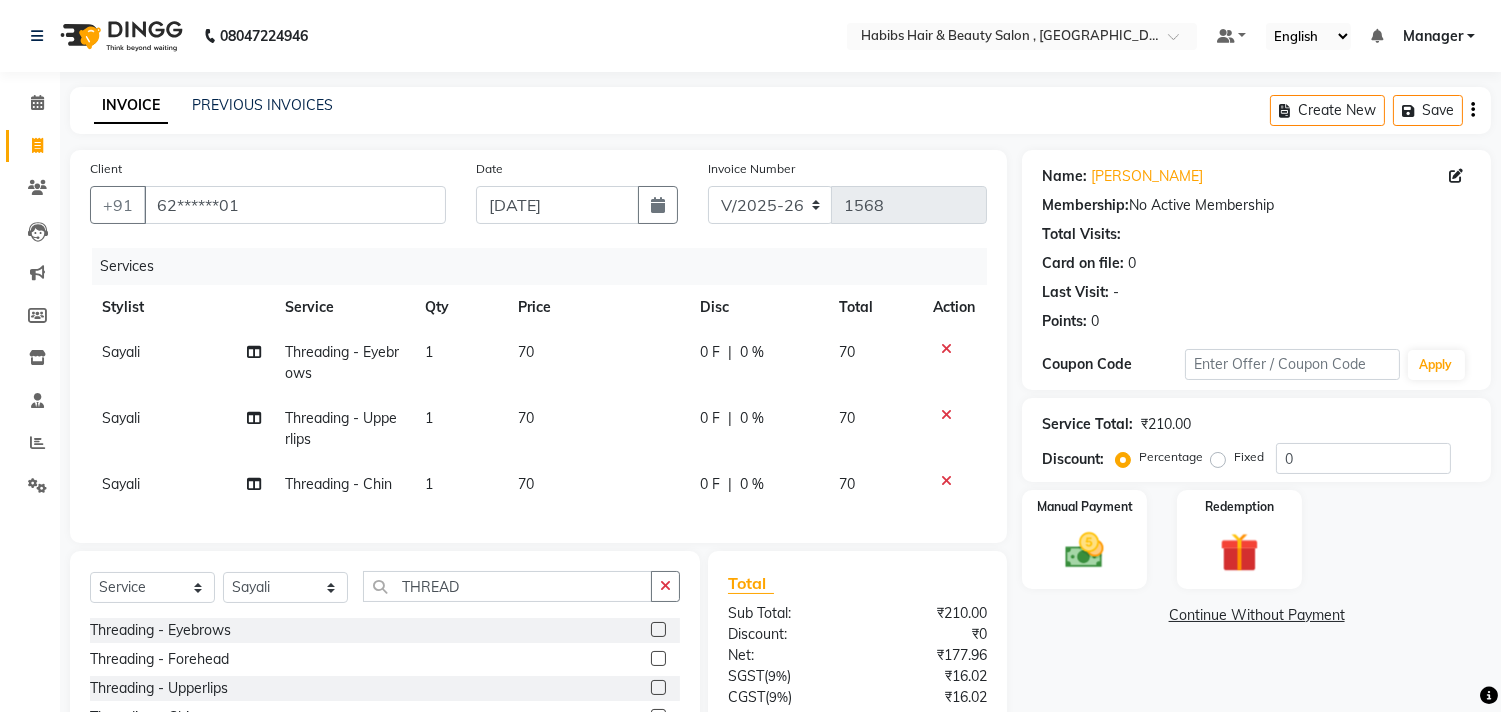 checkbox on "false" 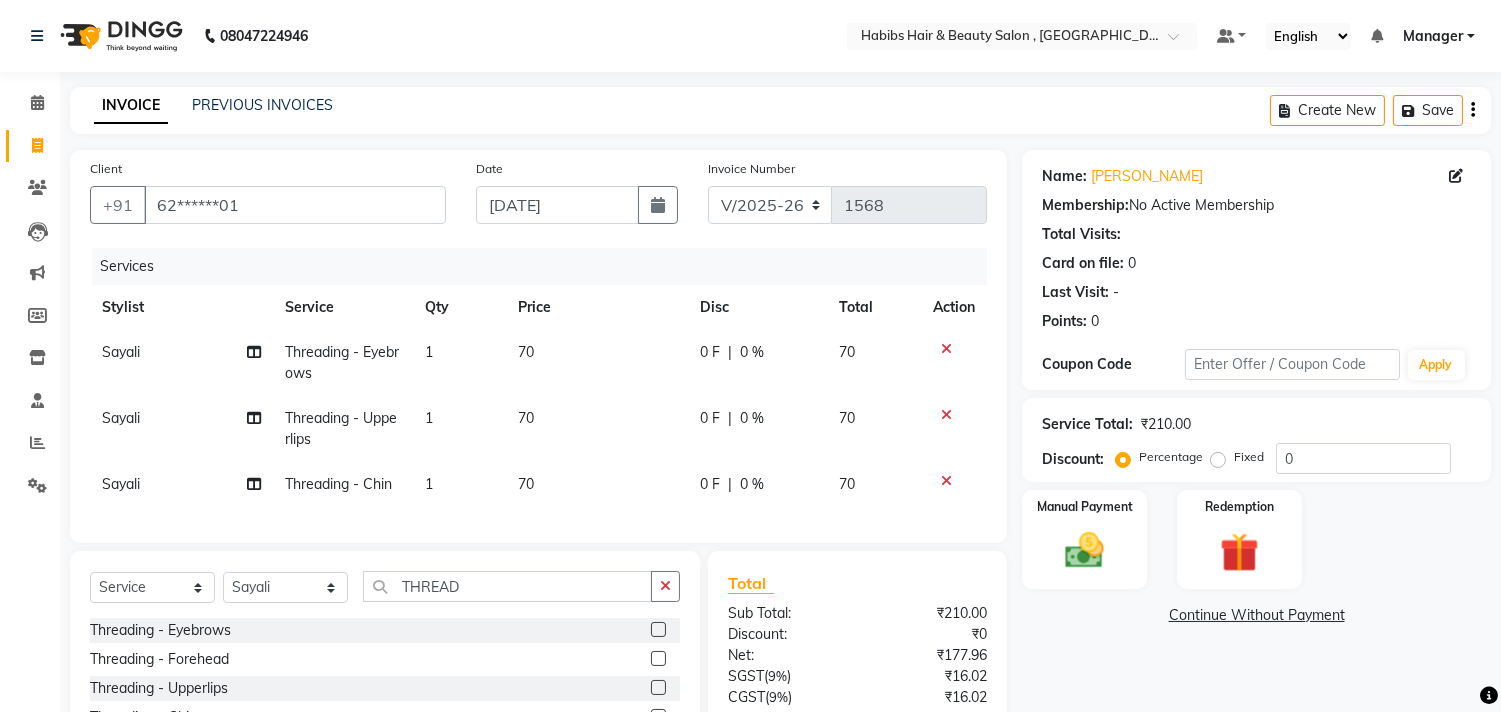 click on "70" 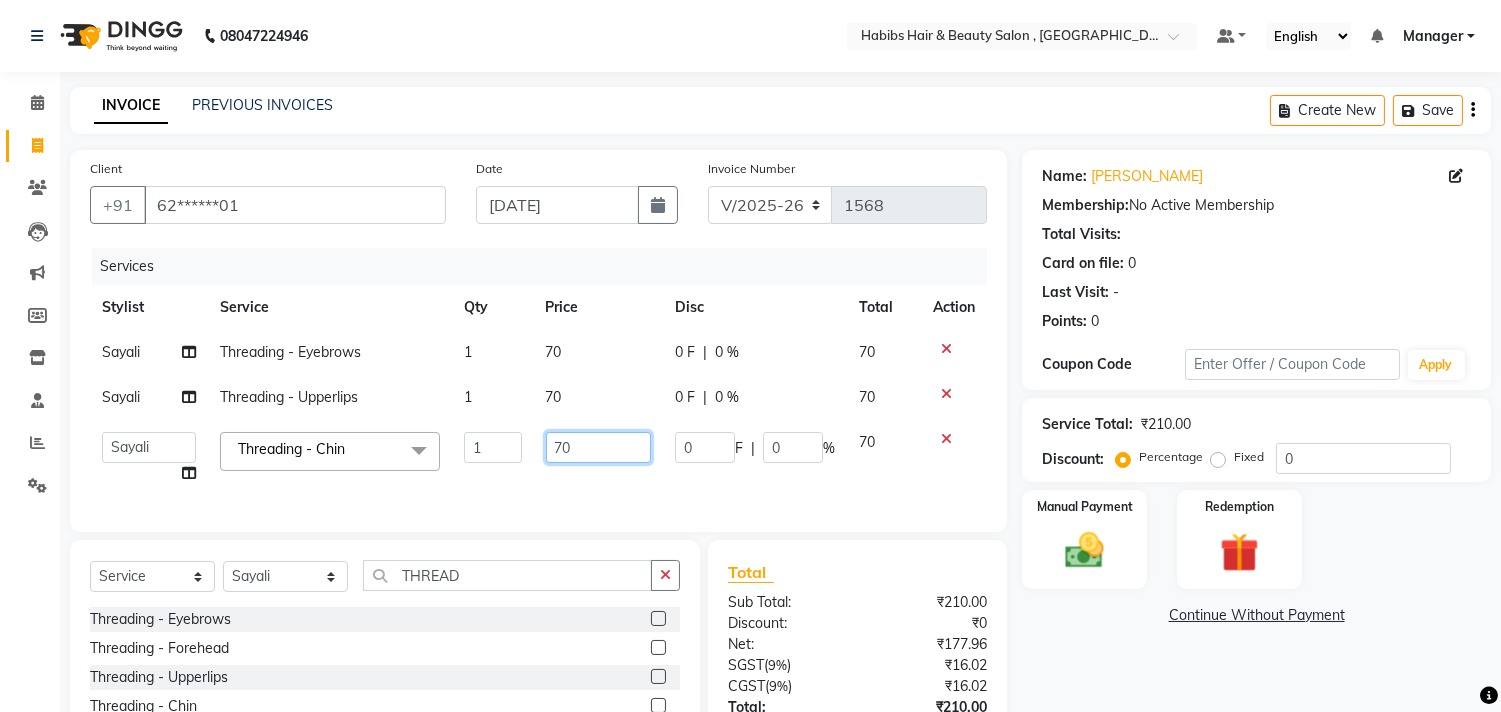 click on "70" 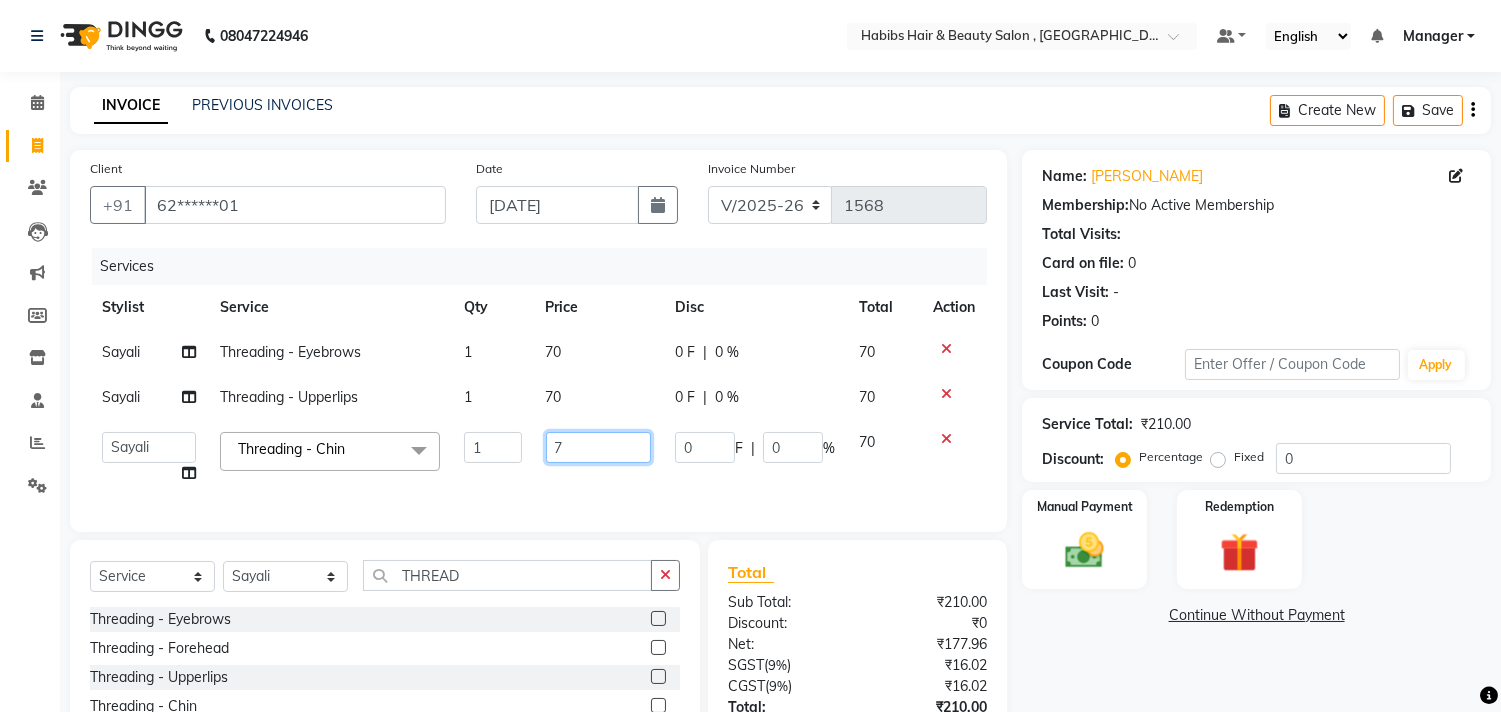 type on "71" 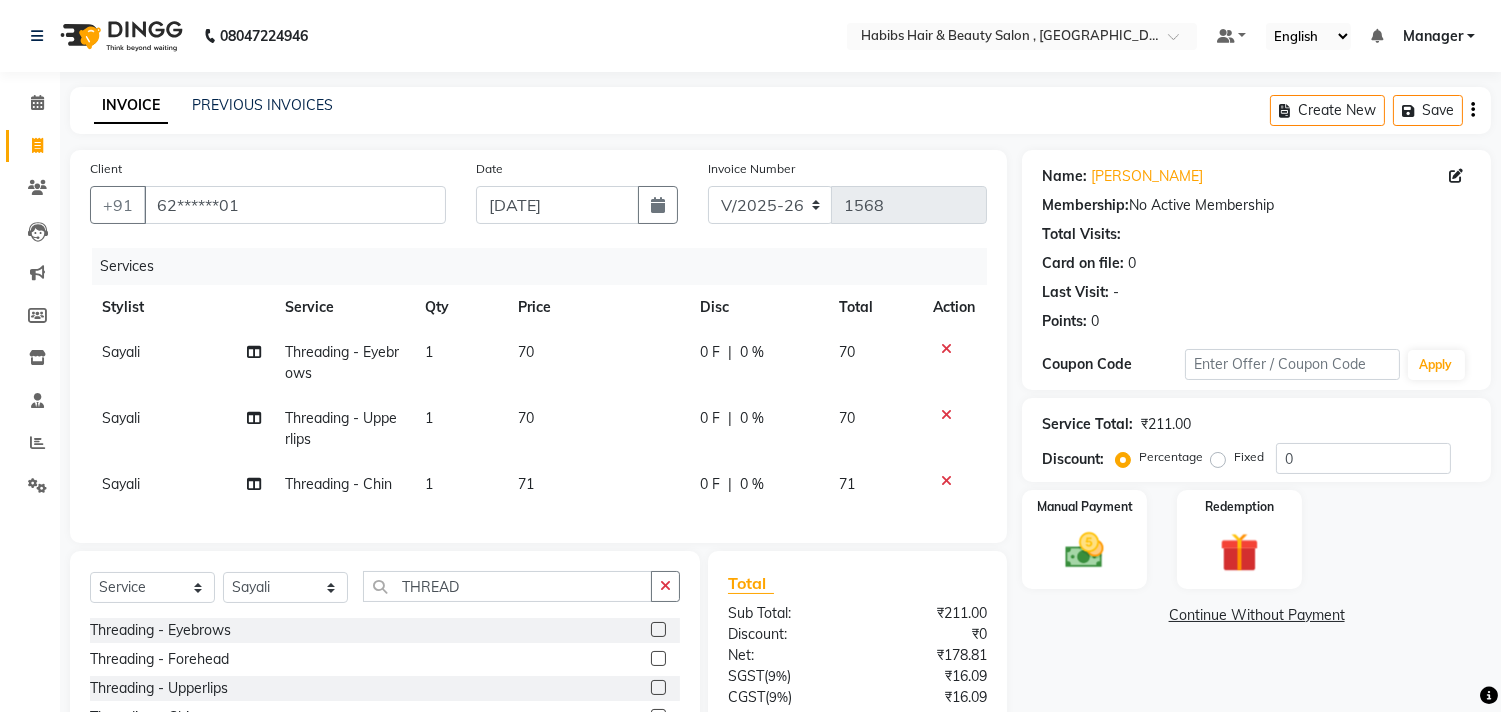 click on "70" 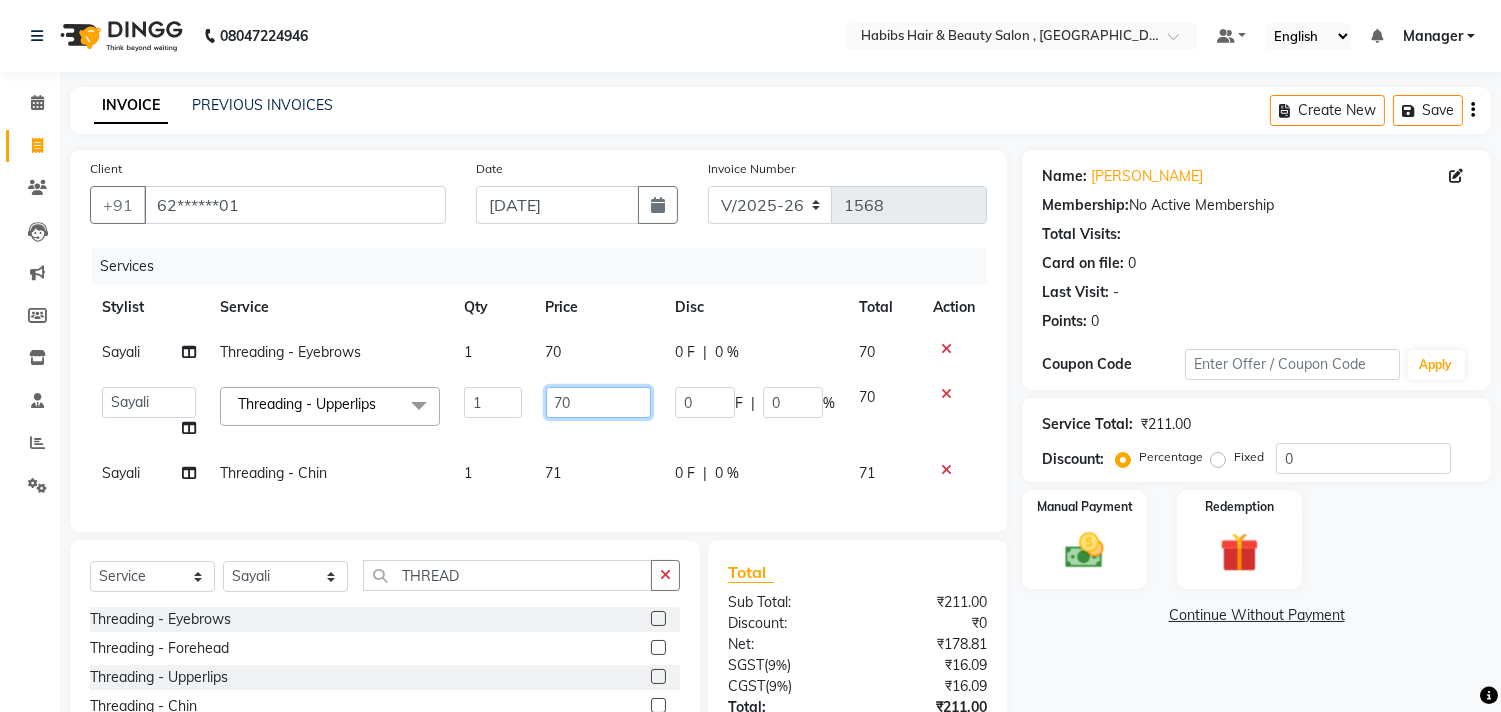 click on "70" 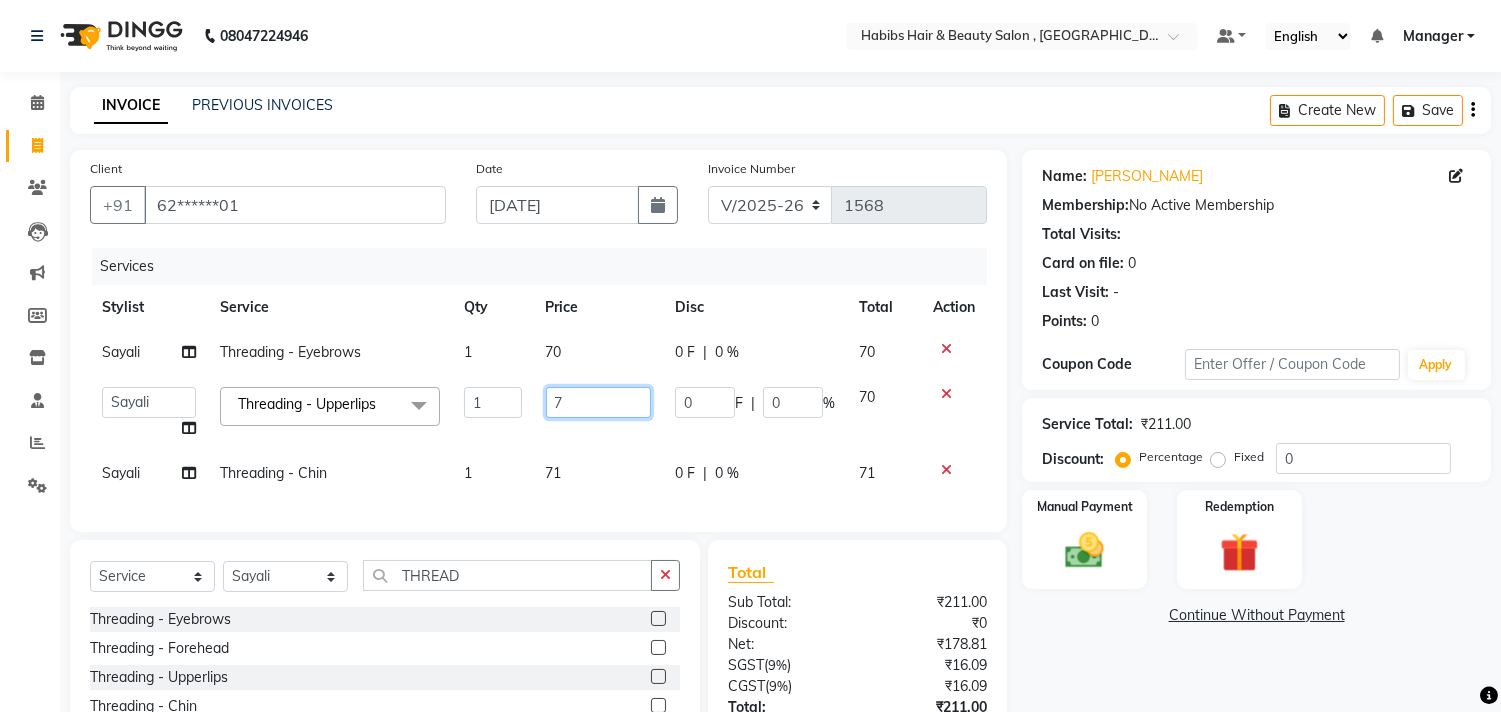 type on "71" 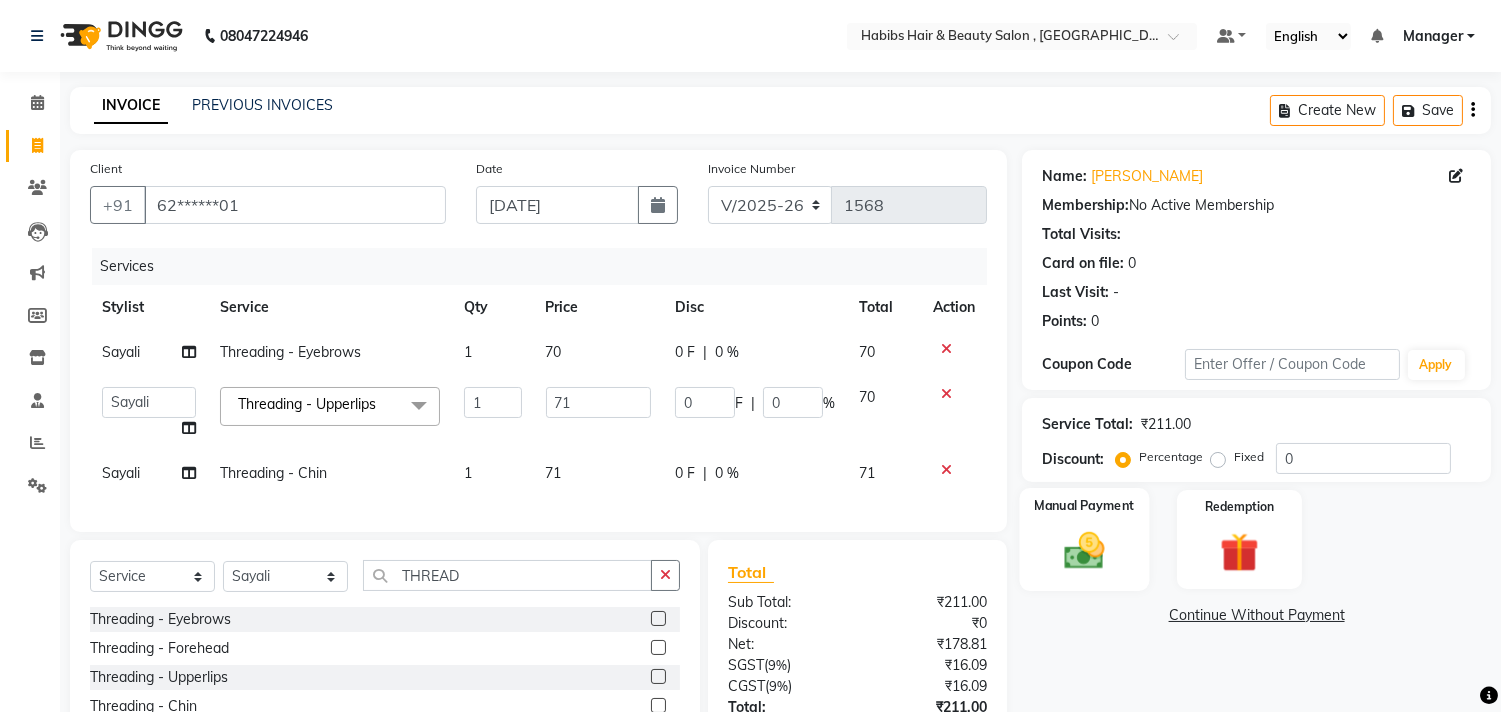 click 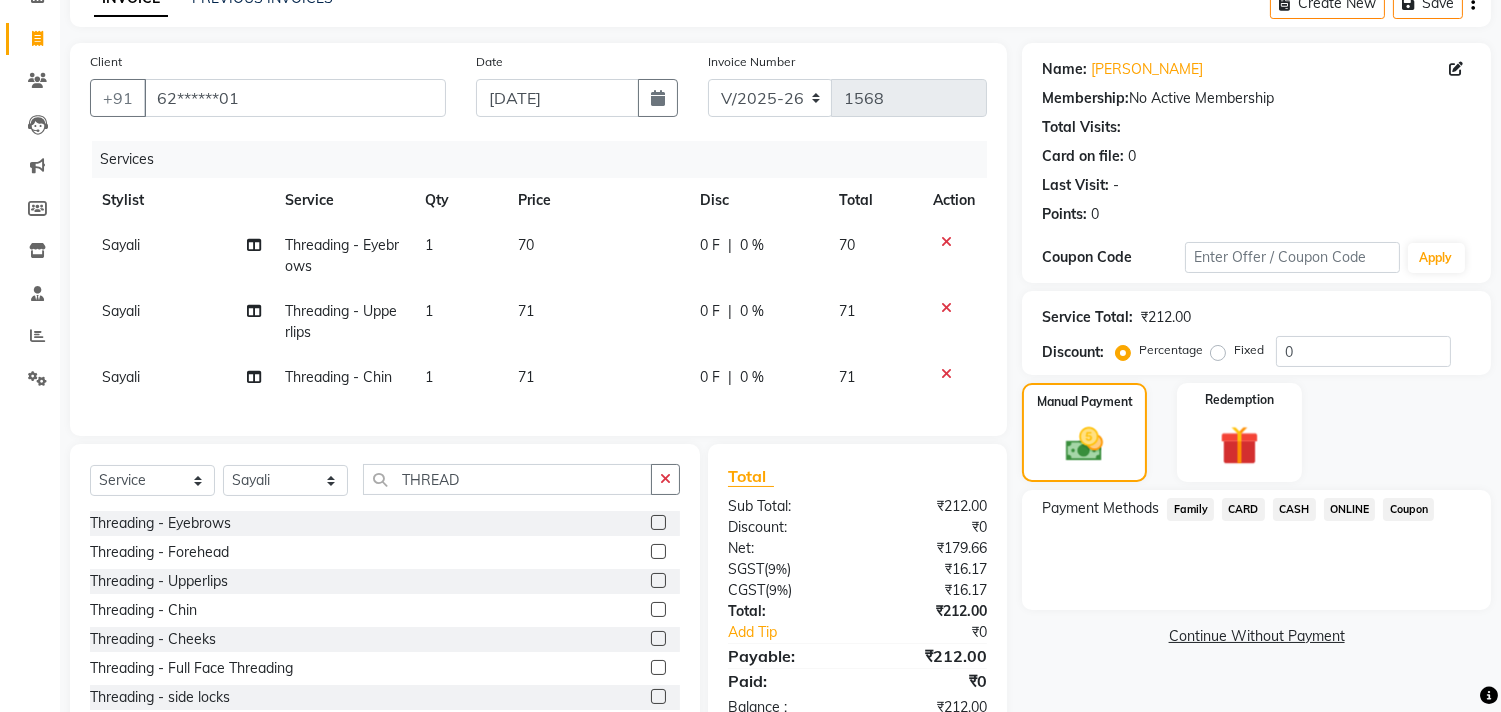 scroll, scrollTop: 181, scrollLeft: 0, axis: vertical 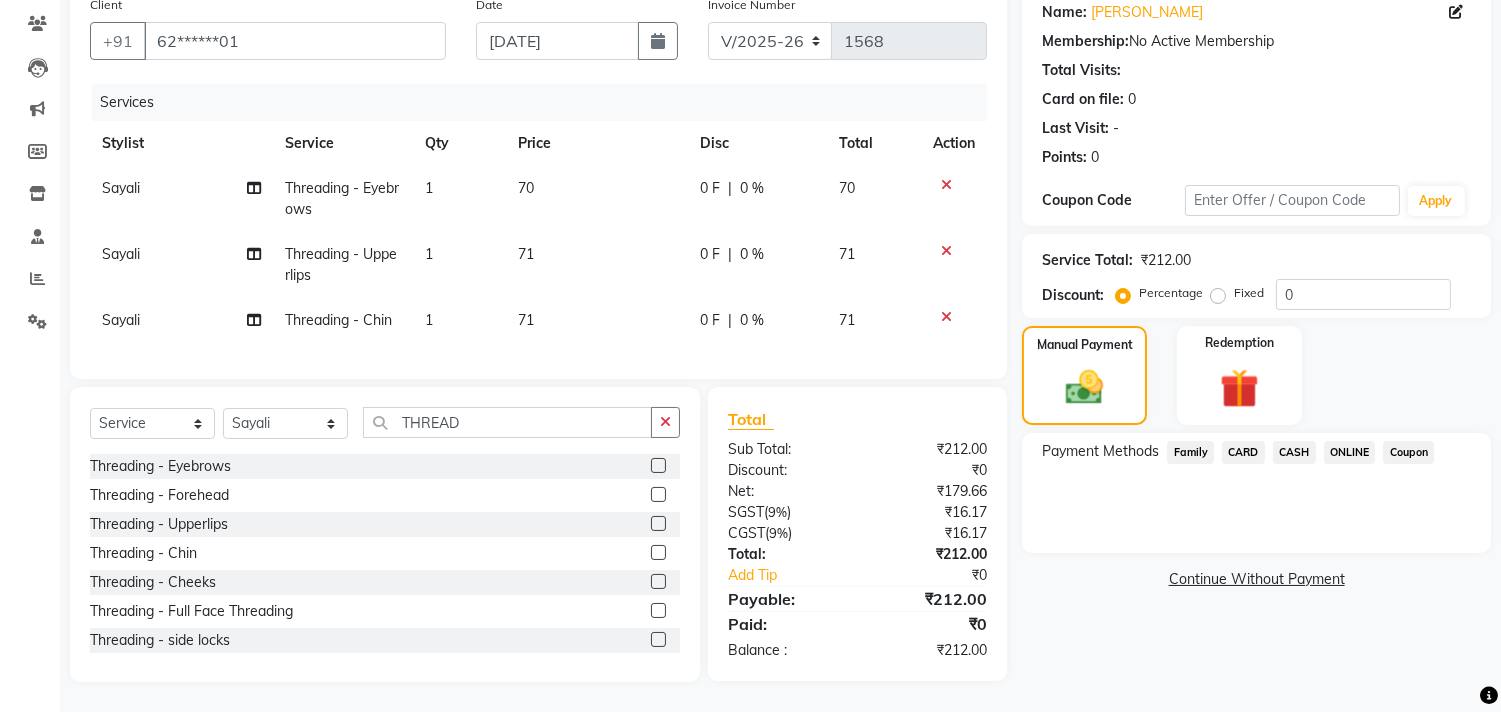 click on "ONLINE" 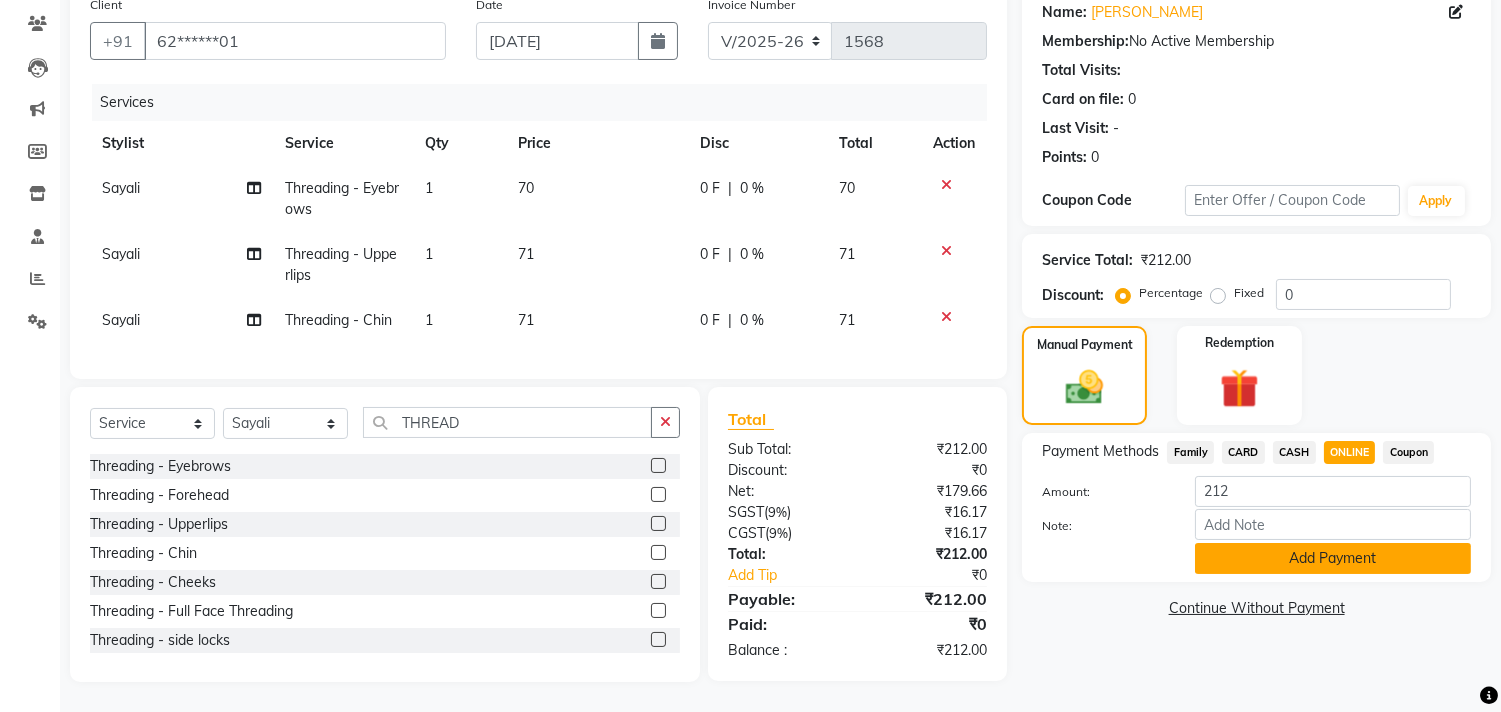 click on "Add Payment" 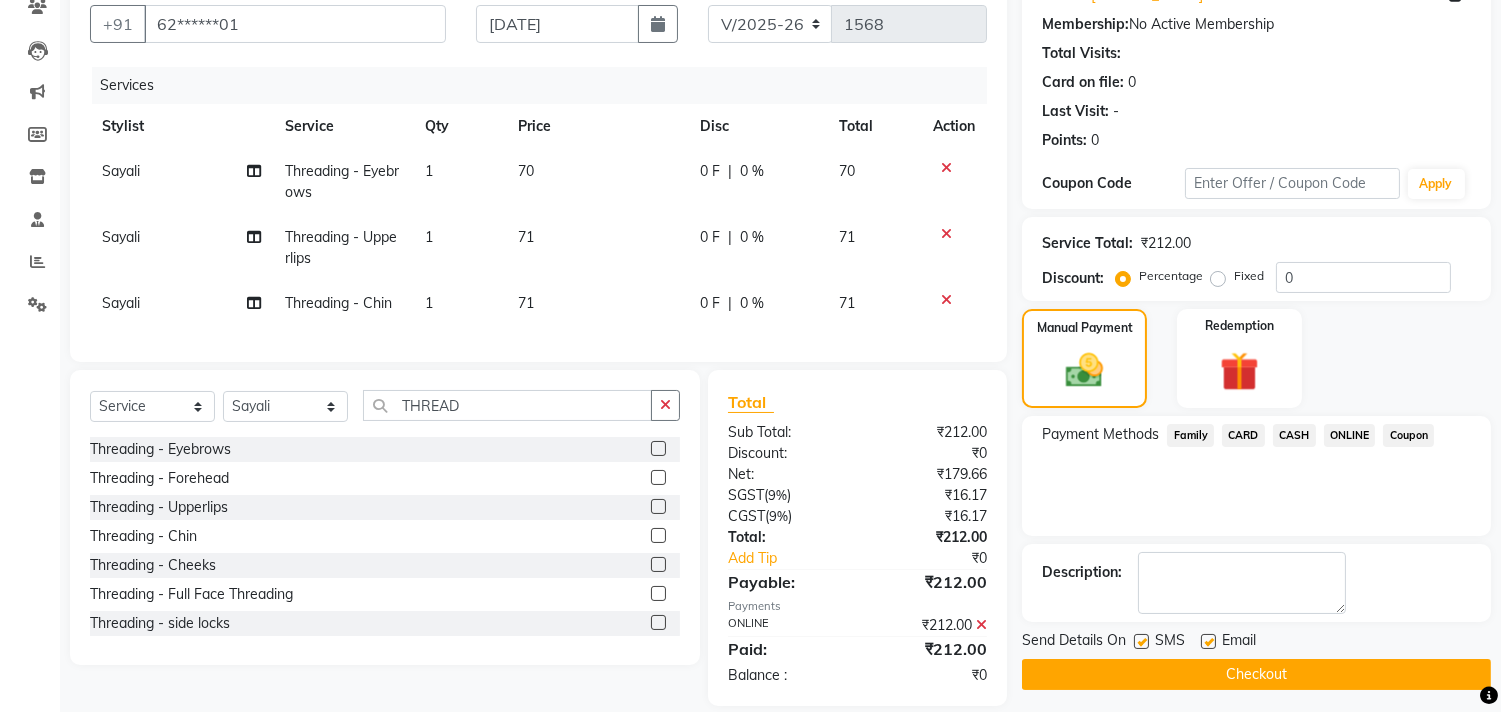 click on "Checkout" 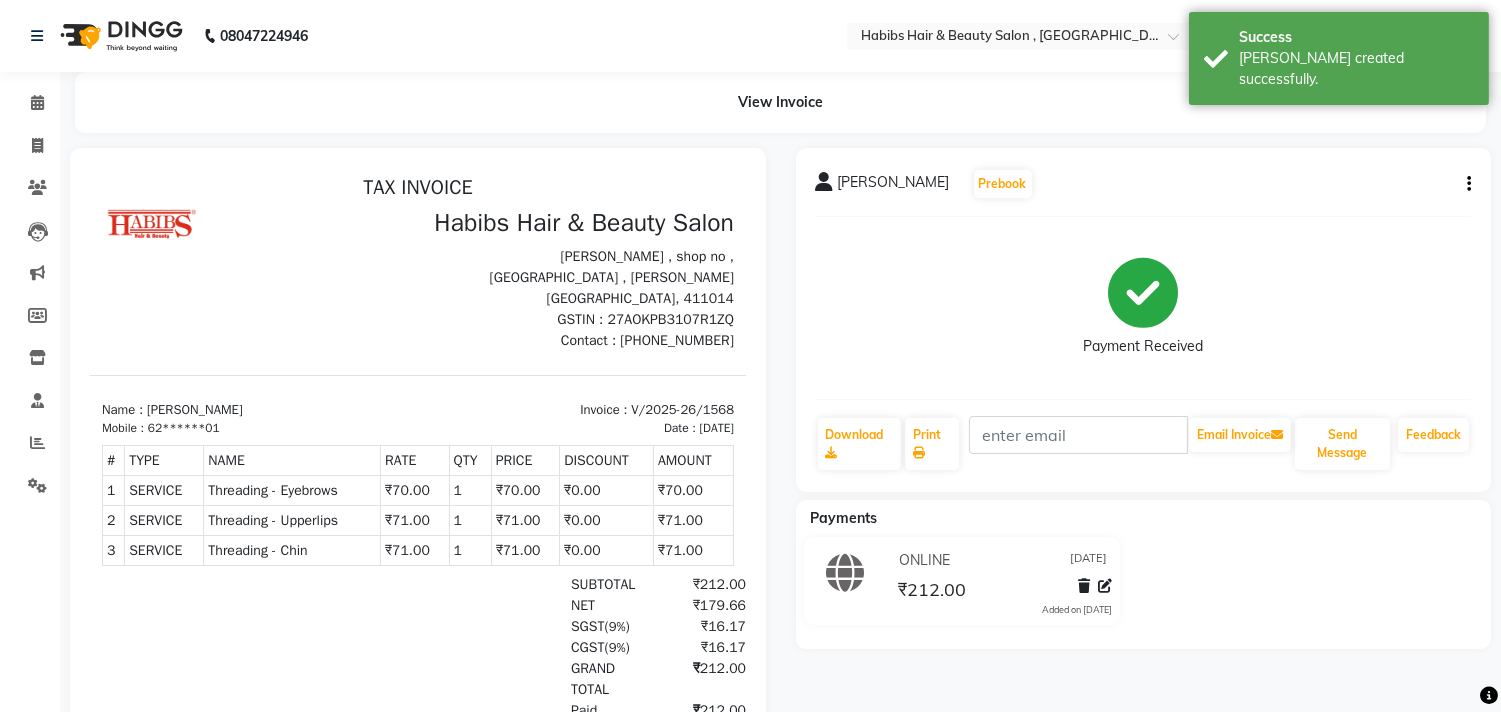 scroll, scrollTop: 0, scrollLeft: 0, axis: both 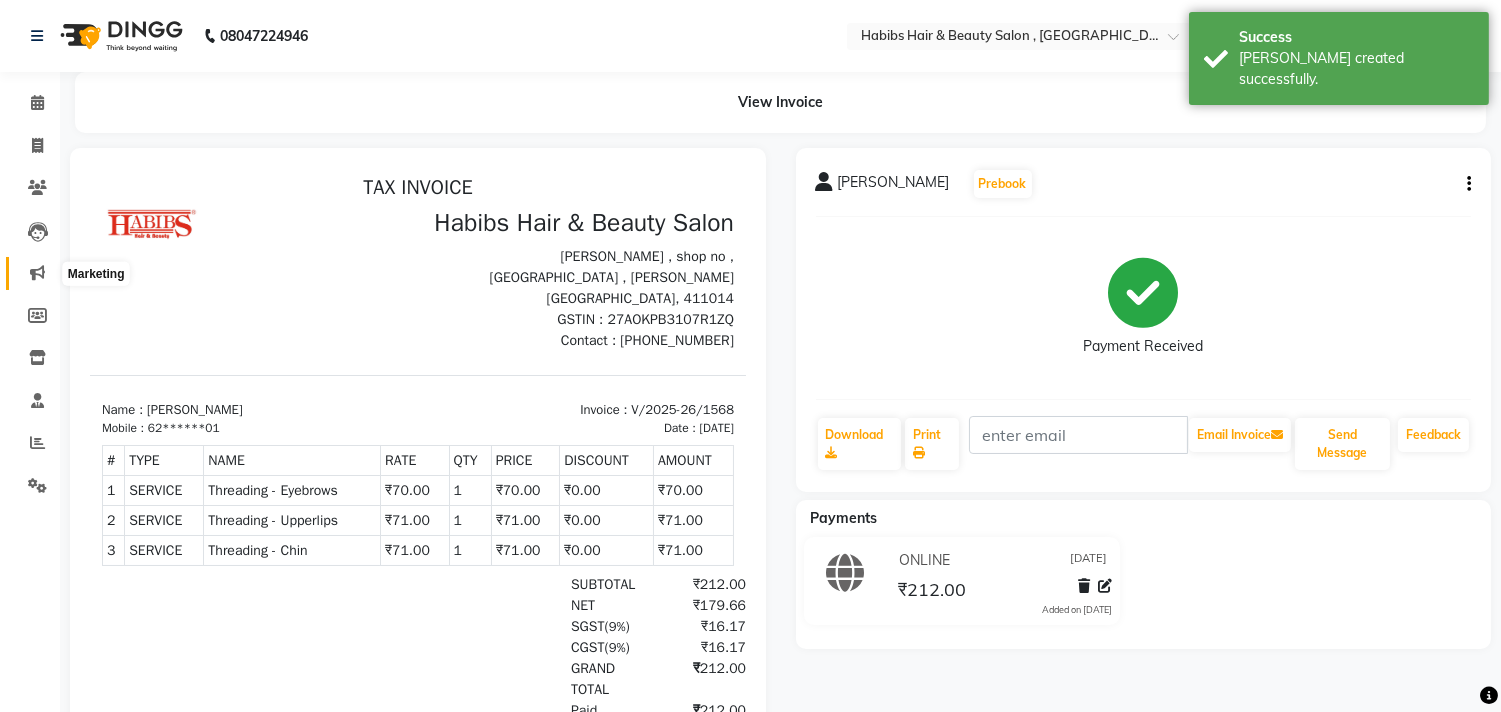 click 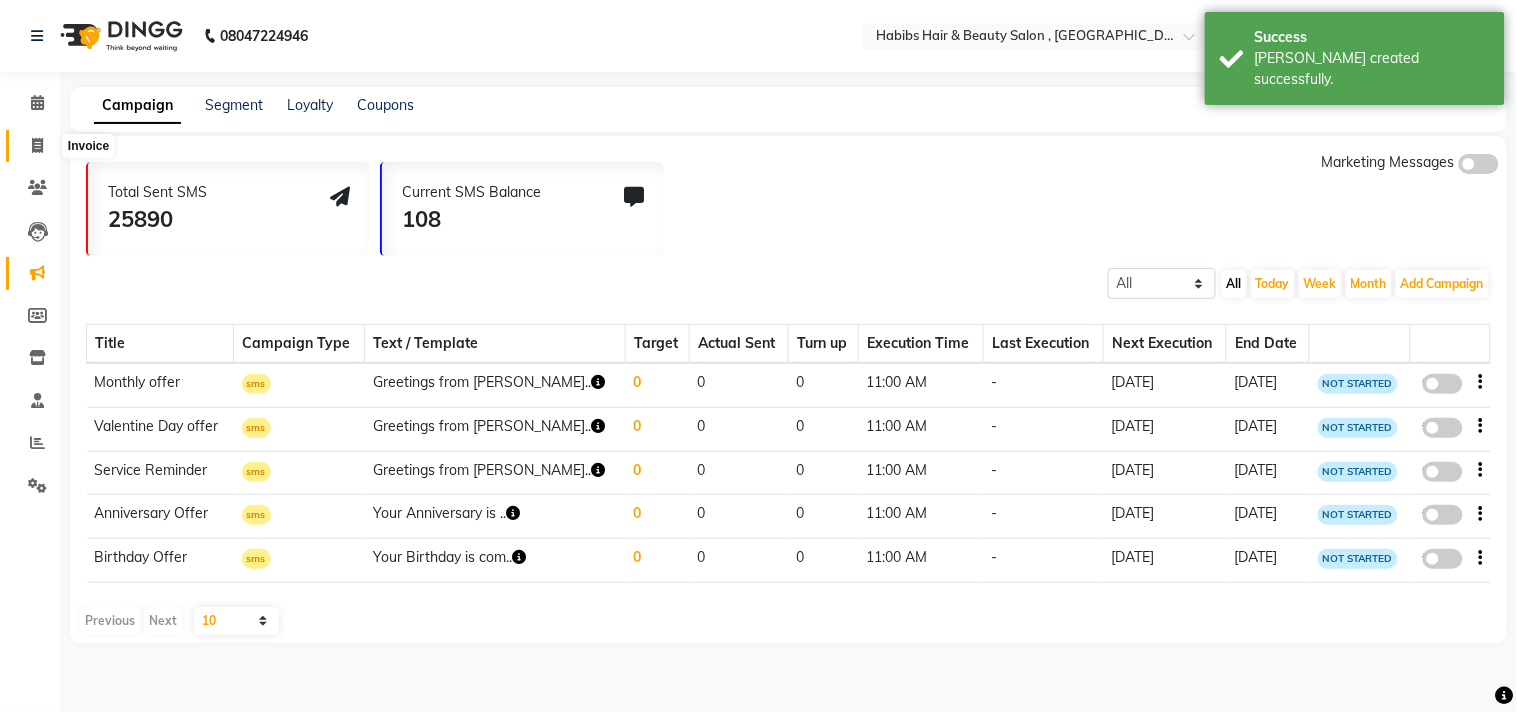 click 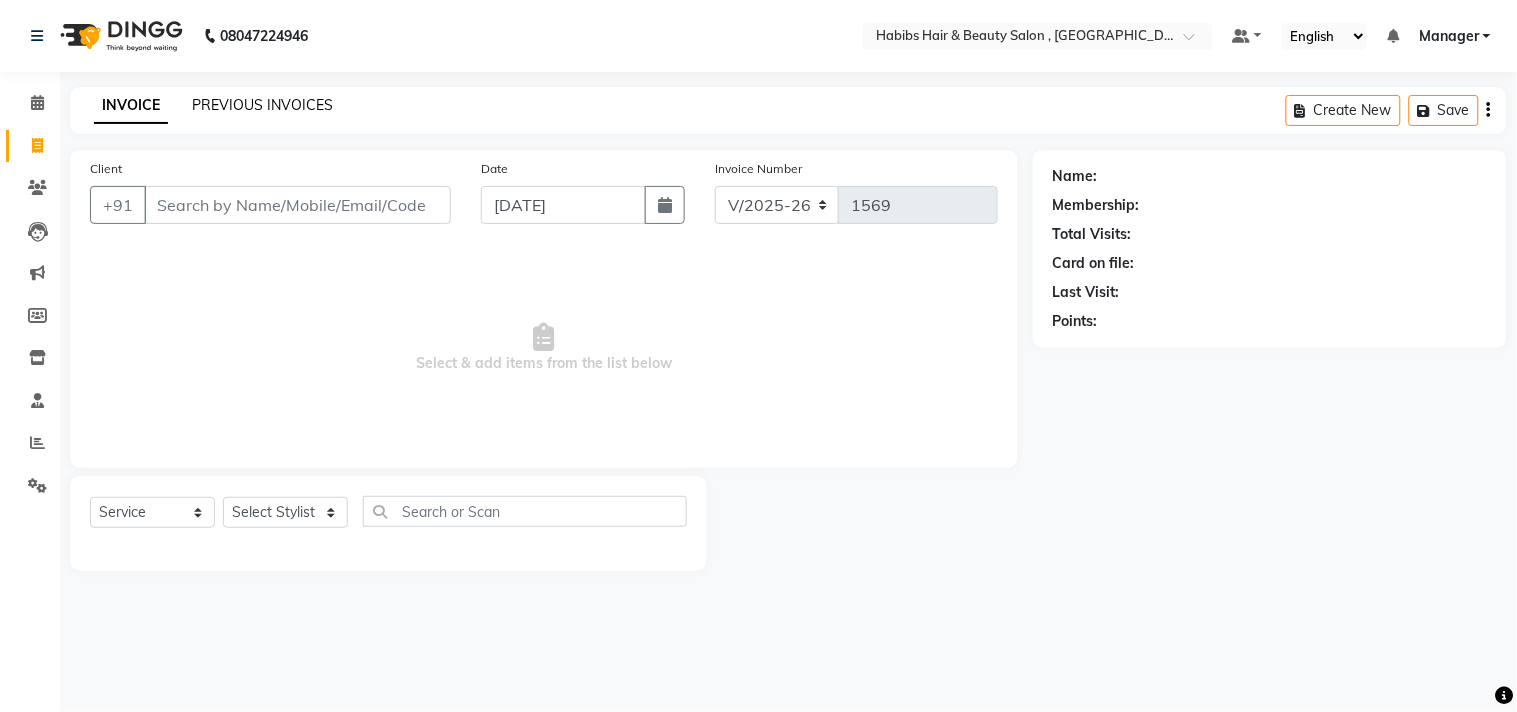 click on "PREVIOUS INVOICES" 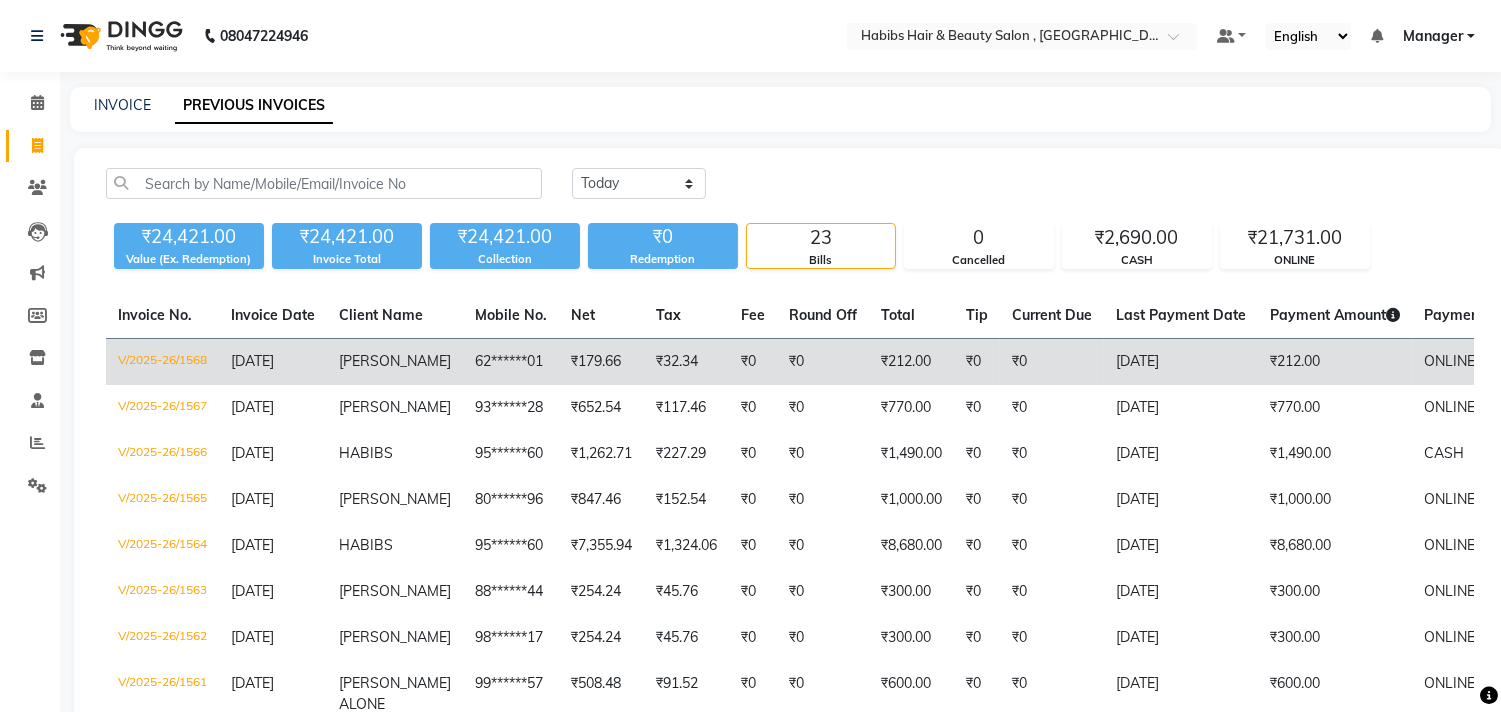 click on "[PERSON_NAME]" 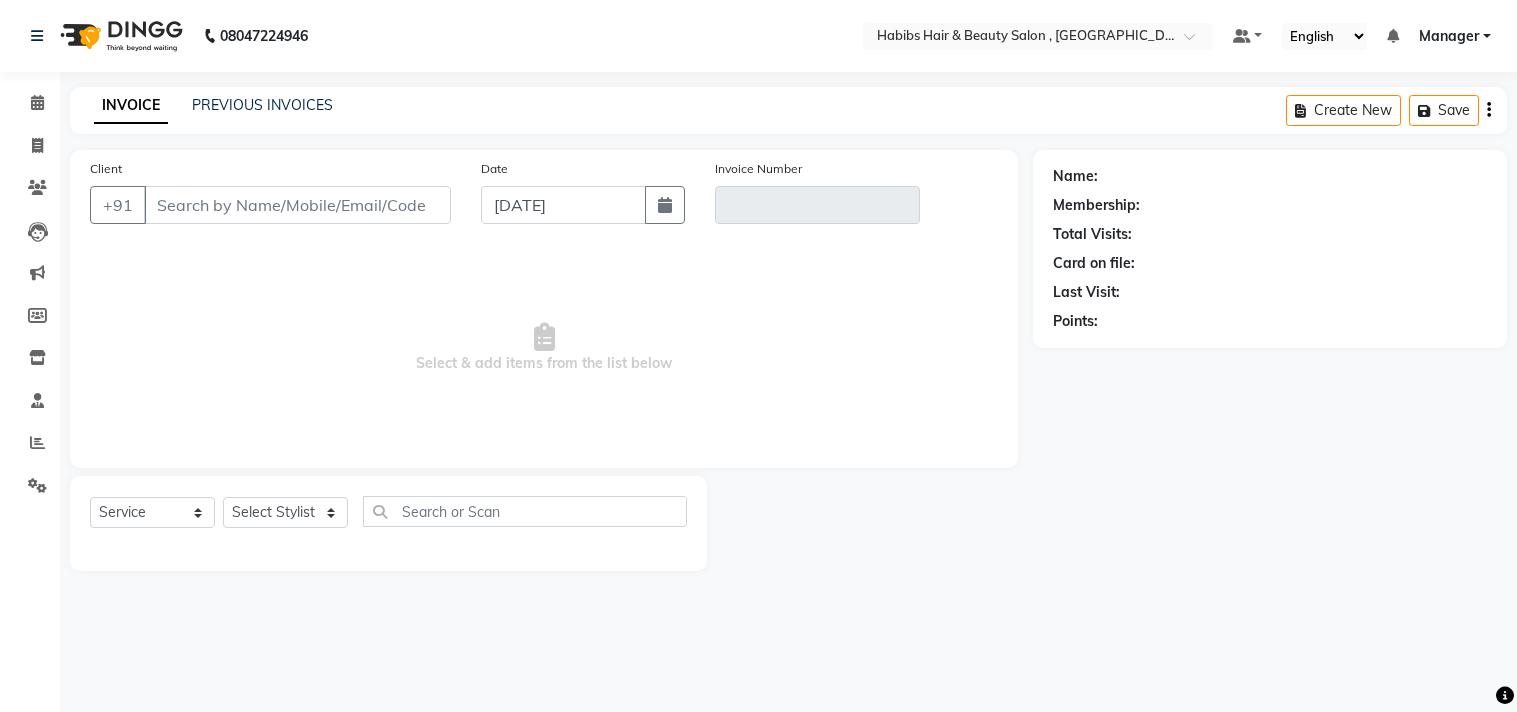select on "service" 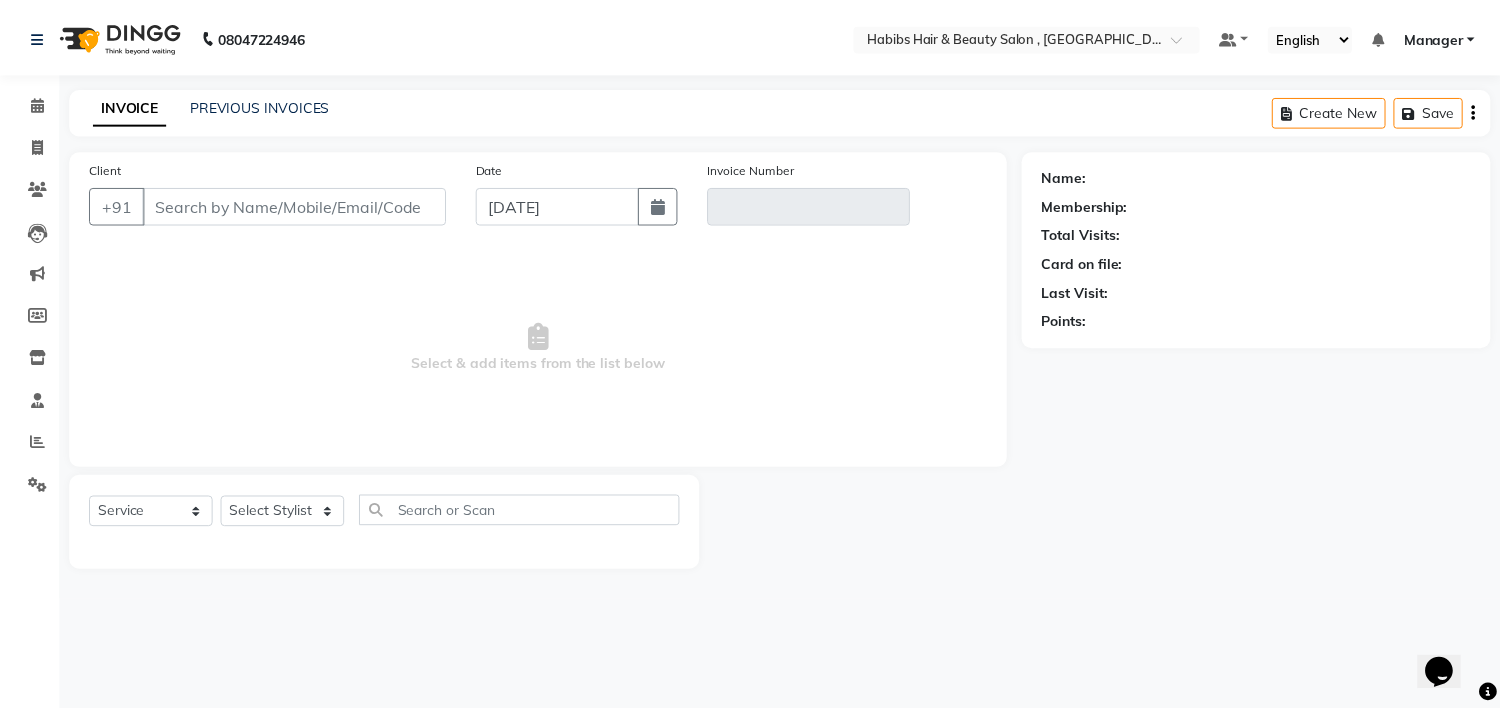 scroll, scrollTop: 0, scrollLeft: 0, axis: both 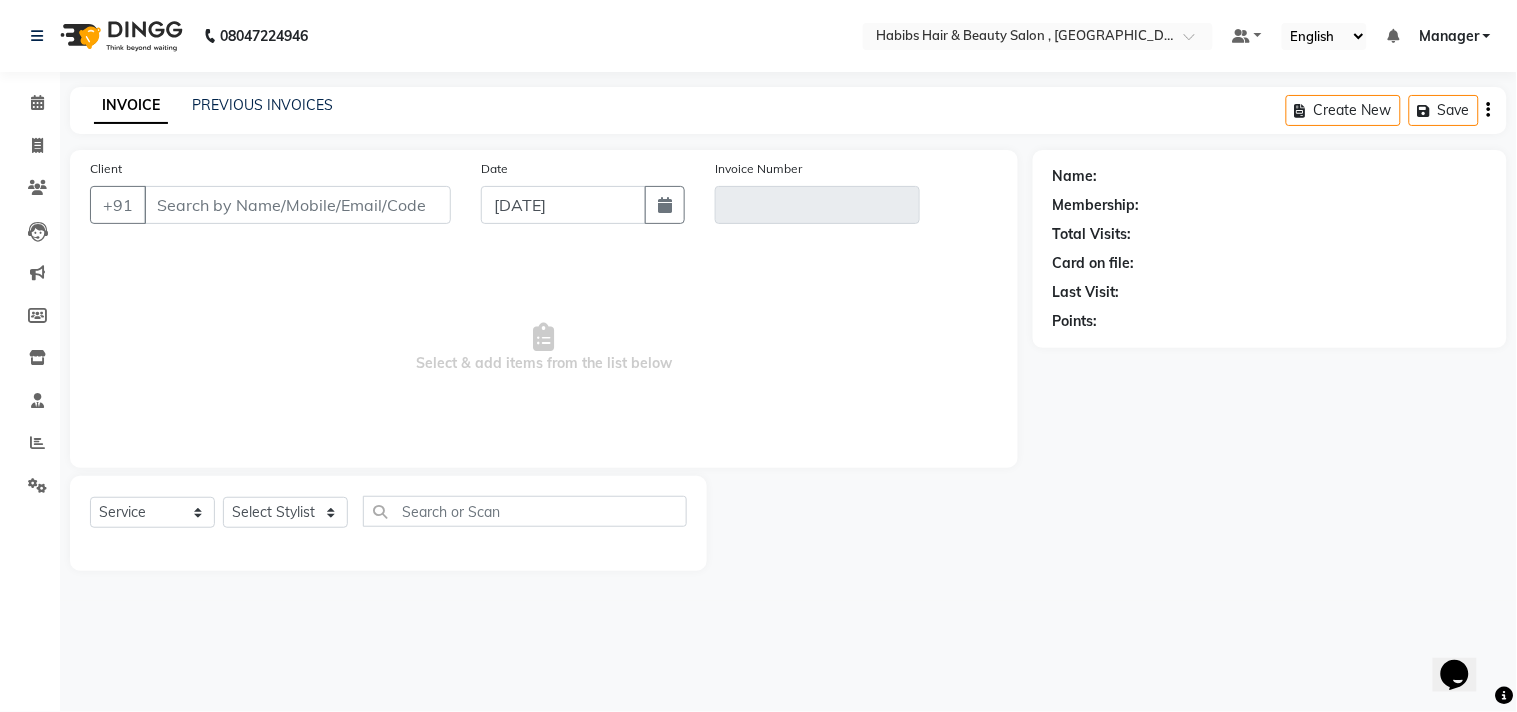 type on "95******60" 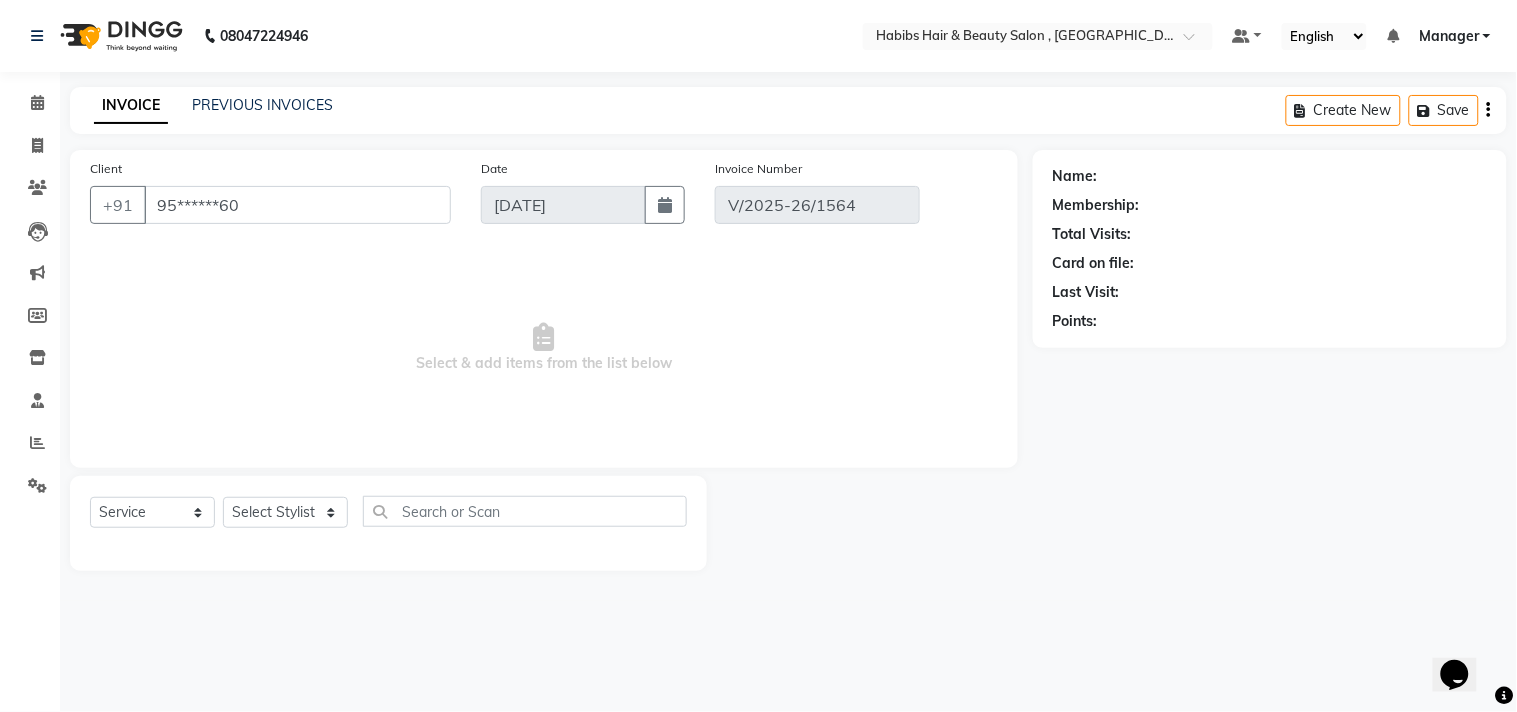 select on "1: Object" 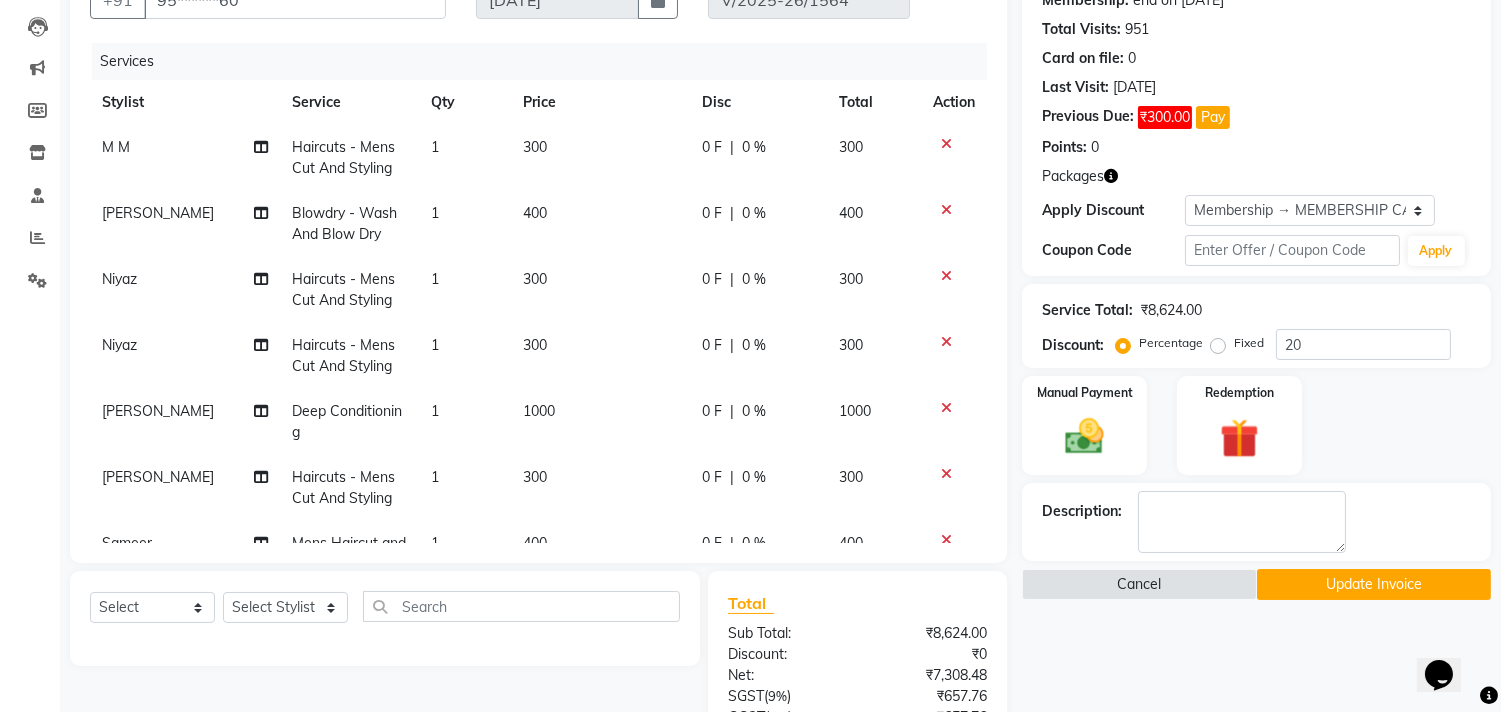 scroll, scrollTop: 430, scrollLeft: 0, axis: vertical 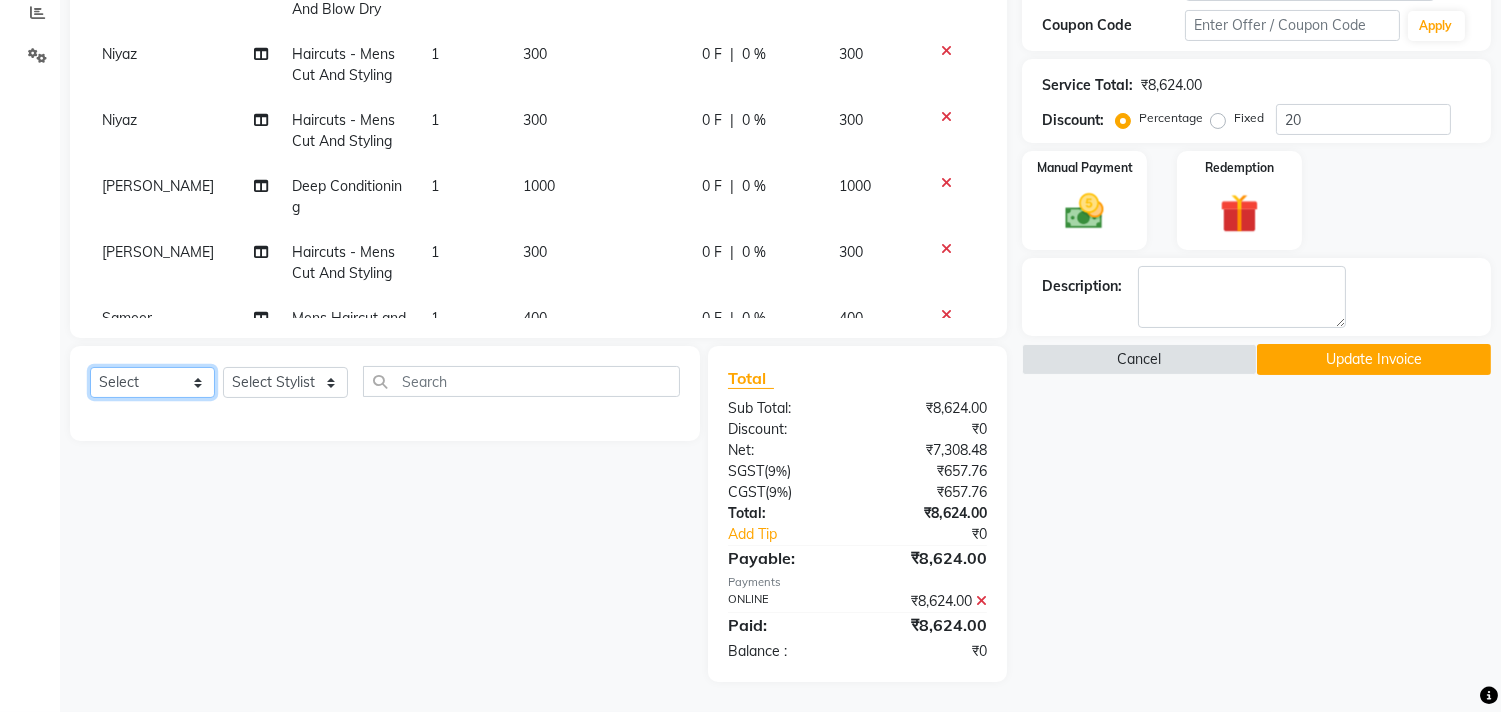 click on "Select  Service  Product  Membership  Package Voucher Prepaid Gift Card" 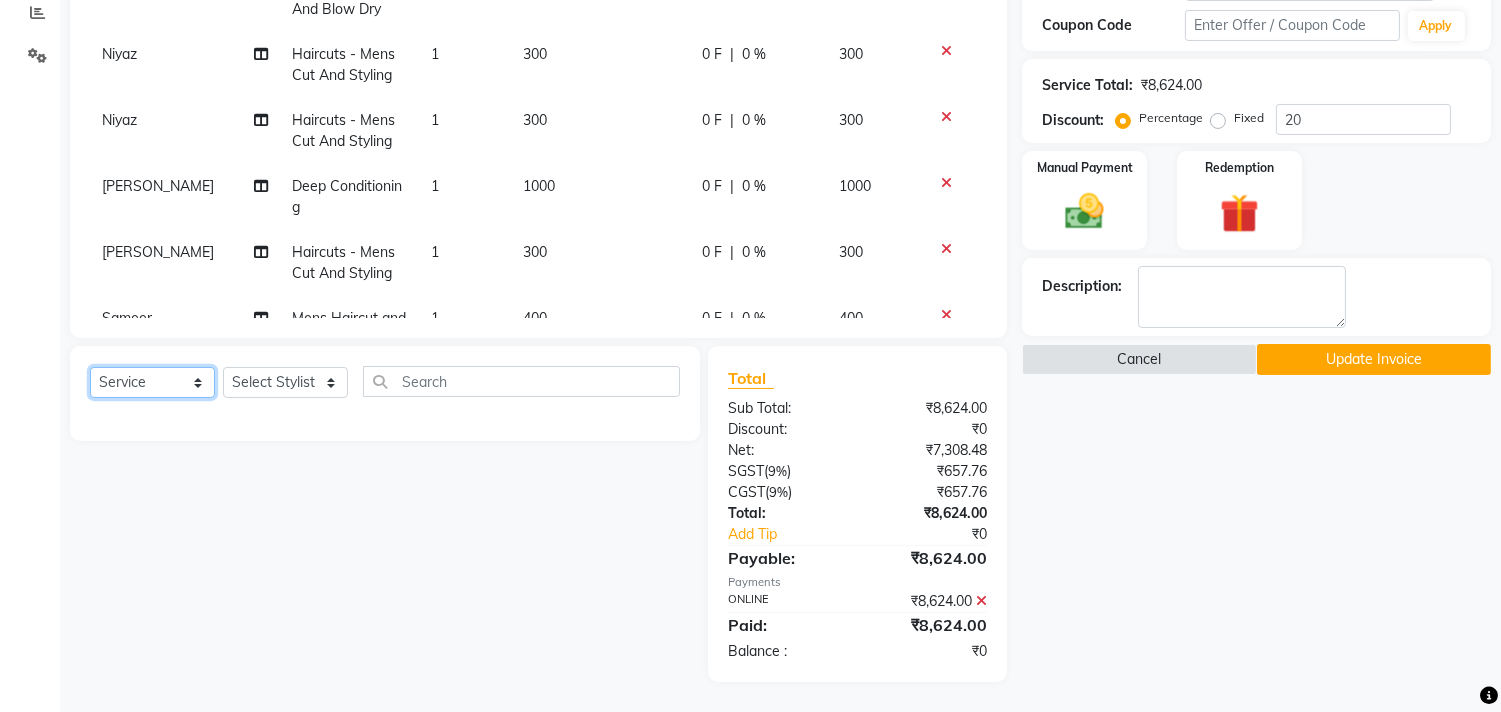 click on "Select  Service  Product  Membership  Package Voucher Prepaid Gift Card" 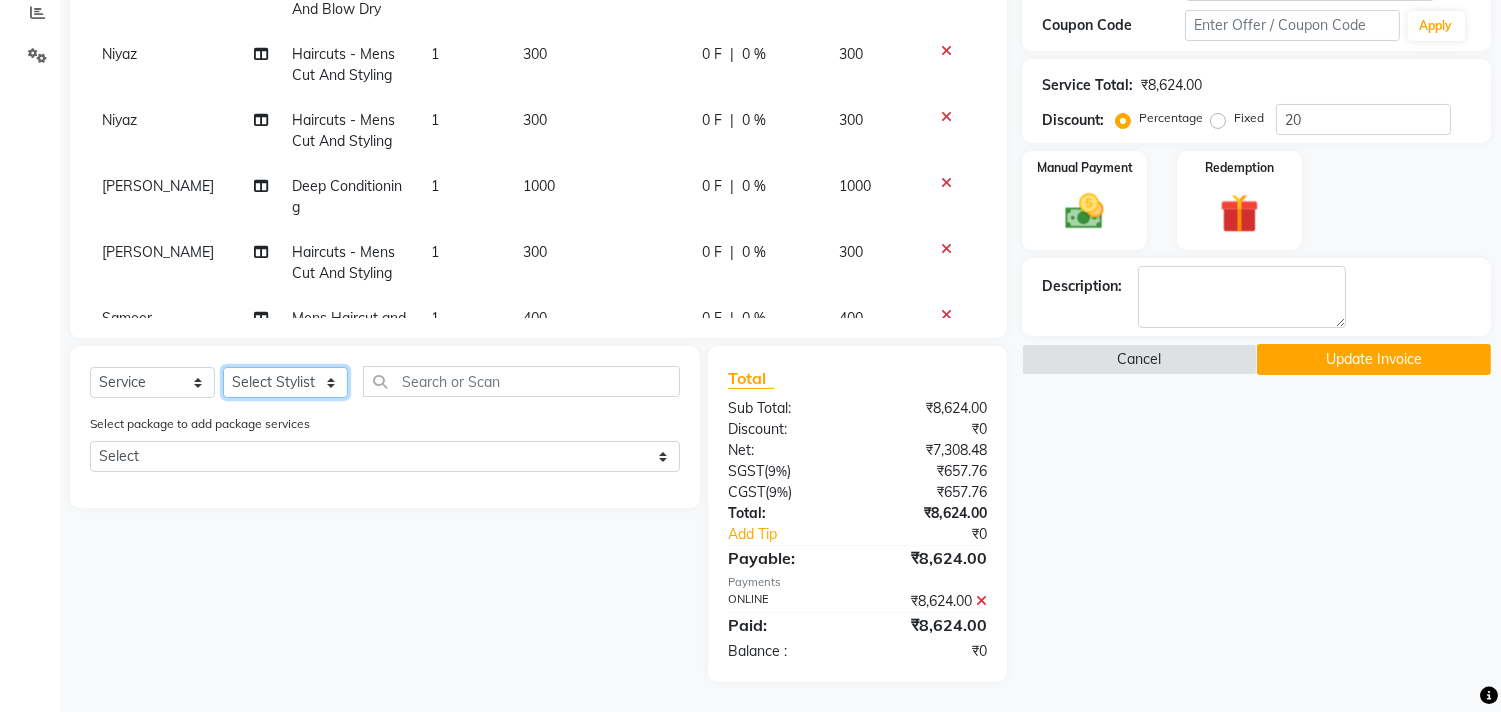 click on "Select Stylist [PERSON_NAME] Manager M M [PERSON_NAME] [PERSON_NAME] Sameer [PERSON_NAME] [PERSON_NAME] [PERSON_NAME]" 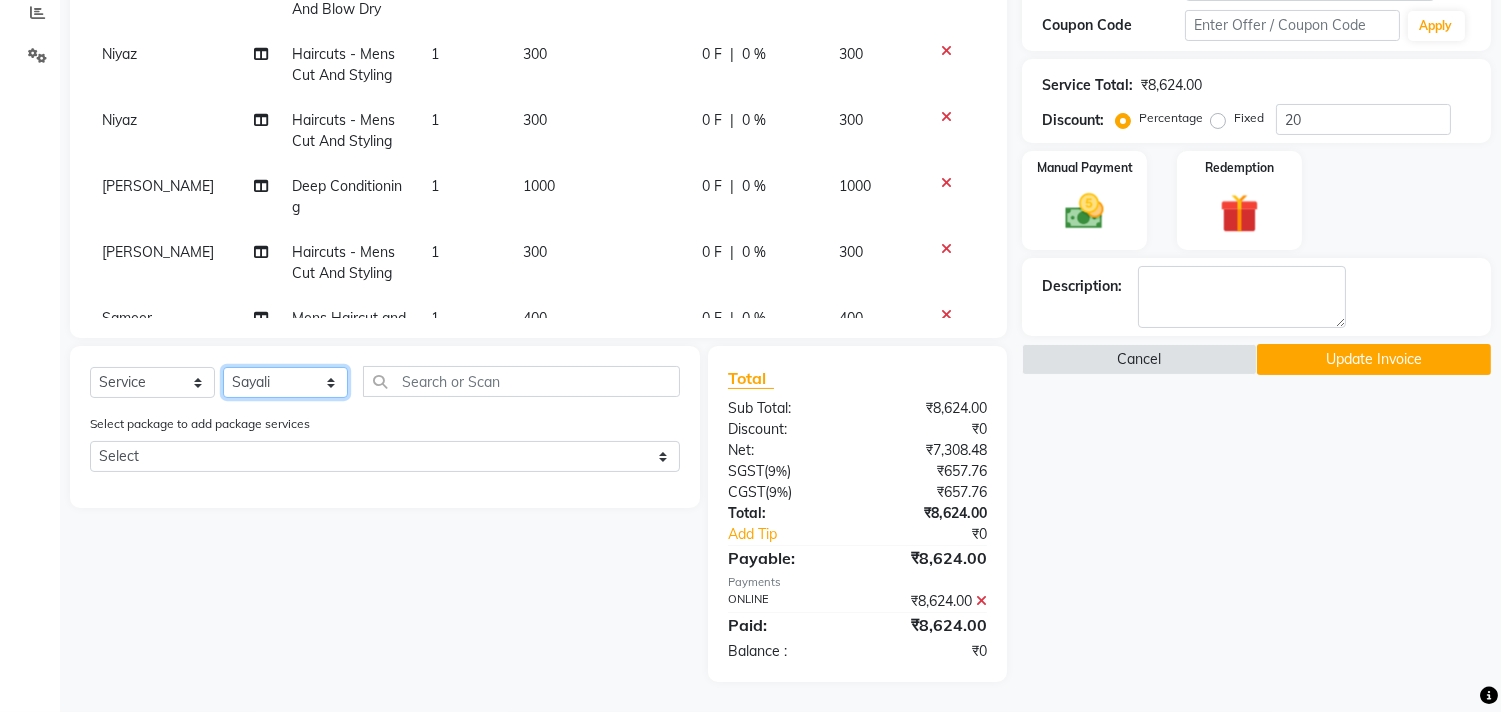 click on "Select Stylist [PERSON_NAME] Manager M M [PERSON_NAME] [PERSON_NAME] Sameer [PERSON_NAME] [PERSON_NAME] [PERSON_NAME]" 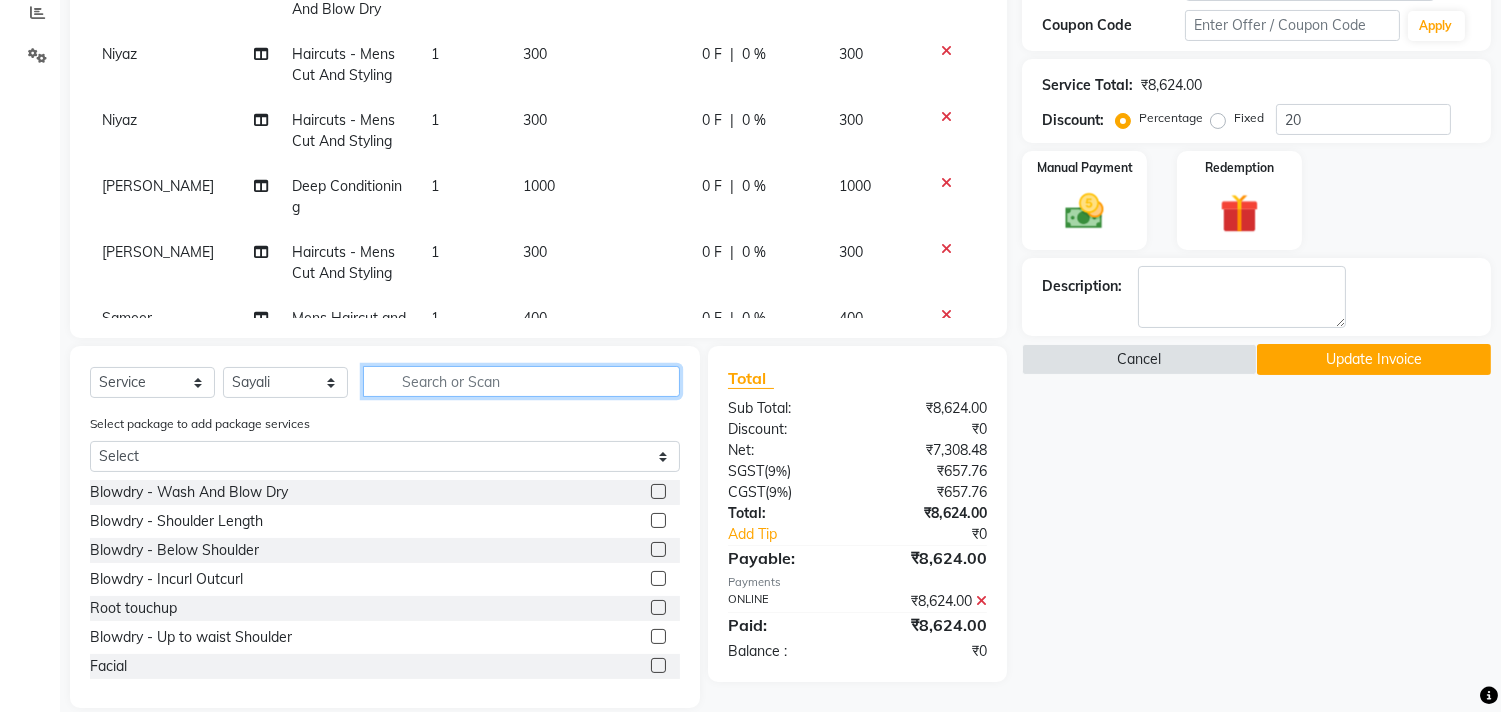 click 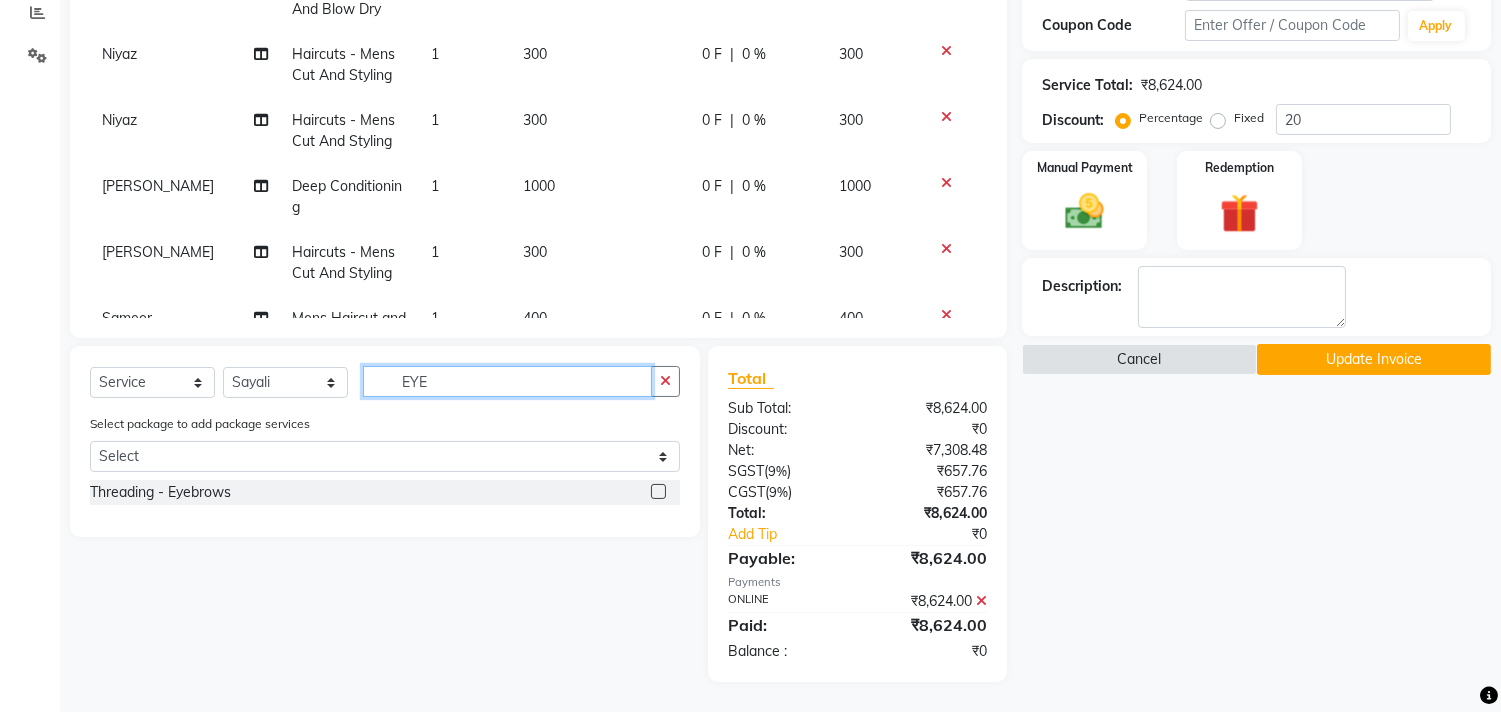 type on "EYE" 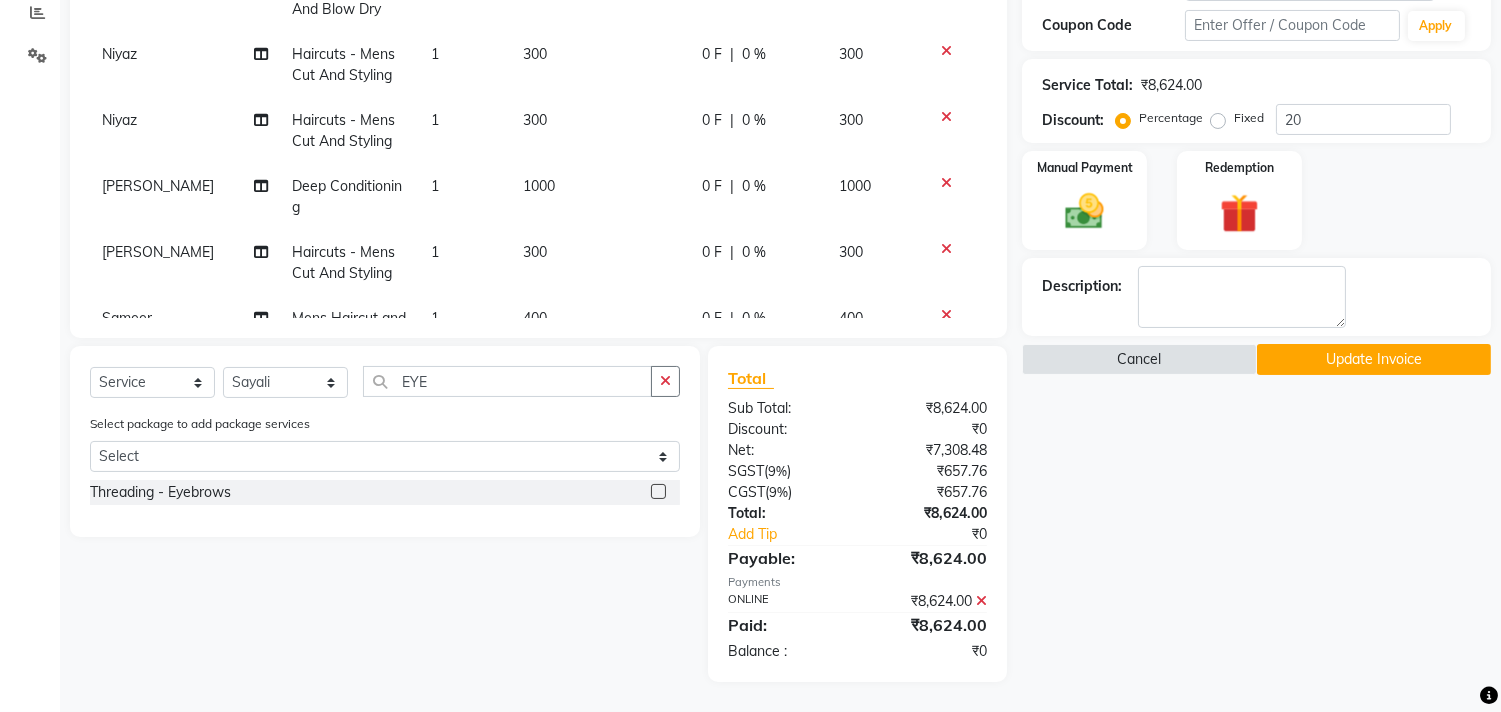 click 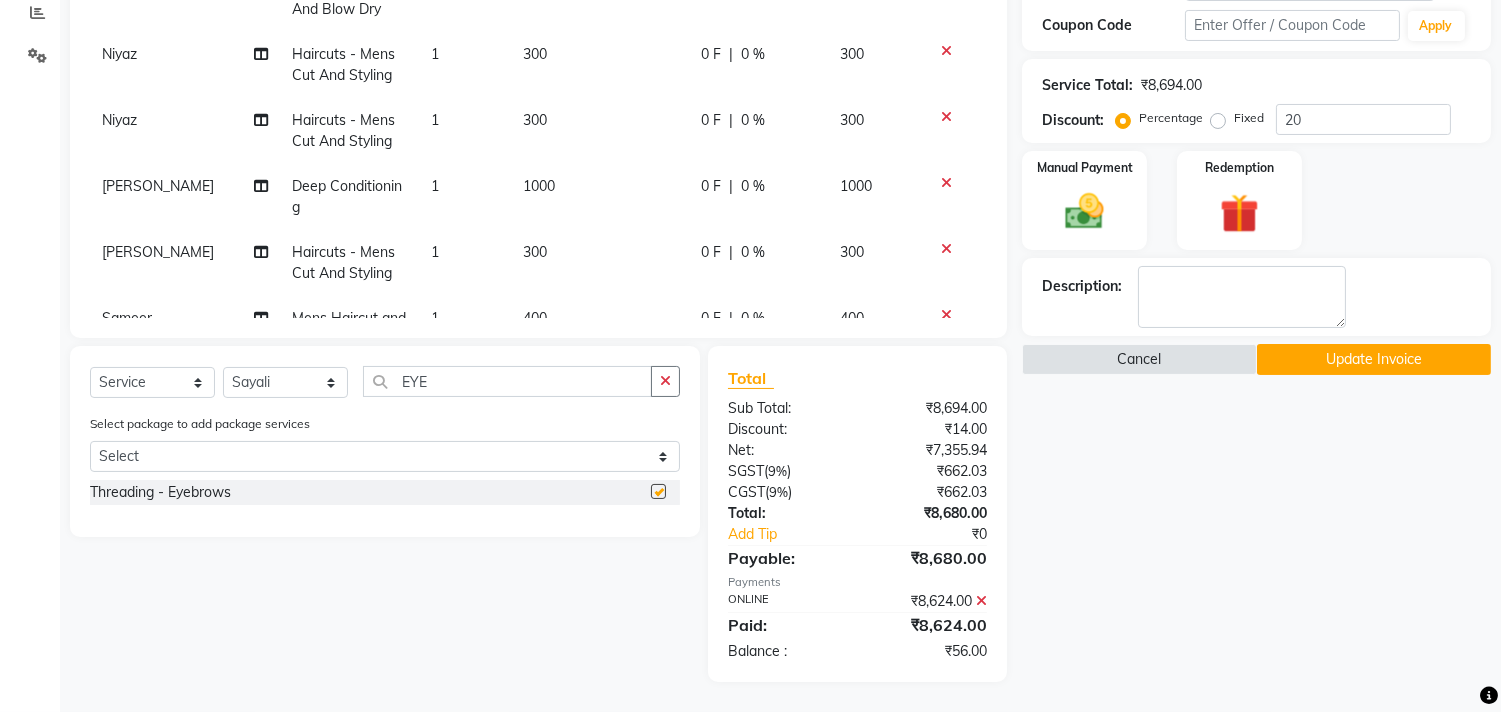 checkbox on "false" 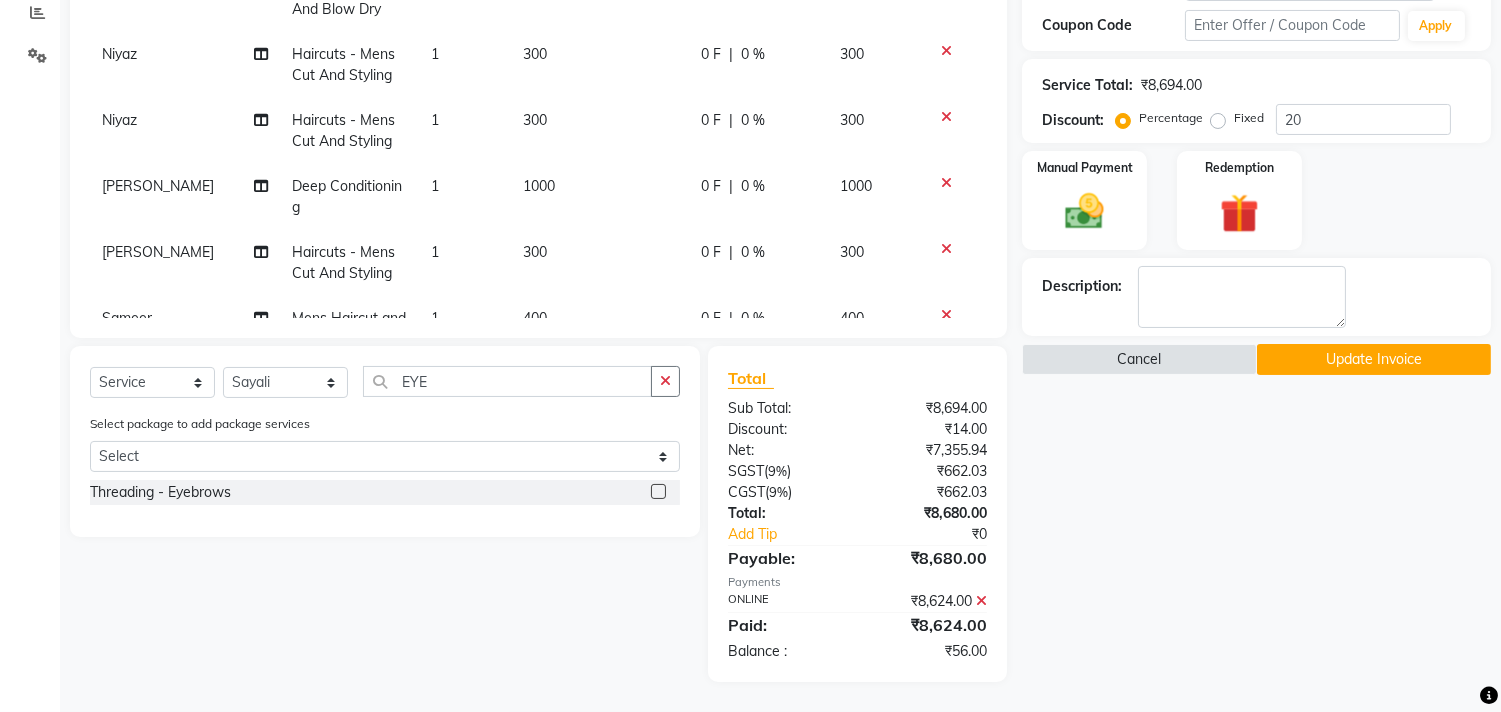 click 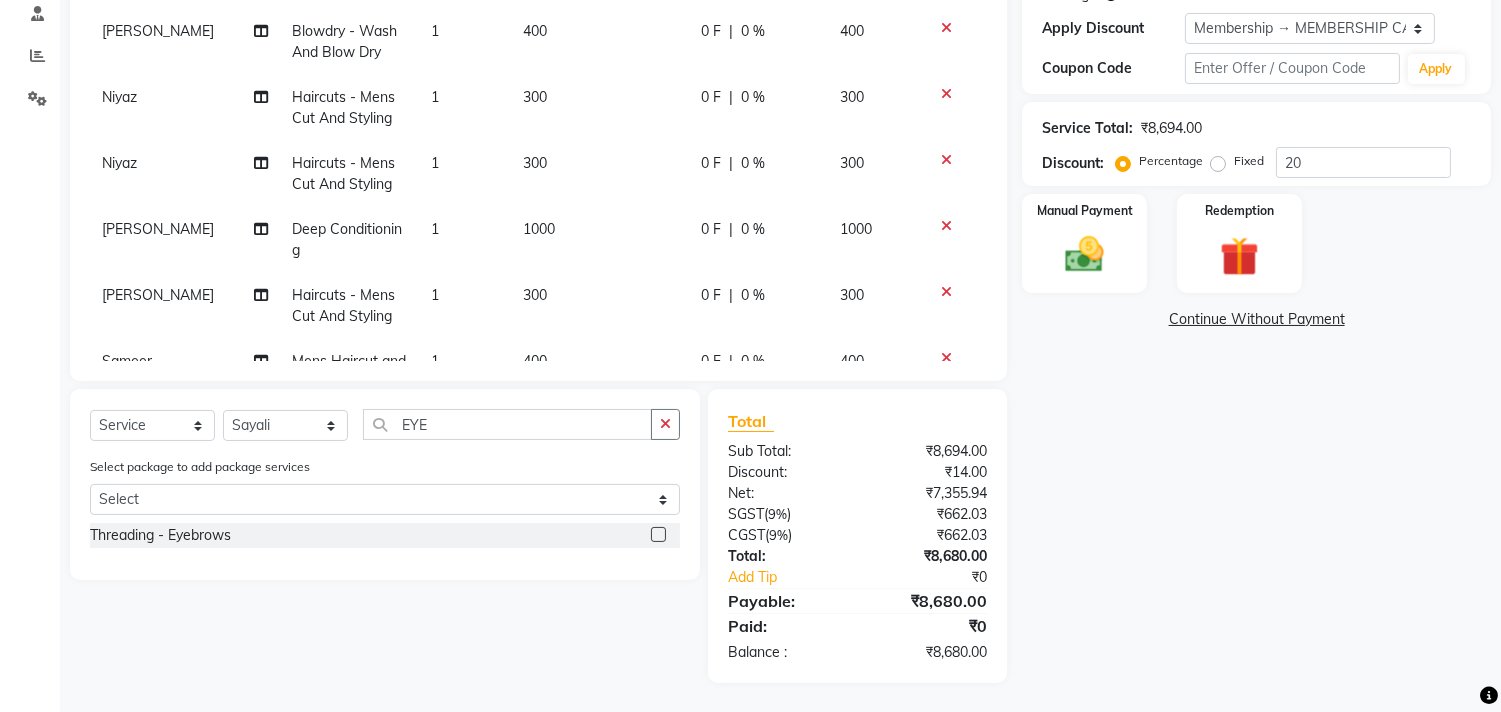 click on "Name: Habibs  Membership: end on 02-10-2025 Total Visits:  951 Card on file:  0 Last Visit:   11-07-2025 Previous Due:  ₹300.00 Pay Points:   0  Packages Apply Discount Select Membership → MEMBERSHIP CARD Coupon Code Apply Service Total:  ₹8,694.00  Discount:  Percentage   Fixed  20 Manual Payment Redemption  Continue Without Payment" 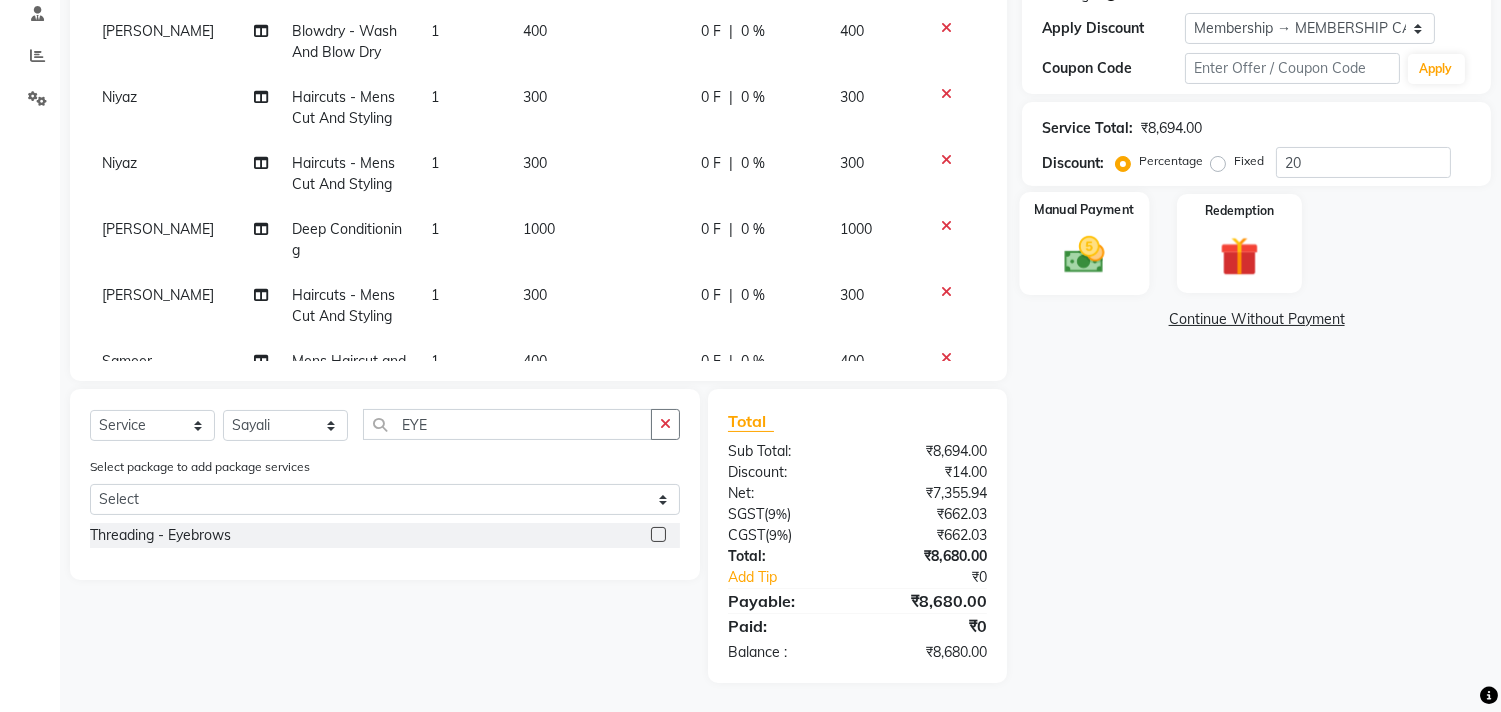 click 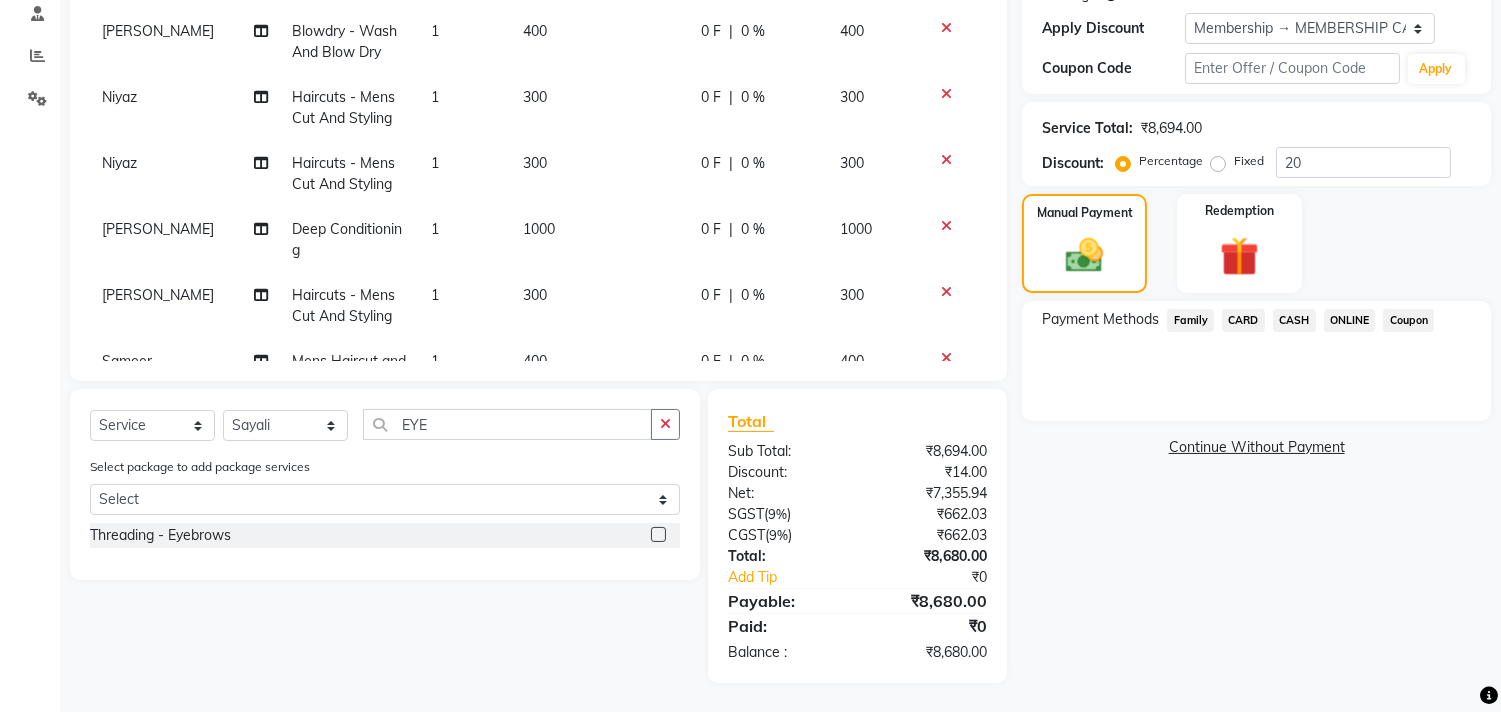 click on "ONLINE" 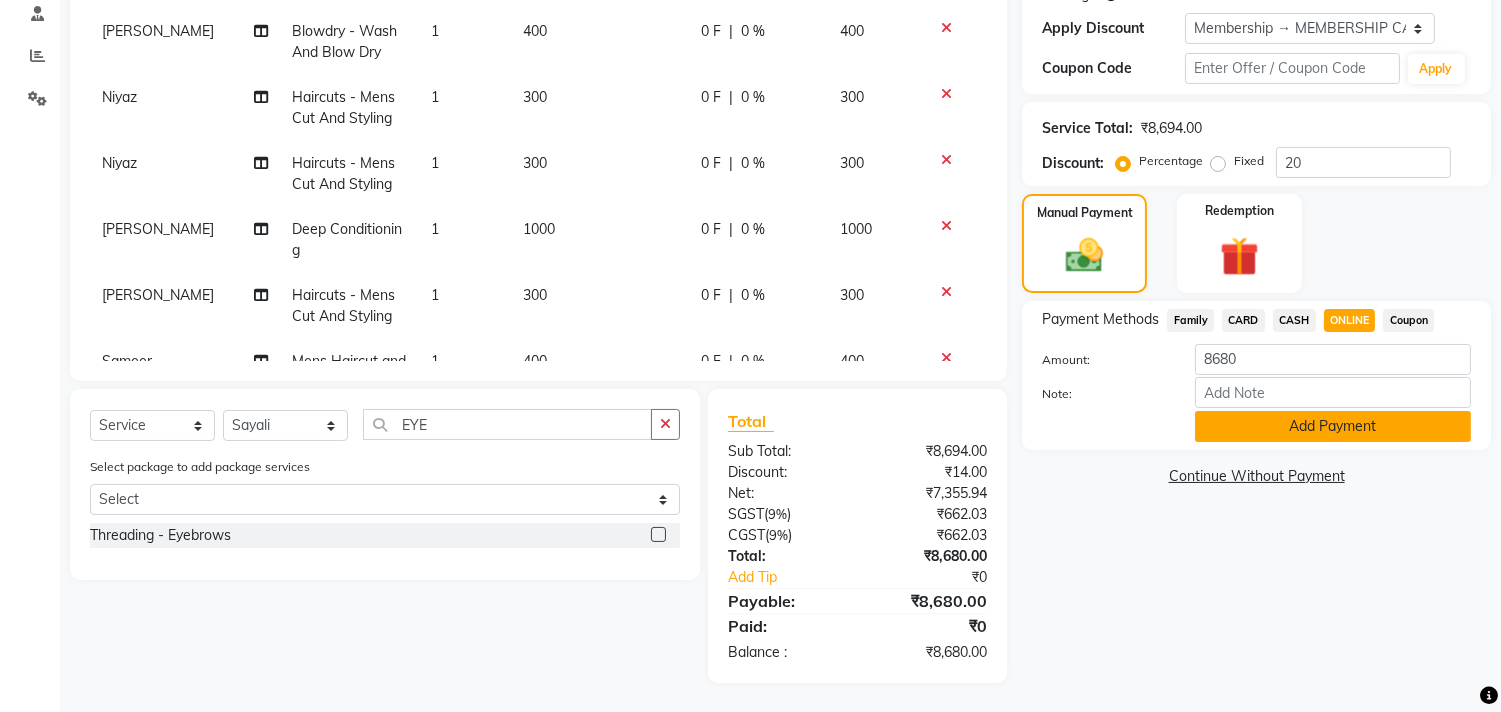 click on "Add Payment" 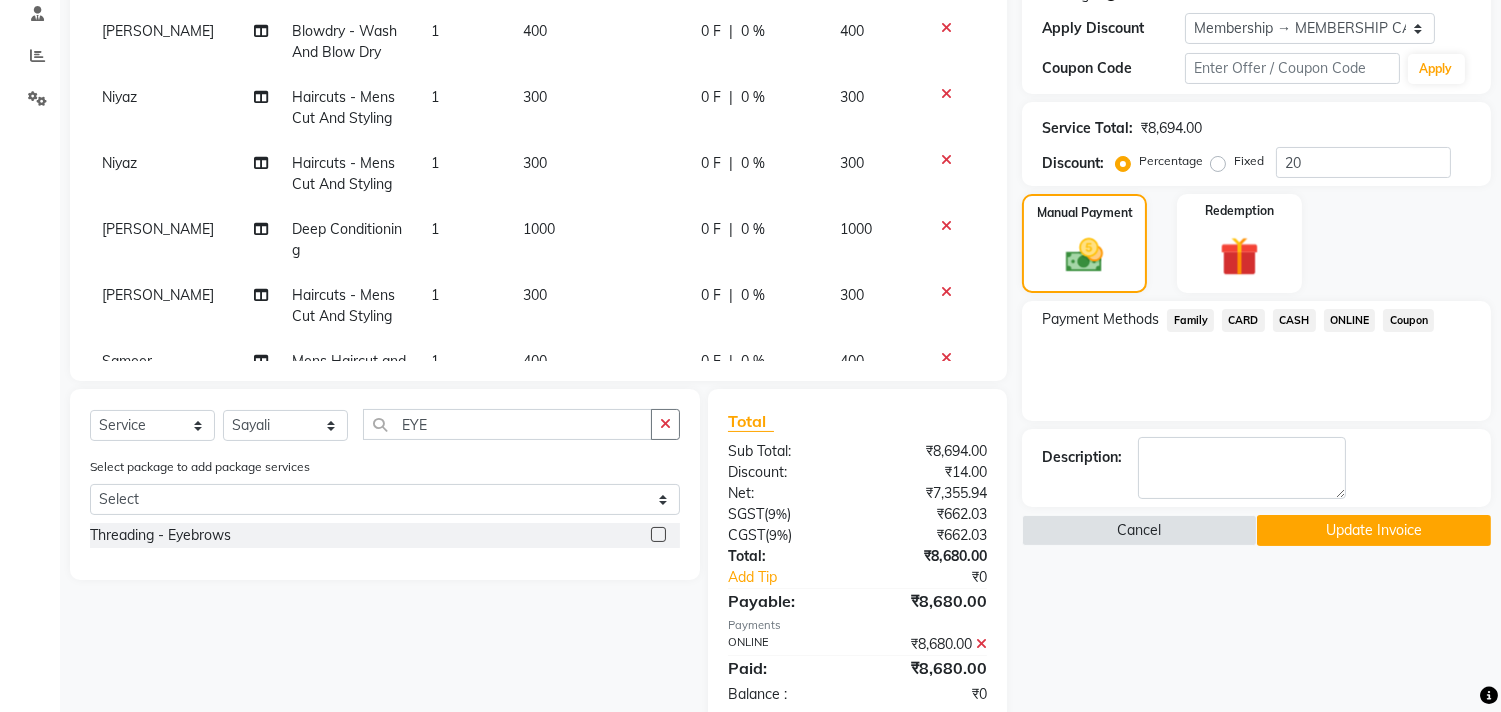 click on "Update Invoice" 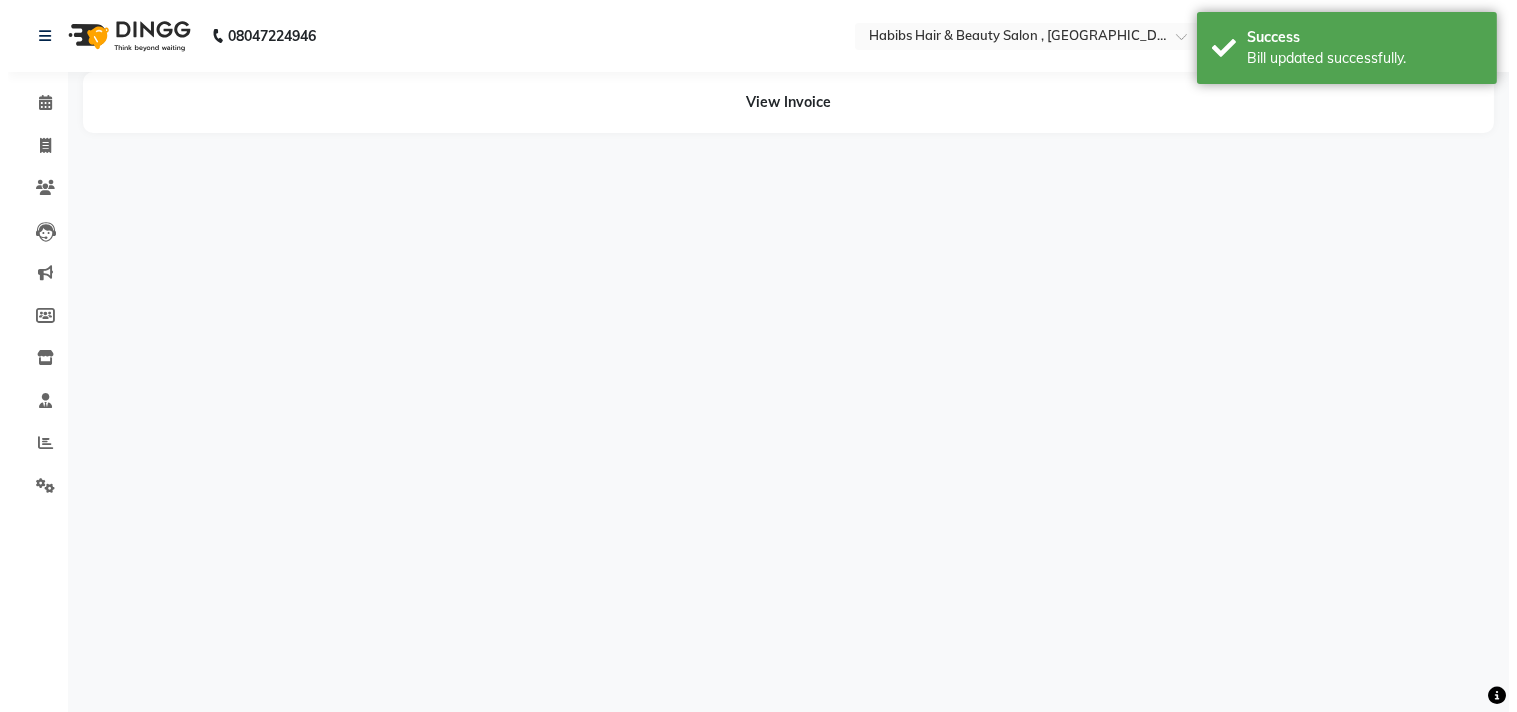 scroll, scrollTop: 0, scrollLeft: 0, axis: both 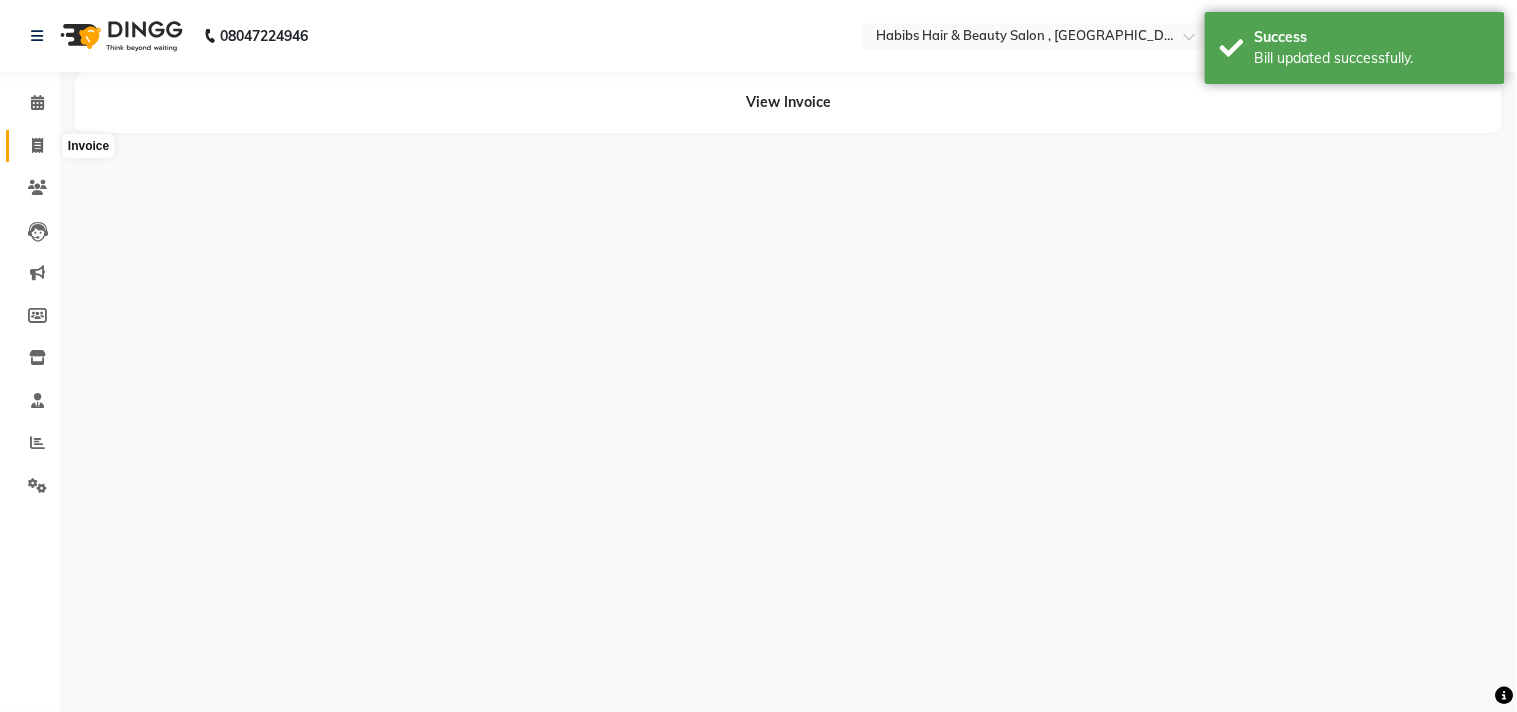 click 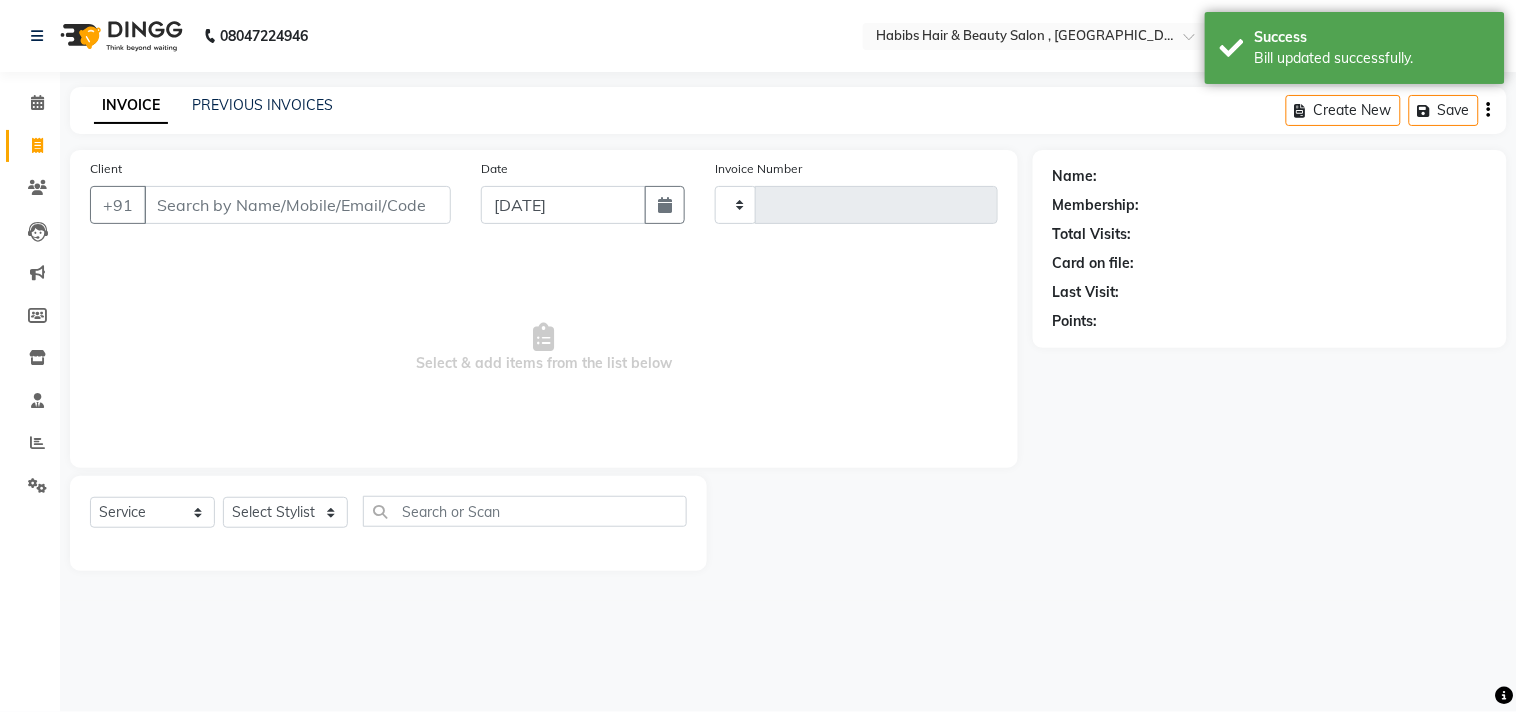type on "1568" 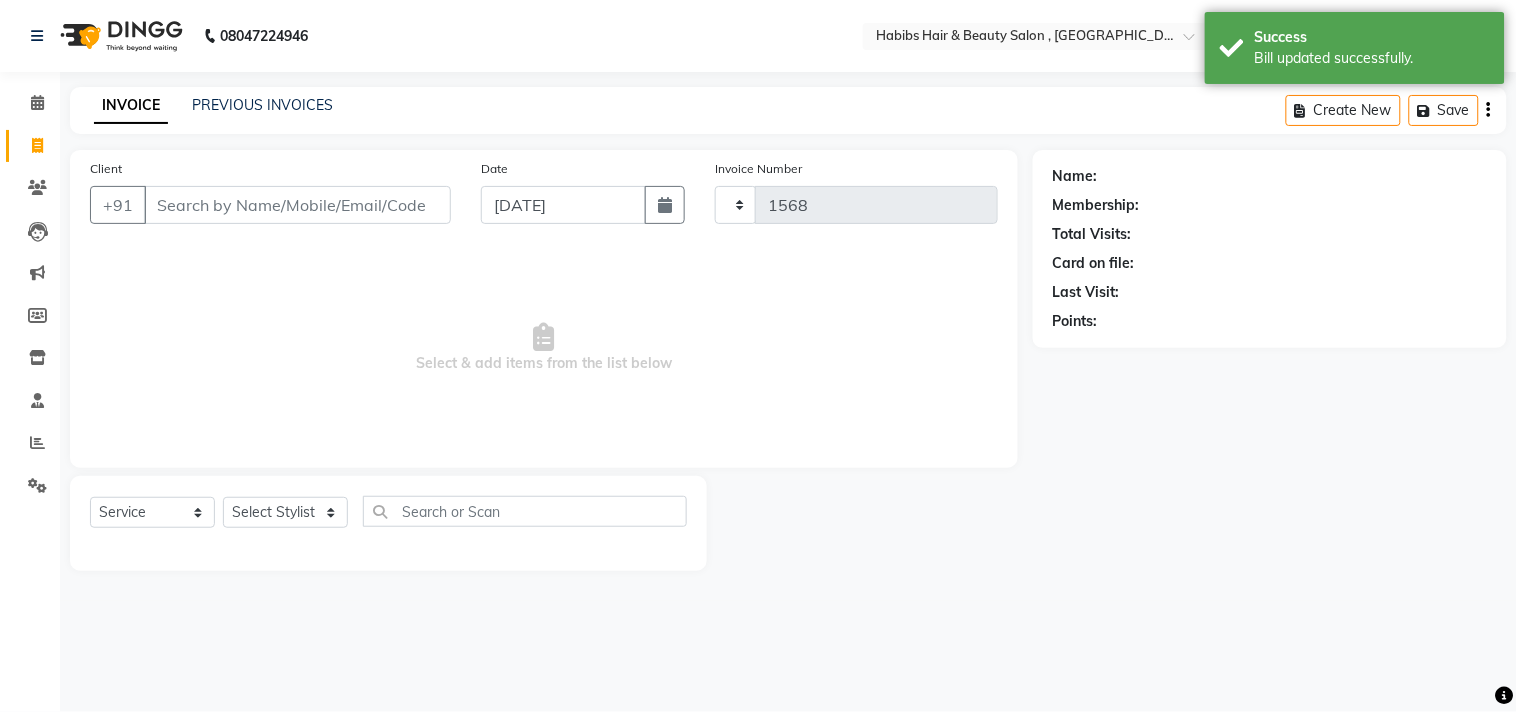 select on "4838" 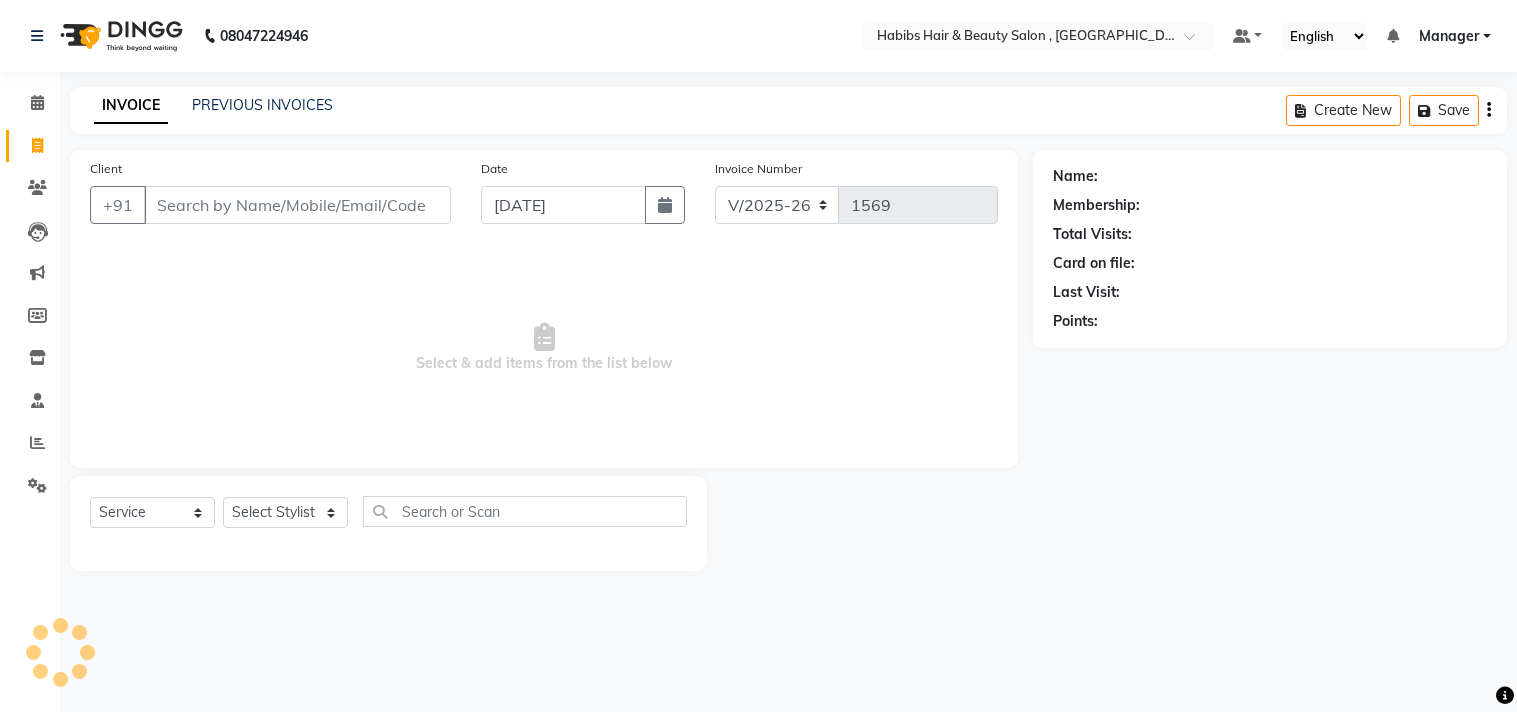 select on "4838" 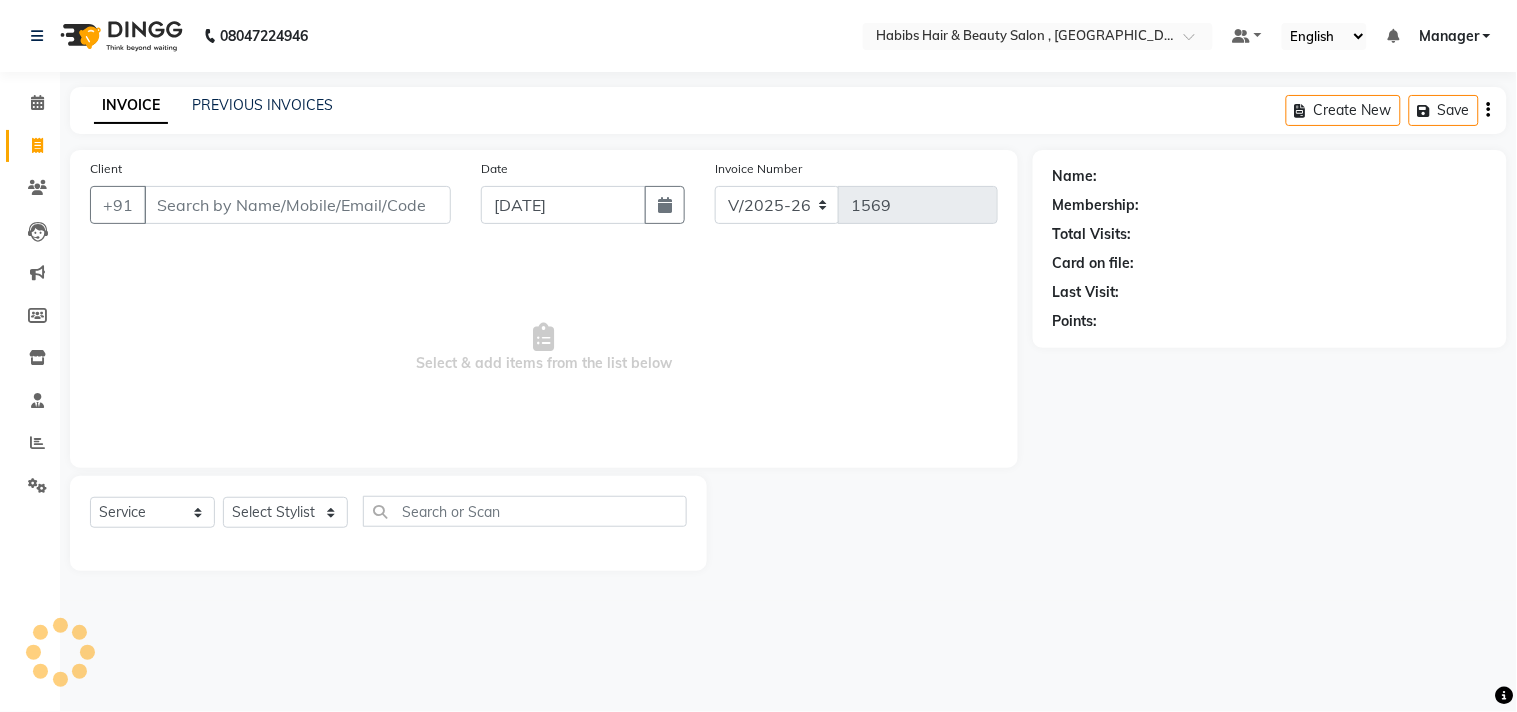 scroll, scrollTop: 0, scrollLeft: 0, axis: both 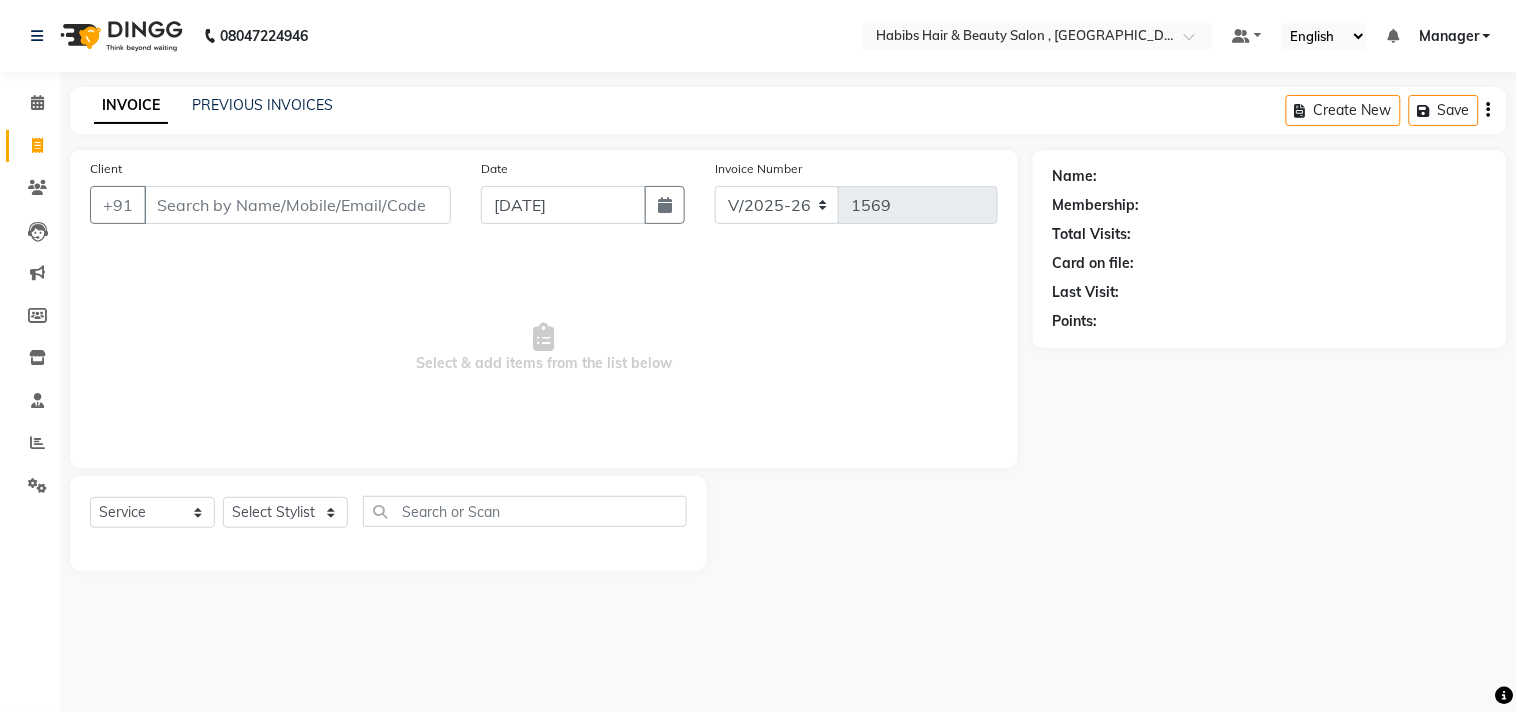 click on "INVOICE PREVIOUS INVOICES Create New   Save  Client +91 Date 11-07-2025 Invoice Number V/2025 V/2025-26 1569  Select & add items from the list below  Select  Service  Product  Membership  Package Voucher Prepaid Gift Card  Select Stylist ARIF Asif Manager M M Neelam Niyaz Salman Sameer Sayali Shahid Shahnawaz Vidya Zubair Name: Membership: Total Visits: Card on file: Last Visit:  Points:" 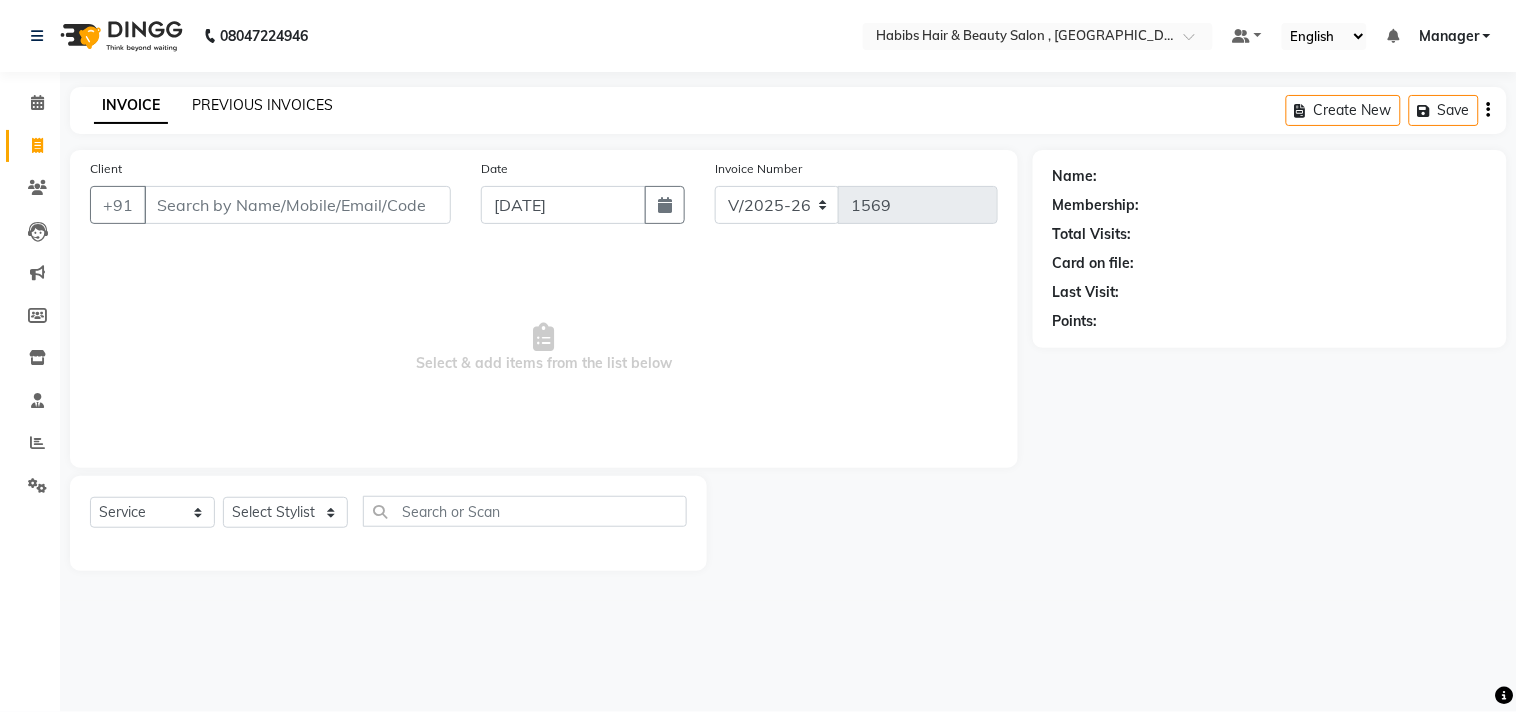 click on "PREVIOUS INVOICES" 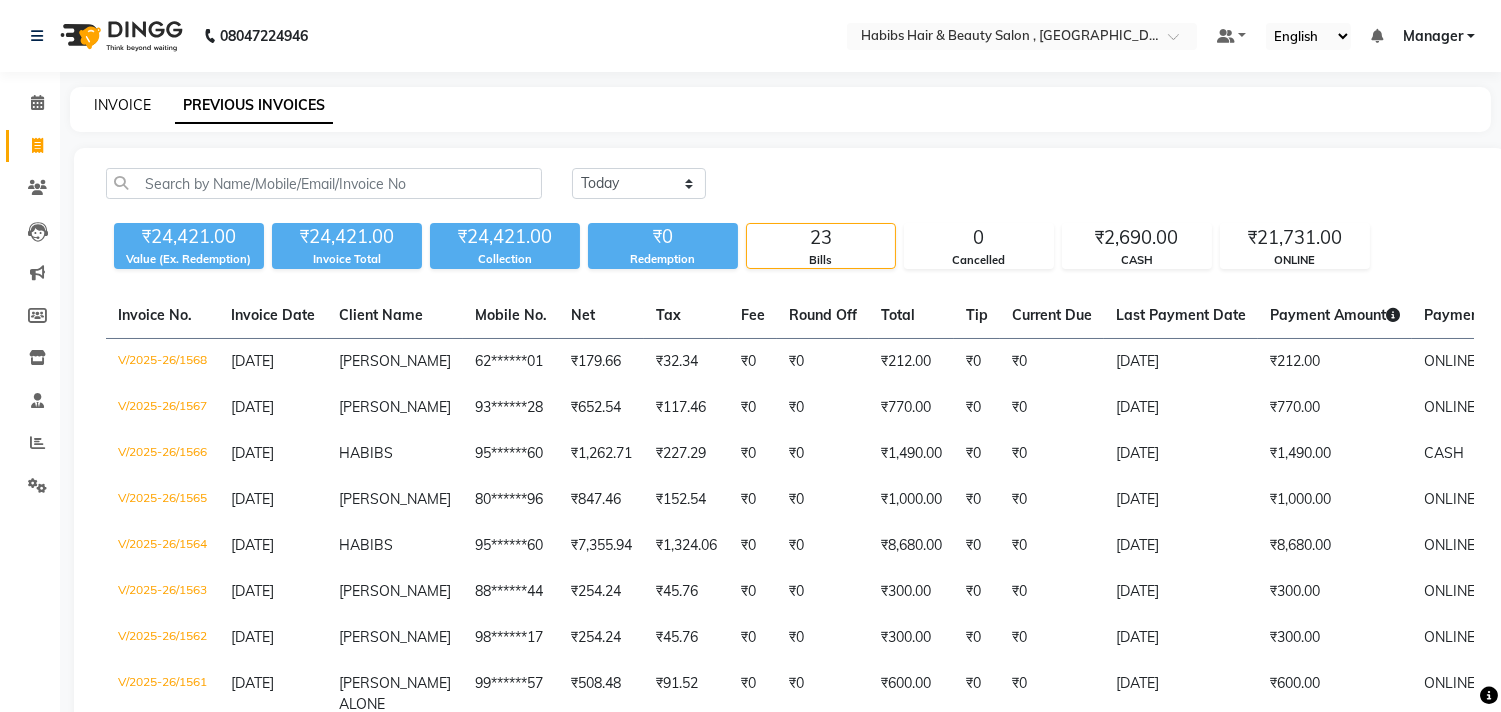 click on "INVOICE" 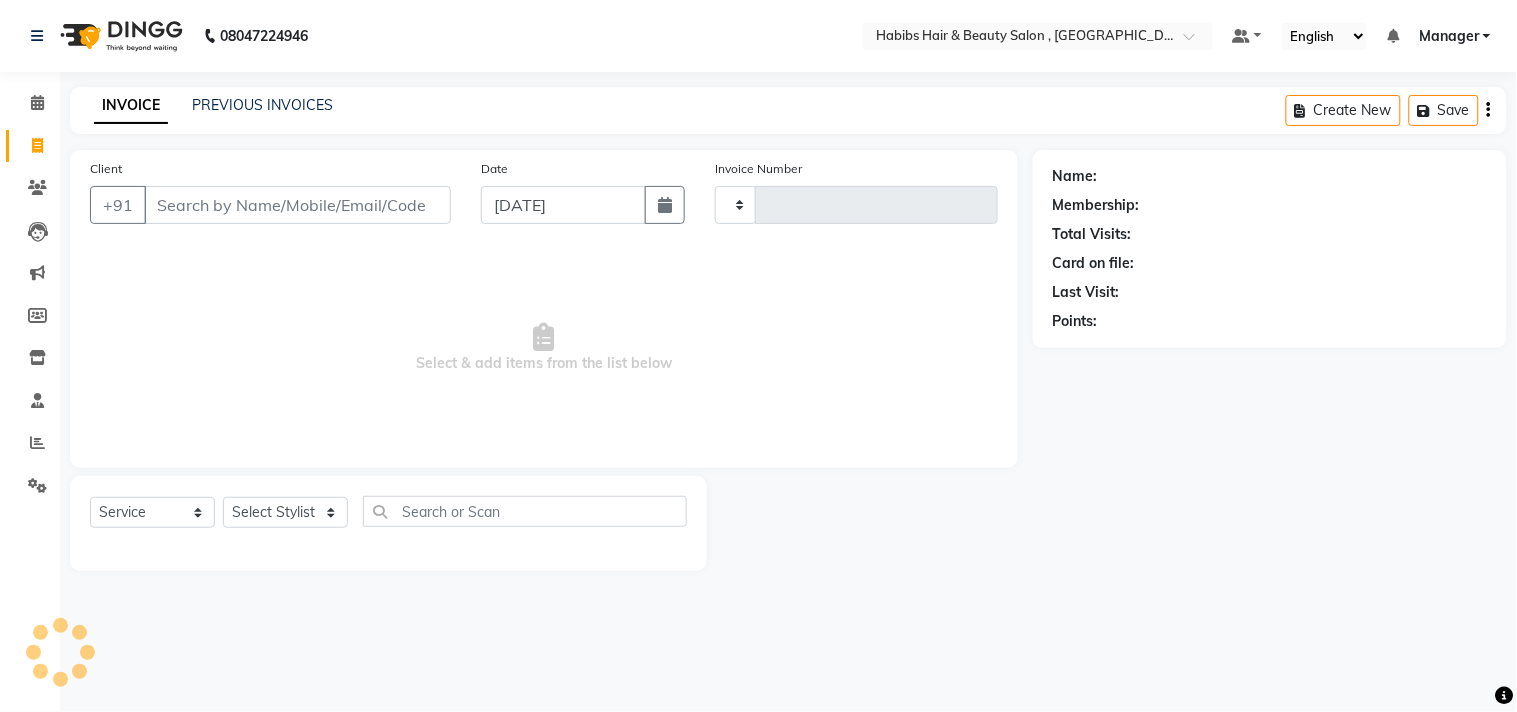 type on "1569" 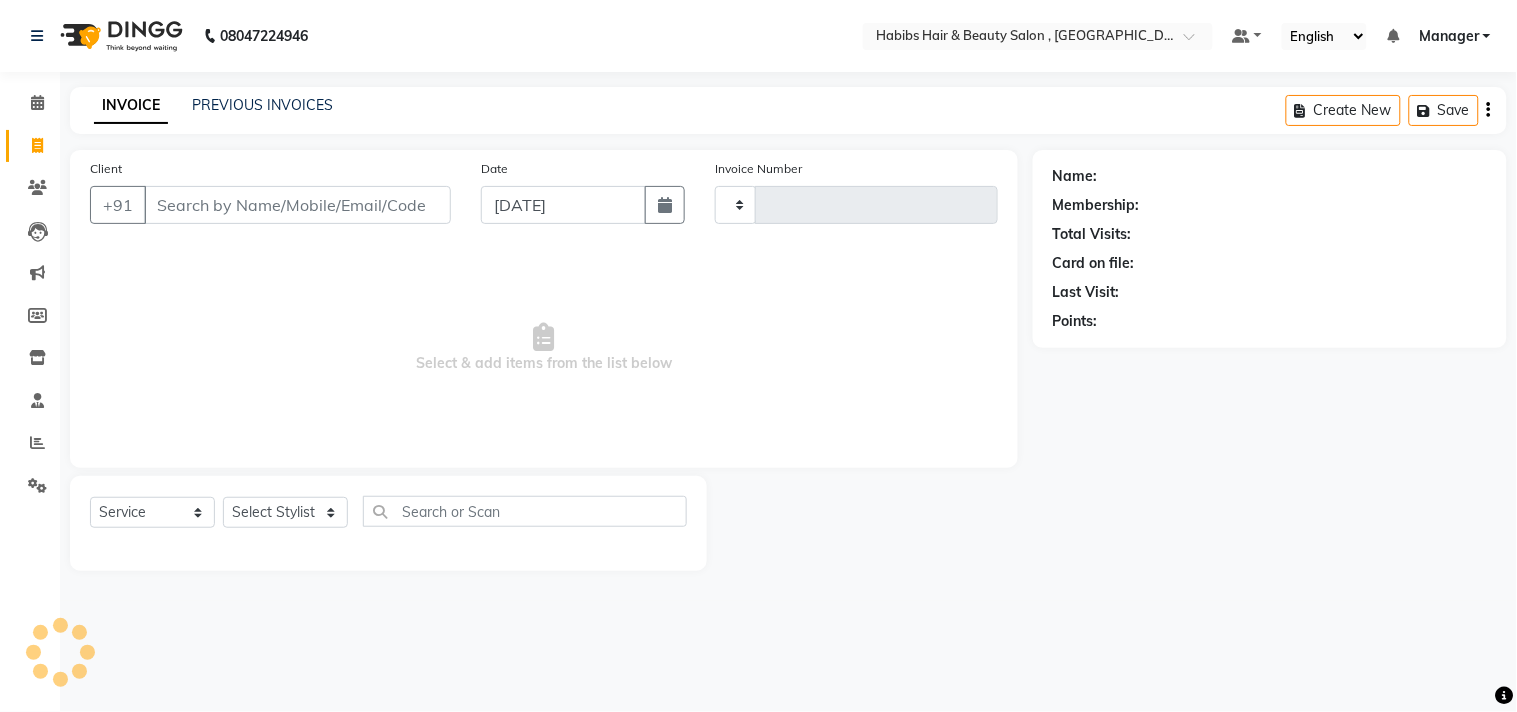 select on "4838" 